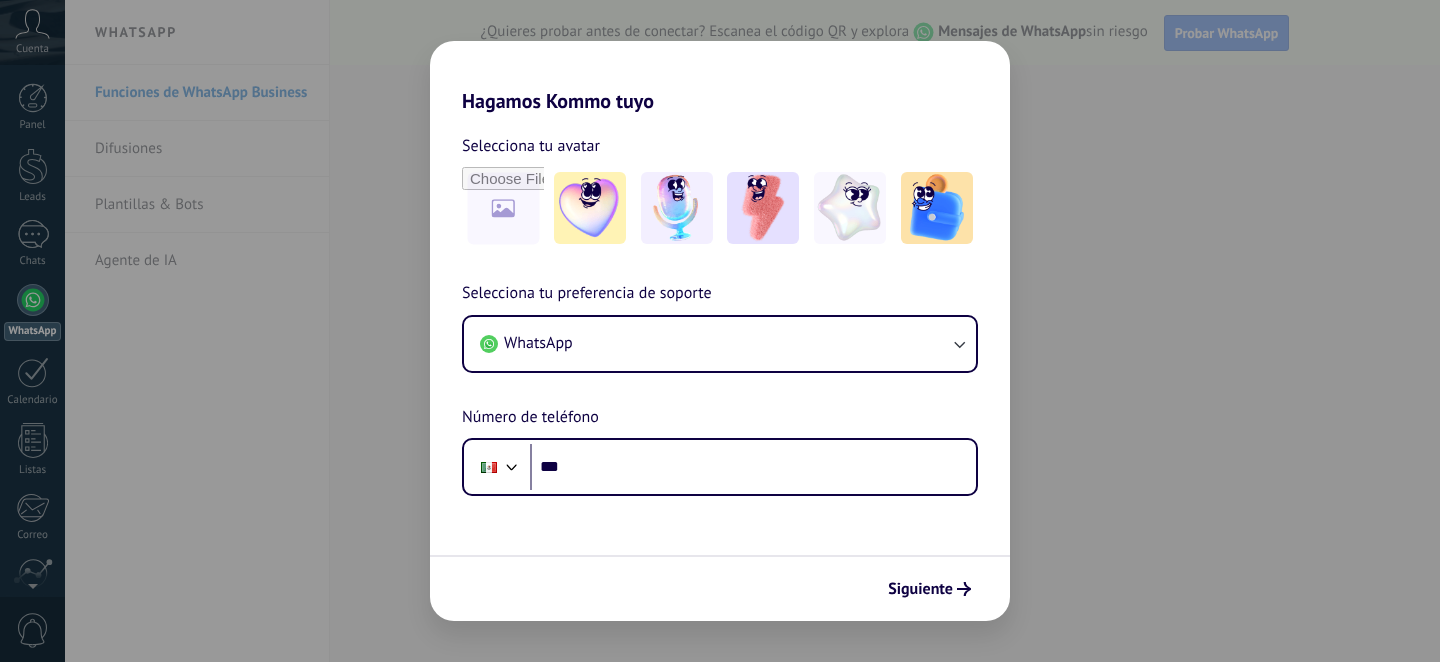 scroll, scrollTop: 0, scrollLeft: 0, axis: both 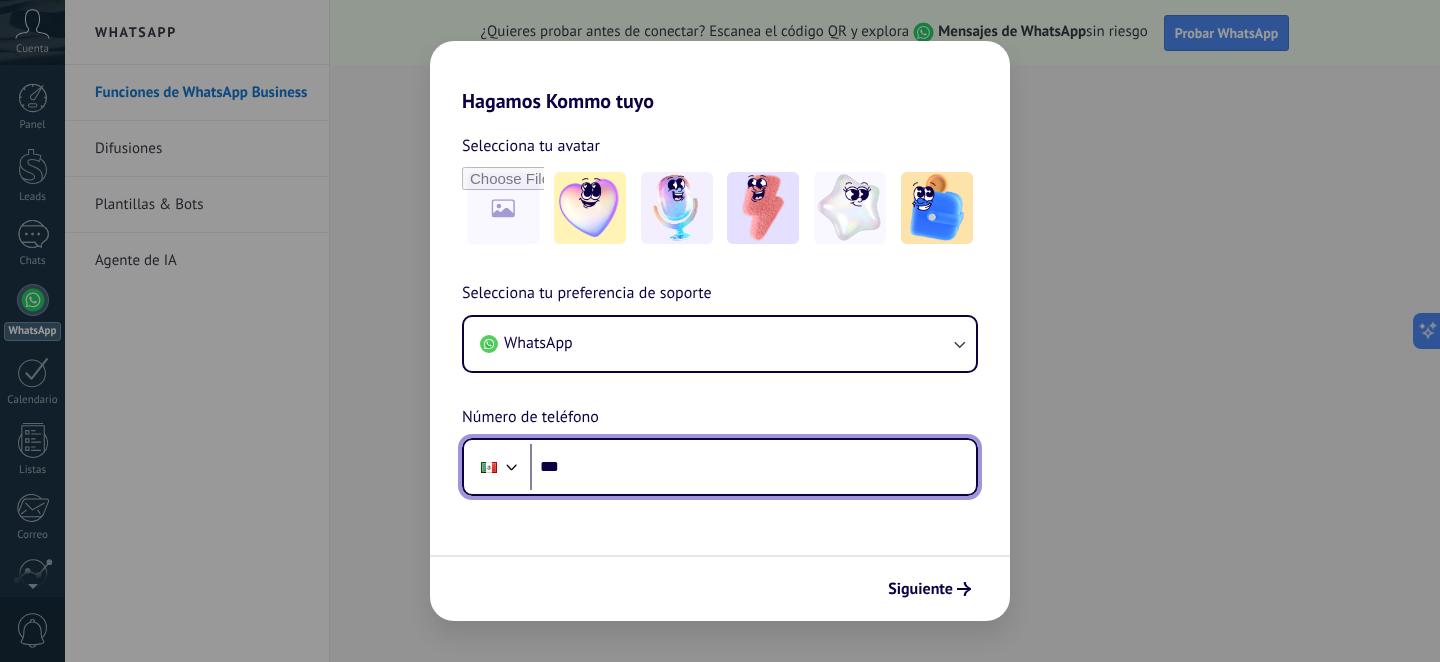 click on "***" at bounding box center [753, 467] 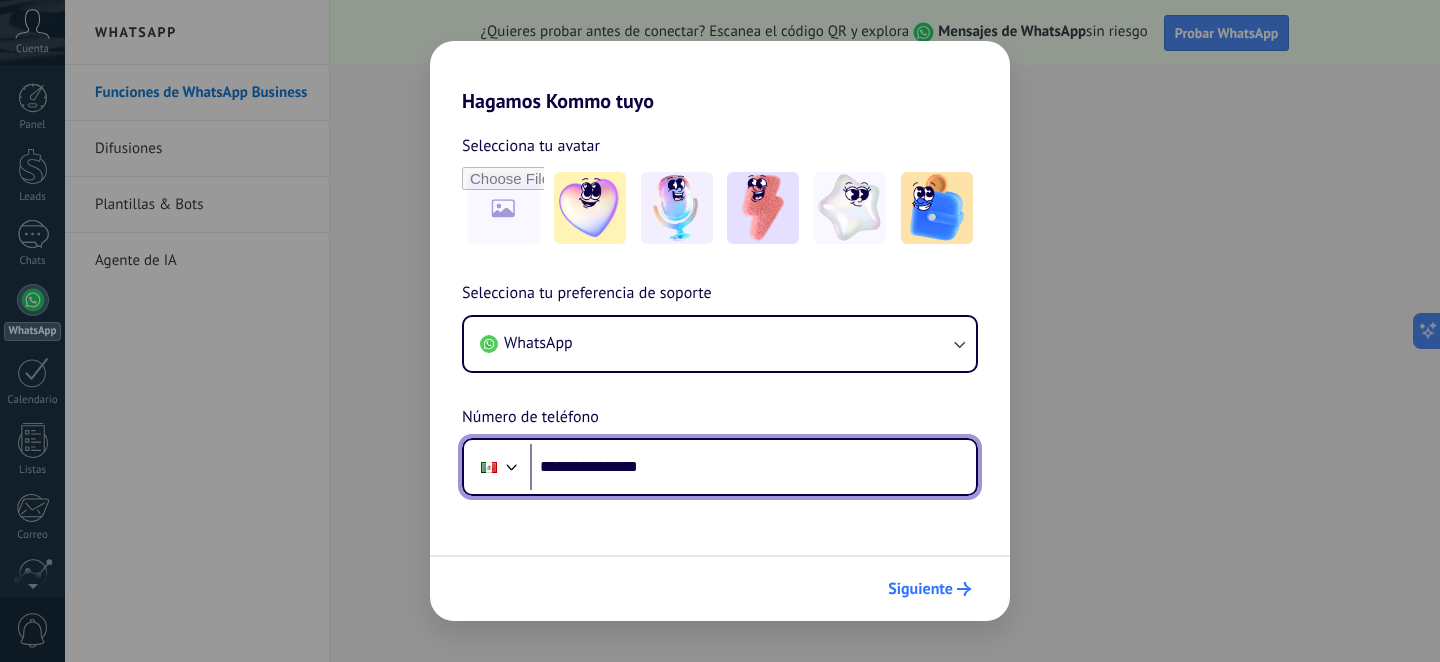 type on "**********" 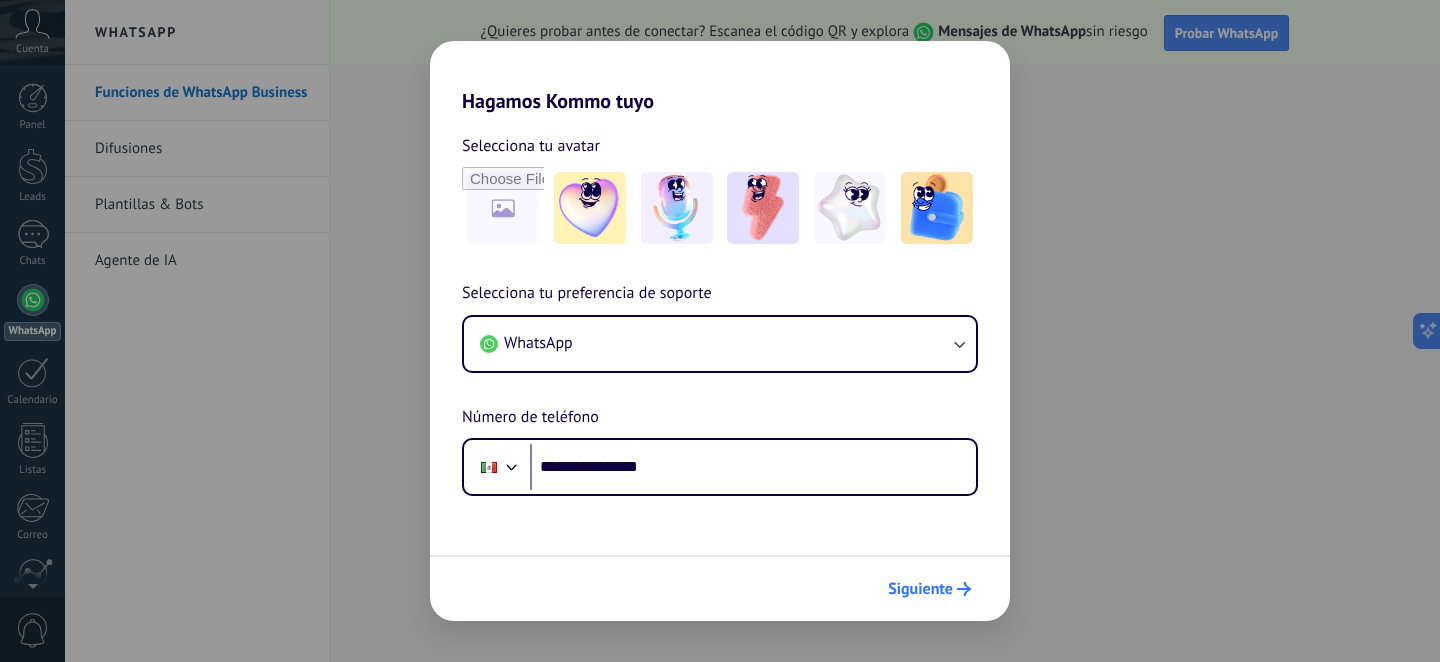 click on "Siguiente" at bounding box center [920, 589] 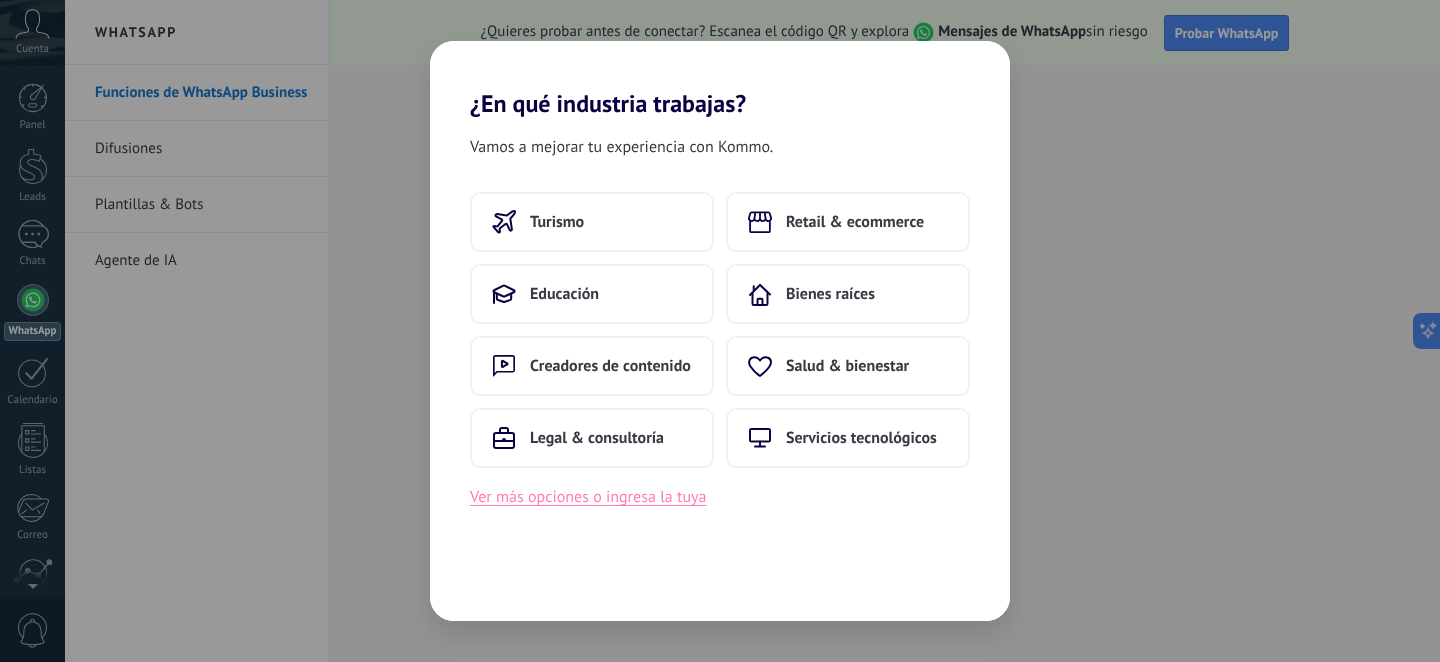 click on "Ver más opciones o ingresa la tuya" at bounding box center [588, 497] 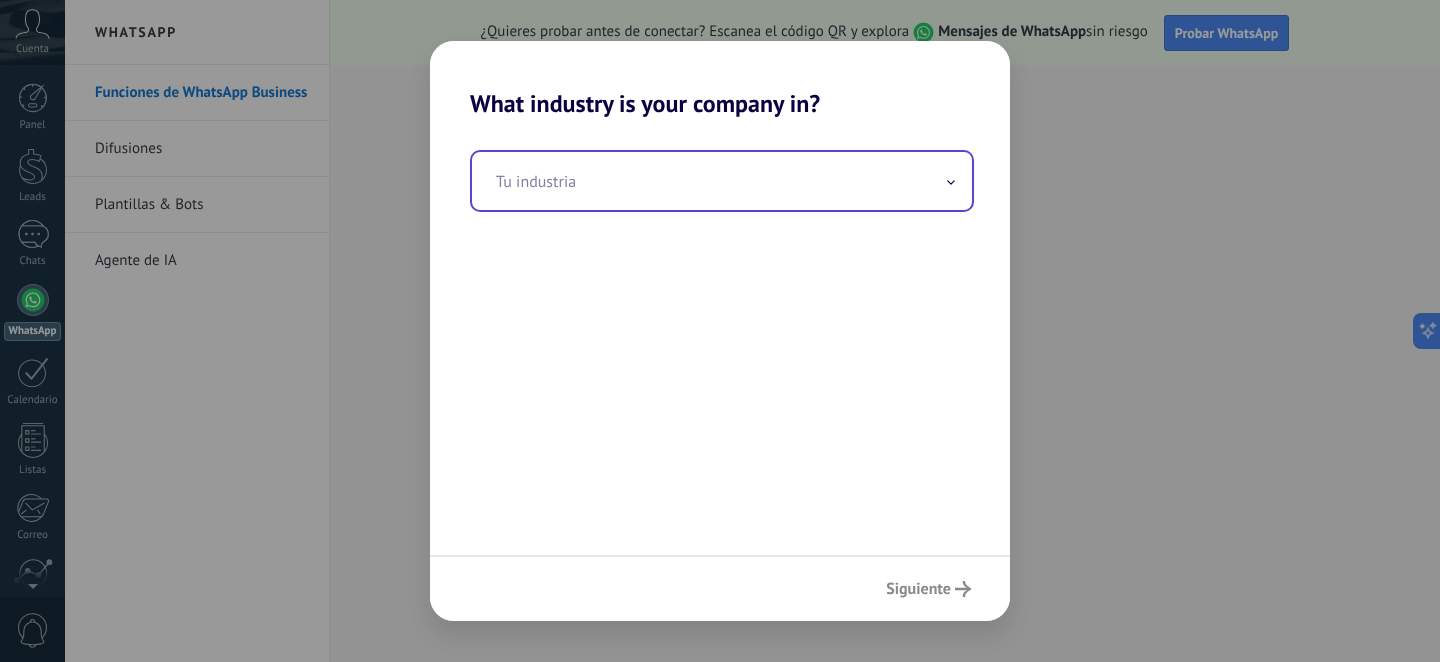 click at bounding box center (722, 181) 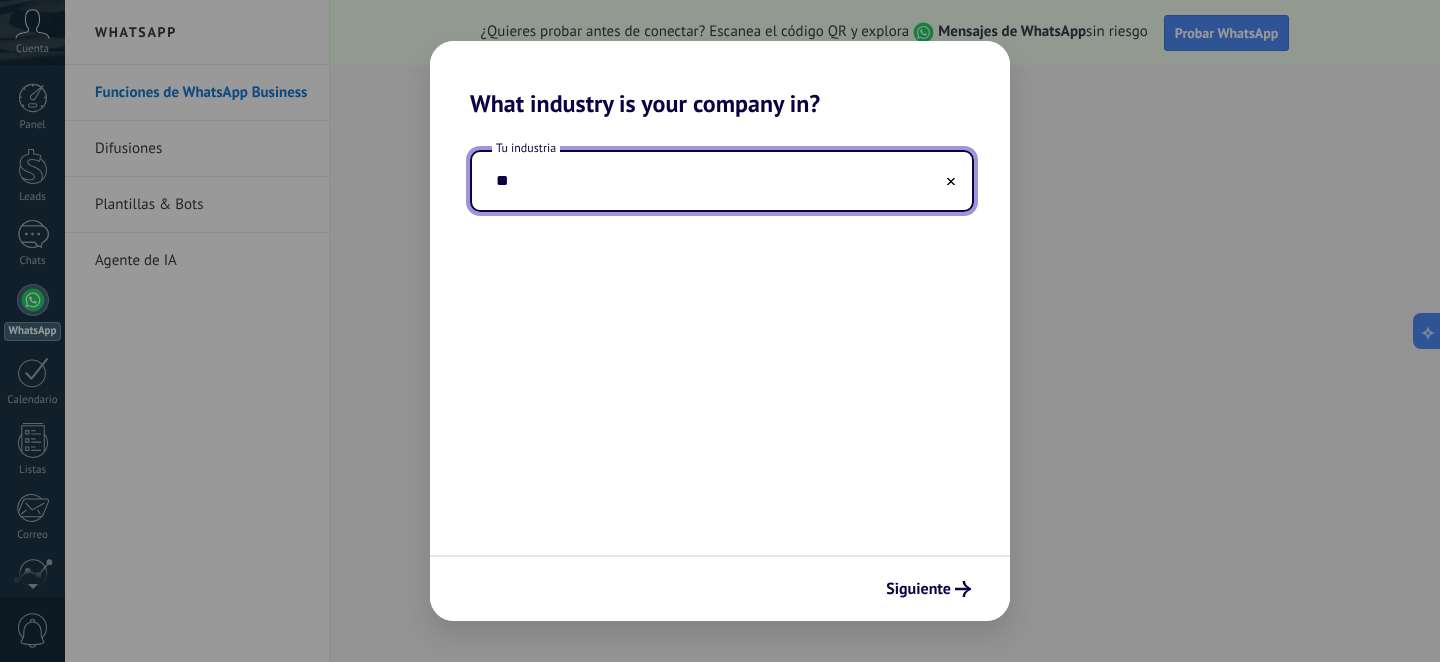 type on "*" 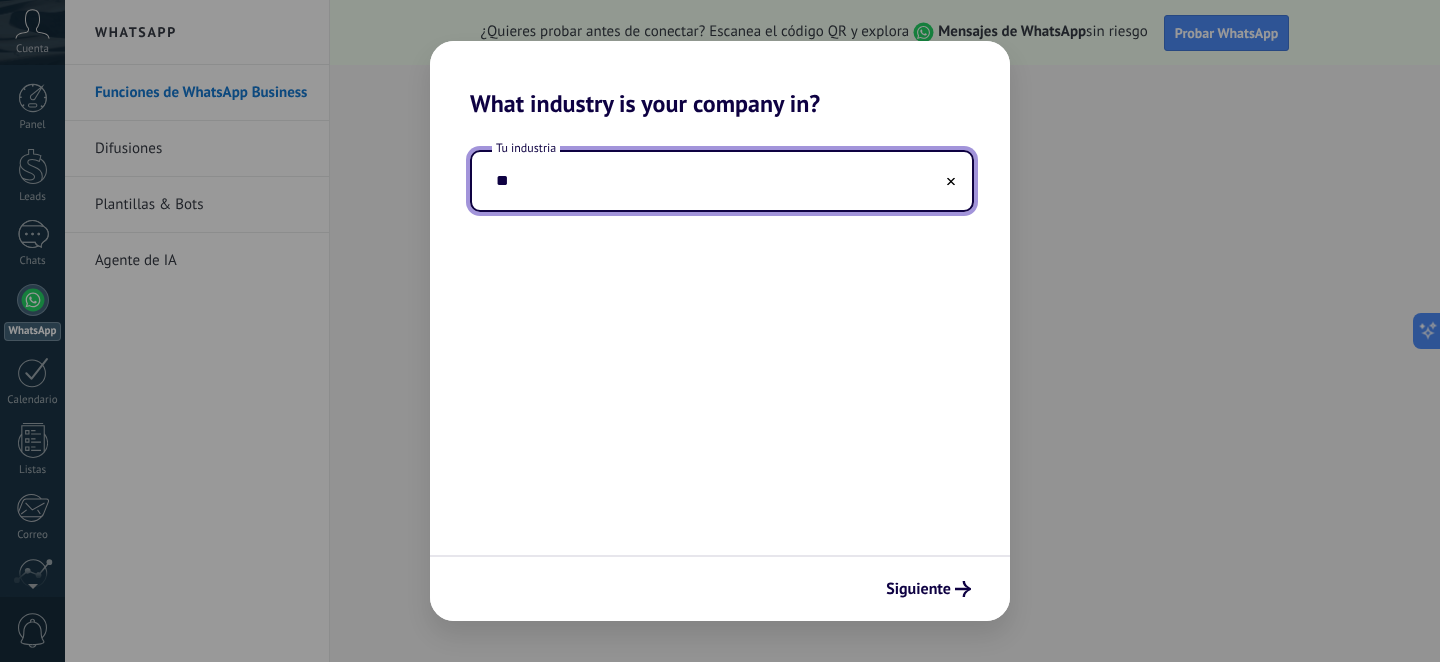 type on "*" 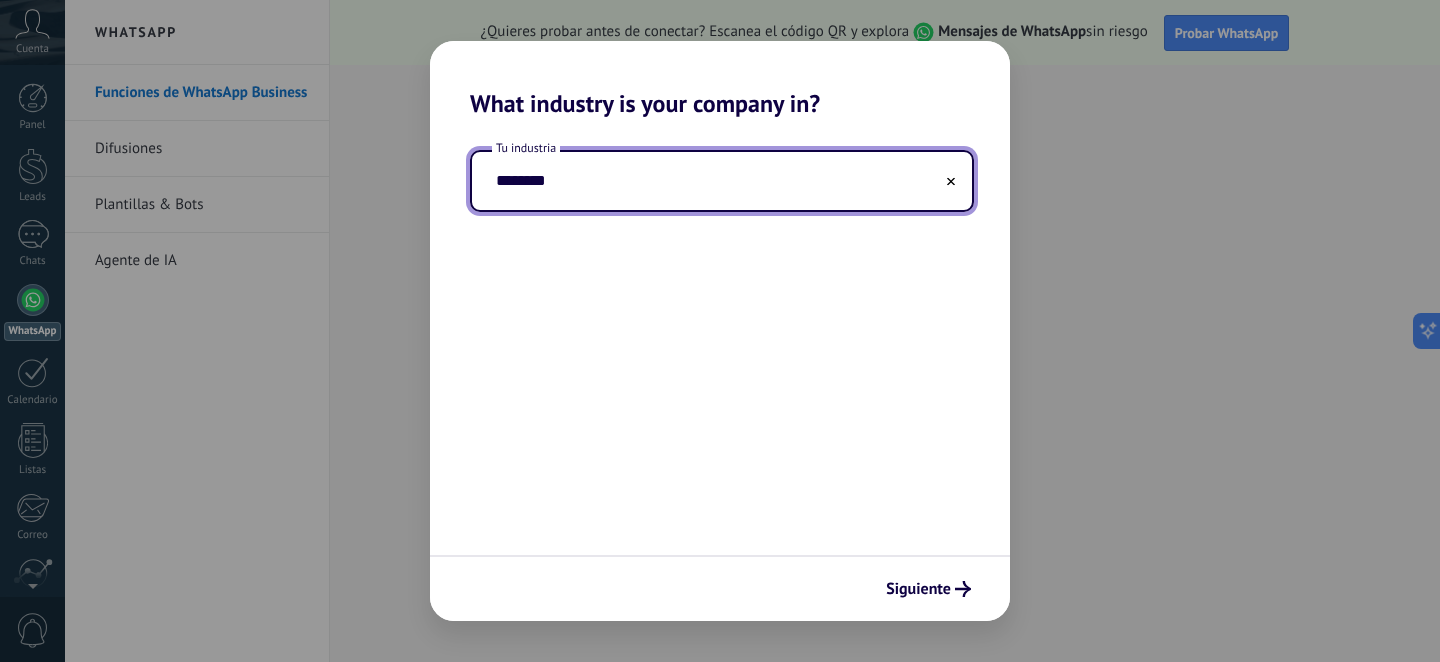 click on "********" at bounding box center (722, 181) 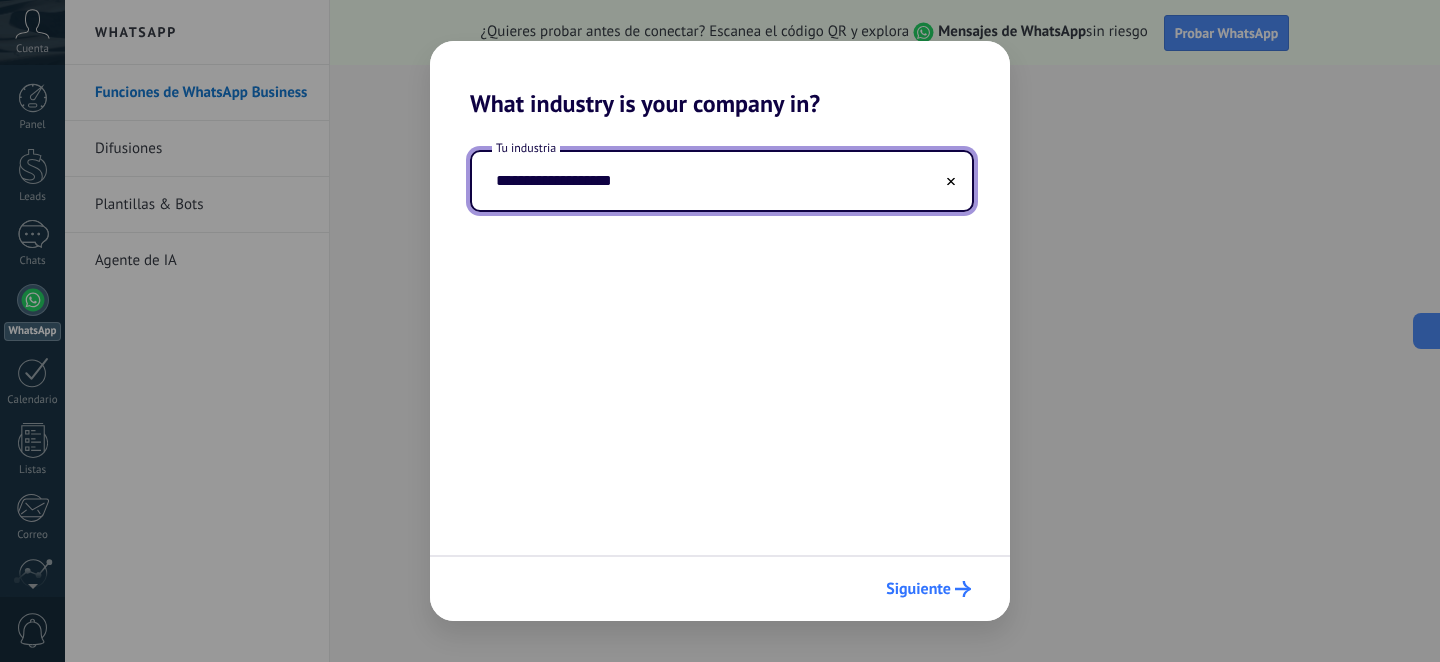type on "**********" 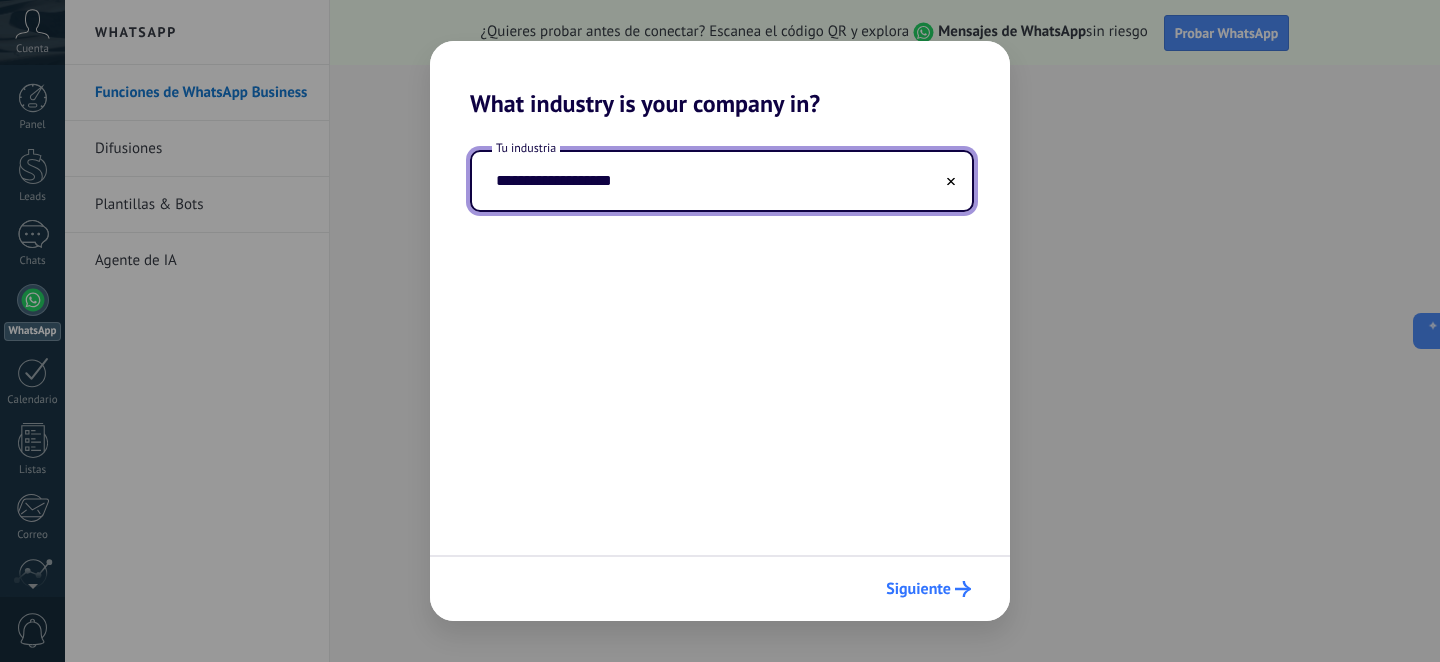 click on "Siguiente" at bounding box center [918, 589] 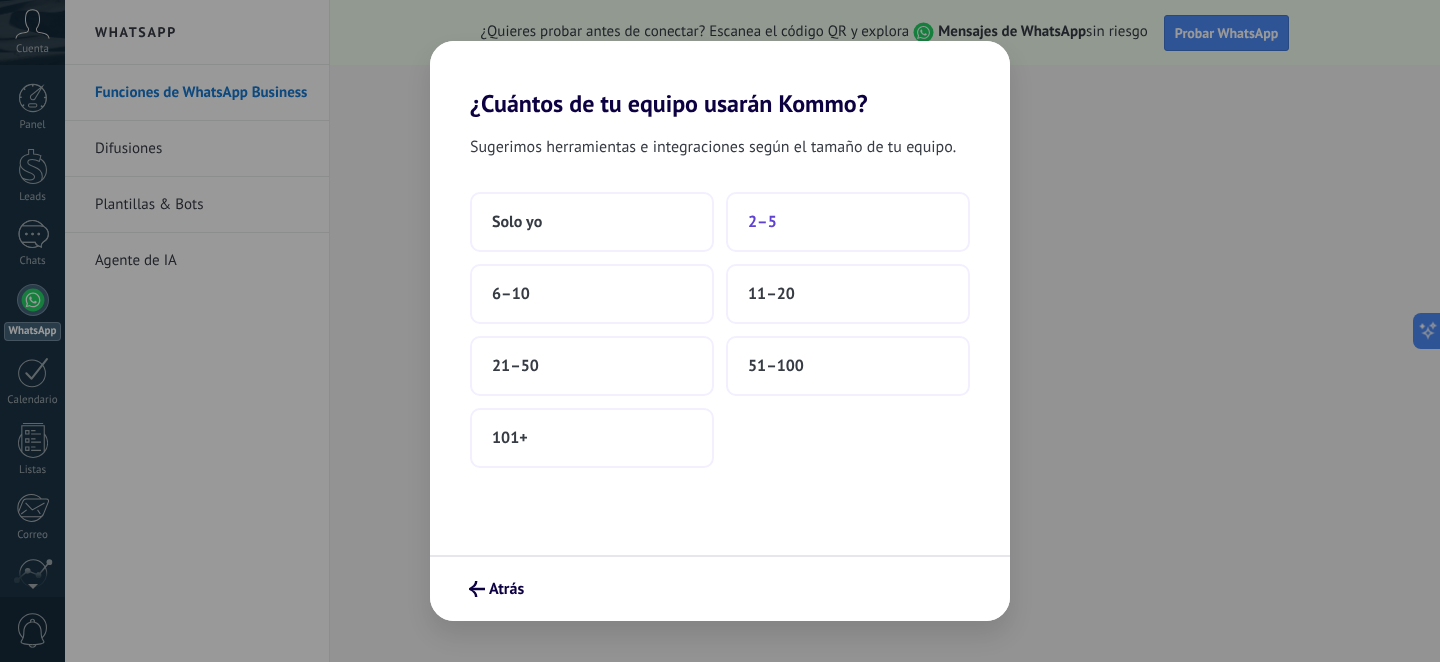 click on "2–5" at bounding box center [848, 222] 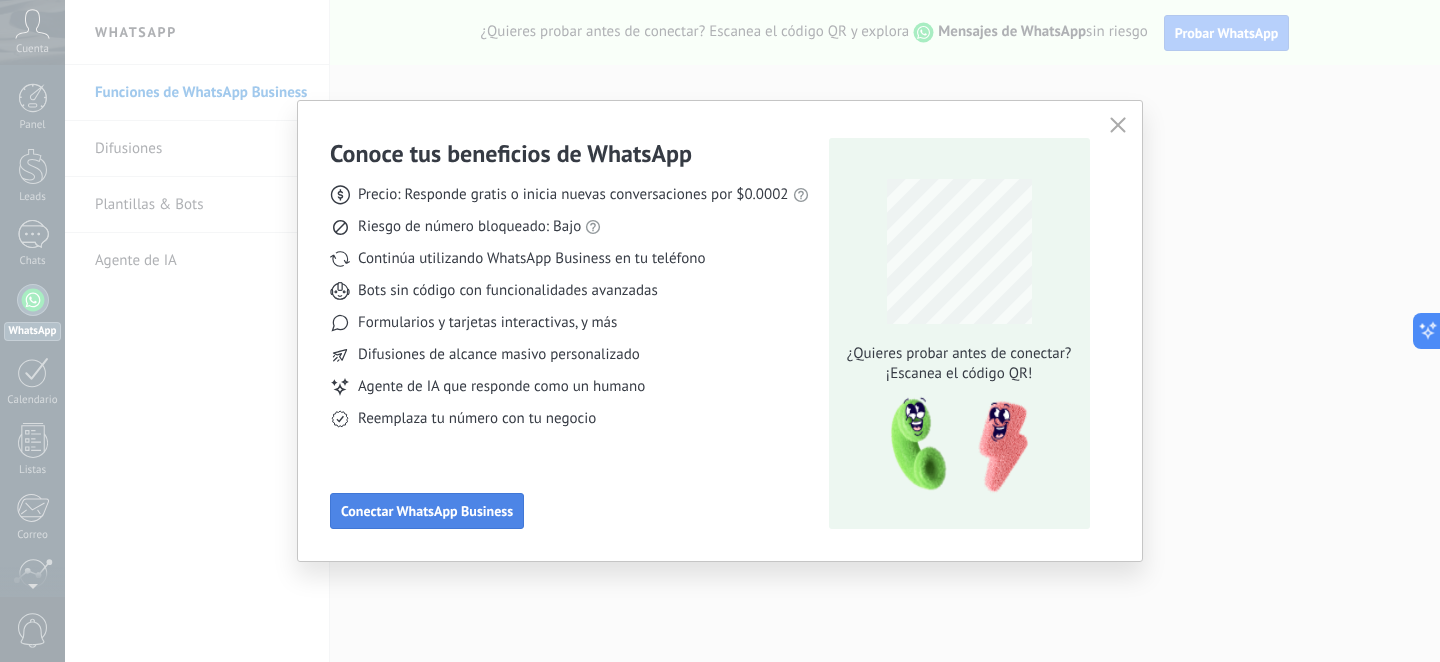 click on "Conectar WhatsApp Business" at bounding box center [427, 511] 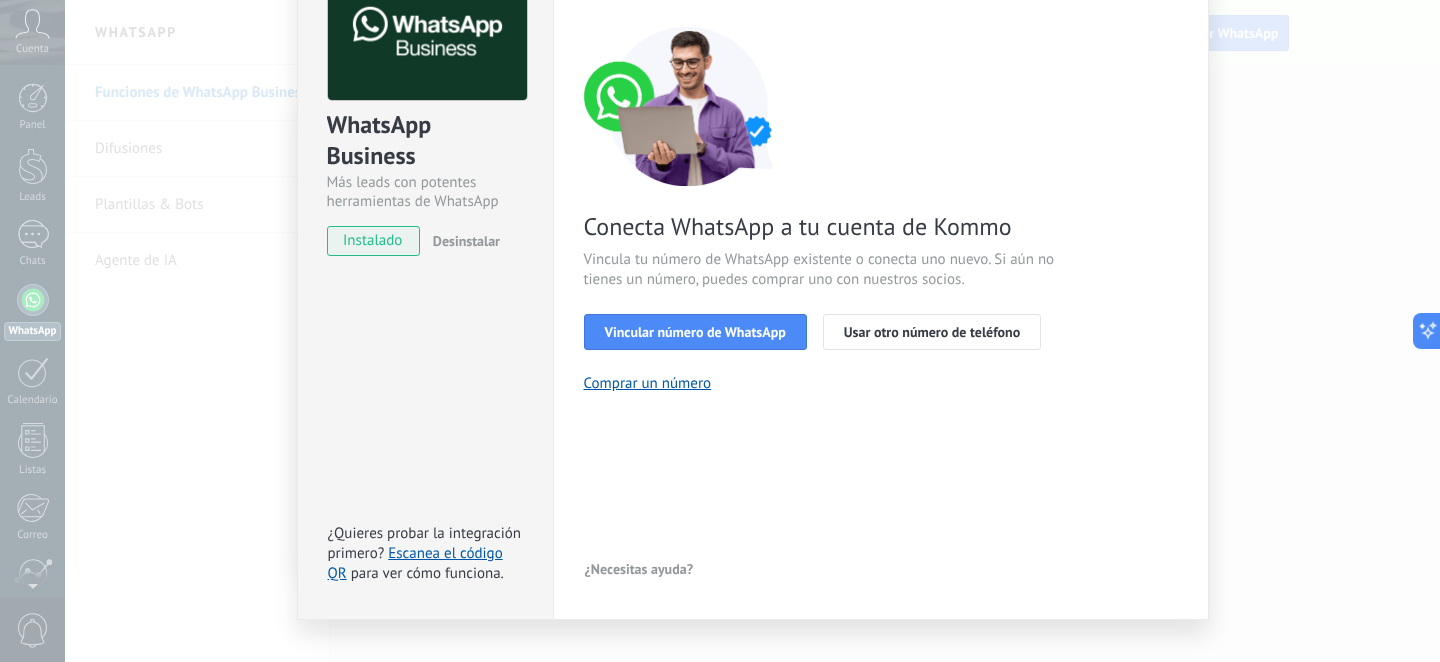 scroll, scrollTop: 0, scrollLeft: 0, axis: both 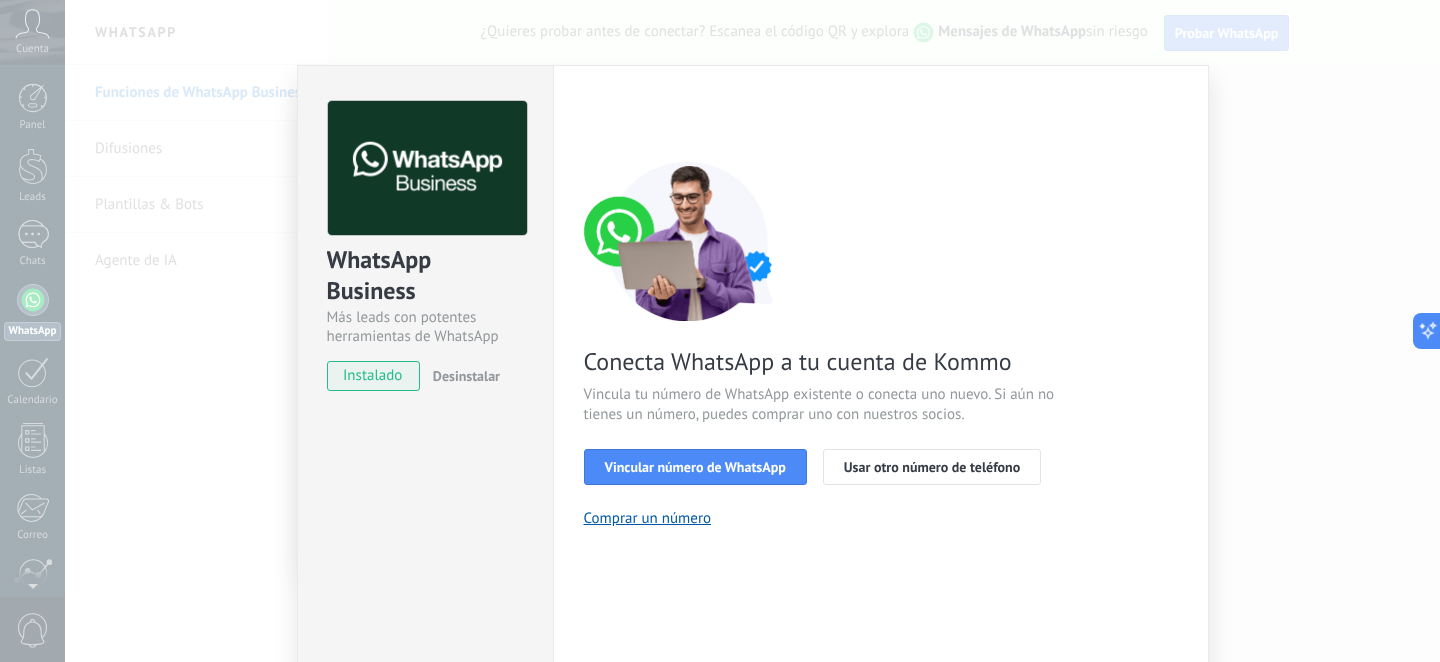 click on "WhatsApp Business Más leads con potentes herramientas de WhatsApp instalado Desinstalar ¿Quieres probar la integración primero?   Escanea el código QR   para ver cómo funciona. Configuraciones Autorizaciones This tab logs the users who have granted integration access to this account. If you want to to remove a user's ability to send requests to the account on behalf of this integration, you can revoke access. If access is revoked from all users, the integration will stop working. This app is installed, but no one has given it access yet. WhatsApp Cloud API más _:  Guardar < Volver 1 Seleccionar aplicación 2 Conectar Facebook  3 Finalizar configuración Conecta WhatsApp a tu cuenta de Kommo Vincula tu número de WhatsApp existente o conecta uno nuevo. Si aún no tienes un número, puedes comprar uno con nuestros socios. Vincular número de WhatsApp Usar otro número de teléfono Comprar un número ¿Necesitas ayuda?" at bounding box center [752, 331] 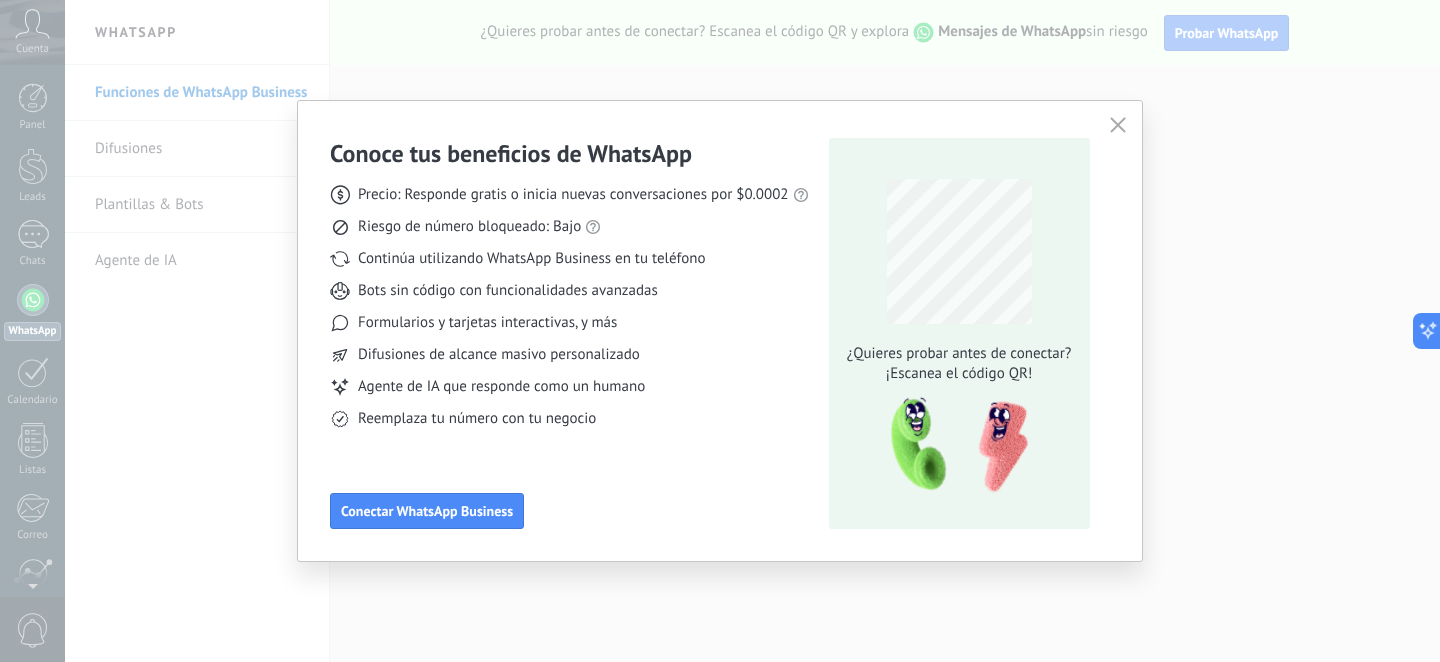 click on "Conoce tus beneficios de WhatsApp Precio: Responde gratis o inicia nuevas conversaciones por $0.0002 Riesgo de número bloqueado: Bajo Continúa utilizando WhatsApp Business en tu teléfono Bots sin código con funcionalidades avanzadas Formularios y tarjetas interactivas, y más Difusiones de alcance masivo personalizado Agente de IA que responde como un humano Reemplaza tu número con tu negocio Conectar WhatsApp Business ¿Quieres probar antes de conectar? ¡Escanea el código QR!" at bounding box center [720, 331] 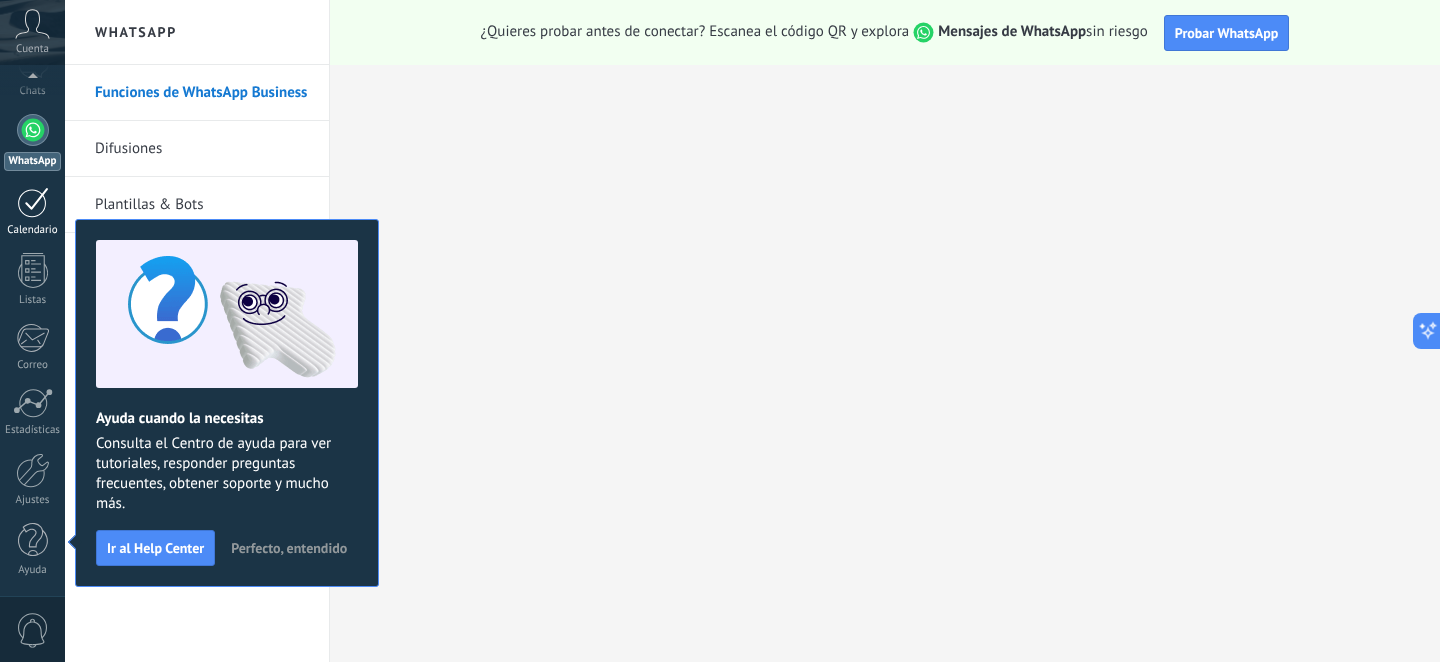 scroll, scrollTop: 0, scrollLeft: 0, axis: both 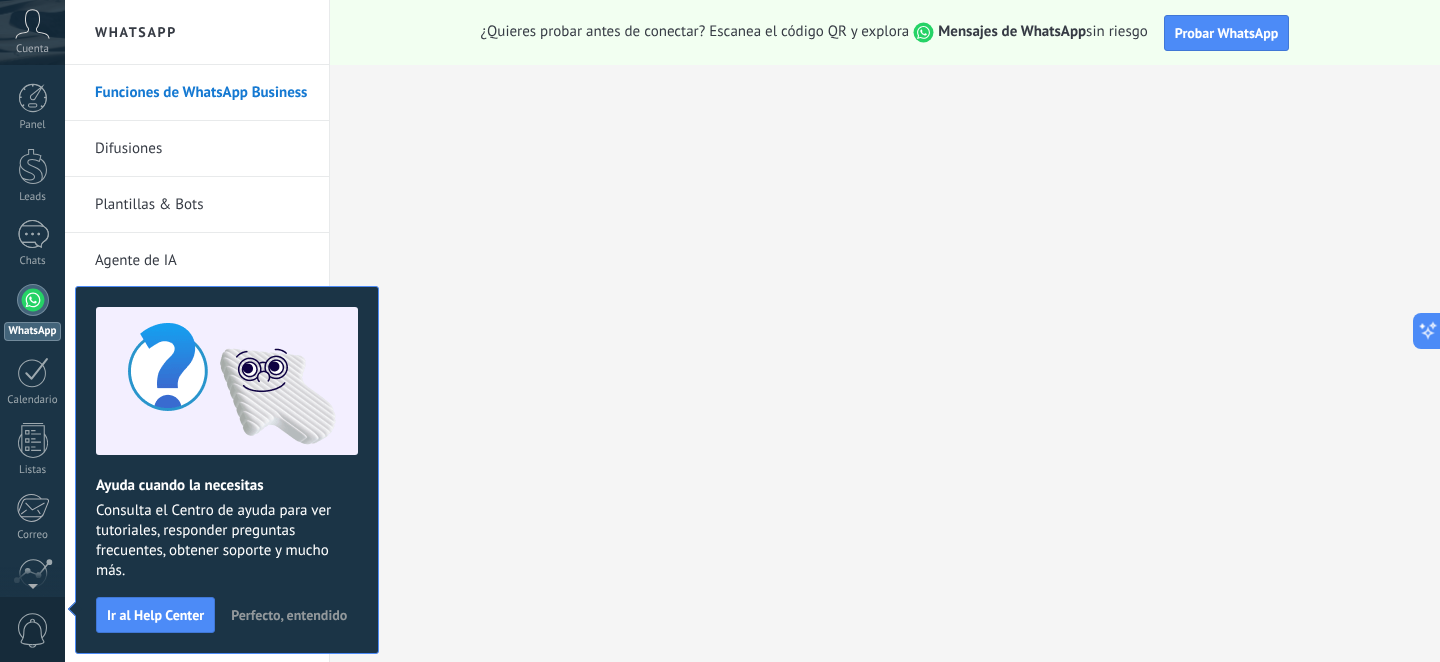 click 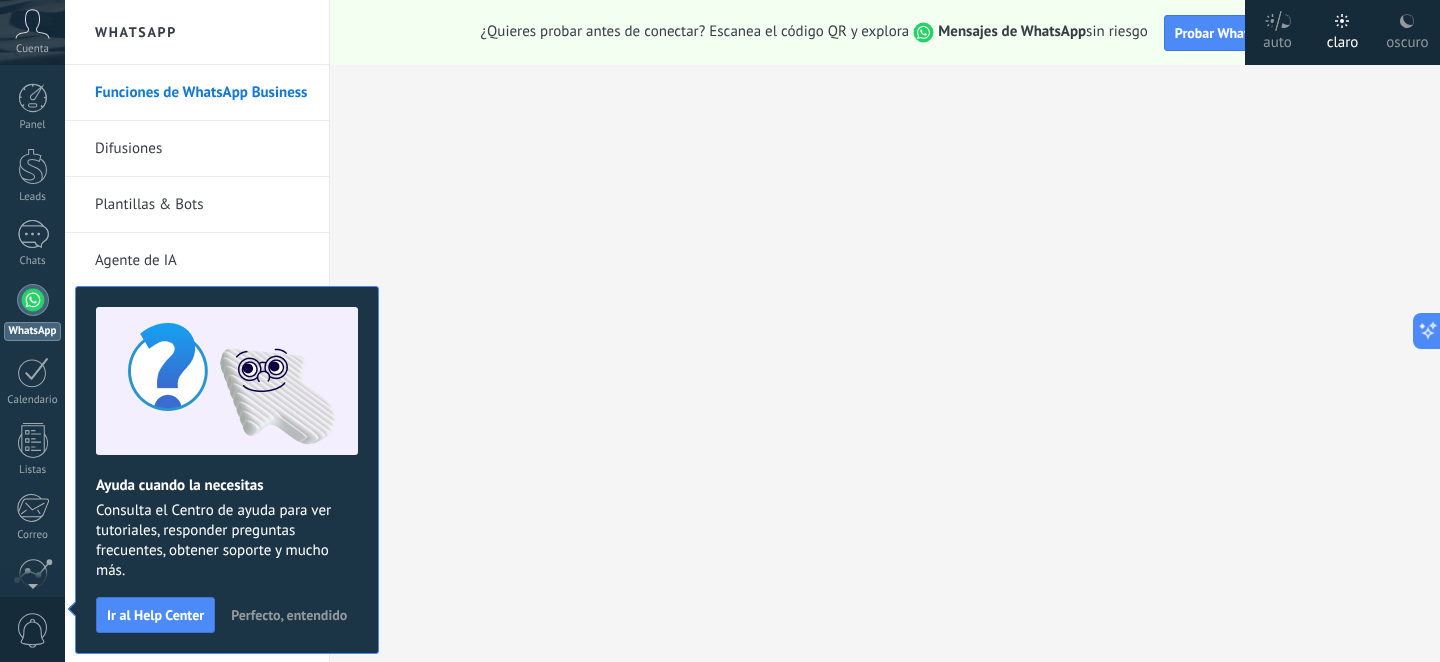 click on "Cuenta" at bounding box center [32, 32] 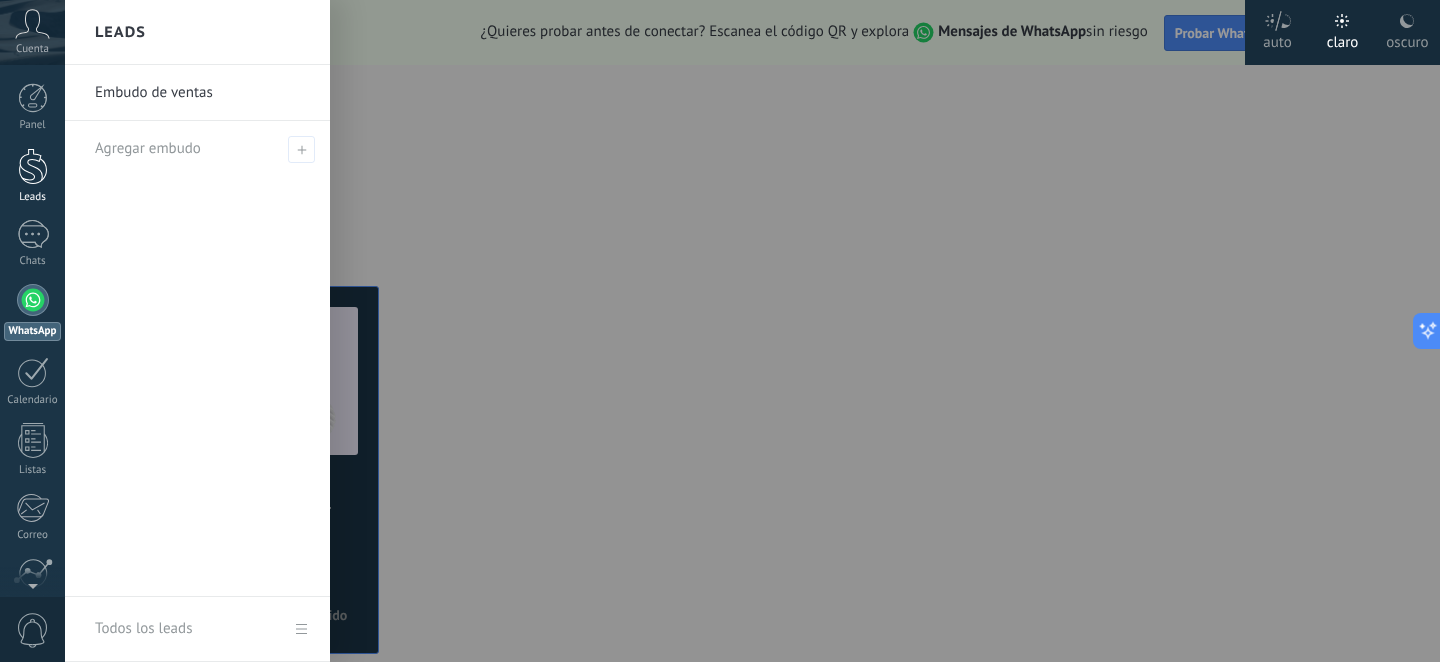 click on "Leads" at bounding box center (32, 176) 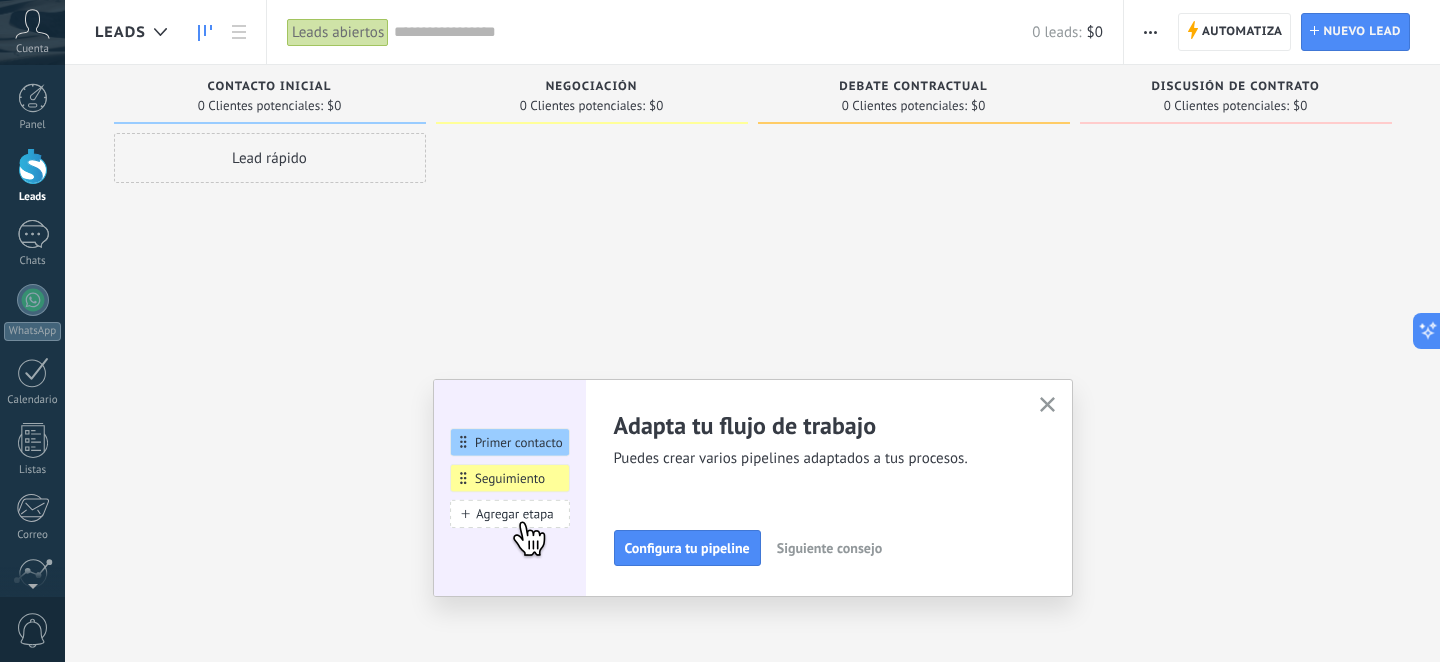 click 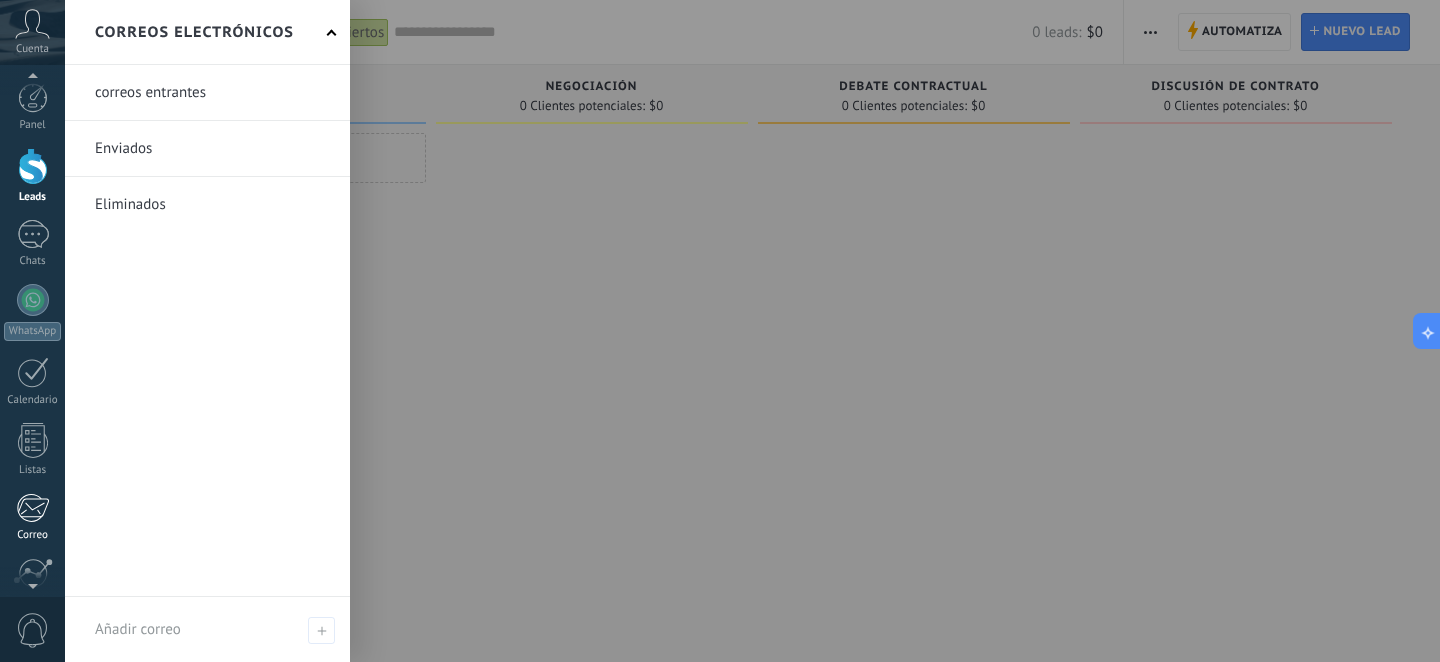 scroll, scrollTop: 139, scrollLeft: 0, axis: vertical 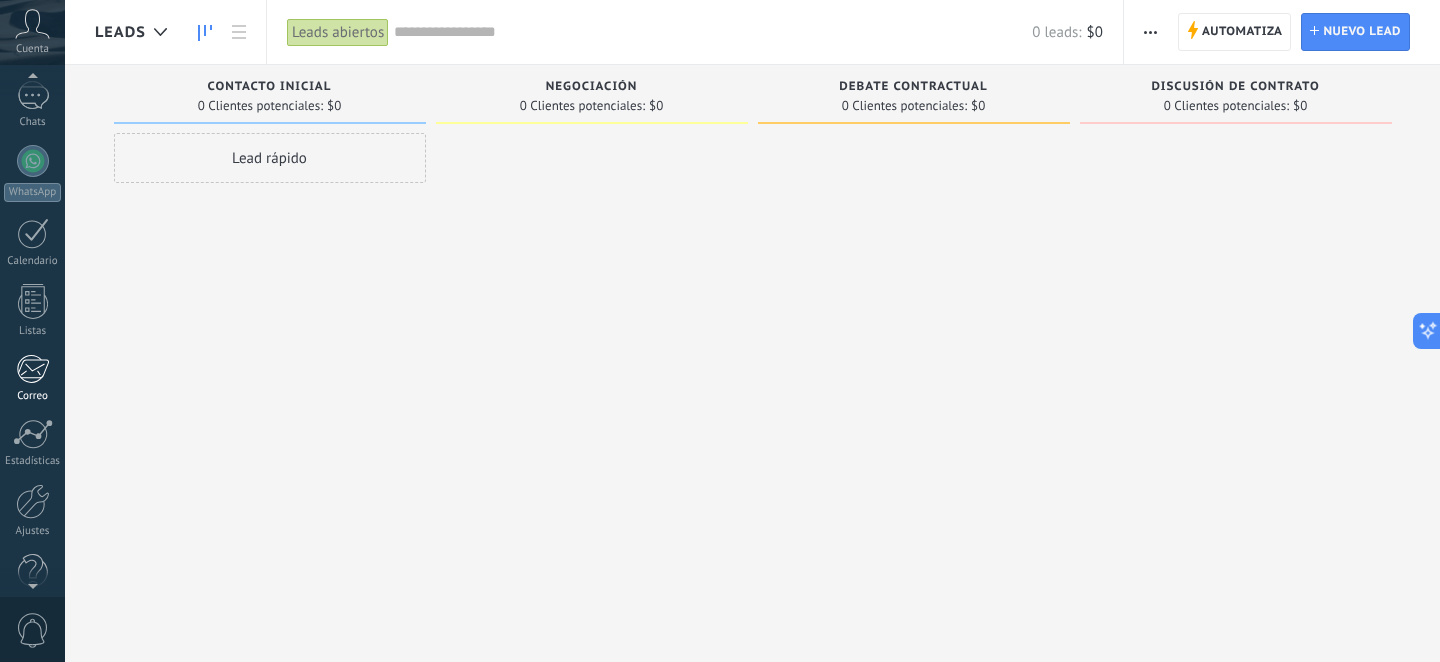 click at bounding box center [33, 501] 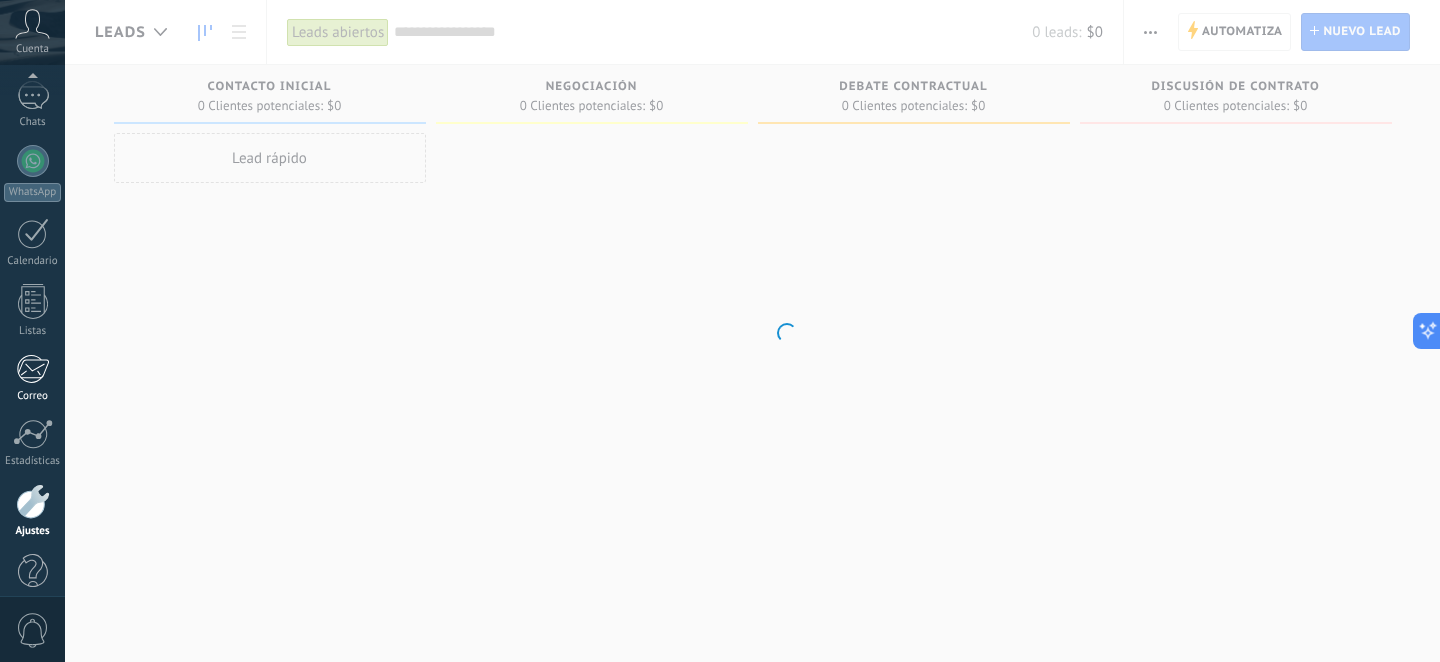 scroll, scrollTop: 170, scrollLeft: 0, axis: vertical 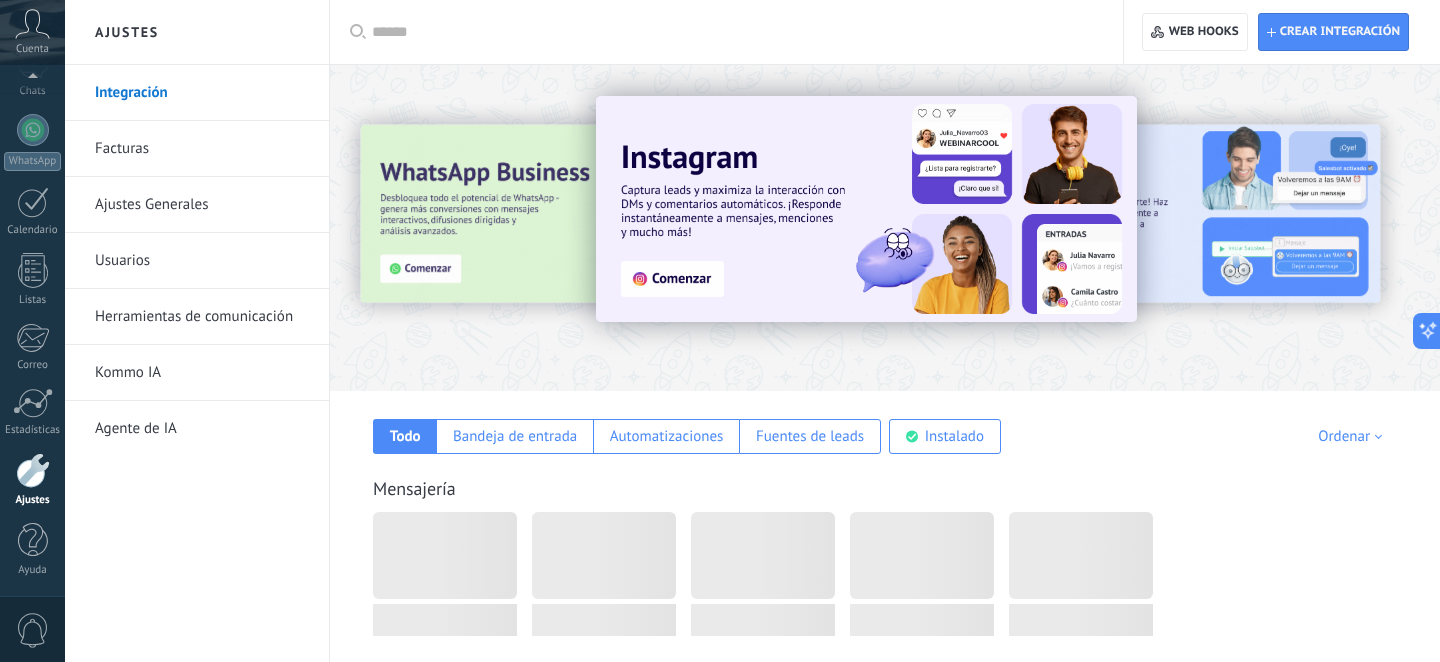 click on "Facturas" at bounding box center (202, 149) 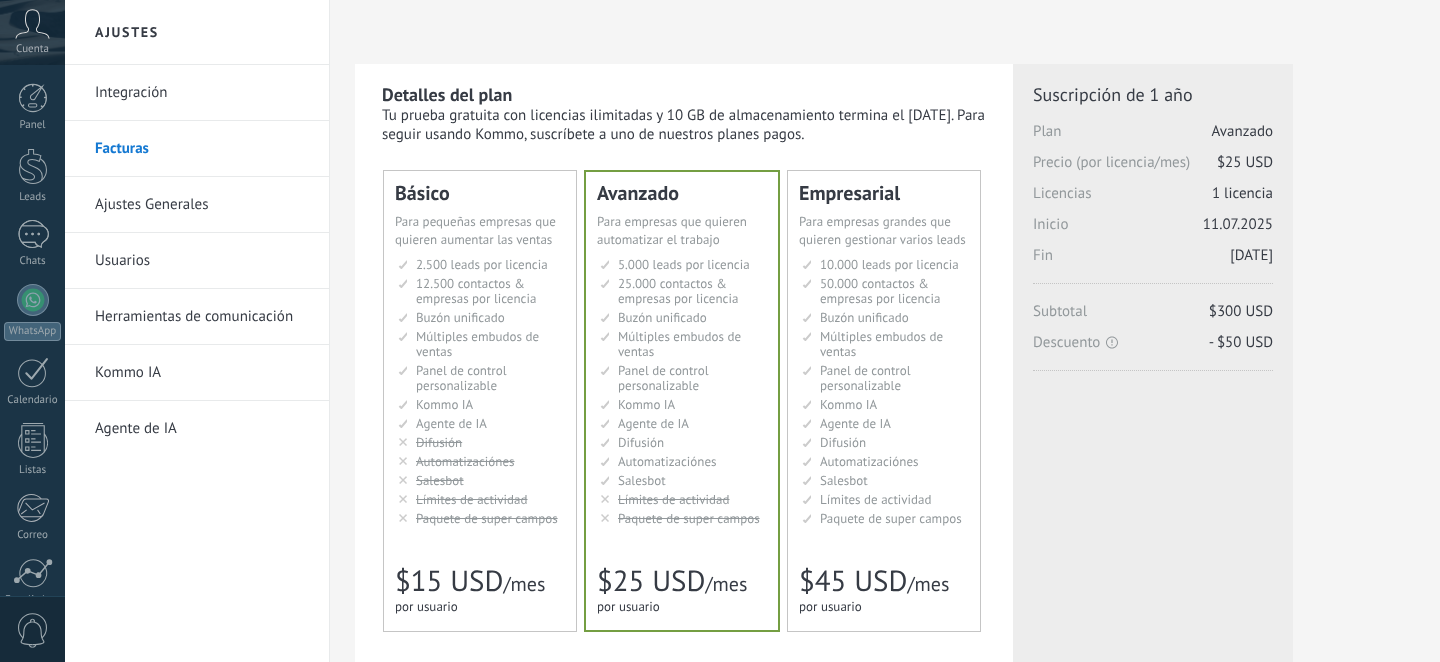 scroll, scrollTop: 0, scrollLeft: 0, axis: both 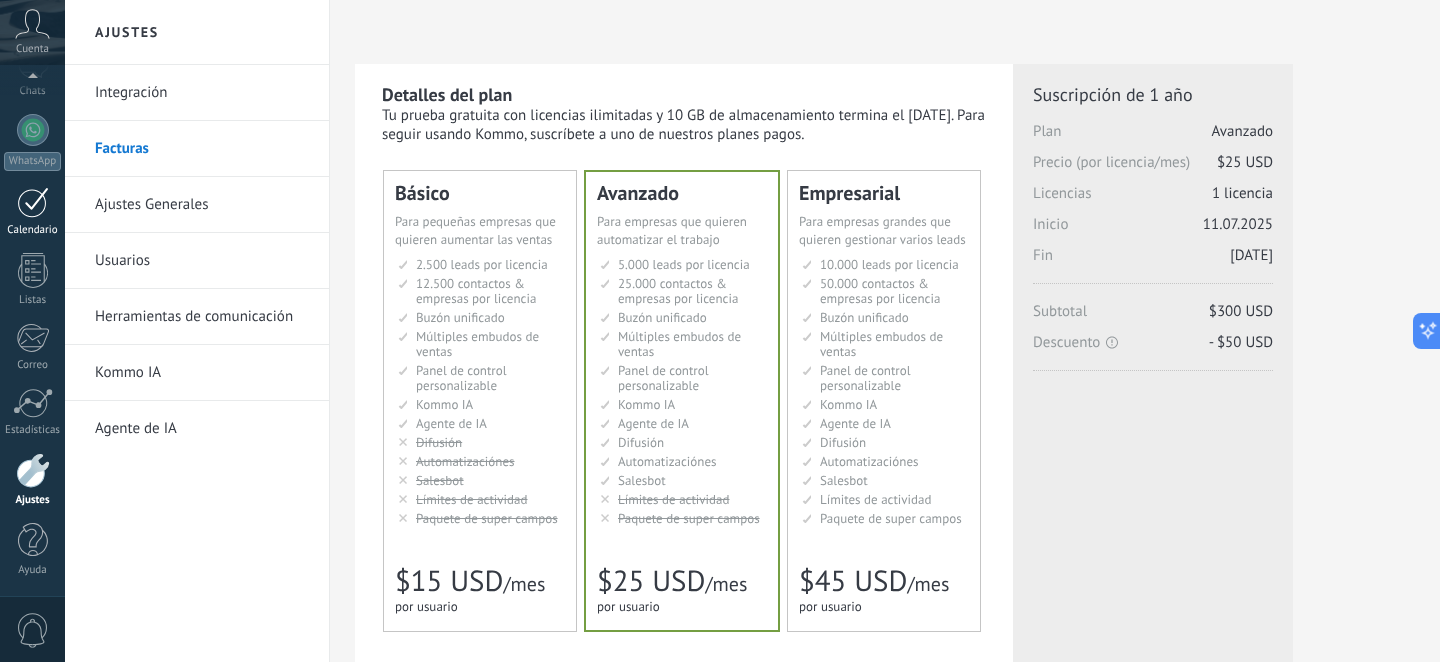 click at bounding box center (33, 202) 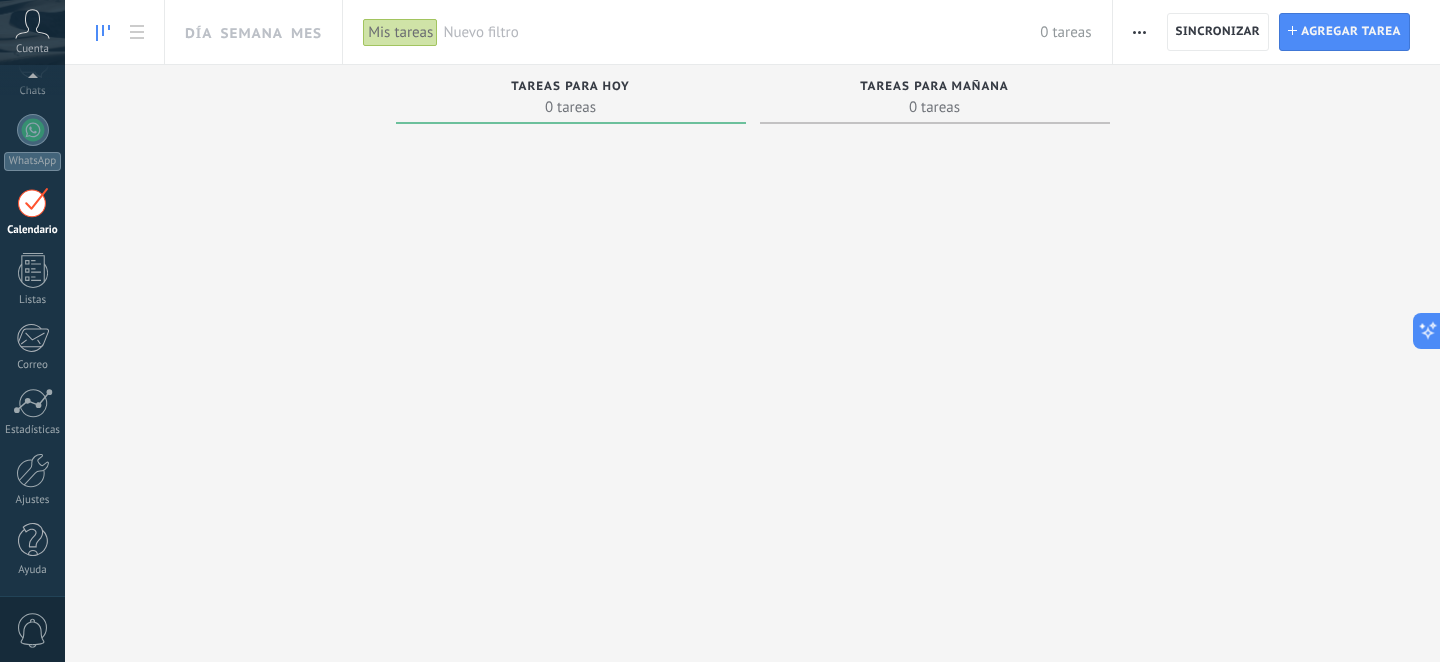 scroll, scrollTop: 58, scrollLeft: 0, axis: vertical 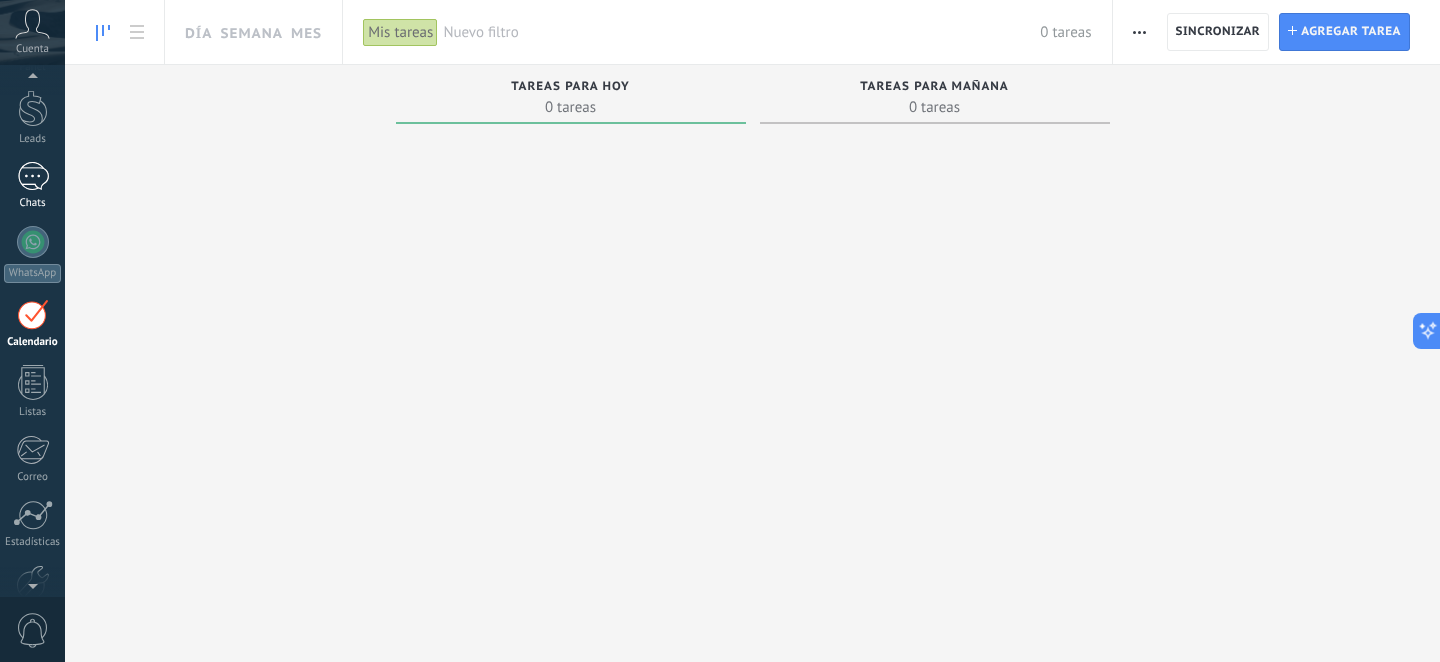 click at bounding box center [33, 176] 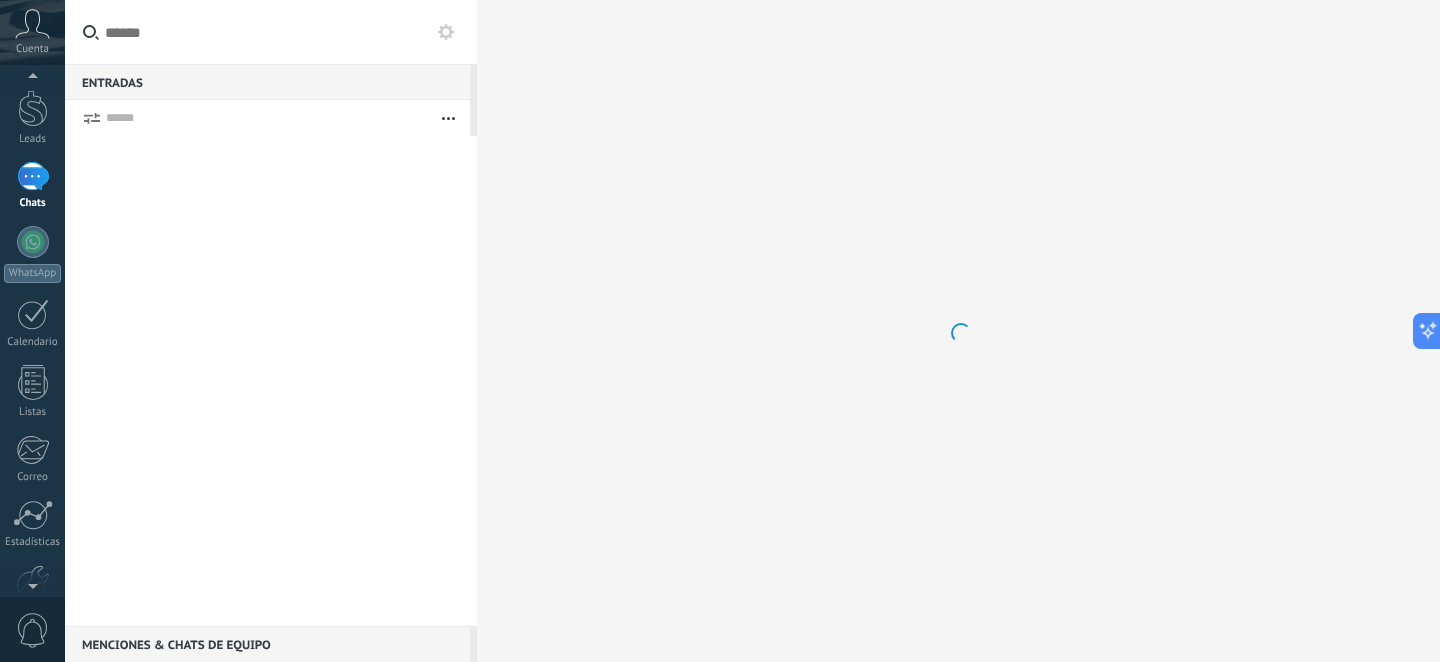 scroll, scrollTop: 0, scrollLeft: 0, axis: both 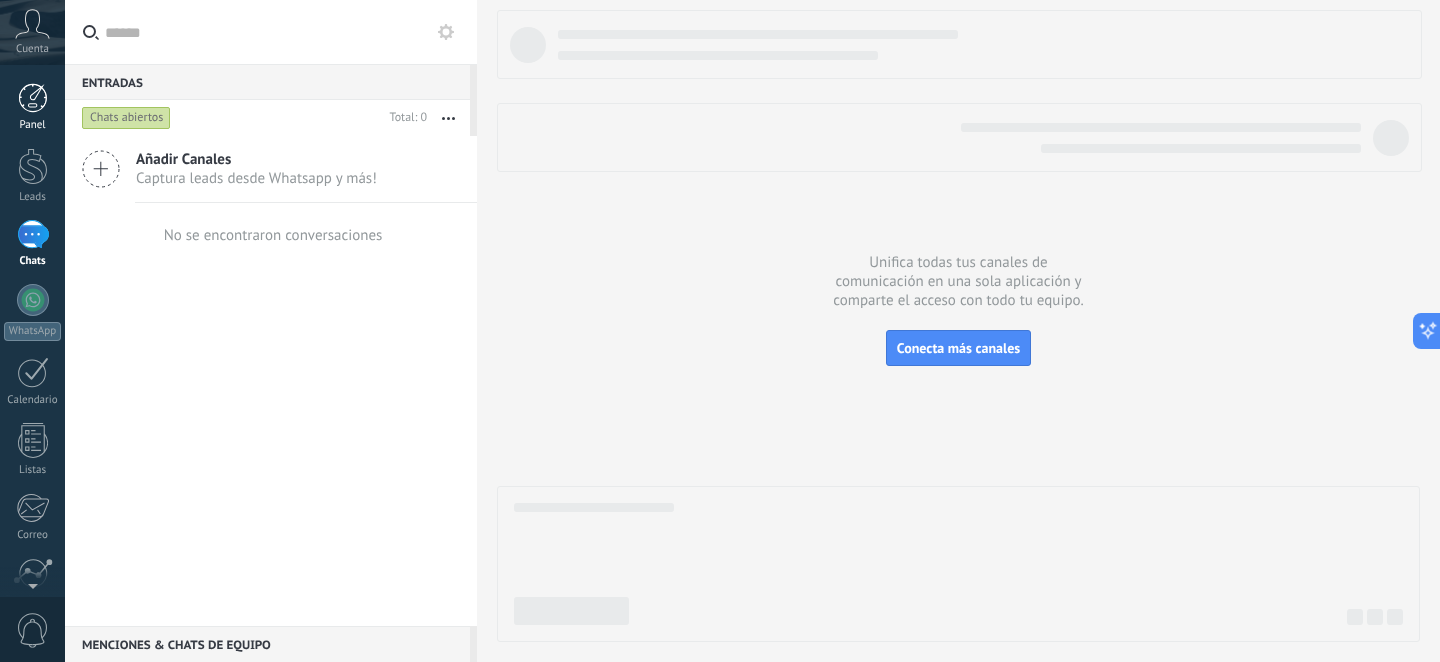 click at bounding box center (33, 98) 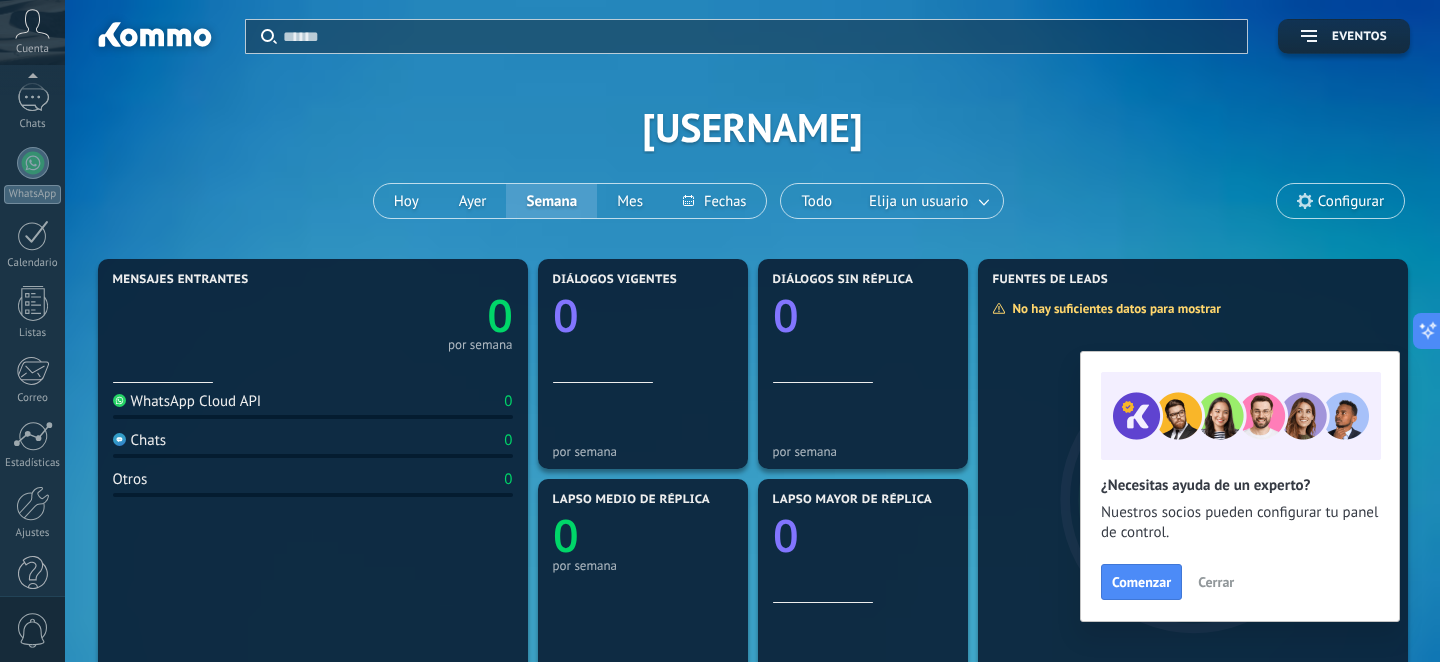 scroll, scrollTop: 170, scrollLeft: 0, axis: vertical 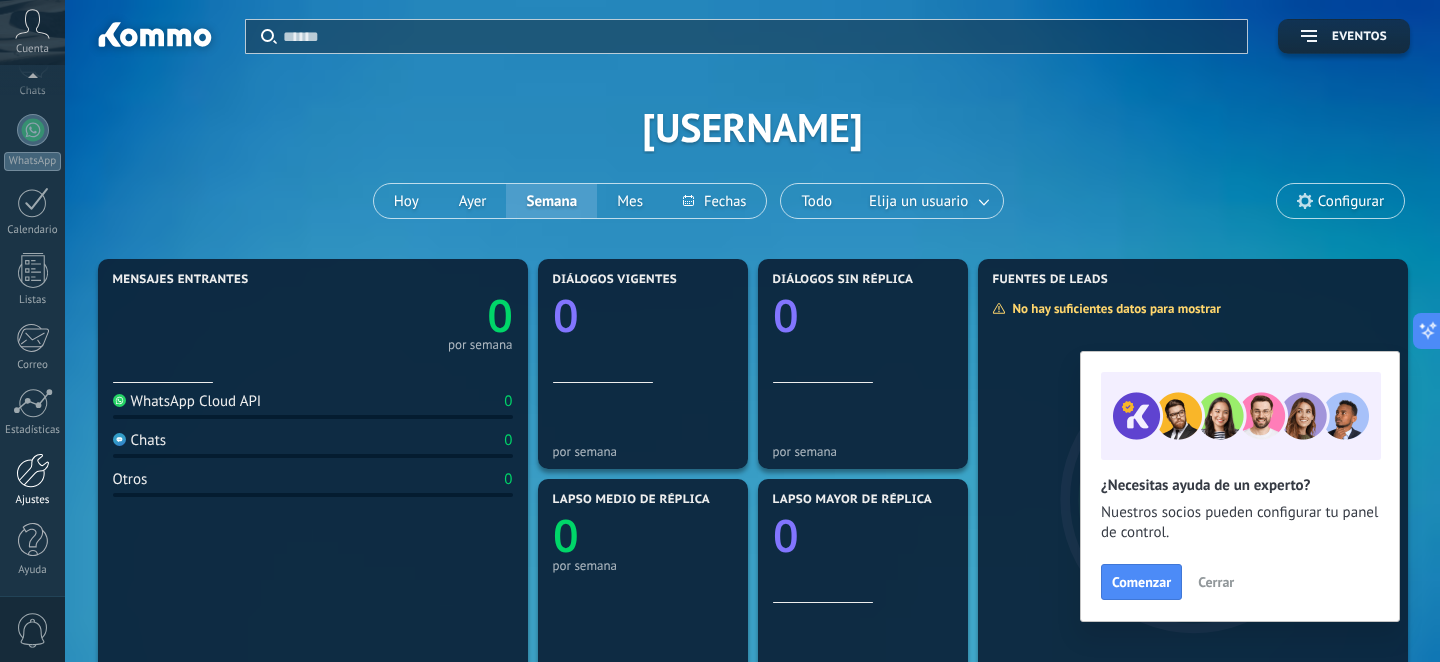 click at bounding box center [33, 470] 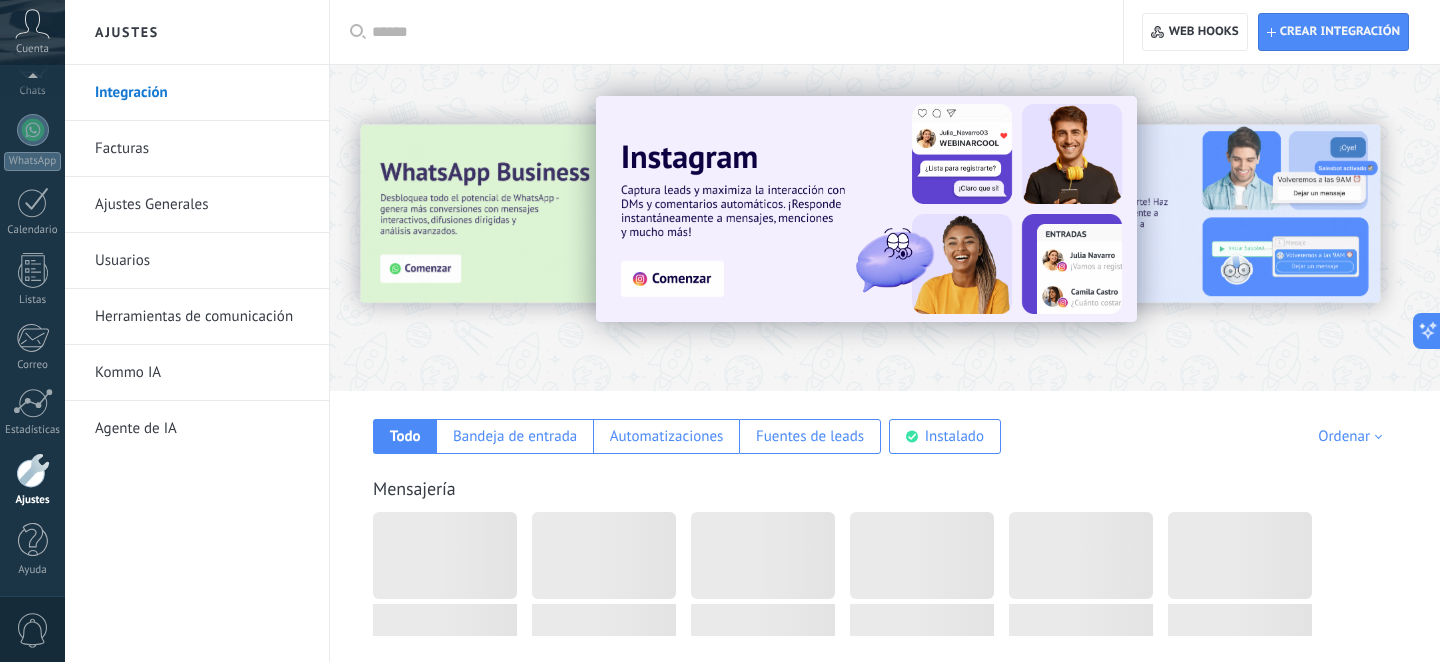 click on "Herramientas de comunicación" at bounding box center [202, 317] 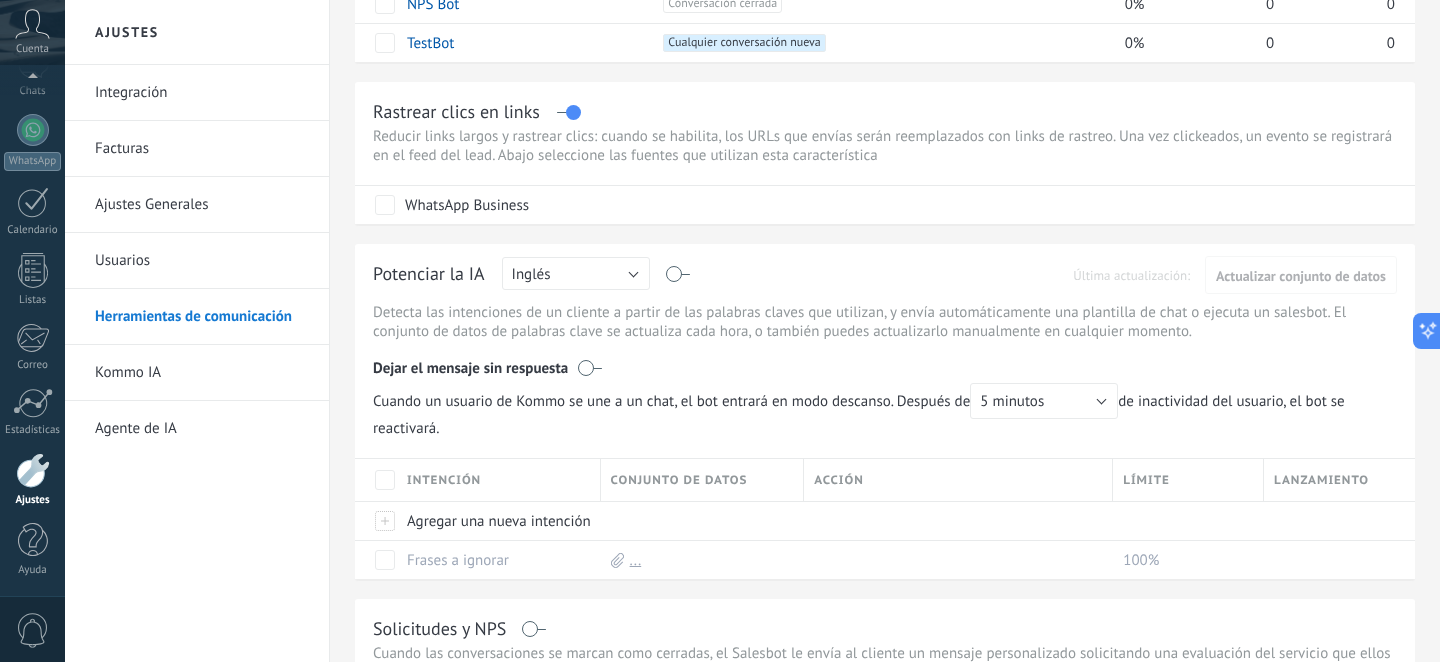 scroll, scrollTop: 0, scrollLeft: 0, axis: both 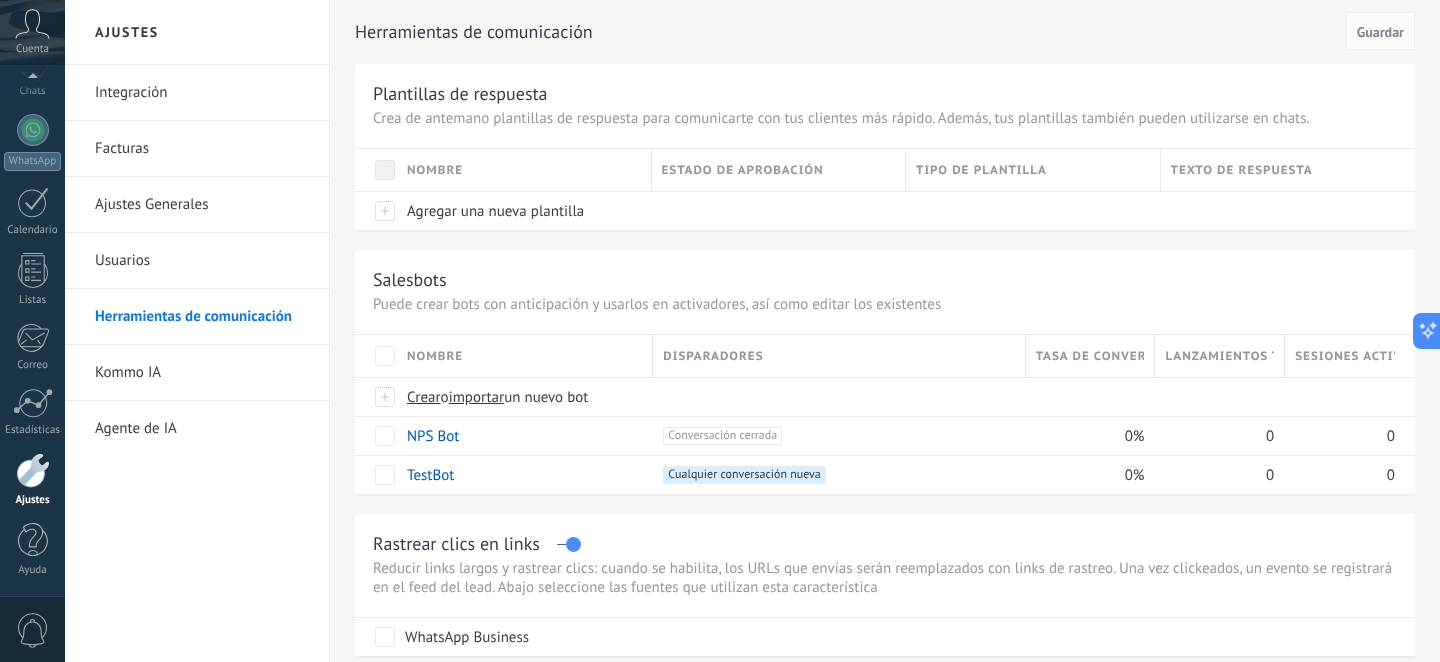 click on "Integración" at bounding box center (202, 93) 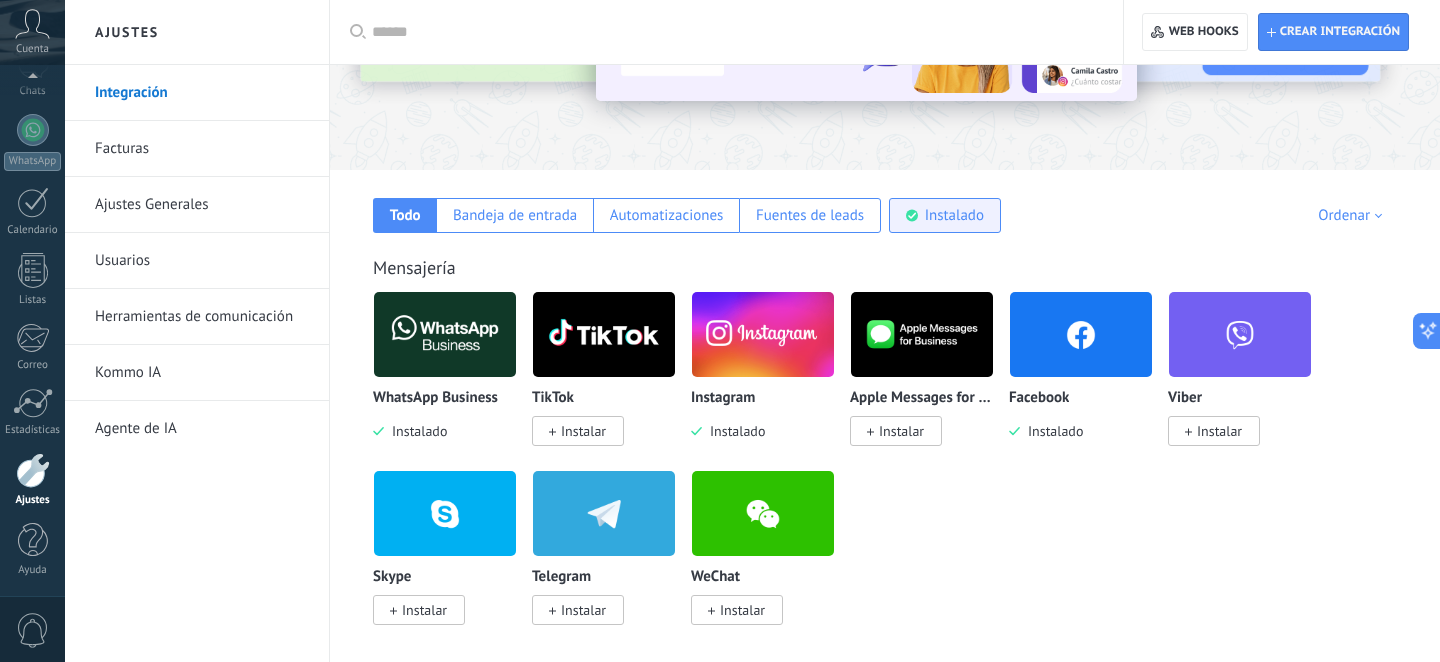 scroll, scrollTop: 223, scrollLeft: 0, axis: vertical 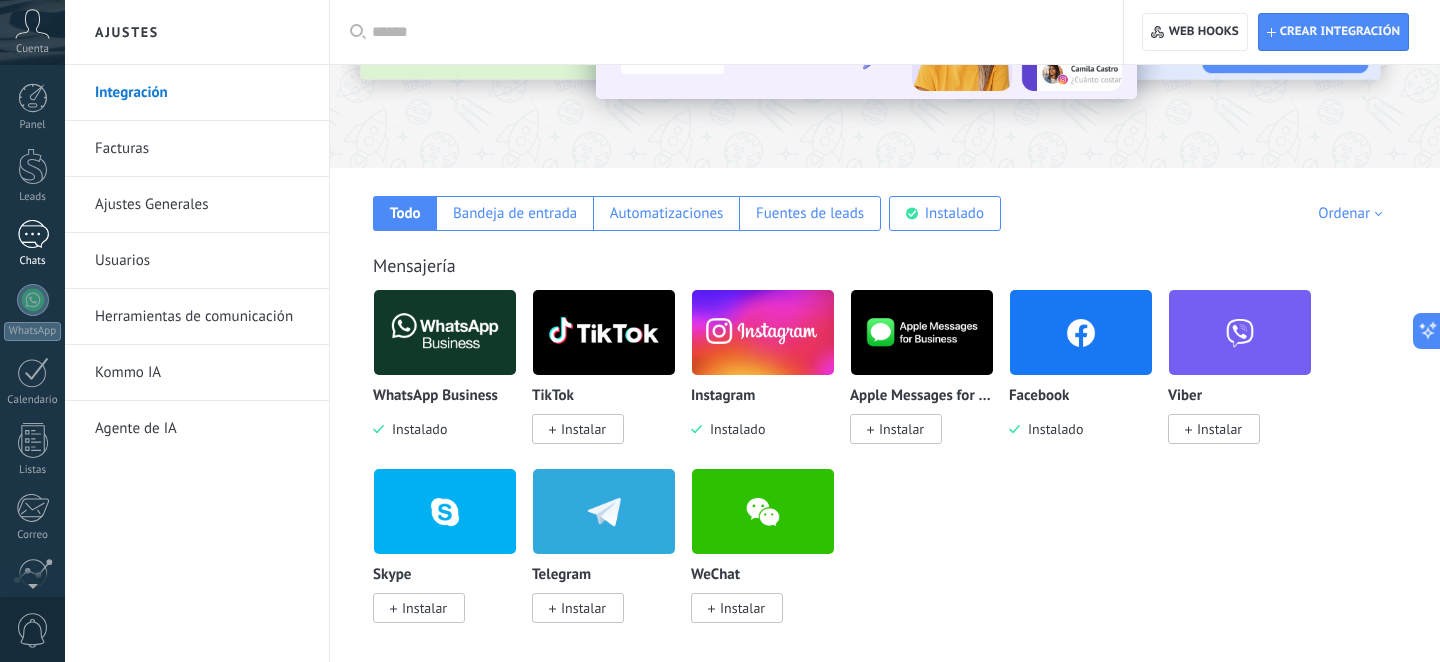 click at bounding box center [33, 234] 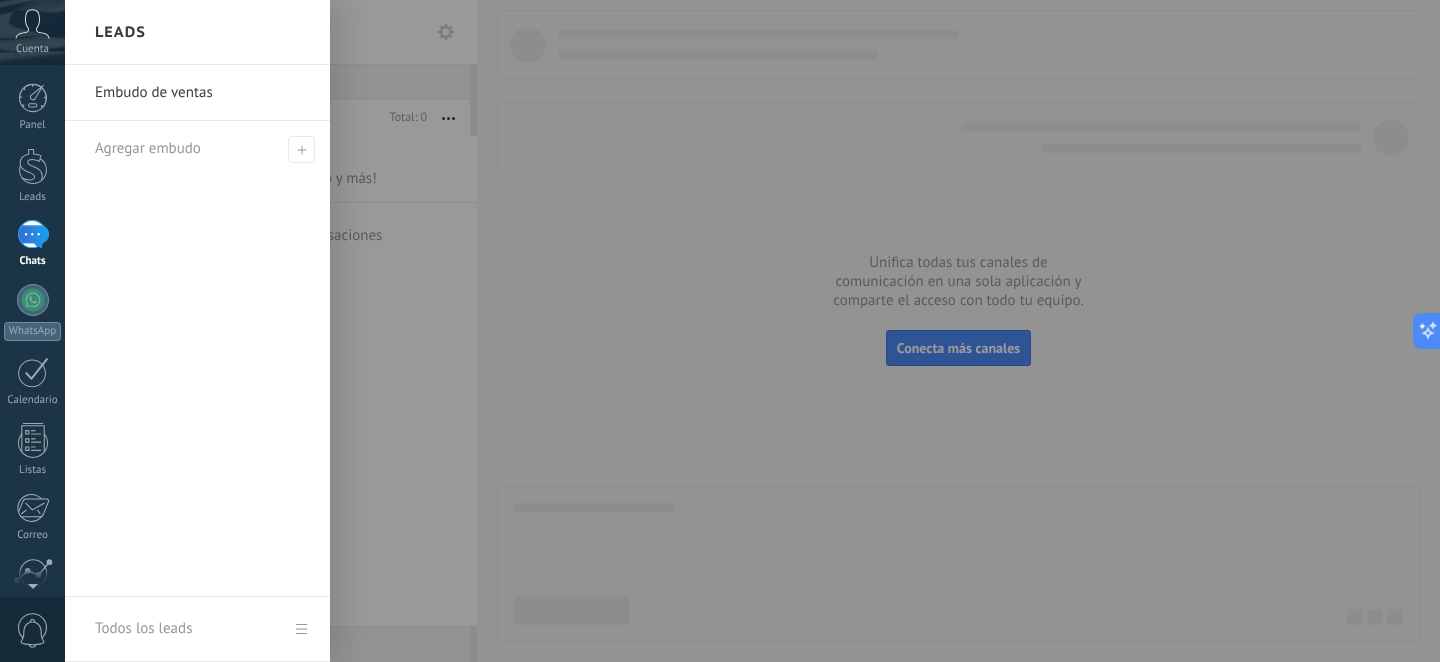 click at bounding box center [785, 331] 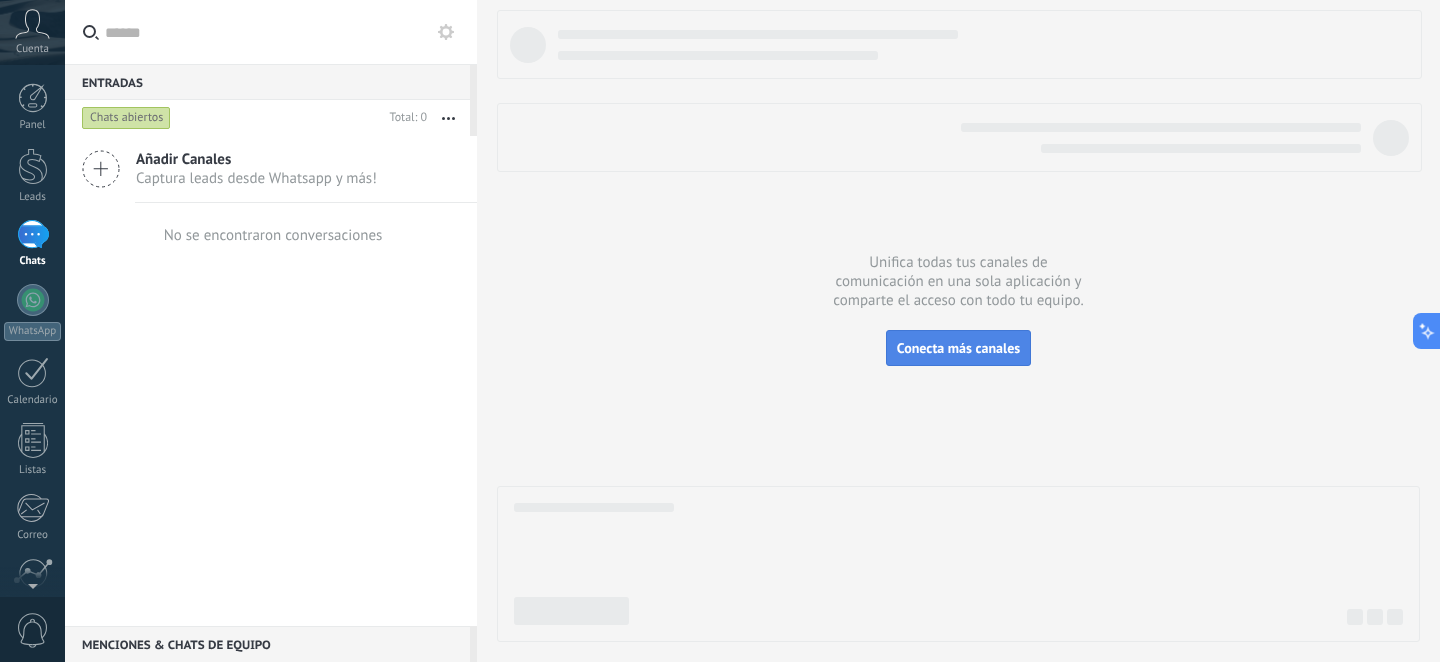 click on "Conecta más canales" at bounding box center [958, 348] 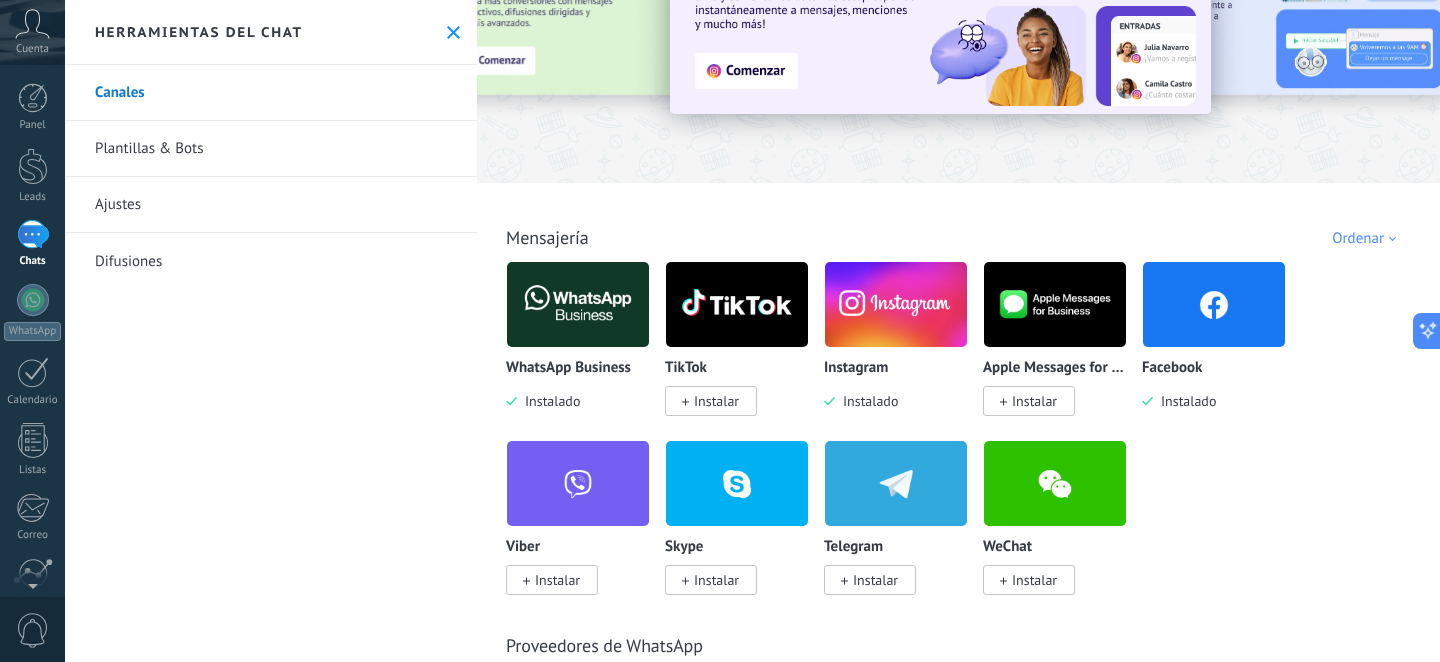scroll, scrollTop: 144, scrollLeft: 0, axis: vertical 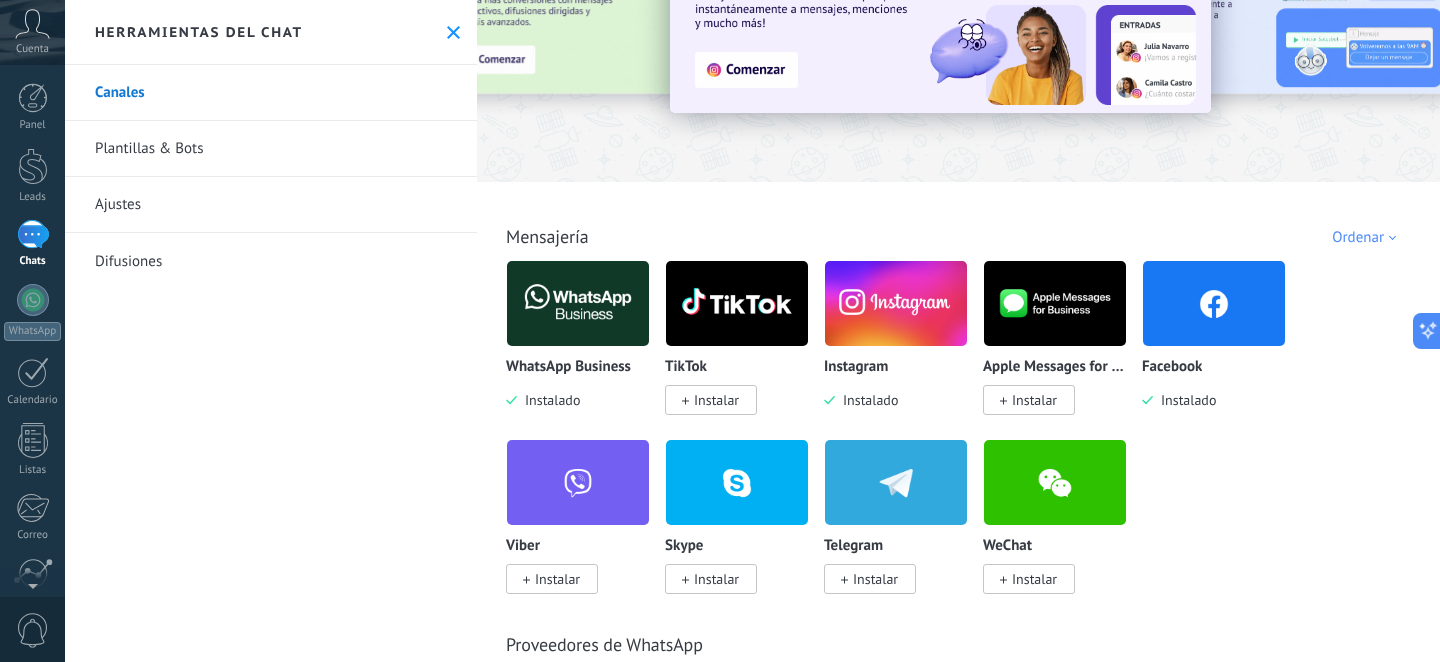 click on "Ordenar" at bounding box center [1367, 237] 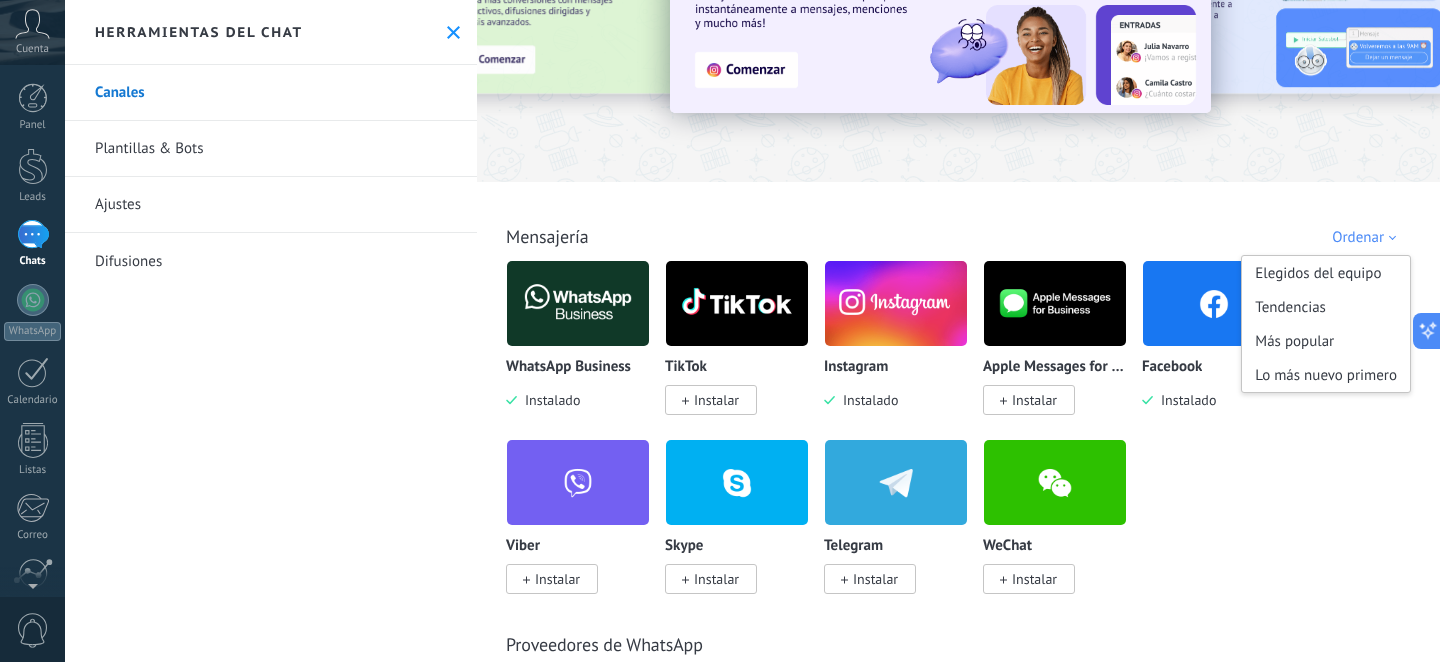 click on "Ordenar" at bounding box center [1367, 237] 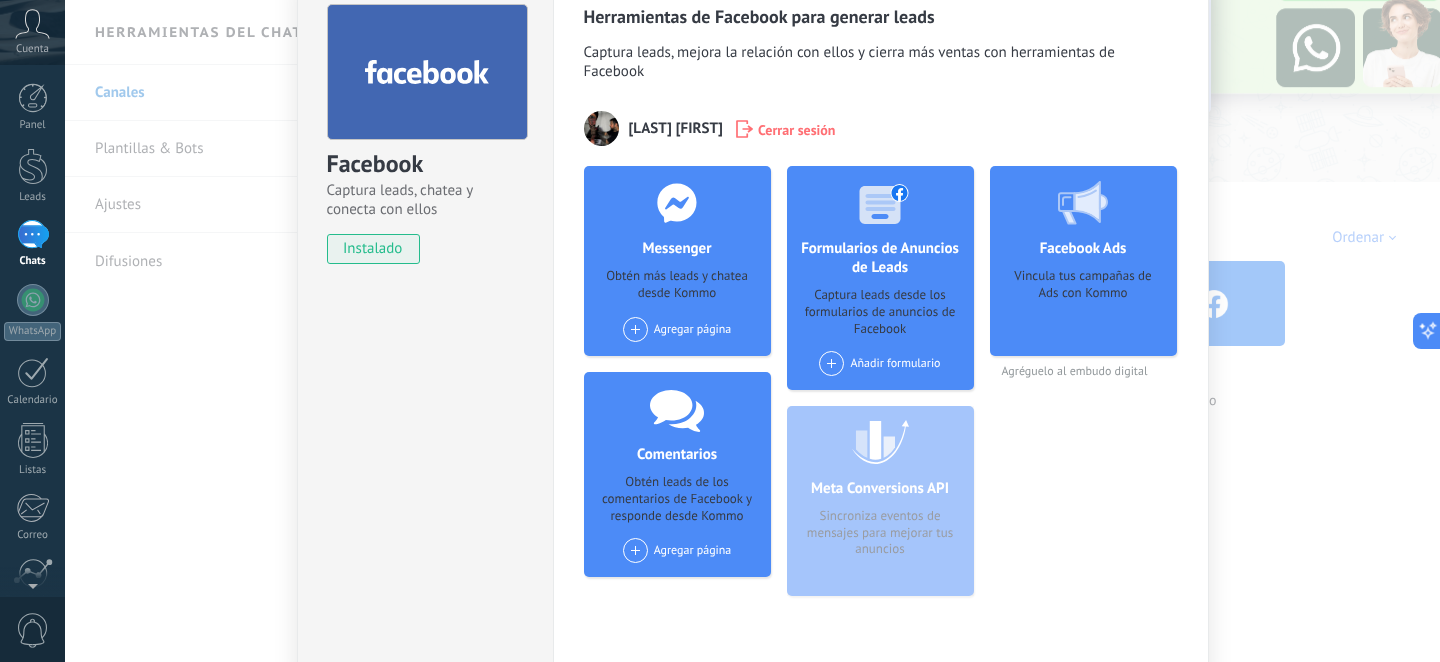 scroll, scrollTop: 129, scrollLeft: 0, axis: vertical 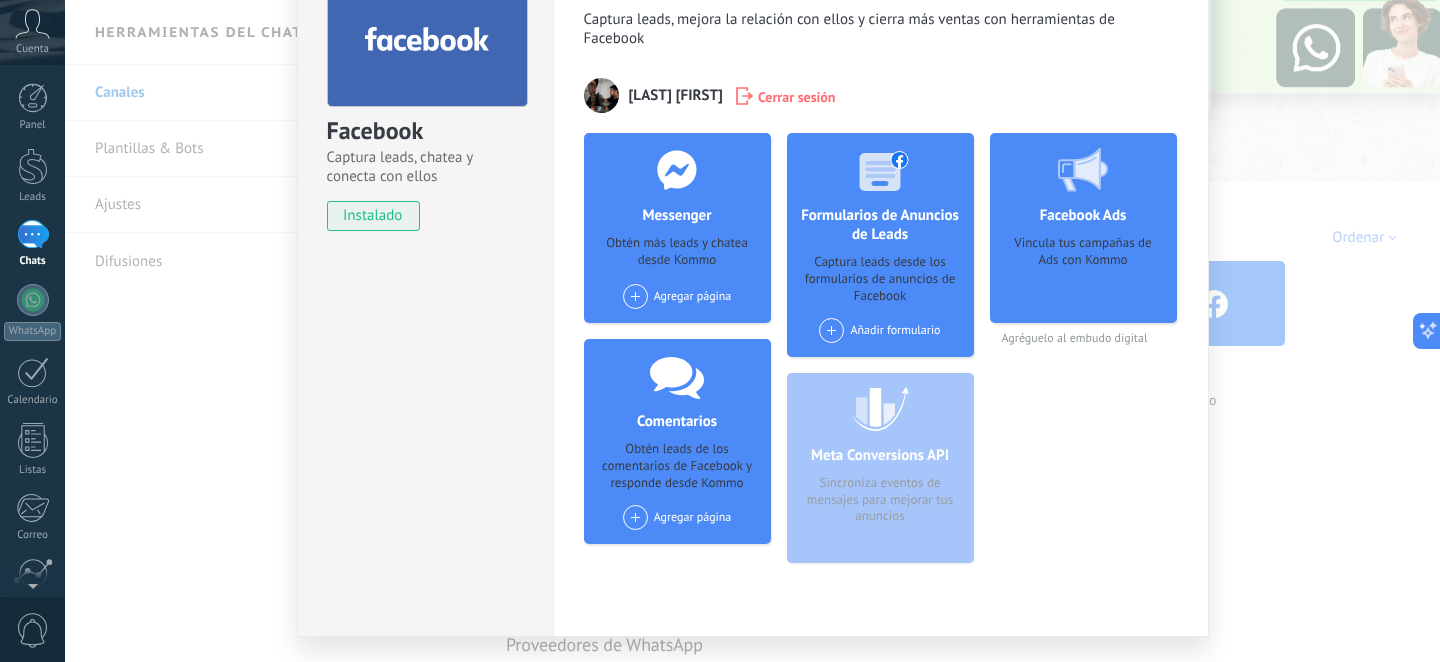 click on "Facebook Ads" at bounding box center (1083, 215) 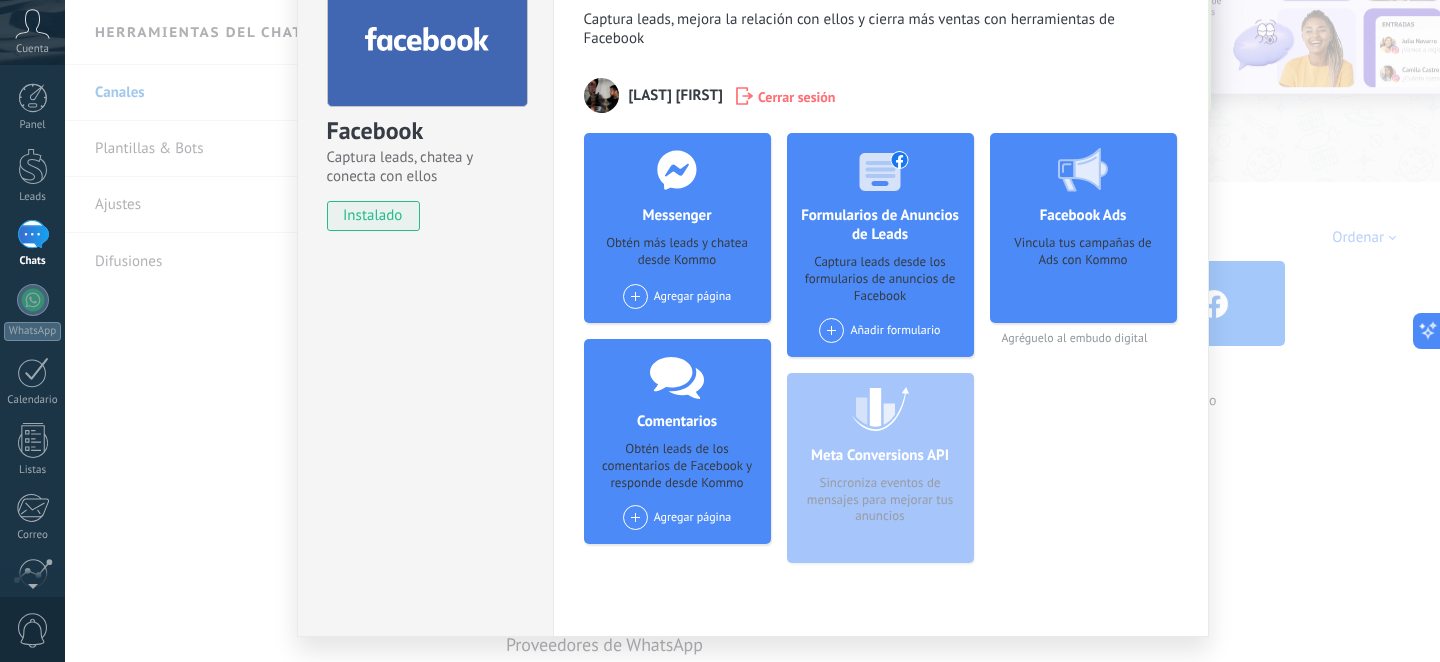 click at bounding box center [635, 296] 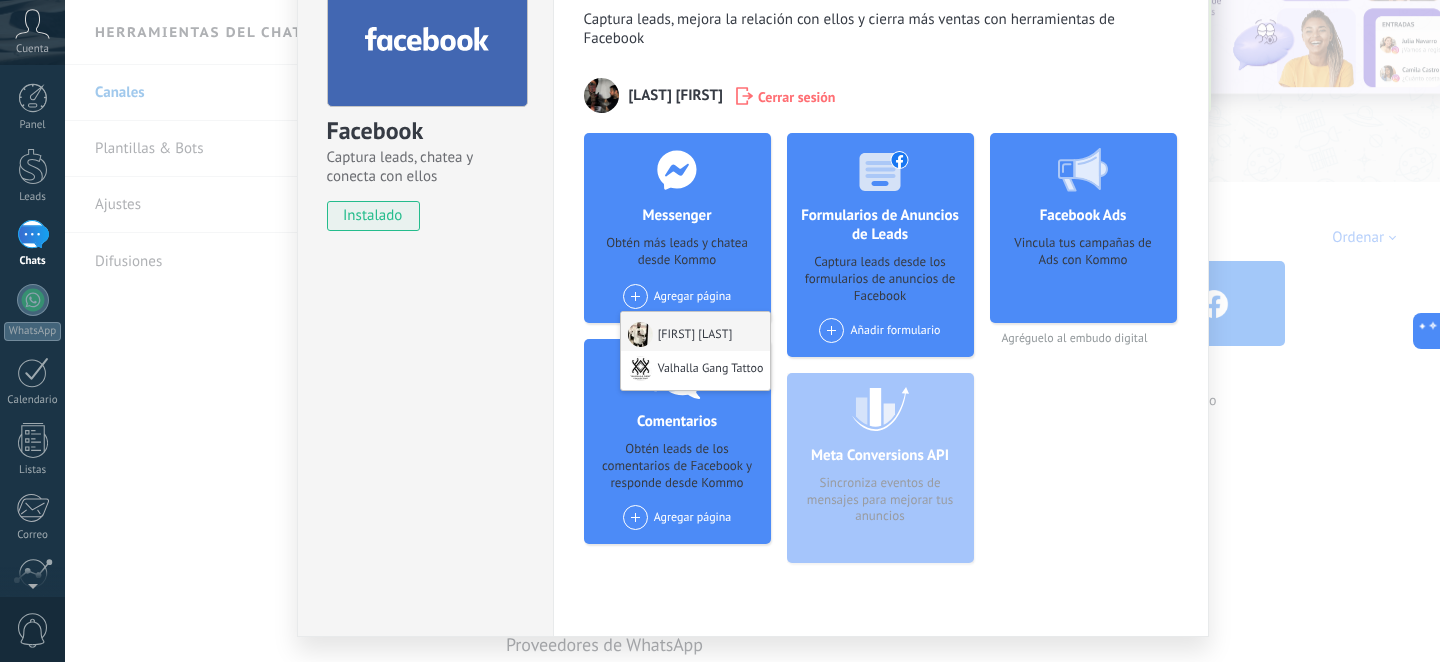 click at bounding box center [643, 334] 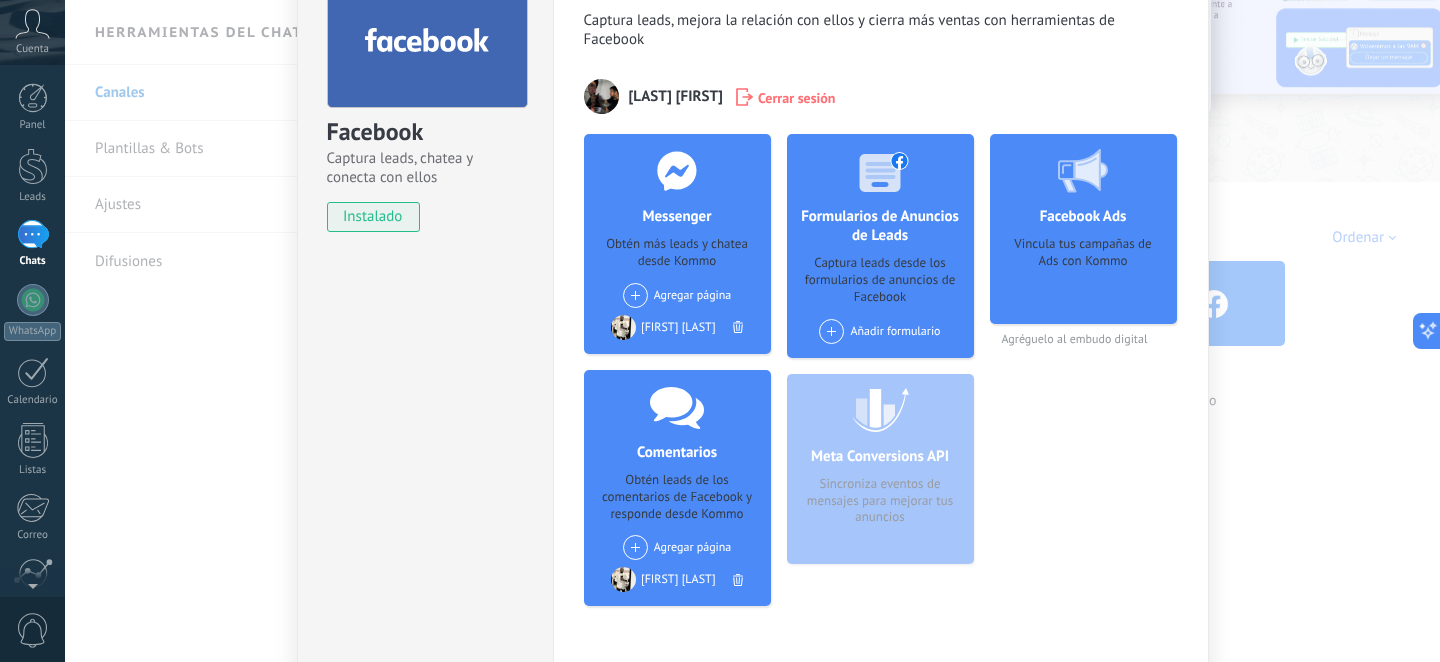 scroll, scrollTop: 0, scrollLeft: 0, axis: both 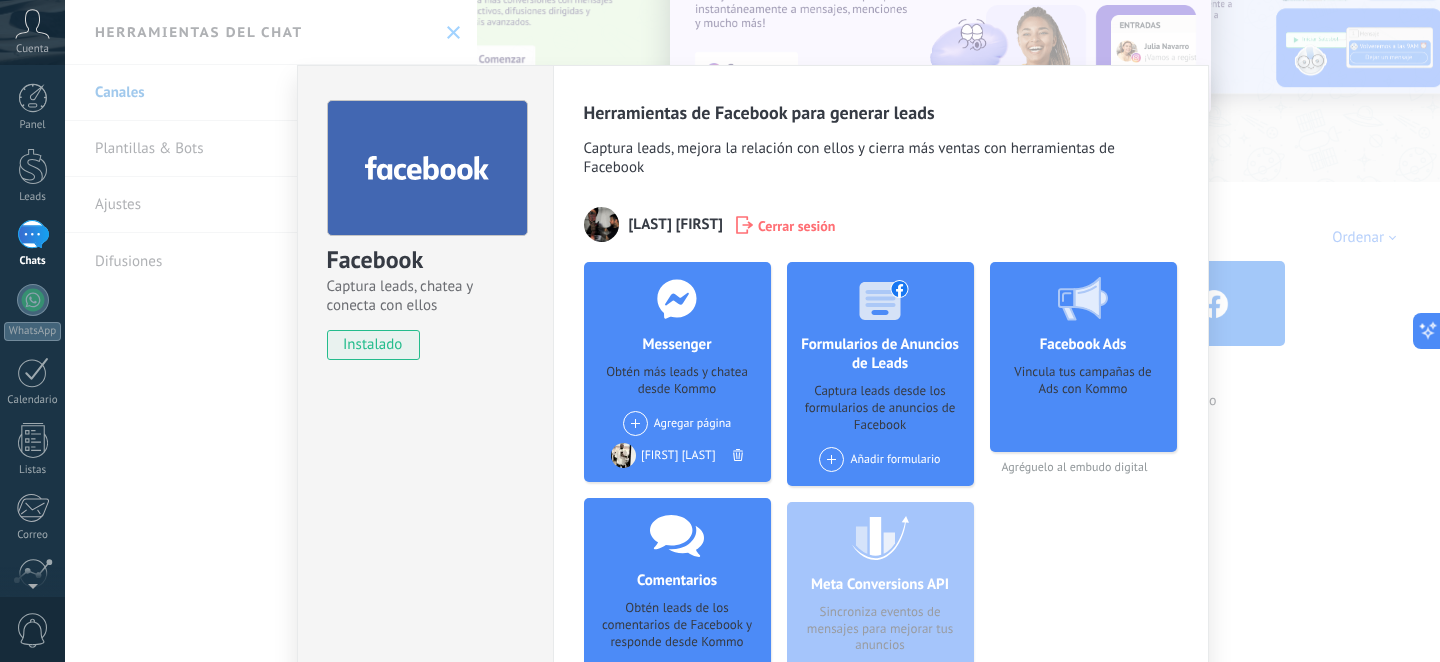 click on "Facebook Captura leads, chatea y conecta con ellos instalado Desinstalar Herramientas de Facebook para generar leads Captura leads, mejora la relación con ellos y cierra más ventas con herramientas de Facebook Hernandez Angel Cerrar sesión Messenger Obtén más leads y chatea desde Kommo Agregar página Valhalla Gang Tattoo Angel ache siete Comentarios Obtén leads de los comentarios de Facebook y responde desde Kommo Agregar página Angel ache siete Formularios de Anuncios de Leads Captura leads desde los formularios de anuncios de Facebook Añadir formulario Meta Conversions API Sincroniza eventos de mensajes para mejorar tus anuncios Facebook Ads Vincula tus campañas de Ads con Kommo Agréguelo al embudo digital más" at bounding box center (752, 331) 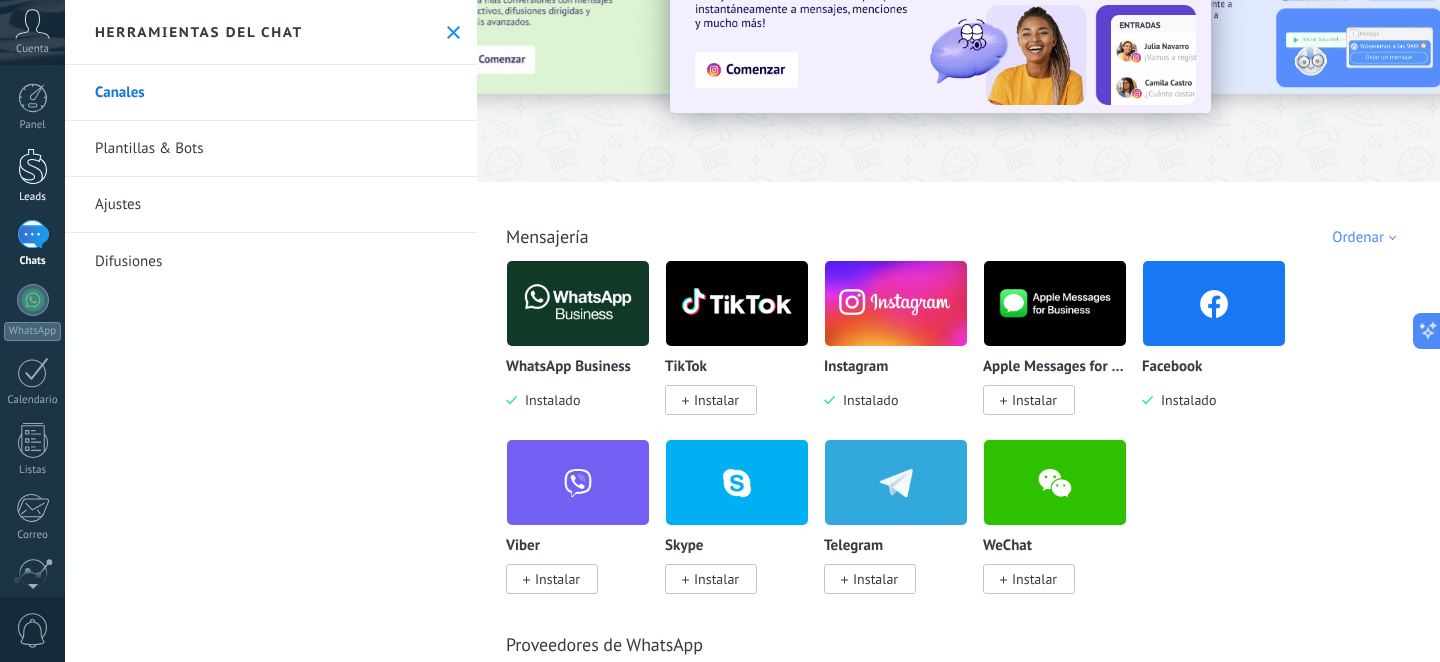 click at bounding box center (33, 166) 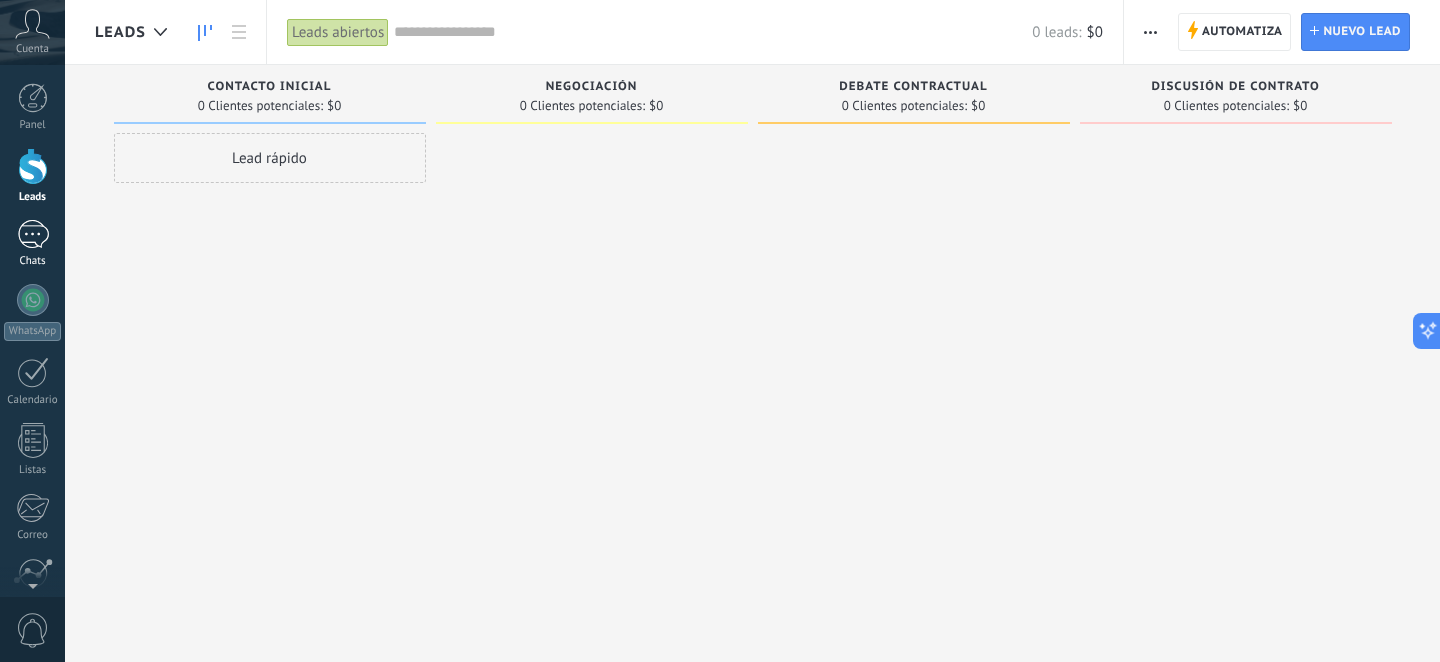 click at bounding box center [33, 234] 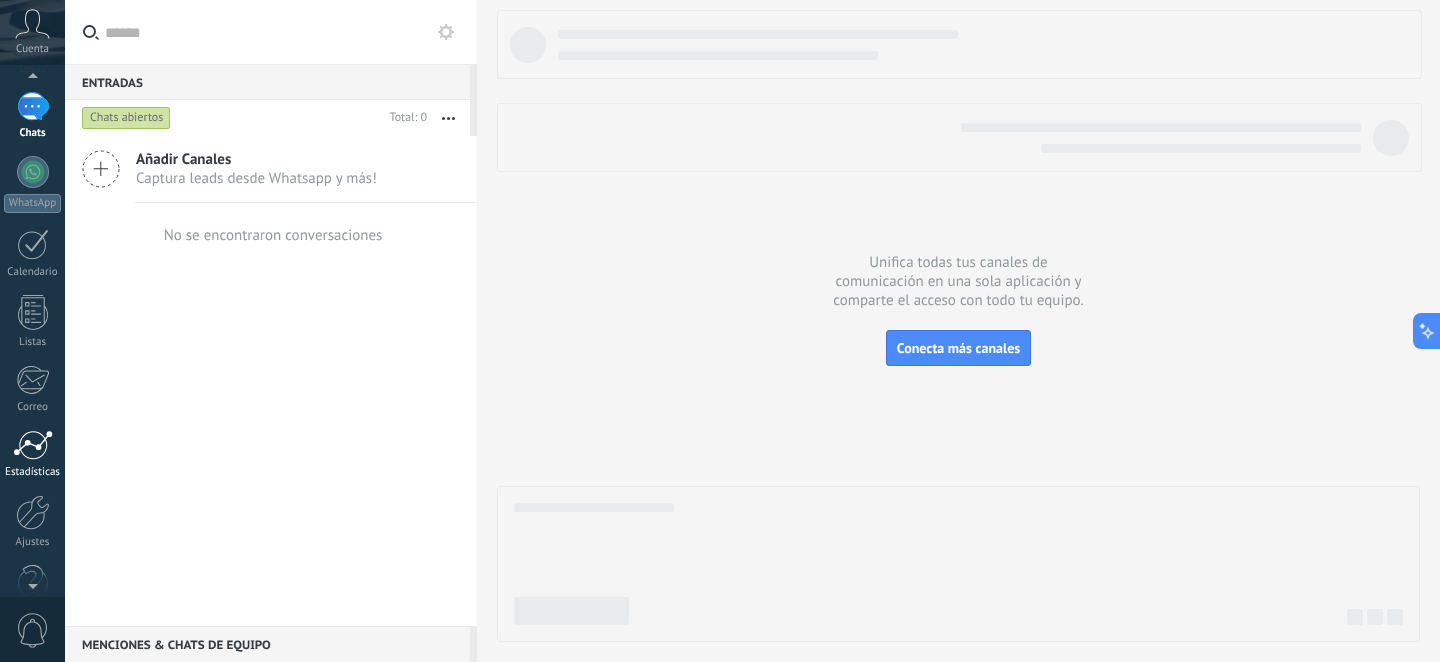 scroll, scrollTop: 170, scrollLeft: 0, axis: vertical 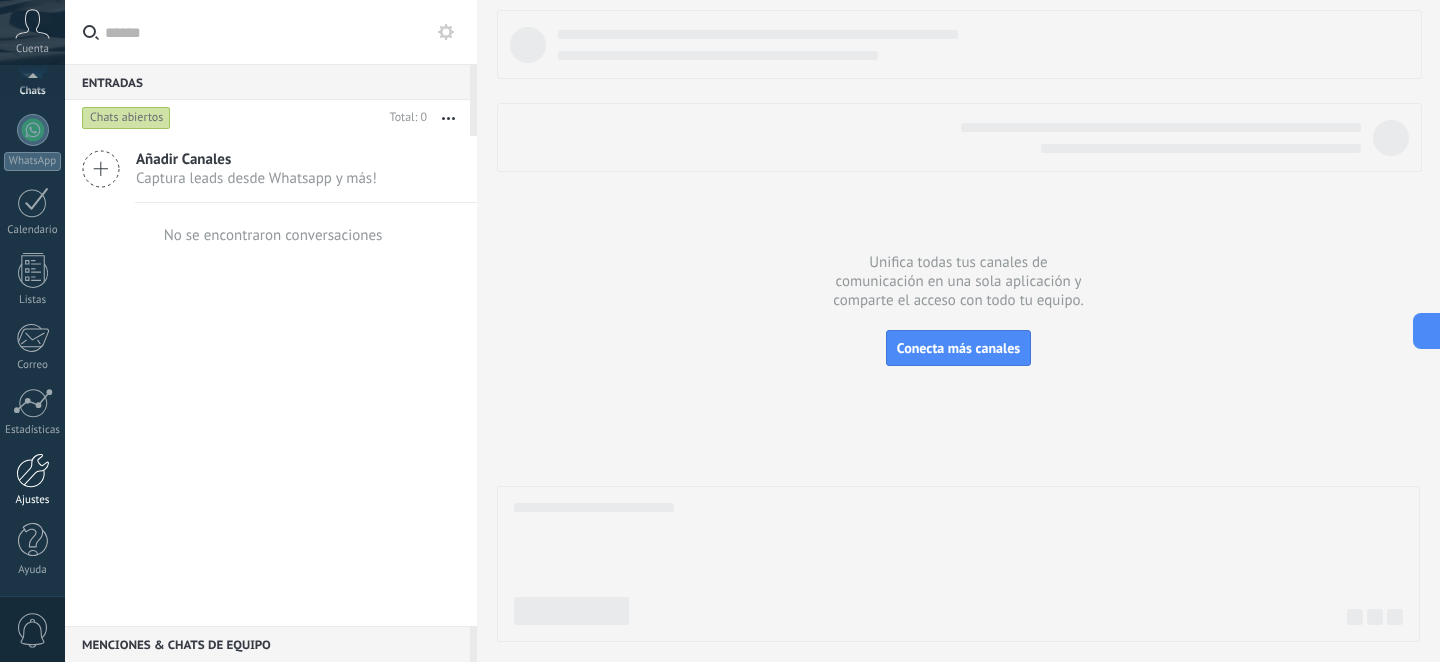 click at bounding box center (33, 470) 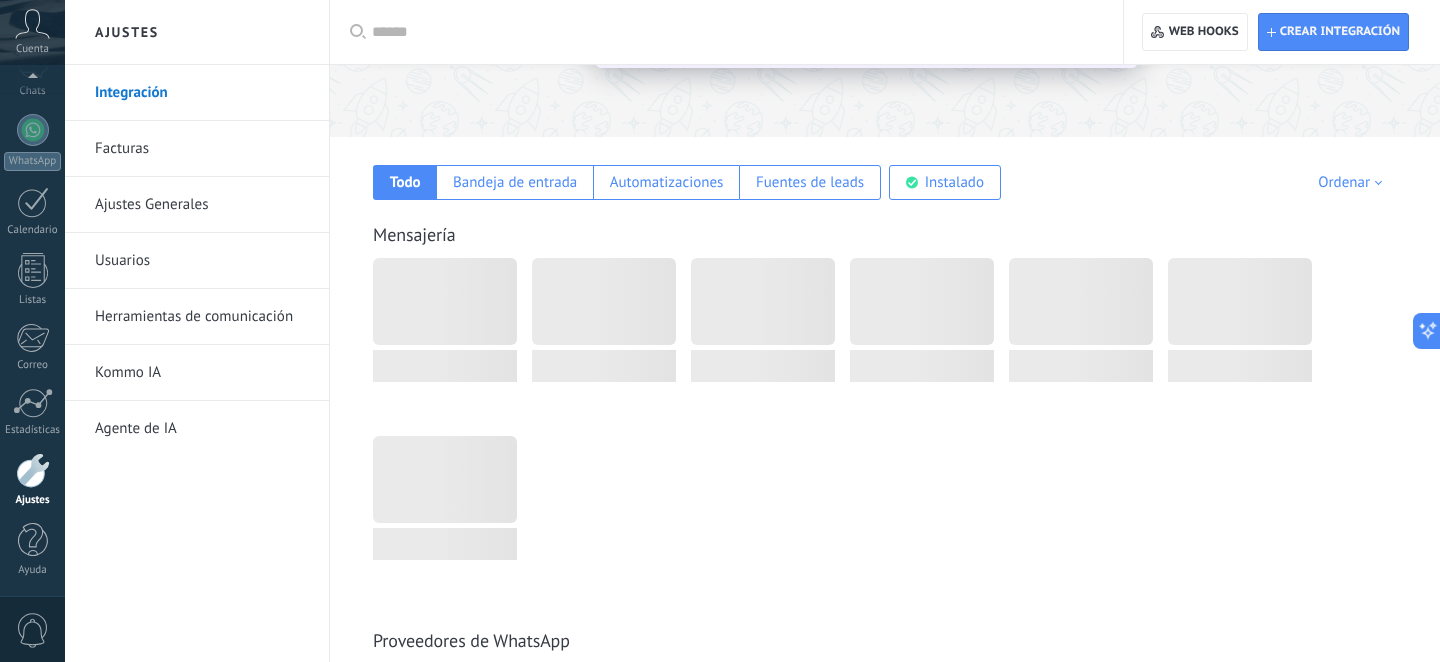 scroll, scrollTop: 288, scrollLeft: 0, axis: vertical 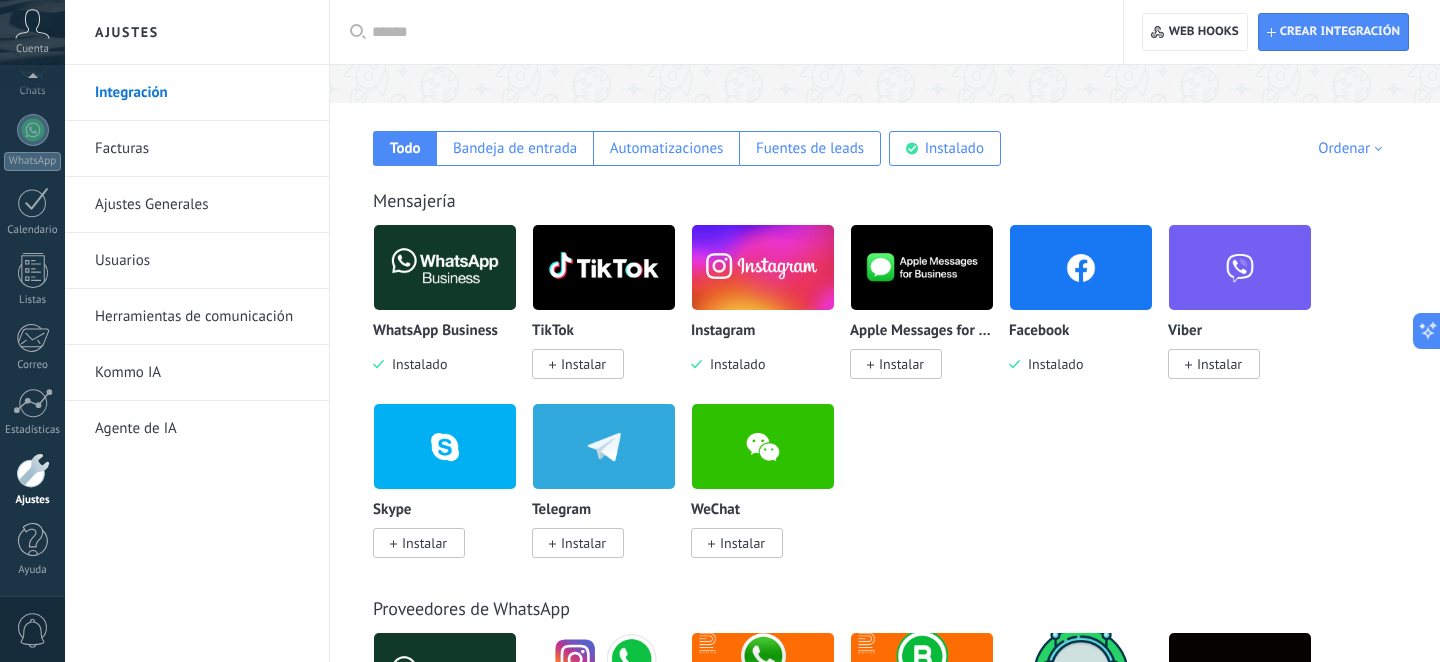 click at bounding box center (1081, 267) 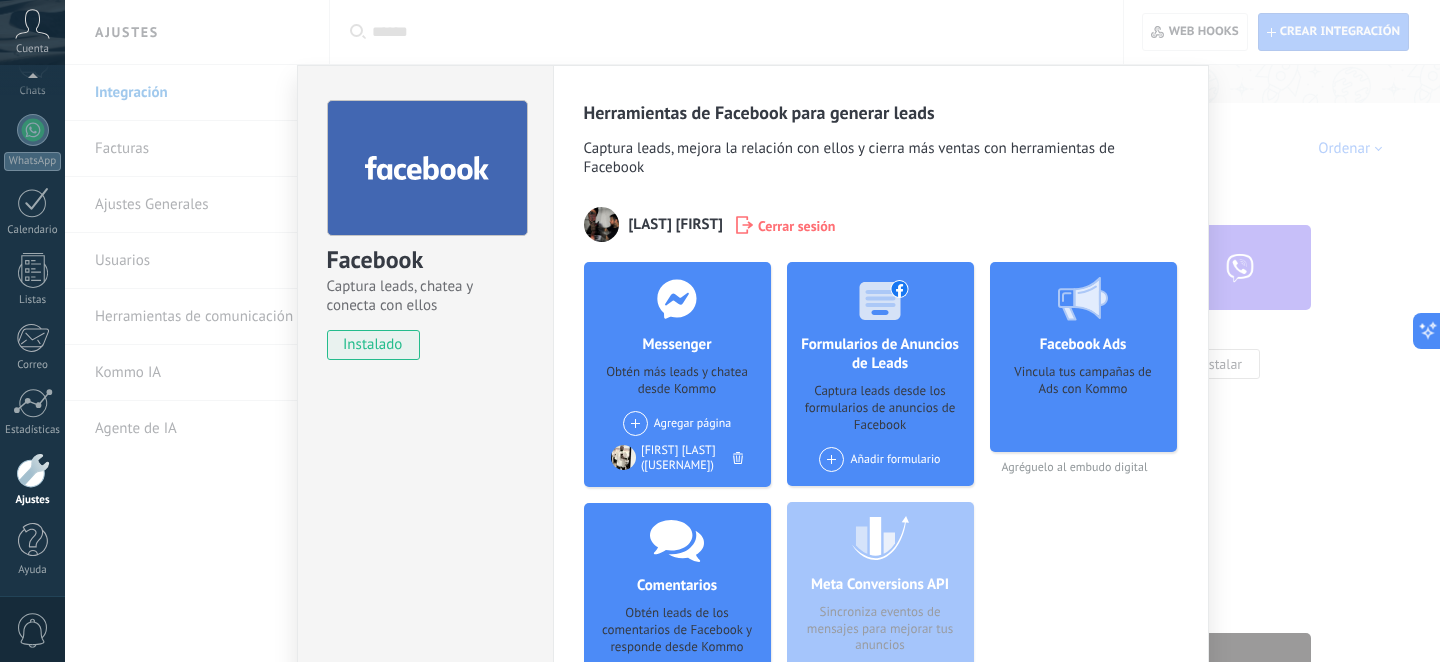 scroll, scrollTop: 96, scrollLeft: 0, axis: vertical 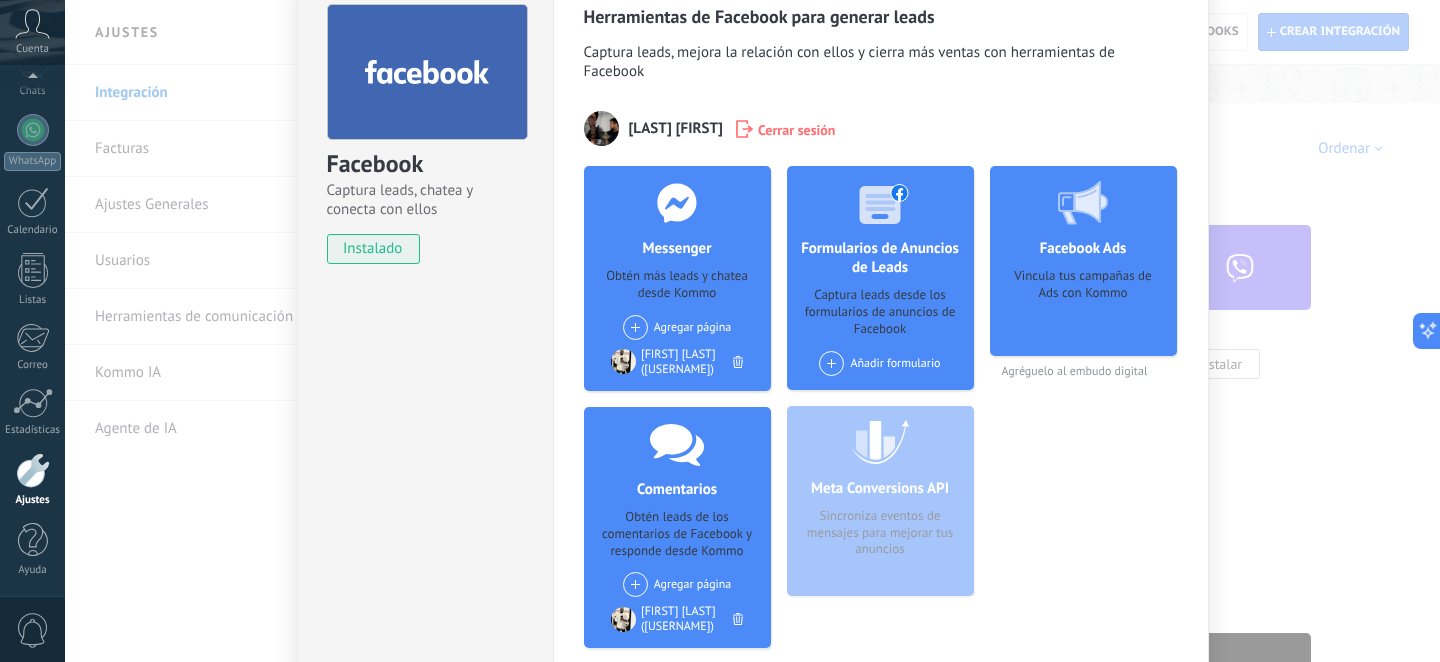 click at bounding box center (635, 327) 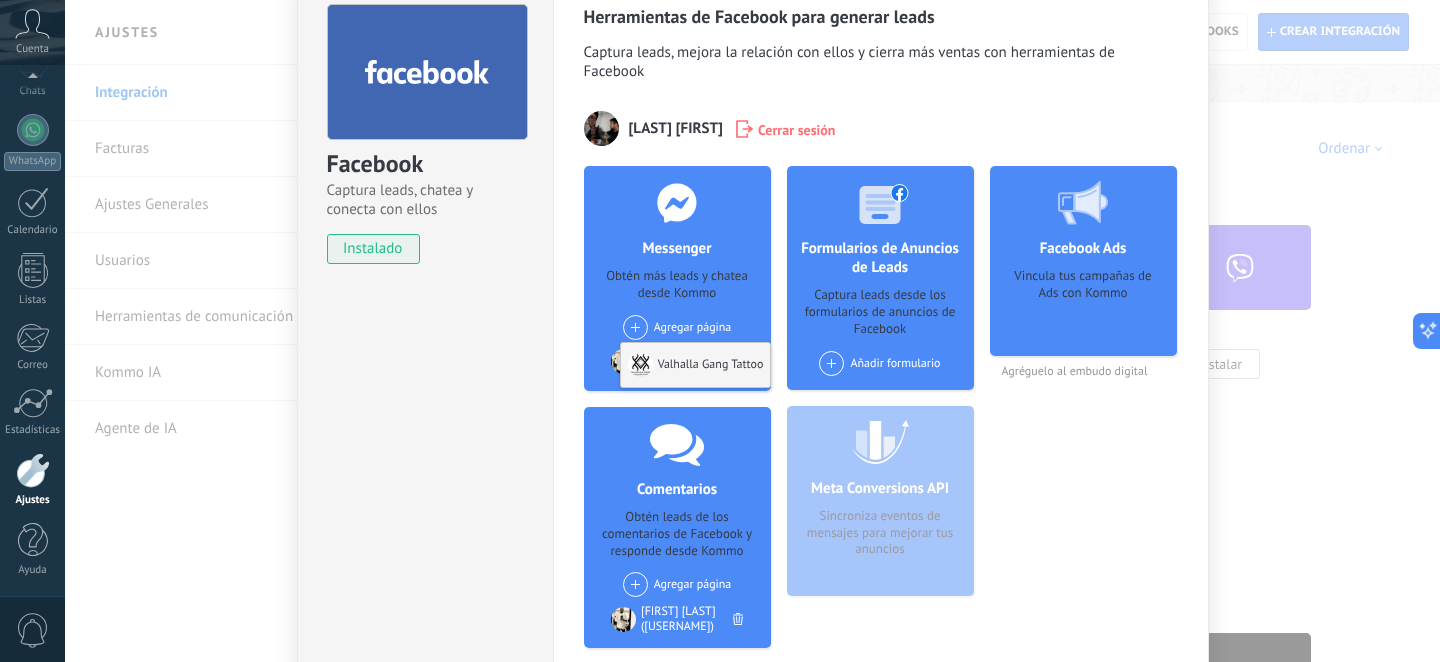 click at bounding box center (640, 364) 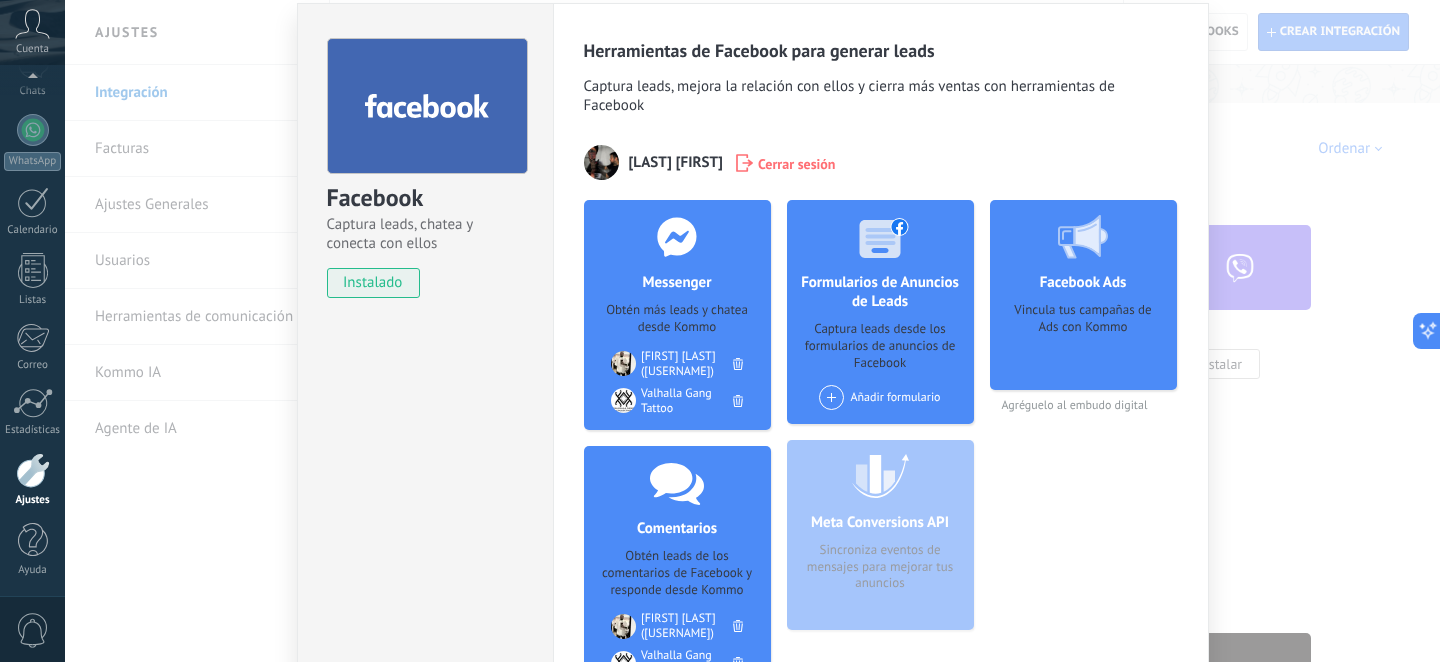 scroll, scrollTop: 0, scrollLeft: 0, axis: both 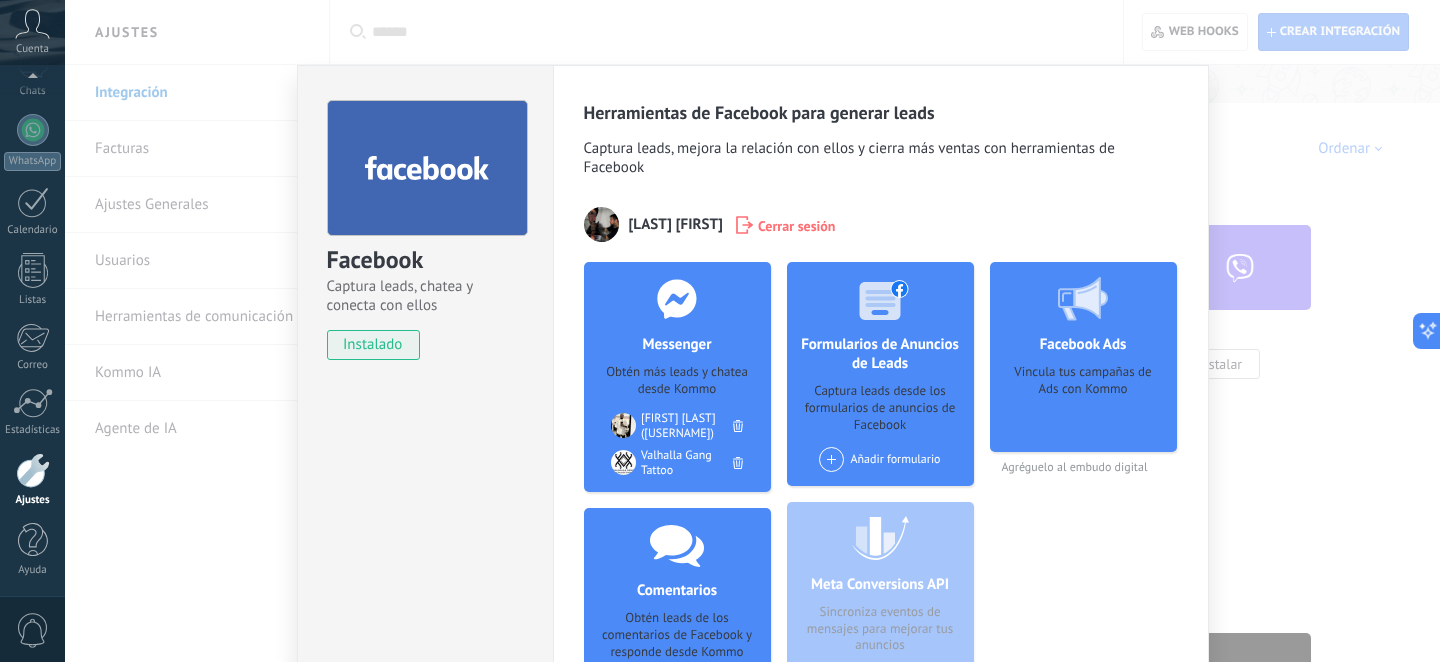 click on "Facebook Captura leads, chatea y conecta con ellos instalado Desinstalar Herramientas de Facebook para generar leads Captura leads, mejora la relación con ellos y cierra más ventas con herramientas de Facebook Hernandez Angel Cerrar sesión Messenger Obtén más leads y chatea desde Kommo Agregar página Angel ache siete (Angel ache siete) Valhalla Gang Tattoo Comentarios Obtén leads de los comentarios de Facebook y responde desde Kommo Agregar página Angel ache siete (Angel ache siete) Valhalla Gang Tattoo Formularios de Anuncios de Leads Captura leads desde los formularios de anuncios de Facebook Añadir formulario Meta Conversions API Sincroniza eventos de mensajes para mejorar tus anuncios Facebook Ads Vincula tus campañas de Ads con Kommo Agréguelo al embudo digital más" at bounding box center (752, 331) 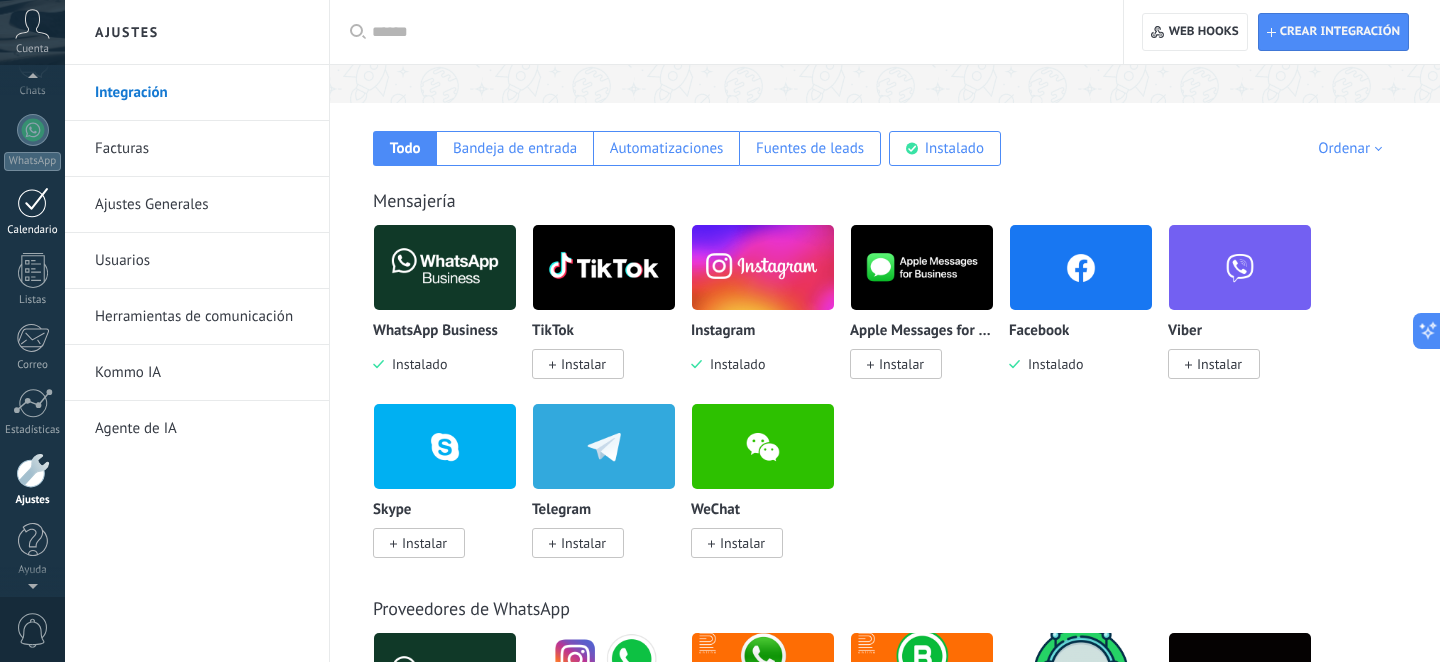 scroll, scrollTop: 0, scrollLeft: 0, axis: both 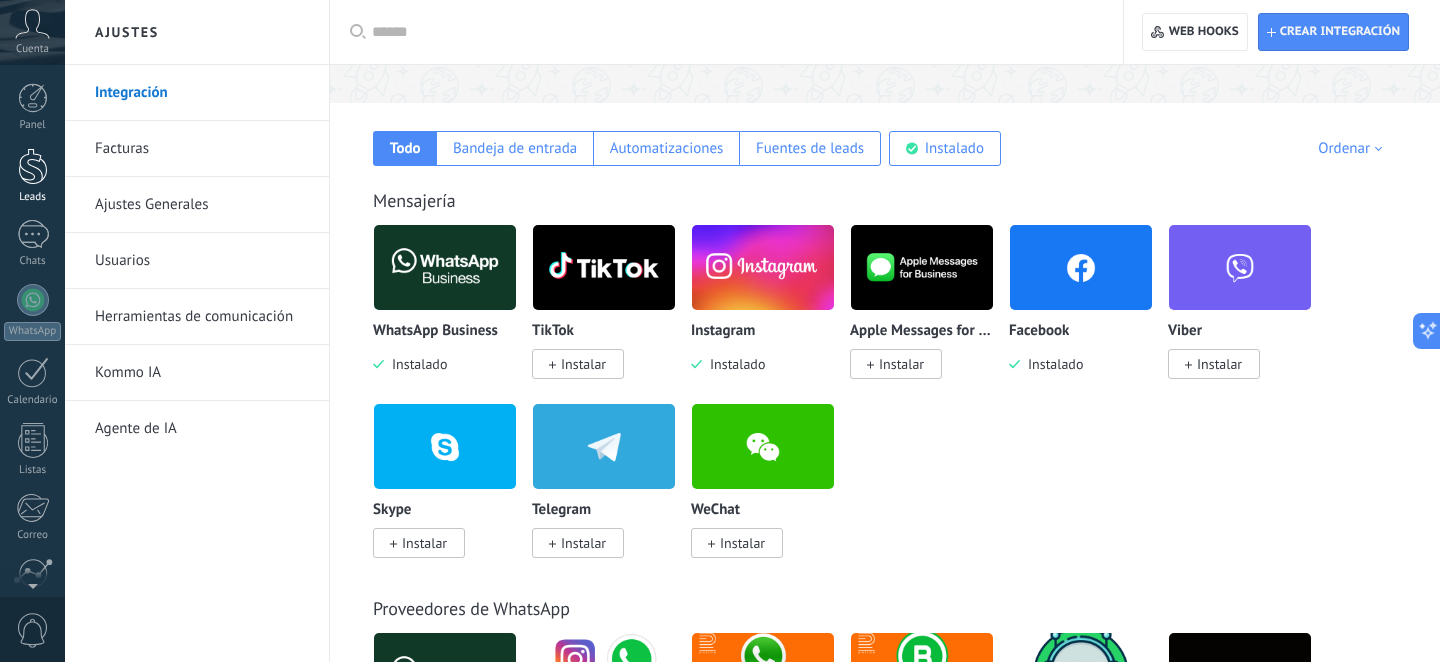 click at bounding box center (33, 166) 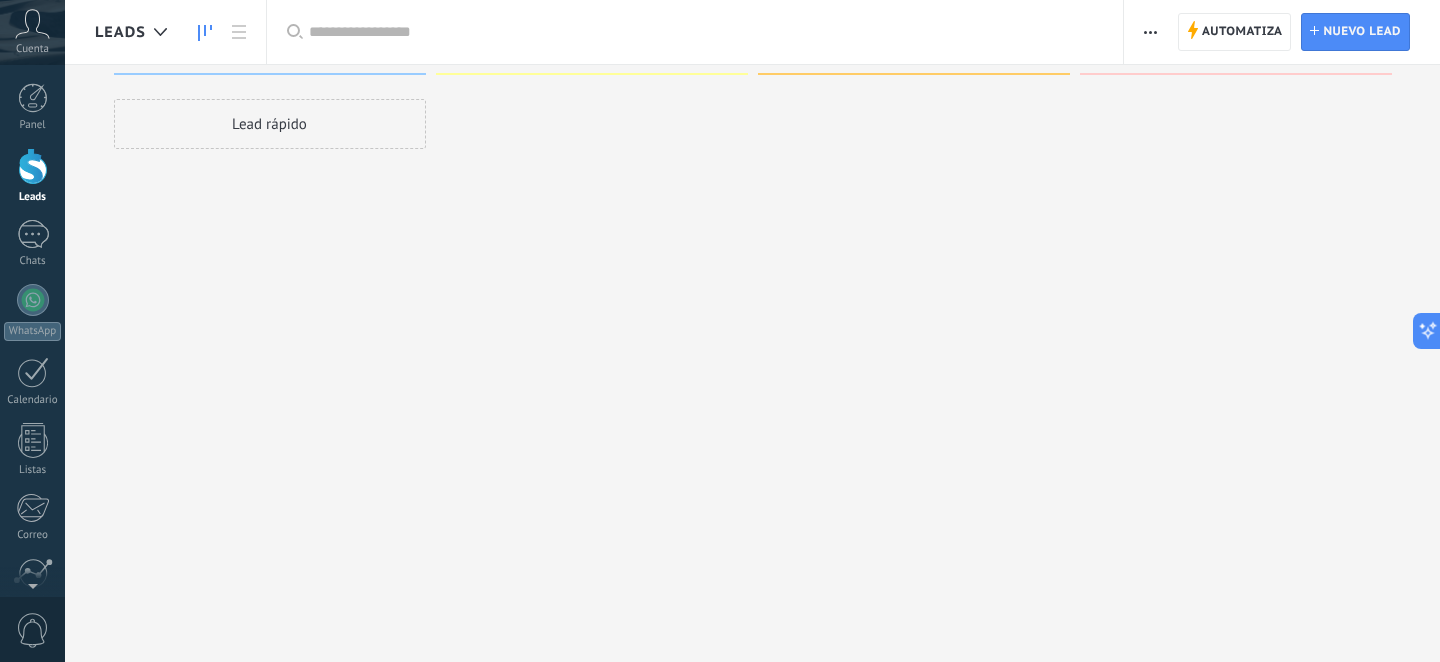 scroll, scrollTop: 0, scrollLeft: 0, axis: both 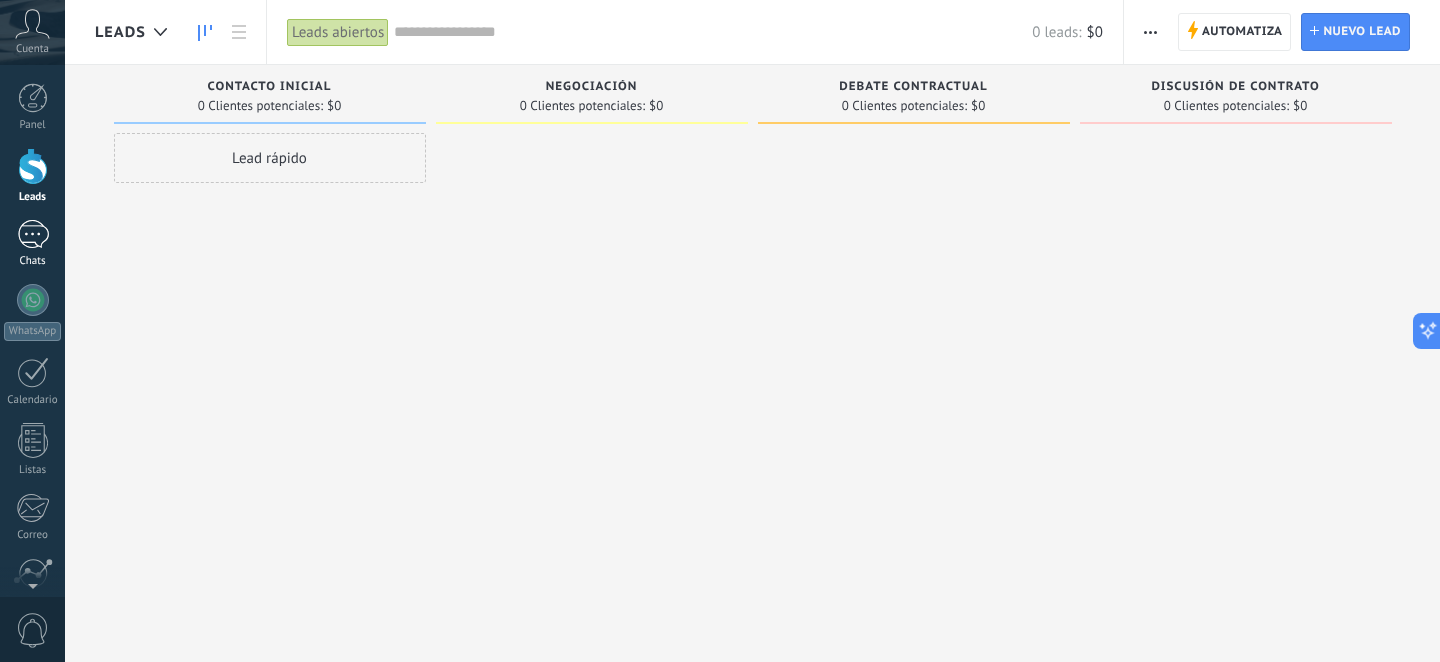 click at bounding box center (33, 234) 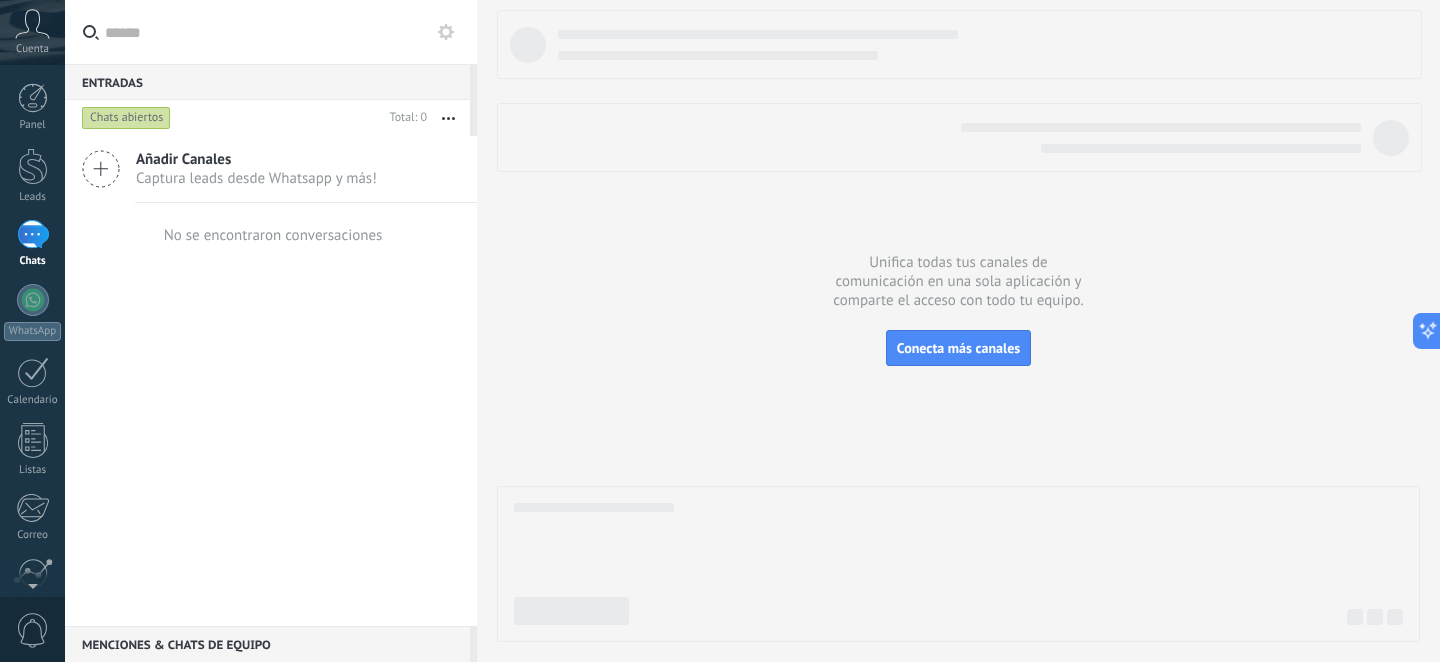 click on "Entradas 0" at bounding box center [267, 82] 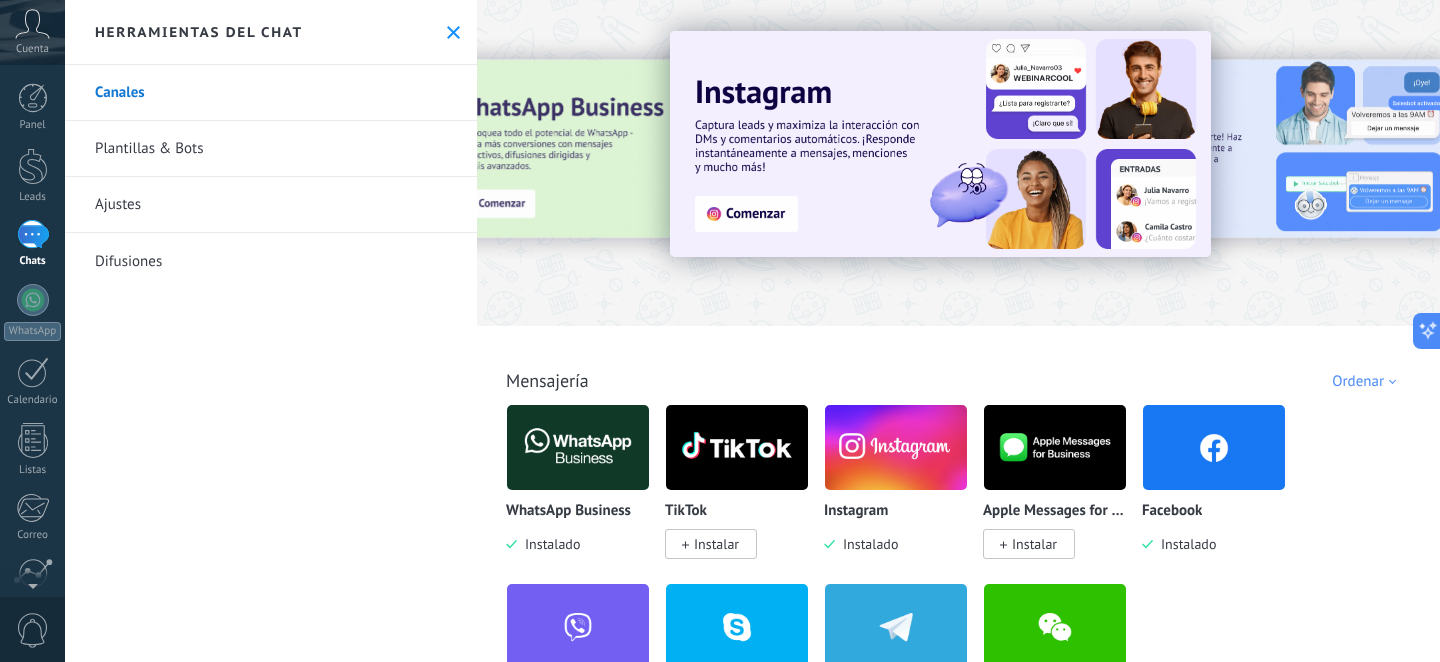 click 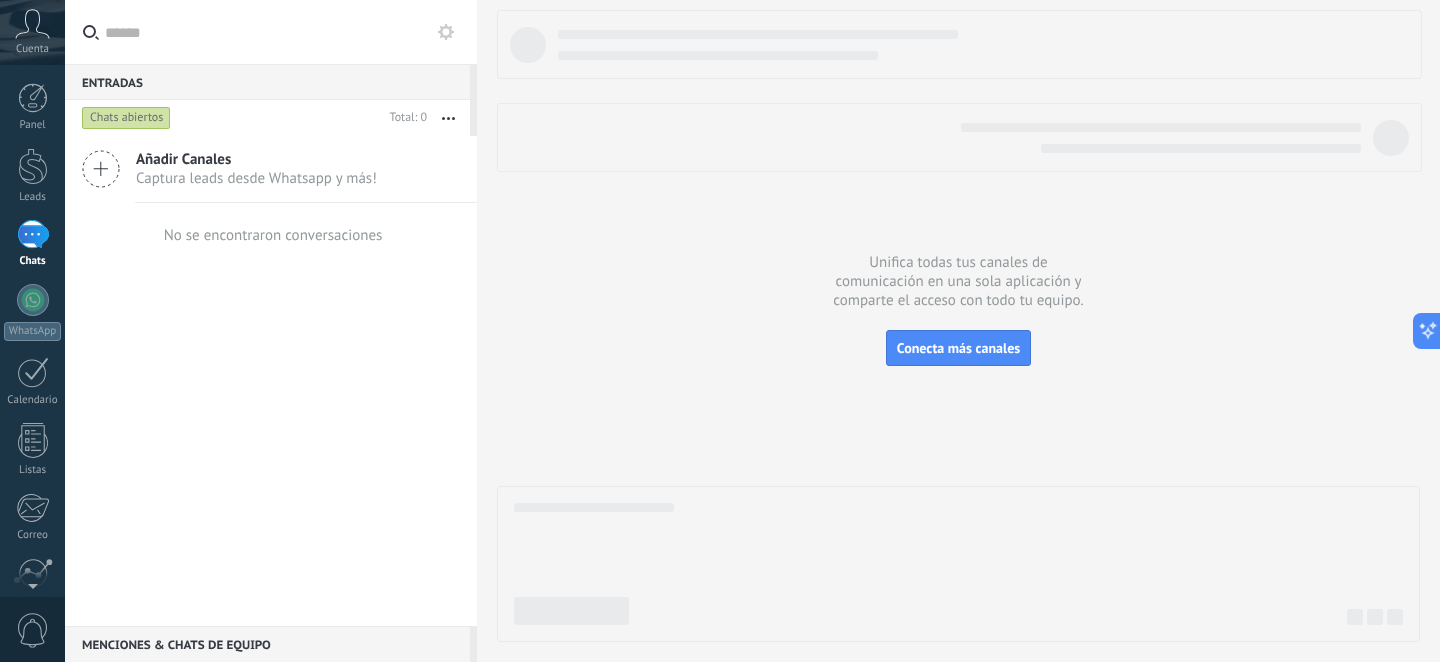 click at bounding box center [448, 118] 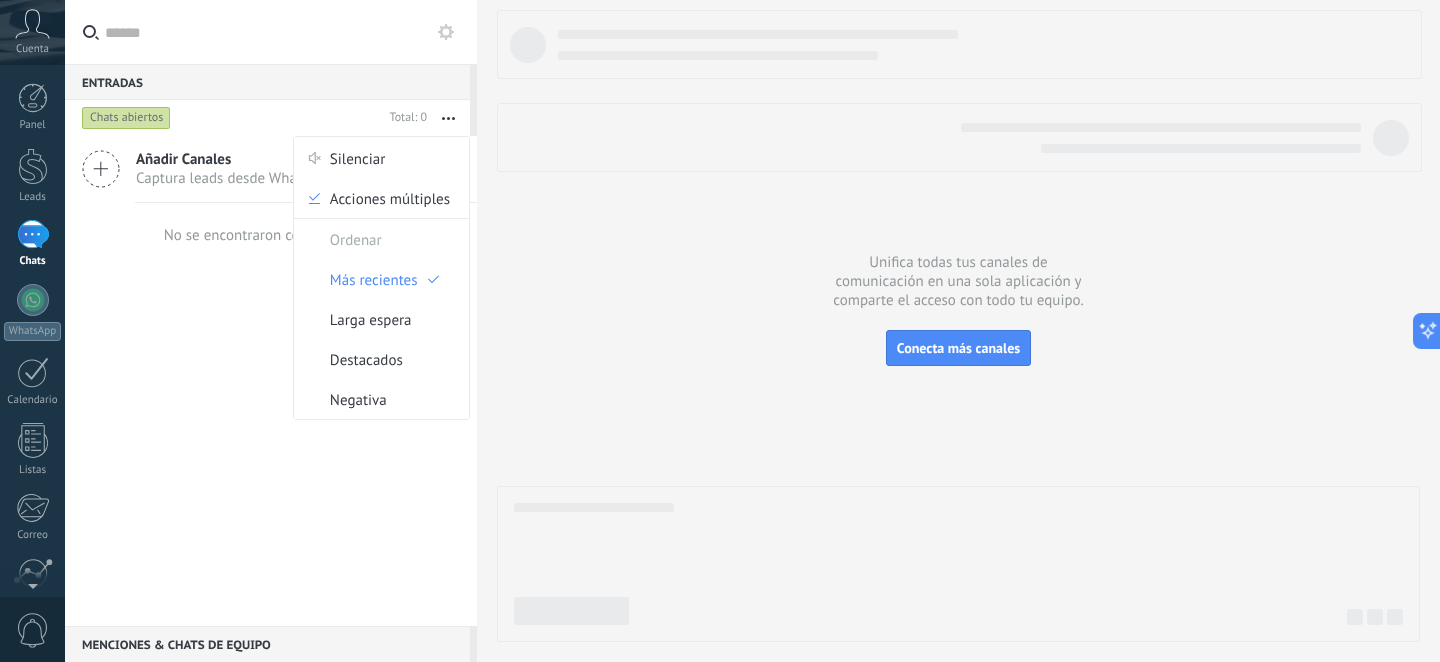 click 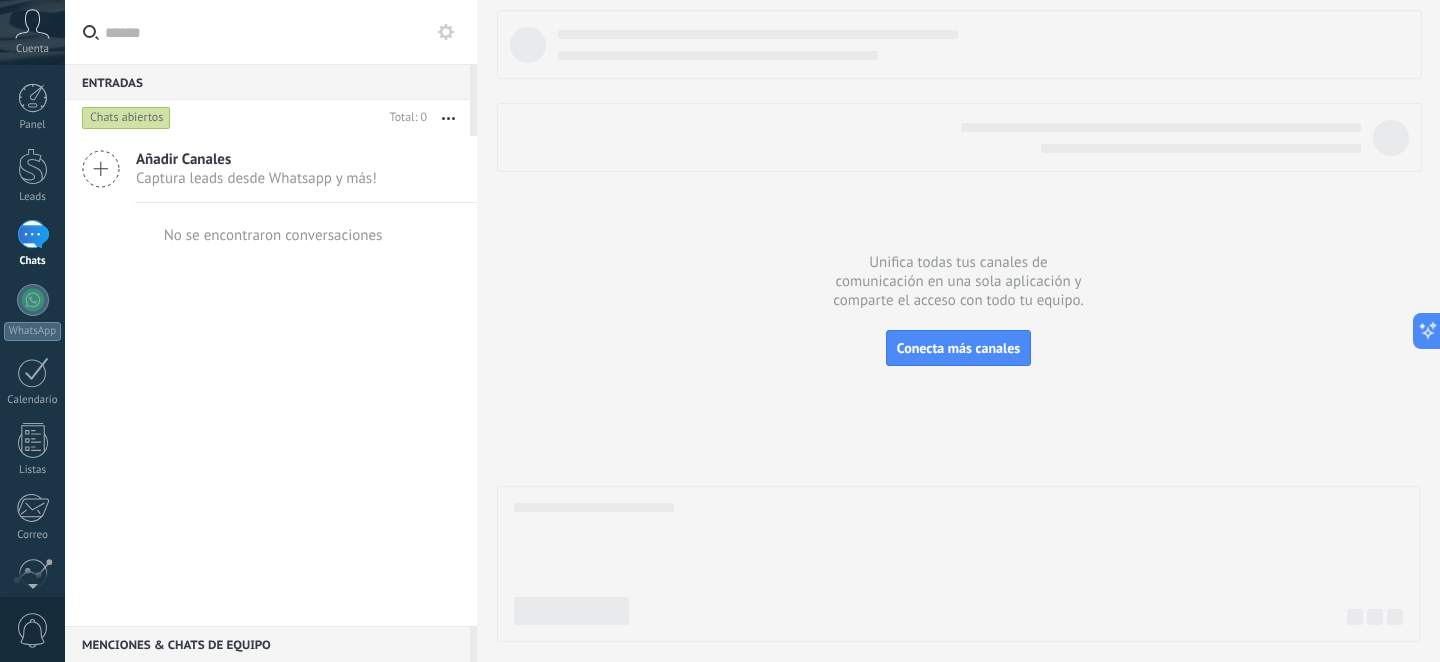 click 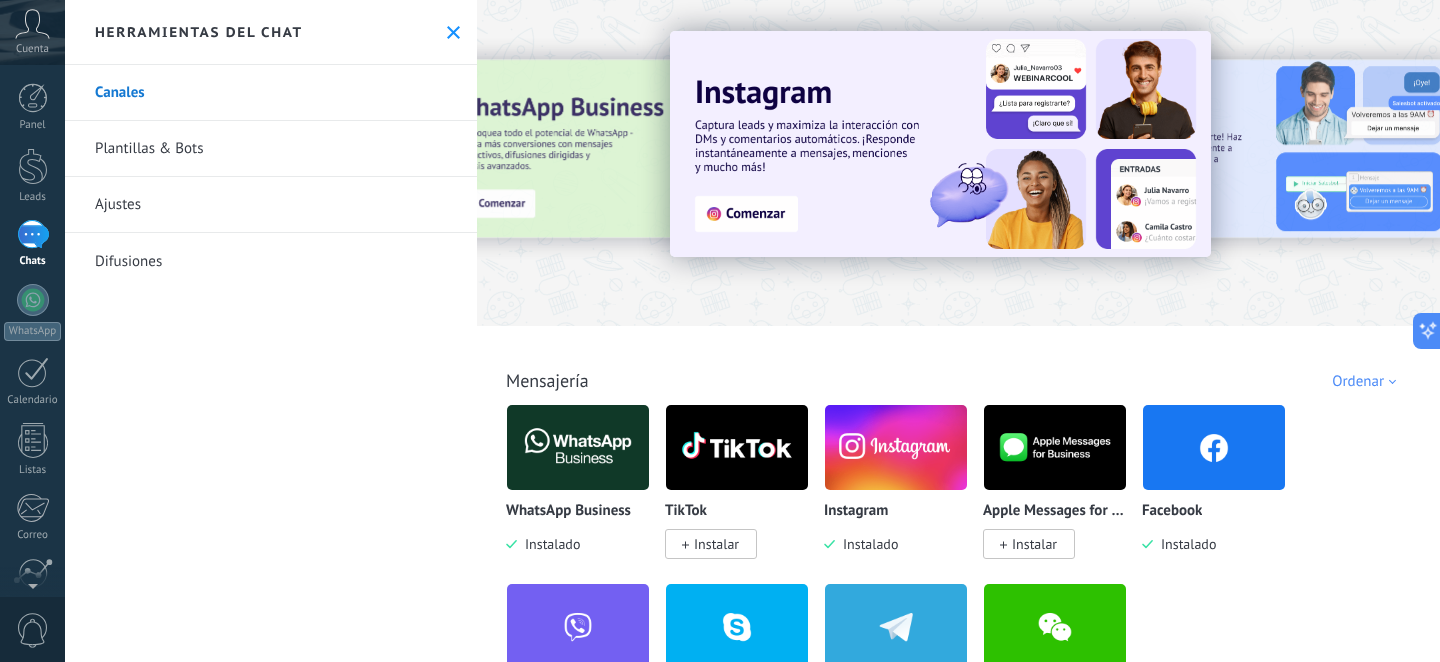 click on "Todo Bandeja de entrada Automatizaciones Fuentes de leads Instalado Mis contribuciones Ordenar Elegidos del equipo Tendencias Más popular Lo más nuevo primero" at bounding box center [958, 358] 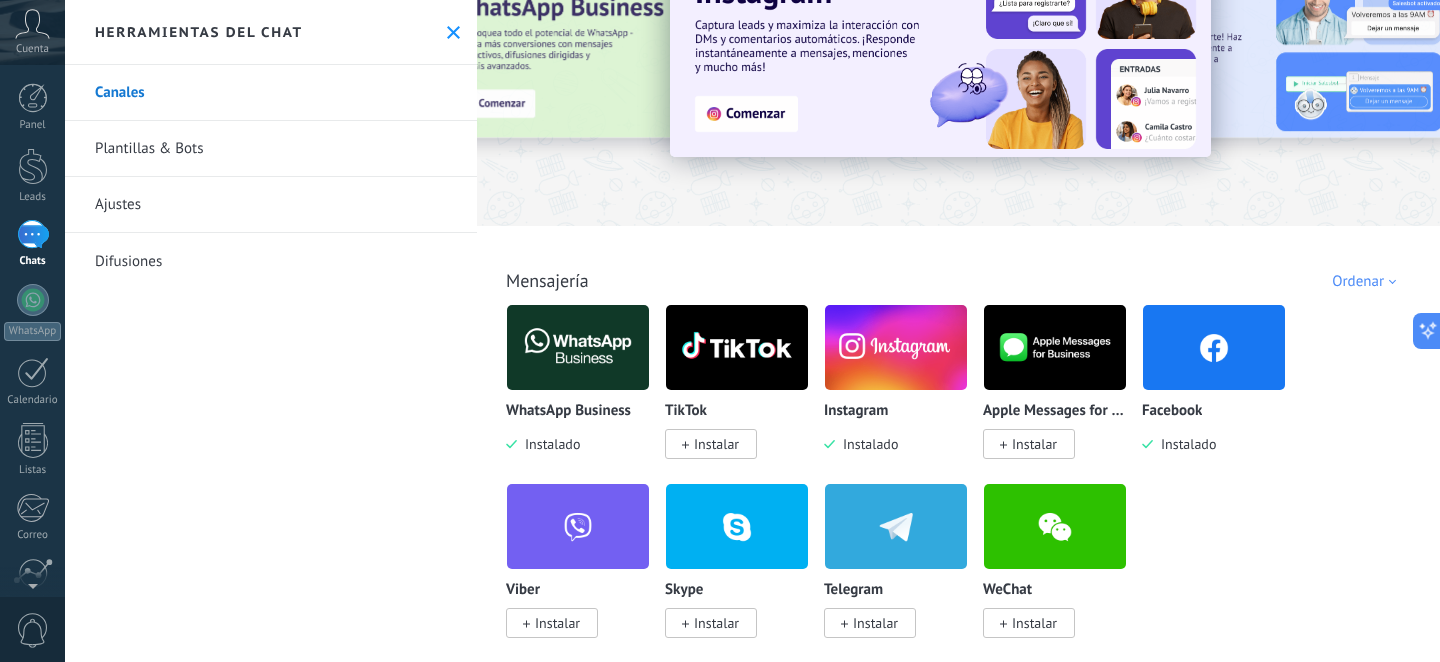 scroll, scrollTop: 129, scrollLeft: 0, axis: vertical 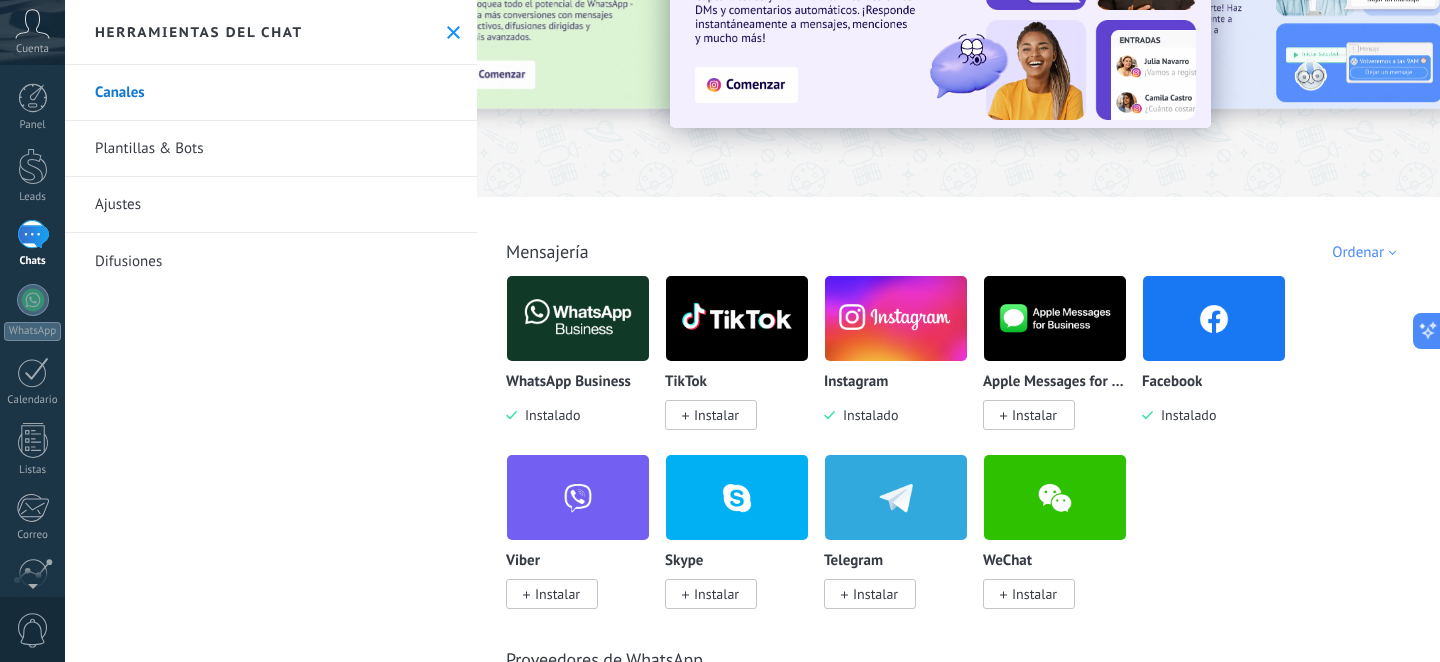 click at bounding box center (578, 318) 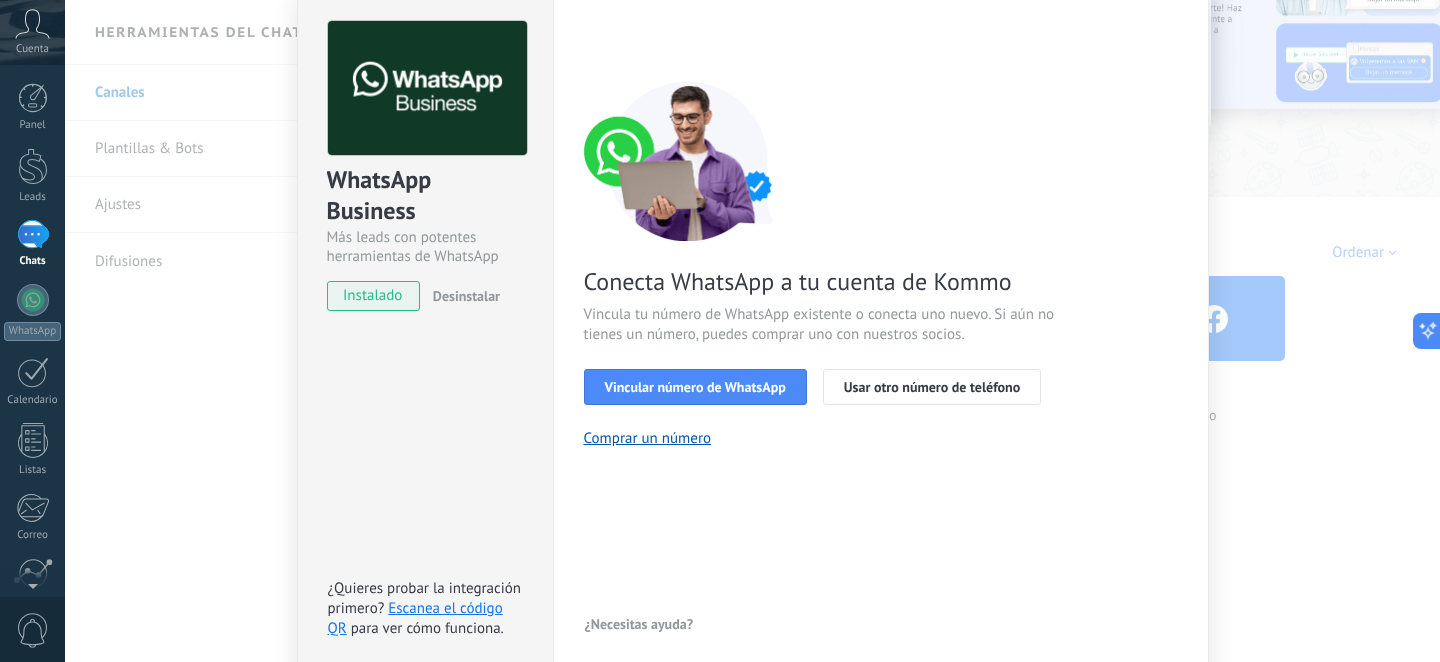 scroll, scrollTop: 79, scrollLeft: 0, axis: vertical 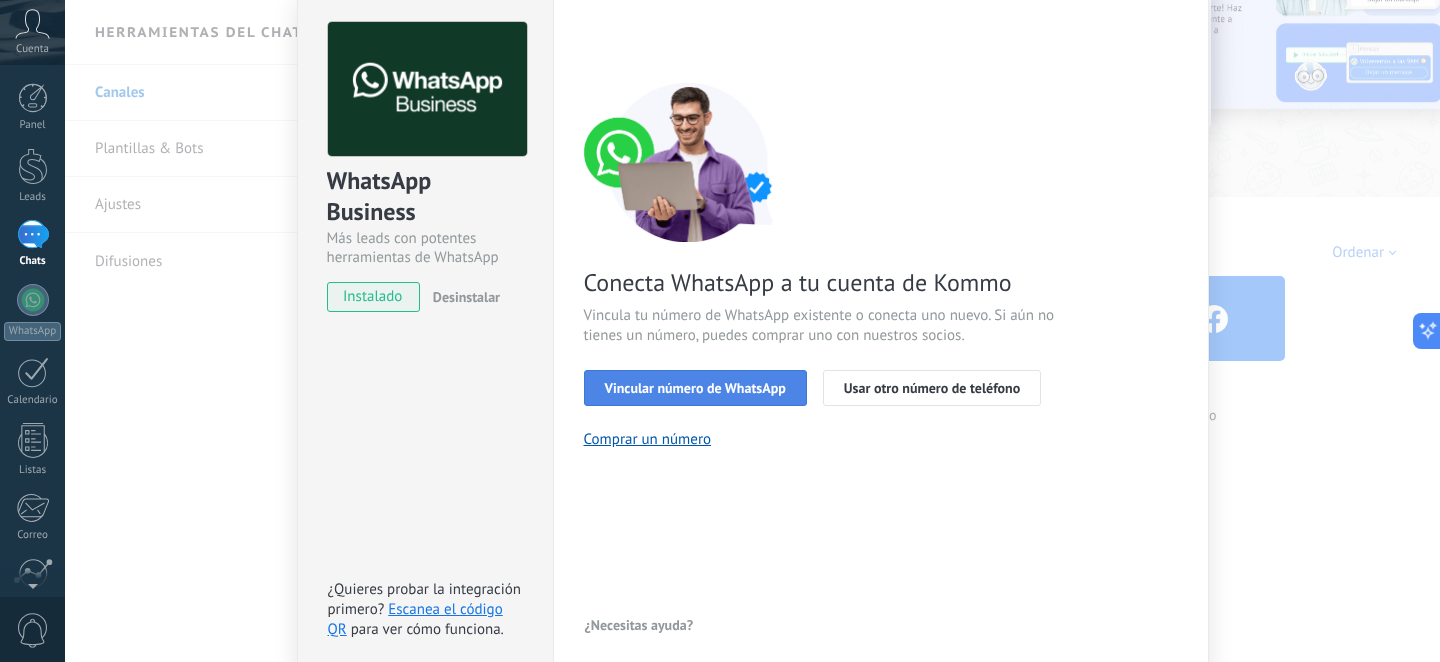 click on "Vincular número de WhatsApp" at bounding box center [695, 388] 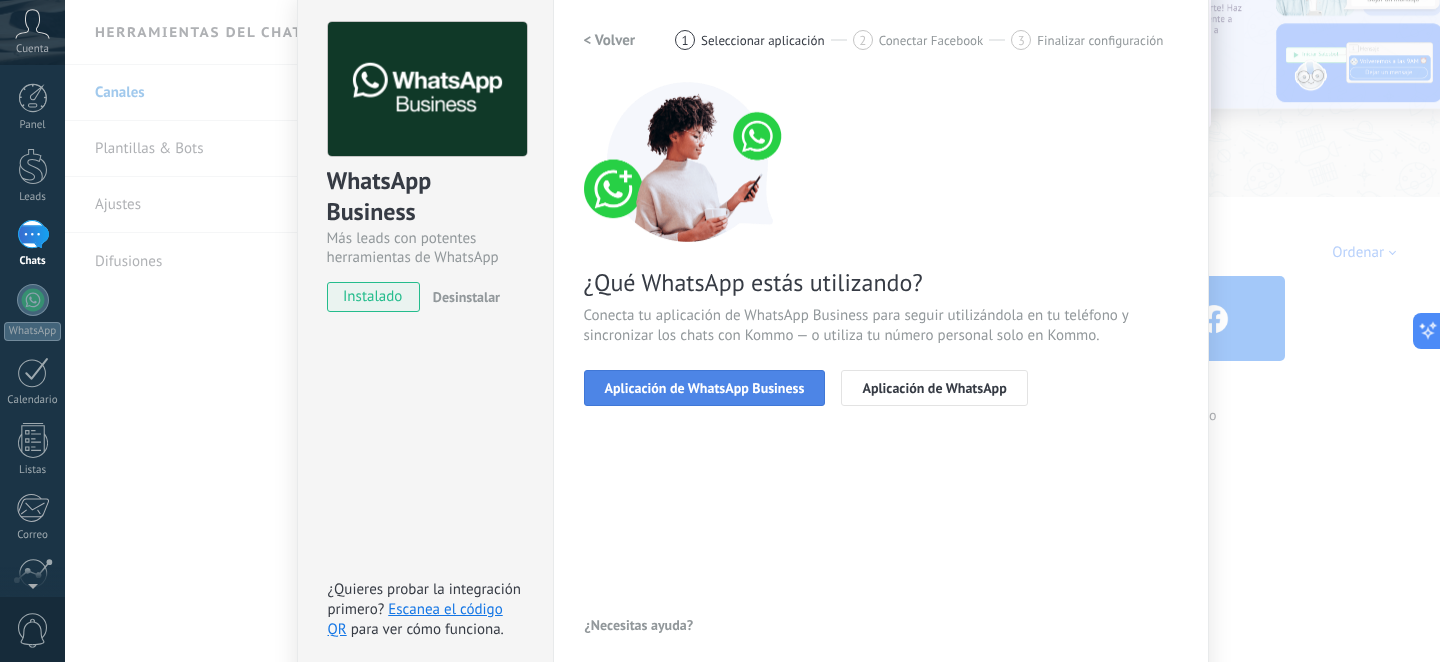 click on "Aplicación de WhatsApp Business" at bounding box center [705, 388] 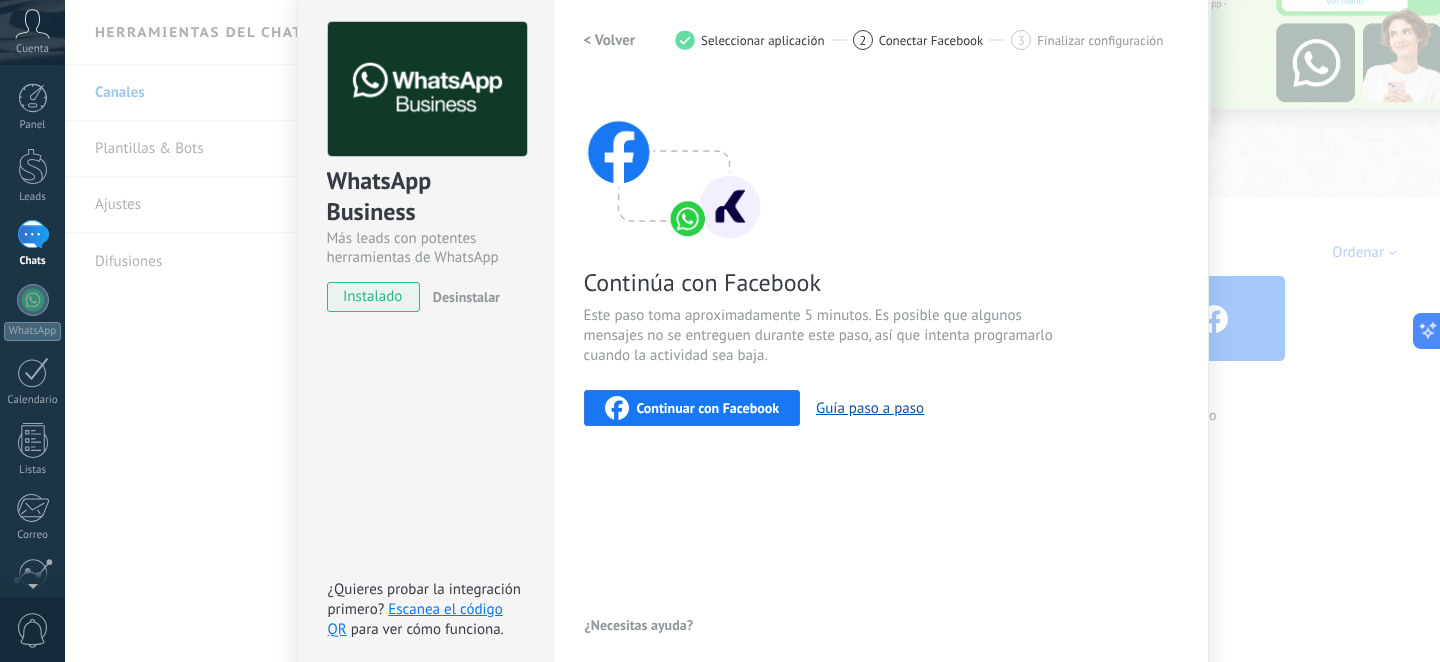click on "< Volver" at bounding box center (610, 40) 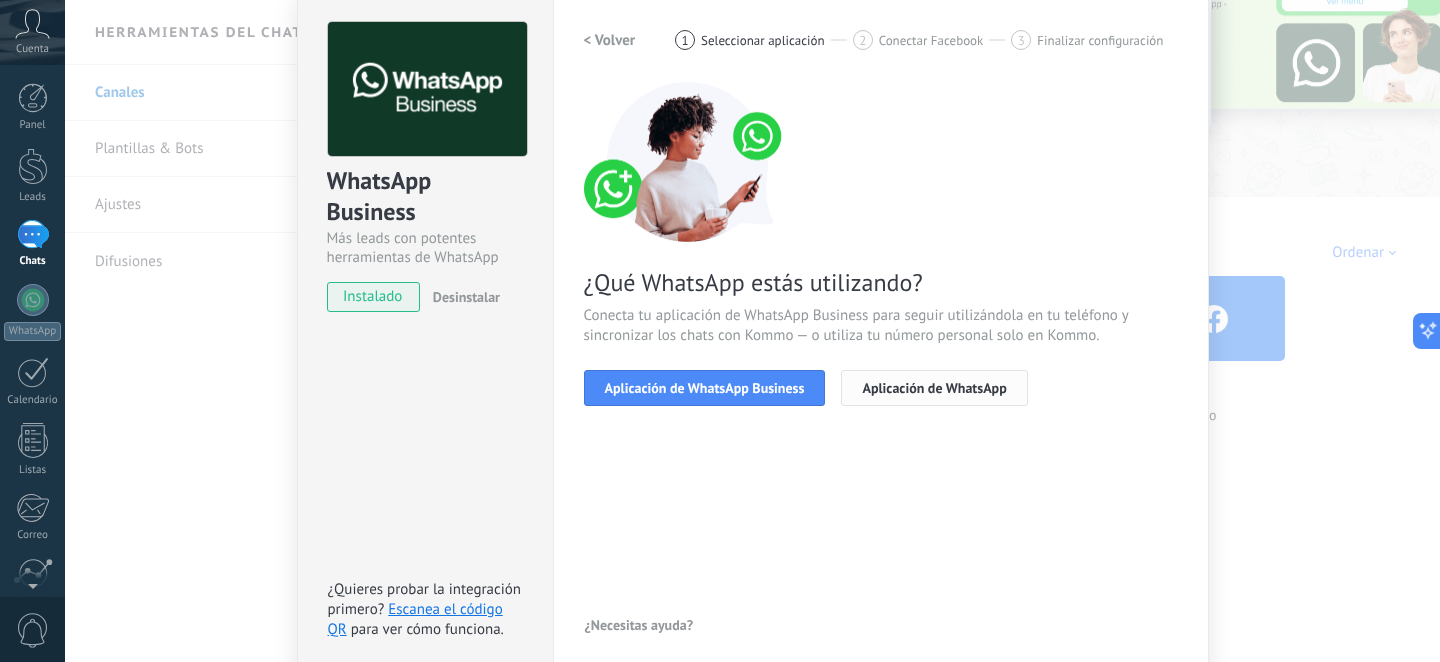 click on "Aplicación de WhatsApp" at bounding box center [934, 388] 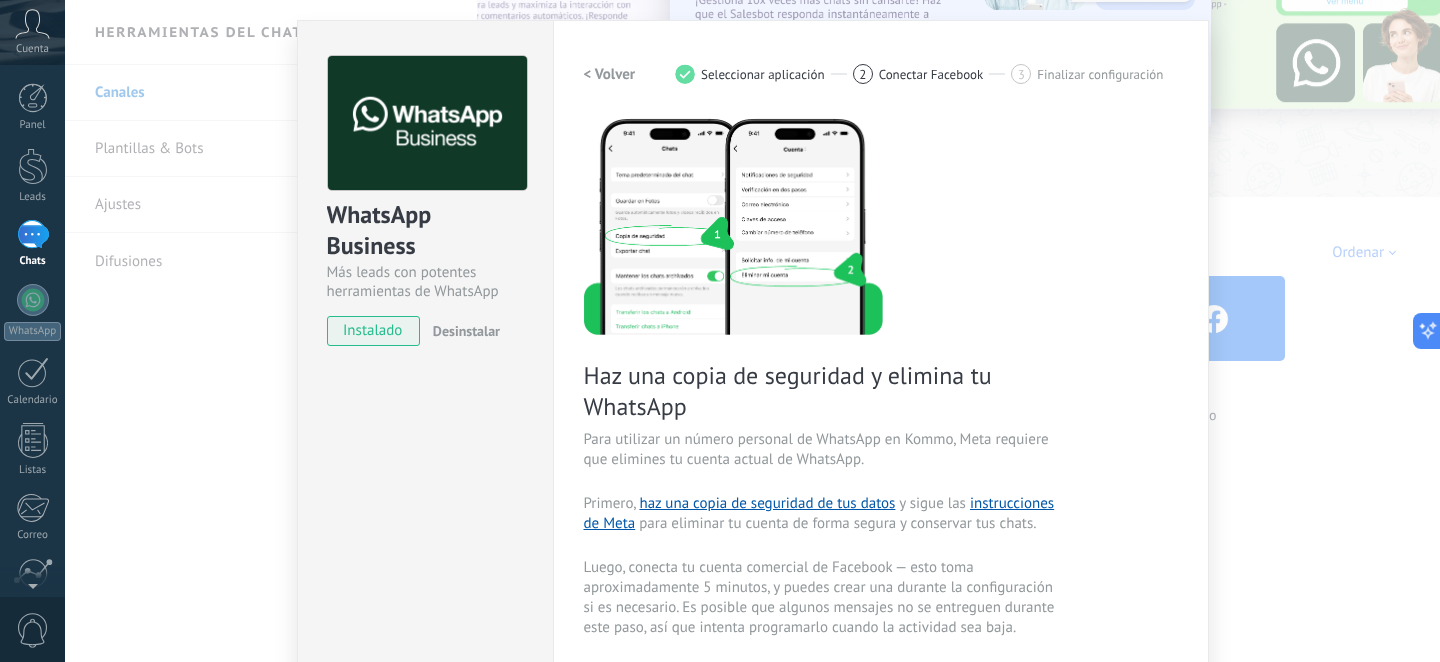 scroll, scrollTop: 0, scrollLeft: 0, axis: both 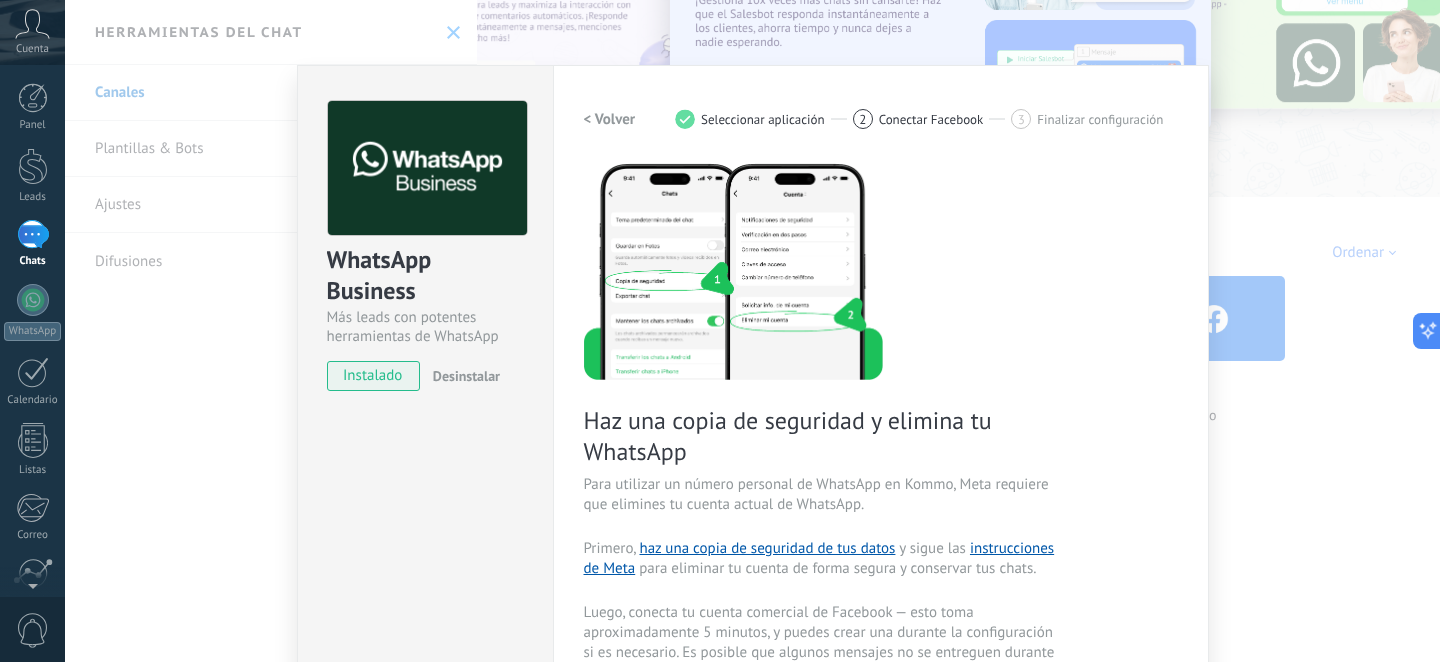 click on "< Volver" at bounding box center (610, 119) 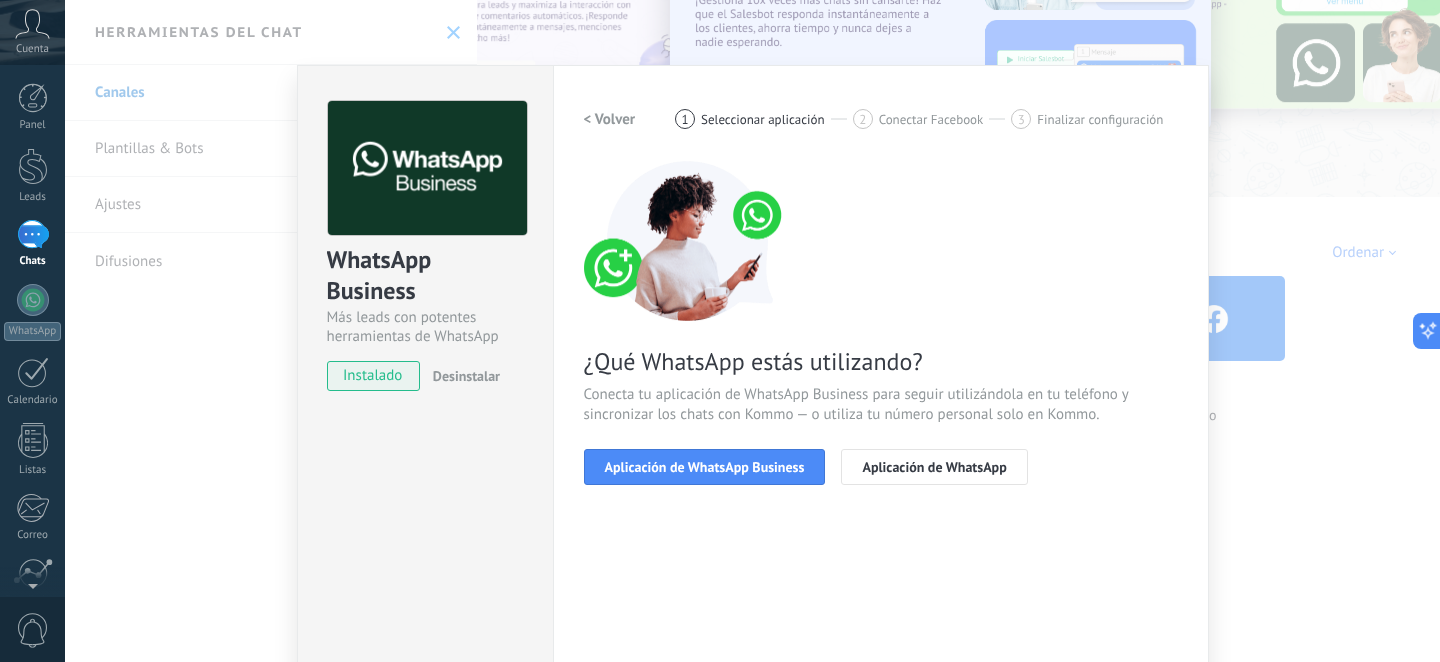 click on "< Volver" at bounding box center (610, 119) 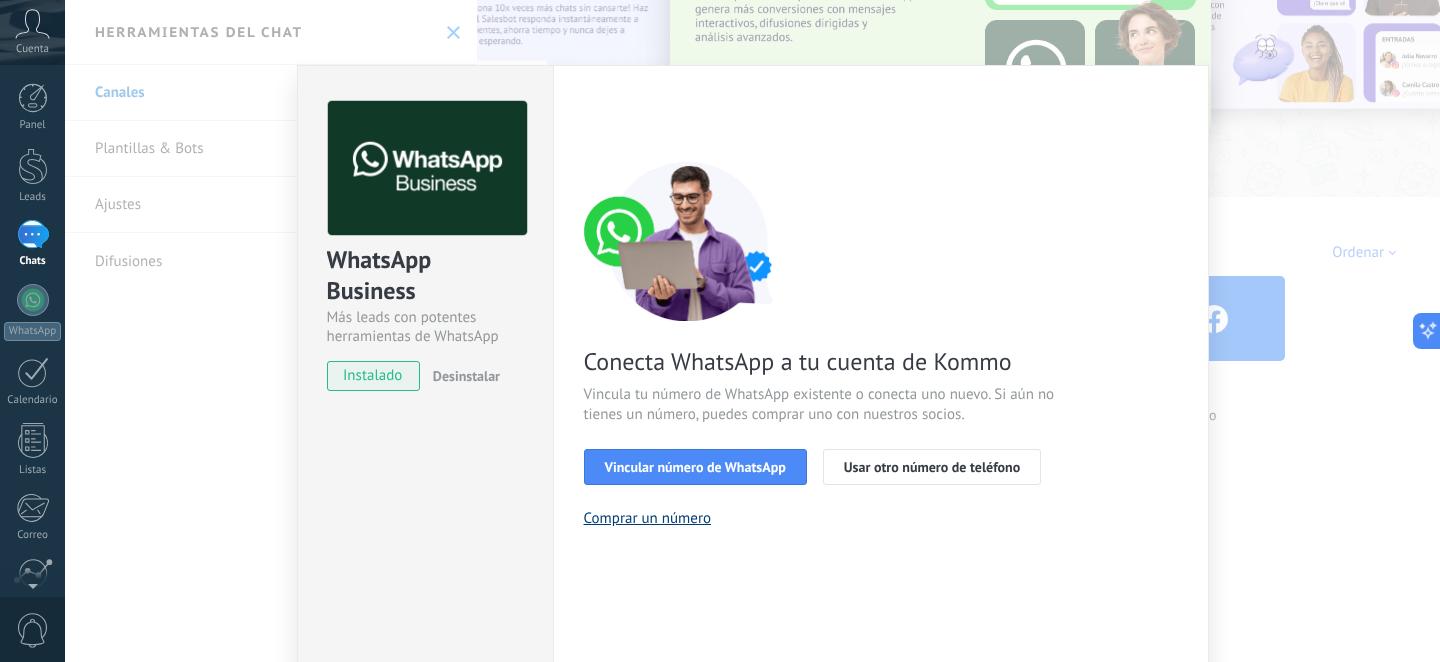 click on "Comprar un número" at bounding box center [648, 518] 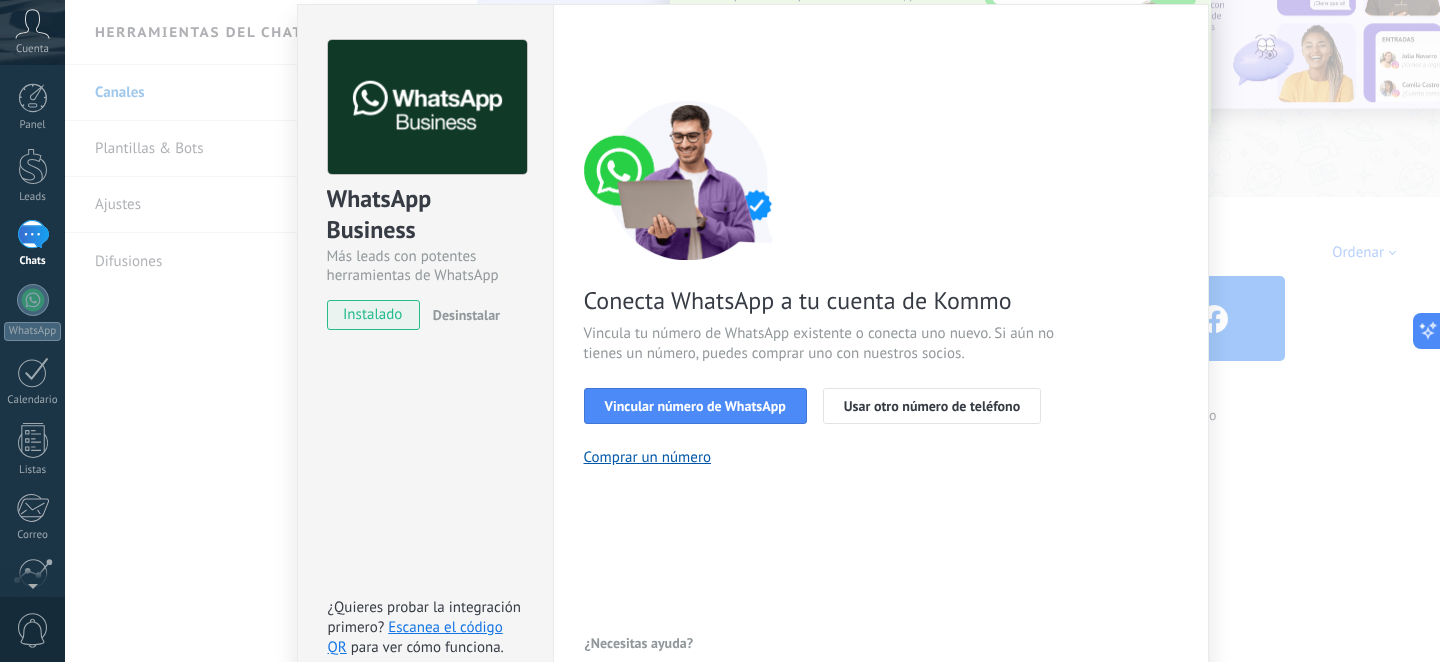 scroll, scrollTop: 66, scrollLeft: 0, axis: vertical 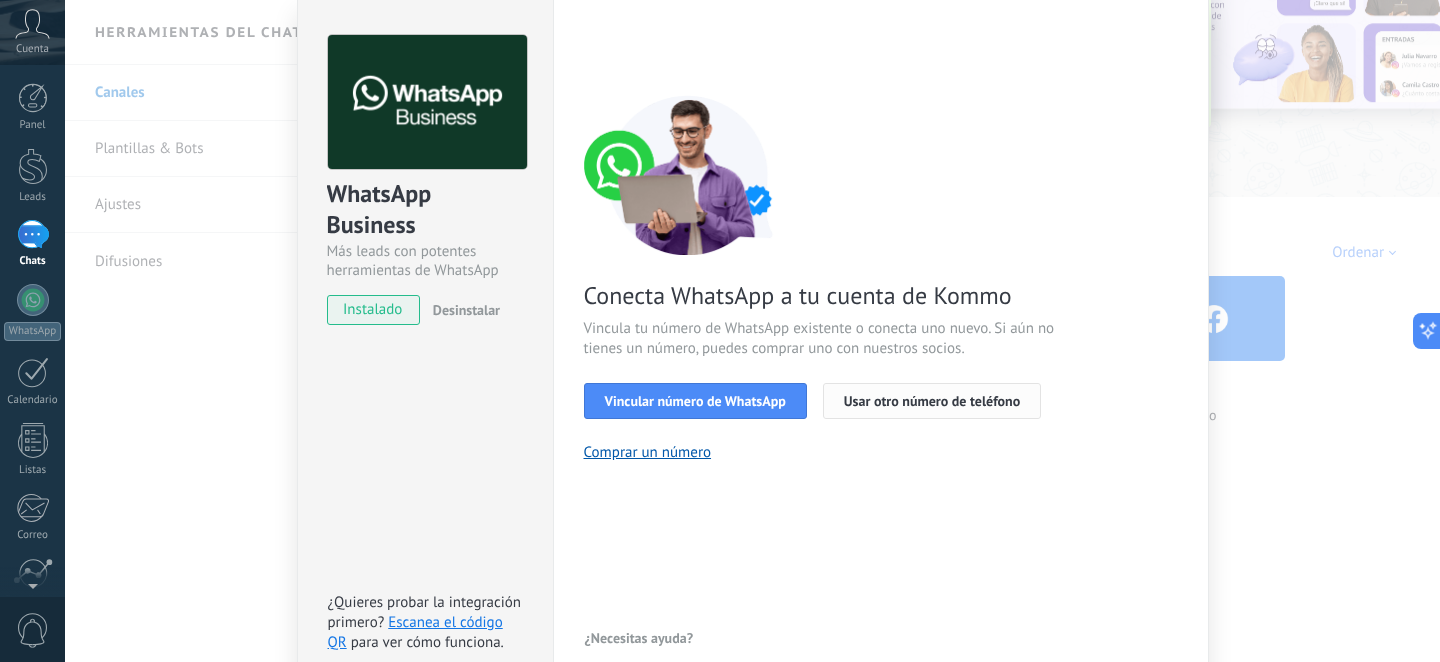 click on "Usar otro número de teléfono" at bounding box center (932, 401) 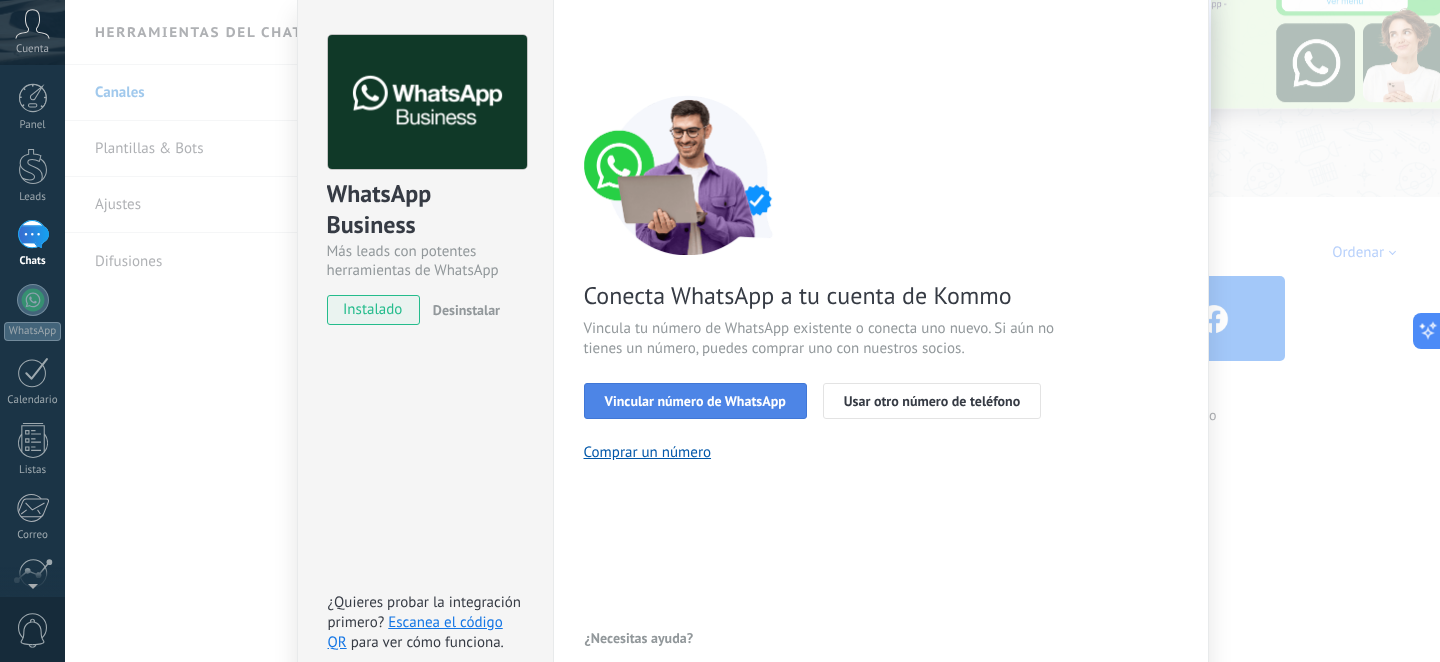click on "Vincular número de WhatsApp" at bounding box center [695, 401] 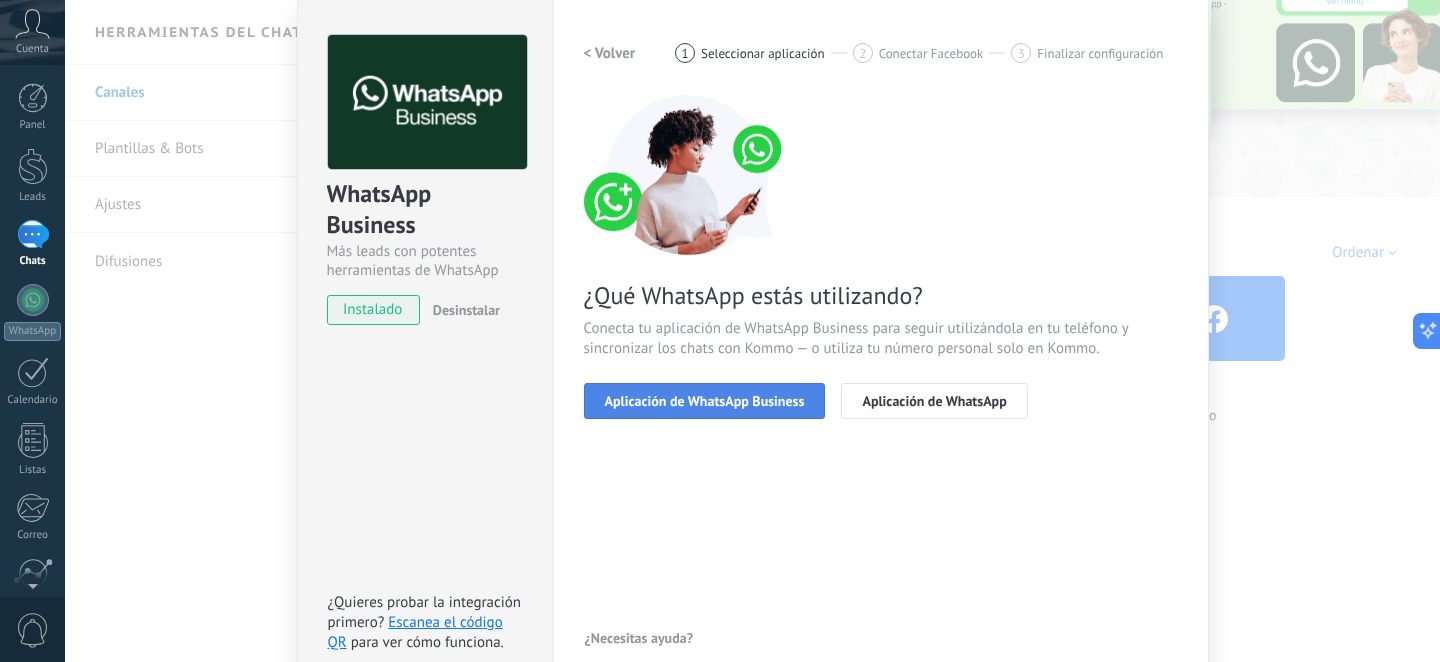 click on "Aplicación de WhatsApp Business" at bounding box center (705, 401) 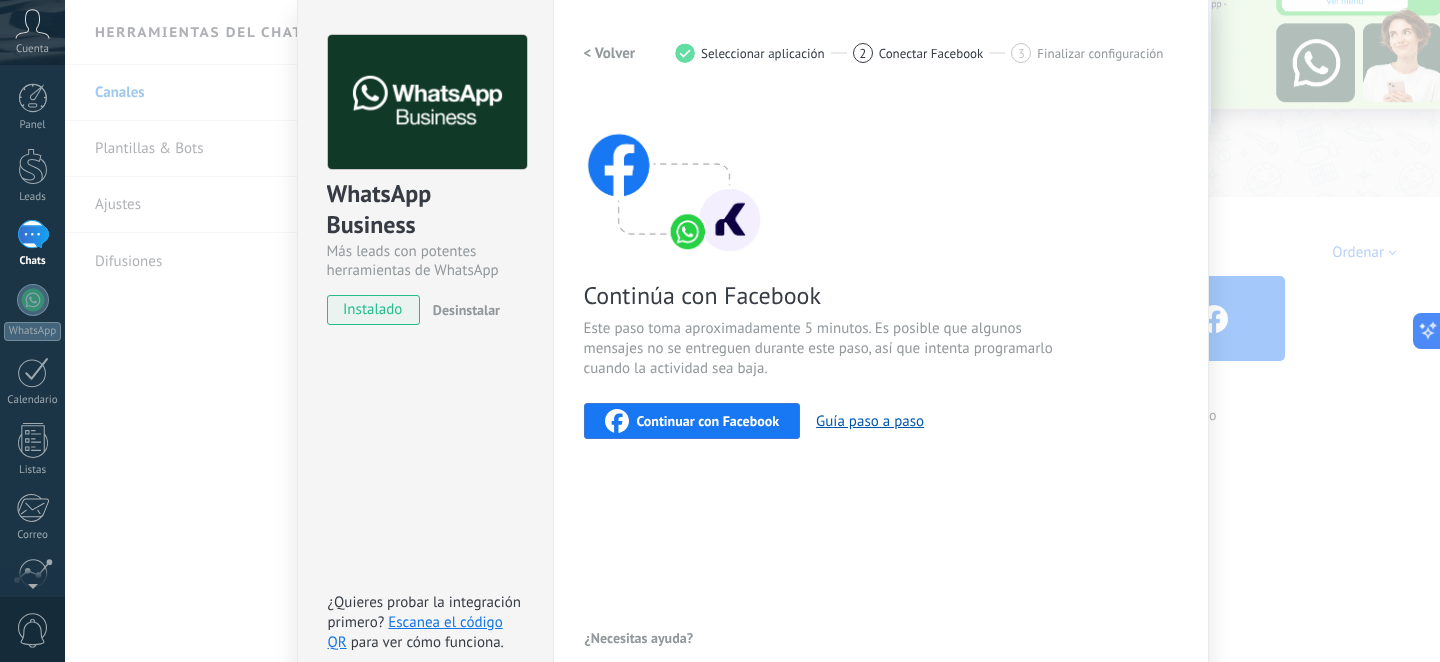 click on "Continuar con Facebook" at bounding box center [708, 421] 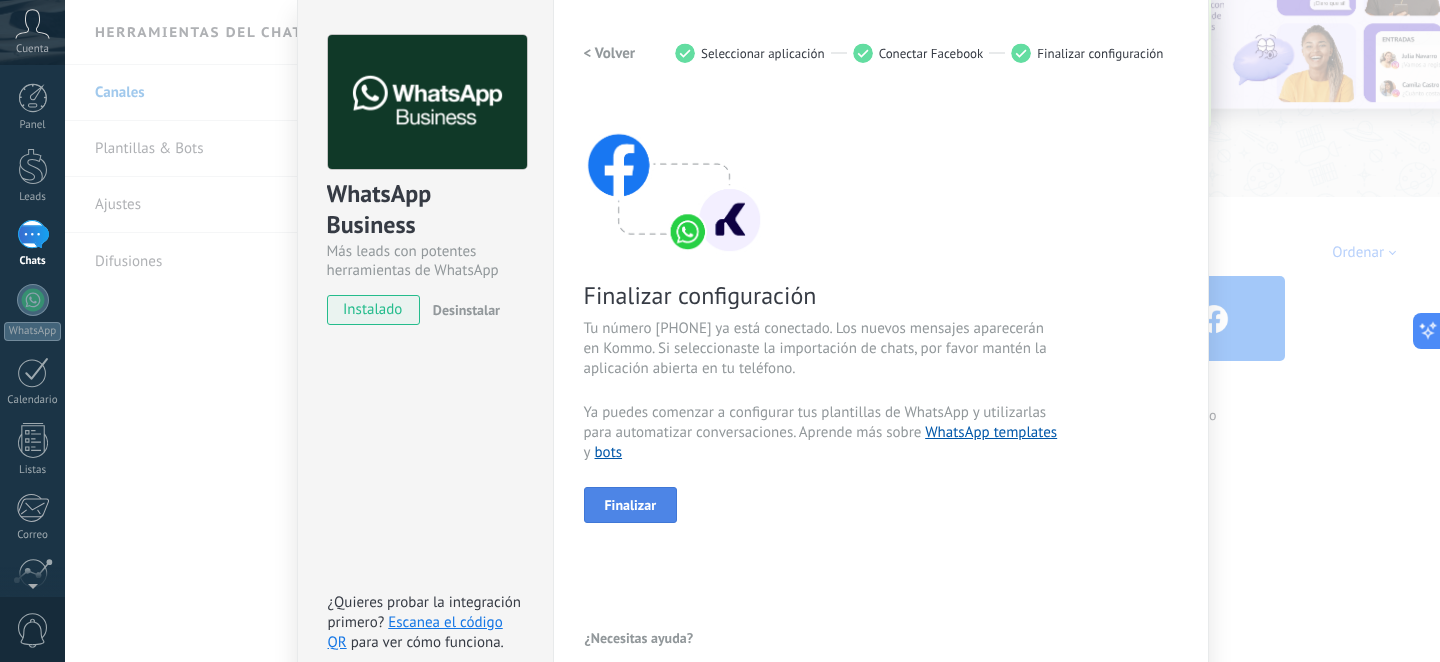 click on "Finalizar" at bounding box center [631, 505] 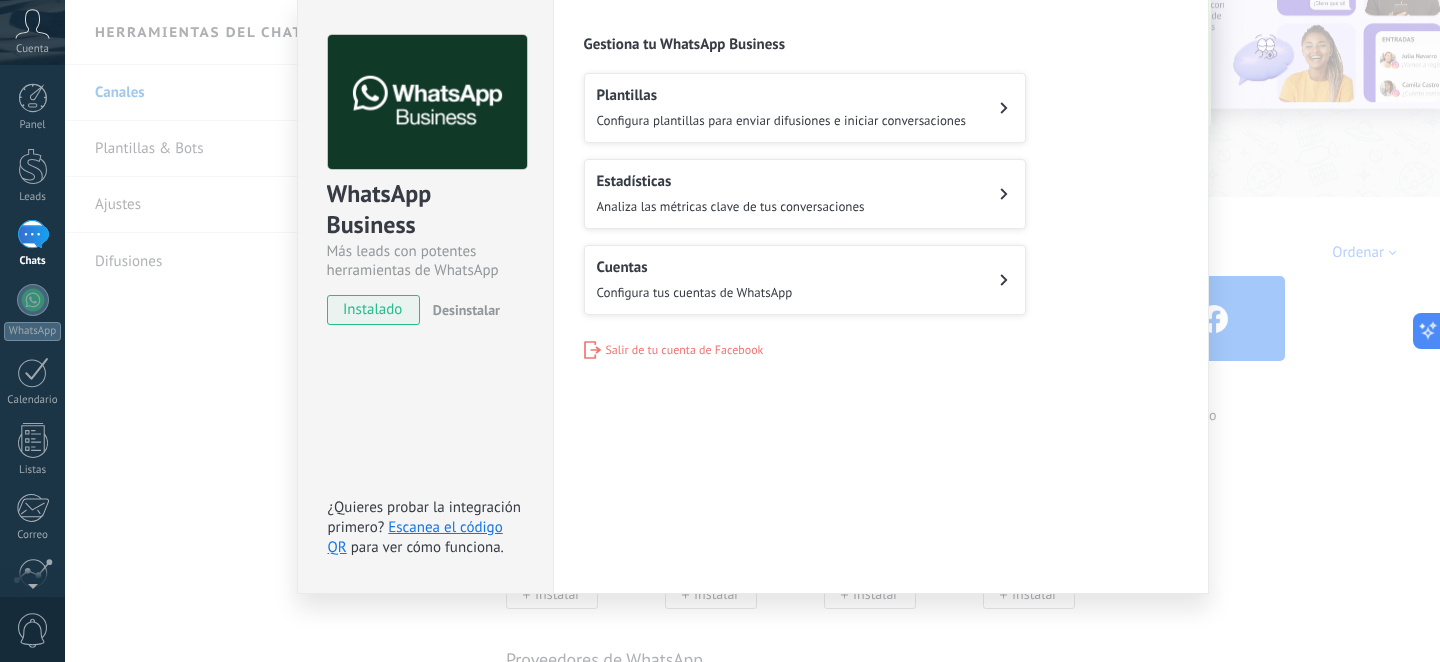click on "Cuentas Configura tus cuentas de WhatsApp" at bounding box center (695, 280) 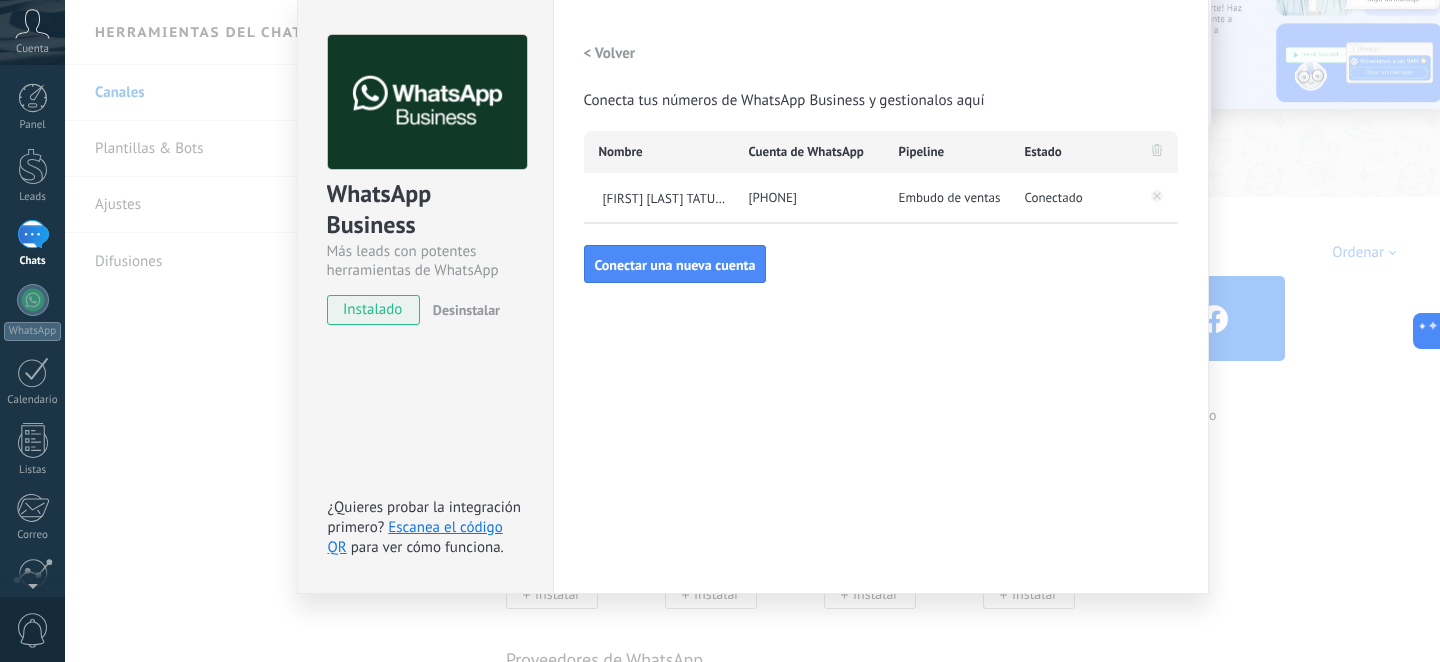 click on "WhatsApp Business Más leads con potentes herramientas de WhatsApp instalado Desinstalar ¿Quieres probar la integración primero?   Escanea el código QR   para ver cómo funciona. Configuraciones Autorizaciones Esta pestaña registra a los usuarios que han concedido acceso a las integración a esta cuenta. Si deseas remover la posibilidad que un usuario pueda enviar solicitudes a la cuenta en nombre de esta integración, puedes revocar el acceso. Si el acceso a todos los usuarios es revocado, la integración dejará de funcionar. Esta aplicacion está instalada, pero nadie le ha dado acceso aun. WhatsApp Cloud API más _:  Guardar < Volver Conecta tus números de WhatsApp Business y gestionalos aquí Nombre Cuenta de WhatsApp Pipeline Estado ANGEL ACHE SIETE TATUADOR +52 1 56 4736 3242 Embudo de ventas Conectado Conectar una nueva cuenta" at bounding box center (752, 331) 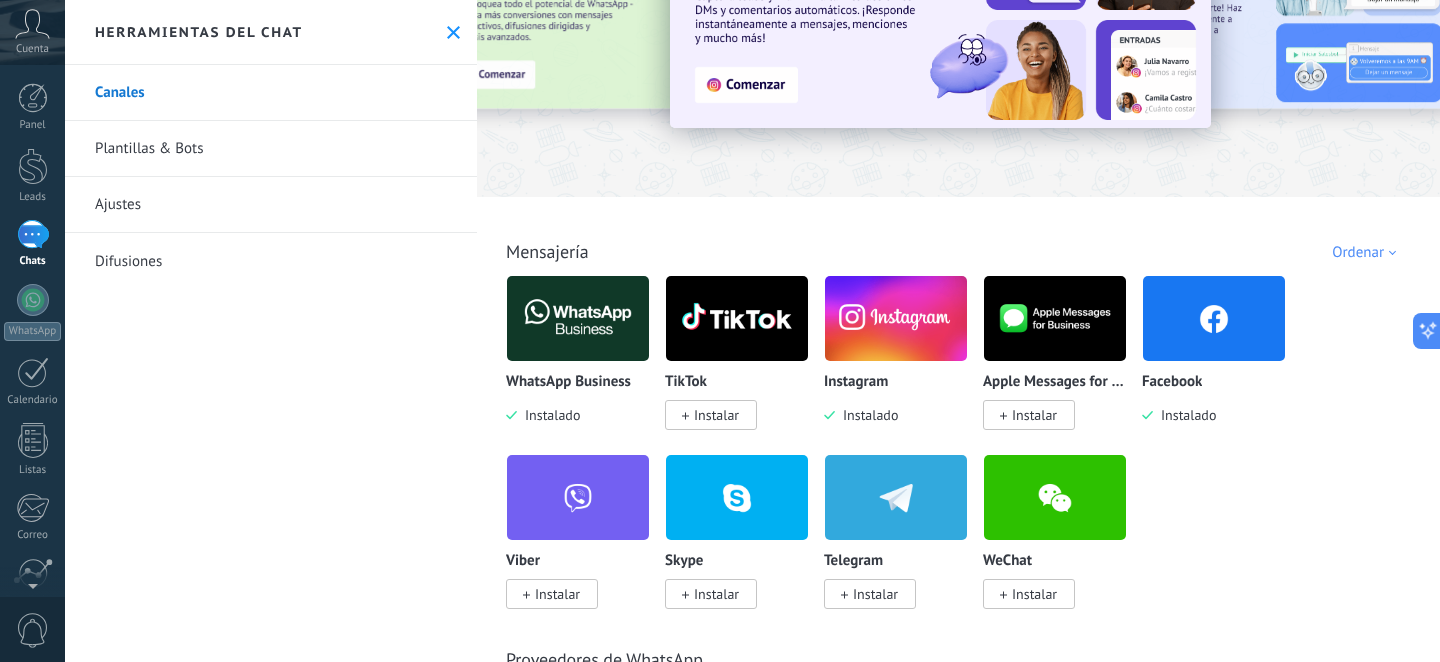 scroll, scrollTop: 0, scrollLeft: 0, axis: both 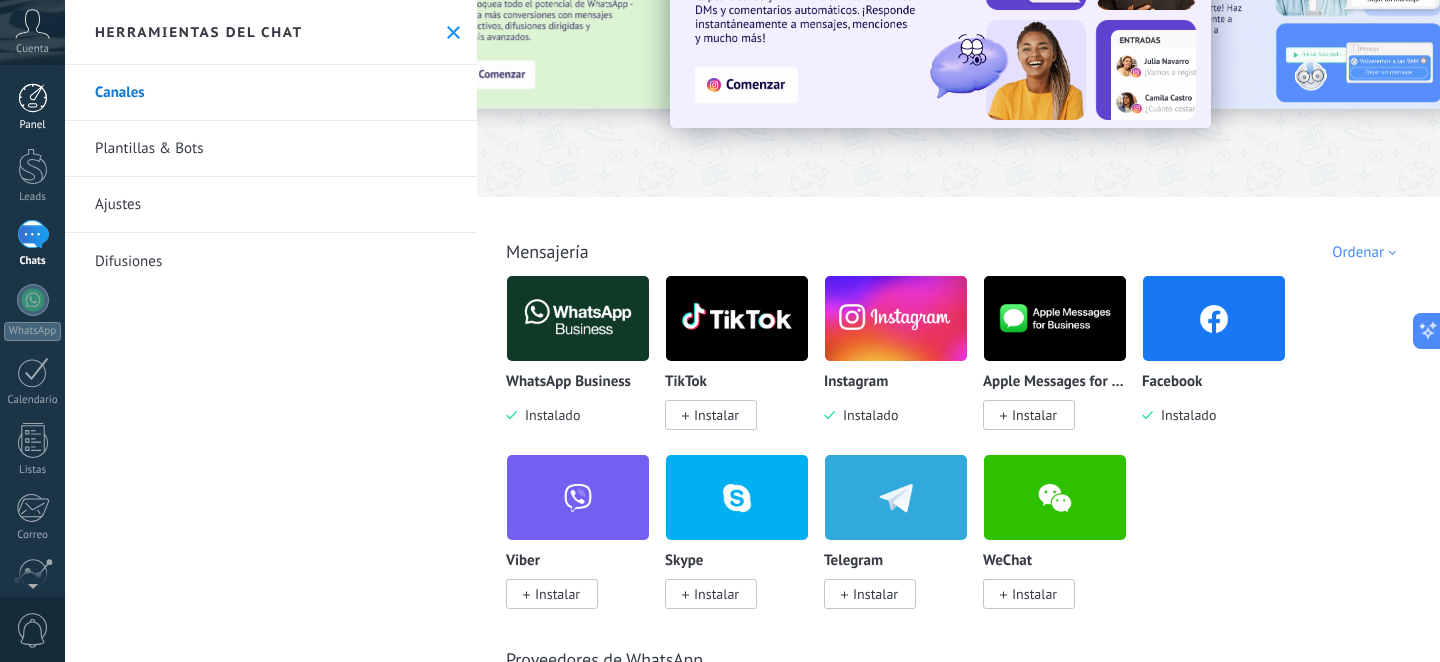 click at bounding box center [33, 98] 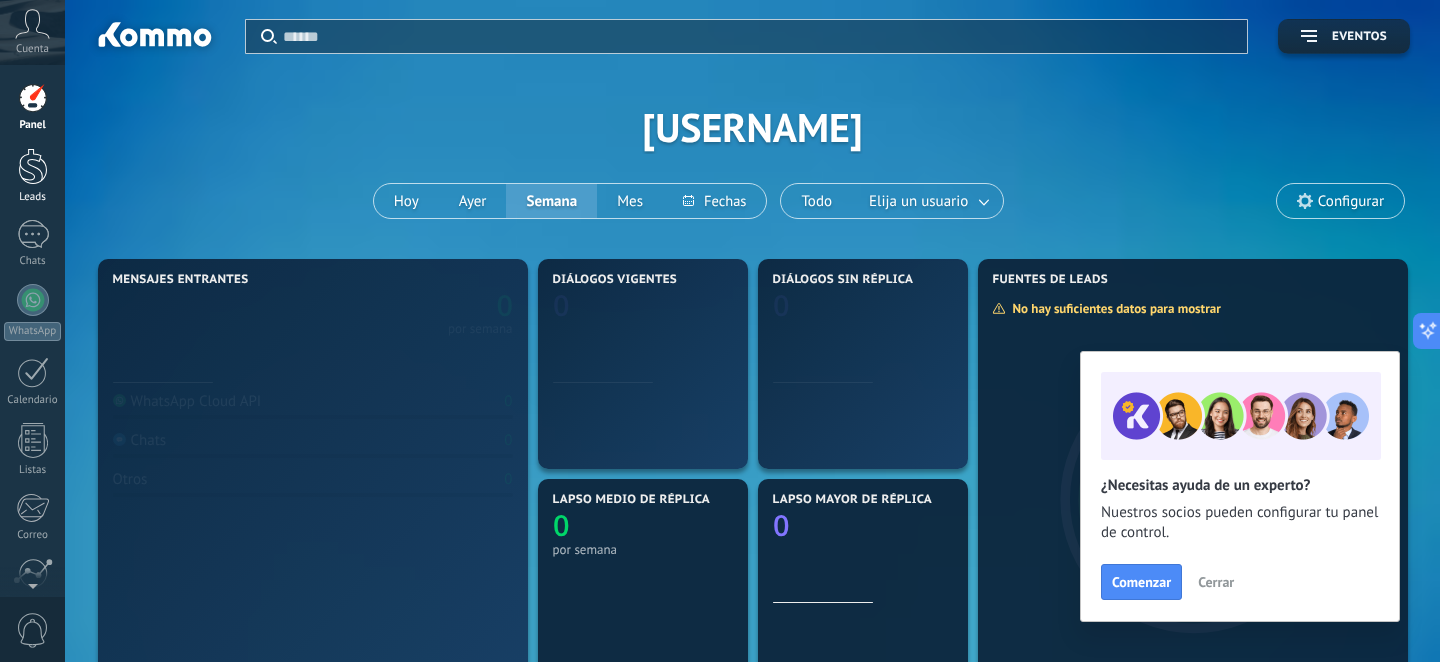 click at bounding box center [33, 166] 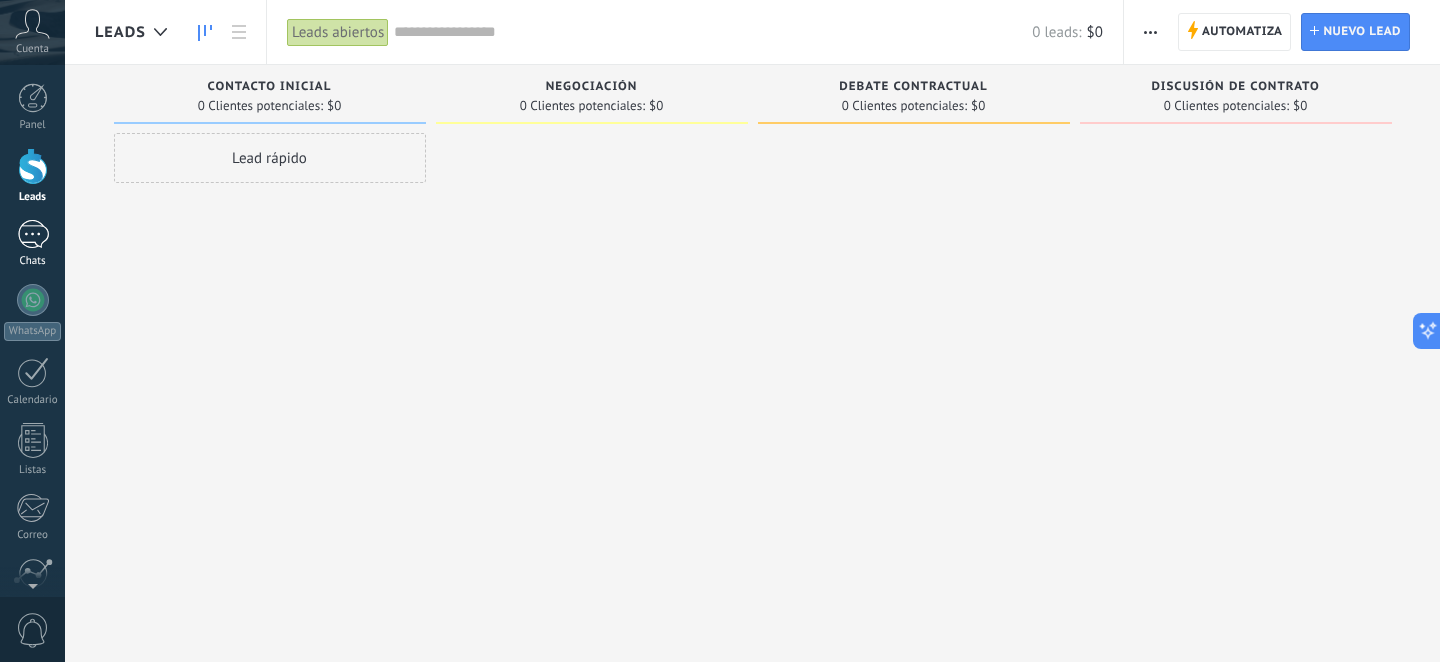 click on "Chats" at bounding box center (32, 244) 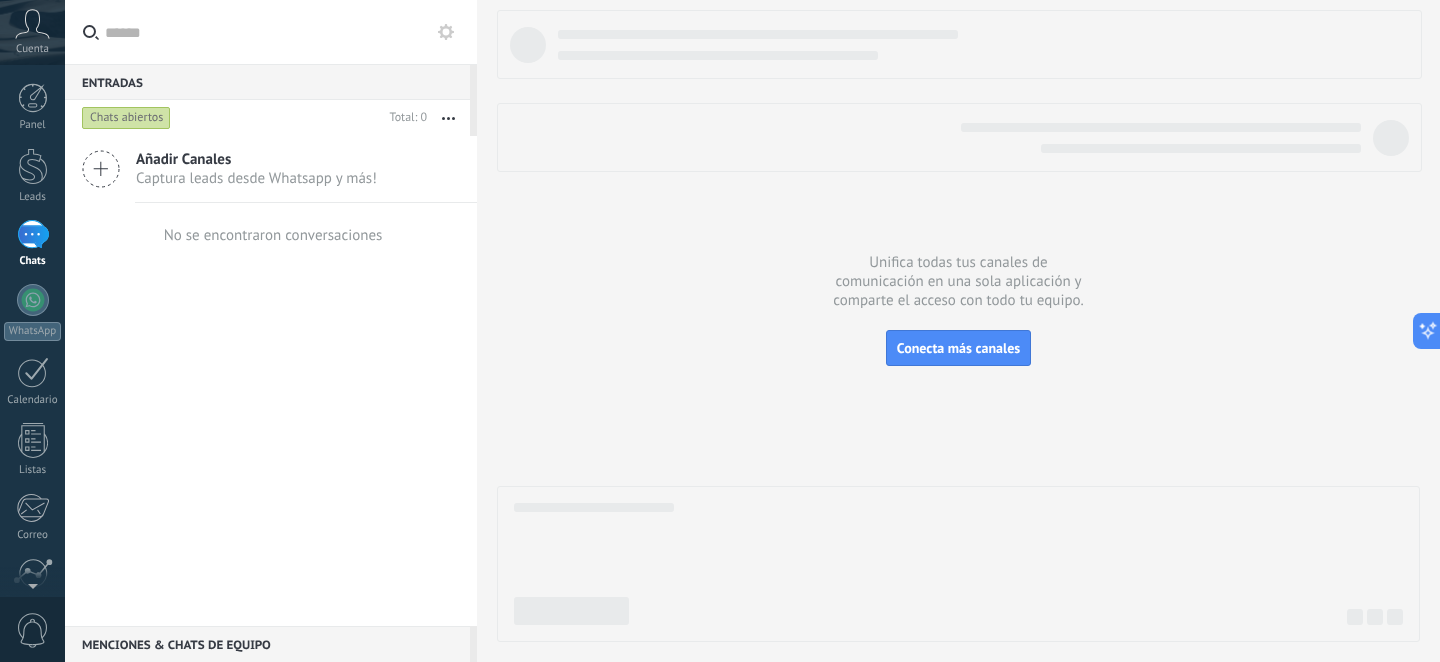 click 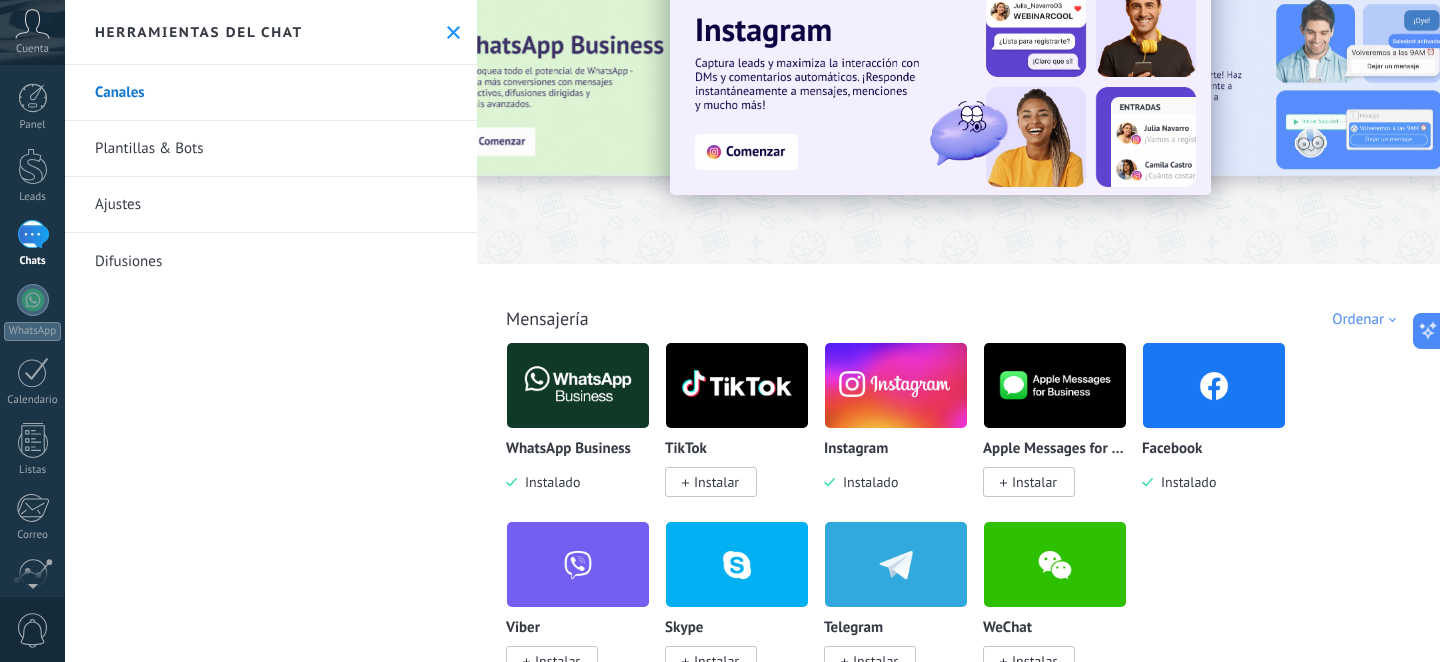 scroll, scrollTop: 66, scrollLeft: 0, axis: vertical 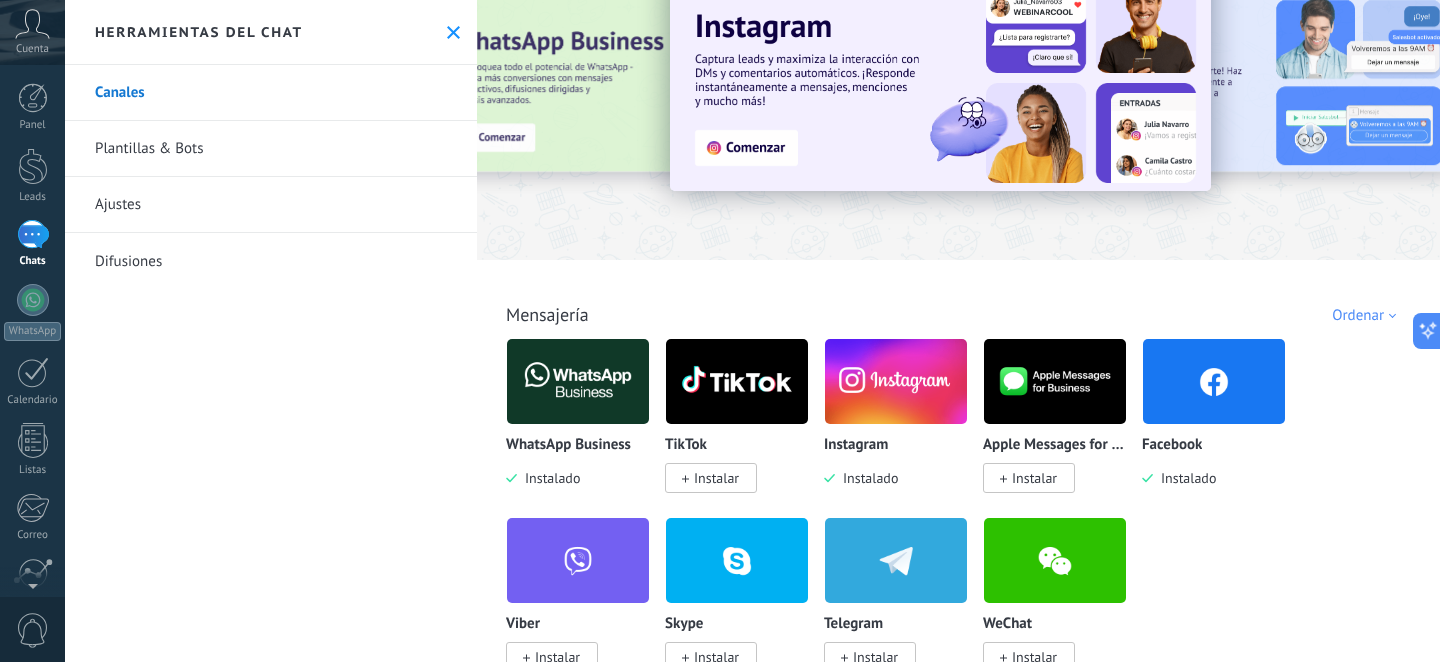 click at bounding box center [578, 381] 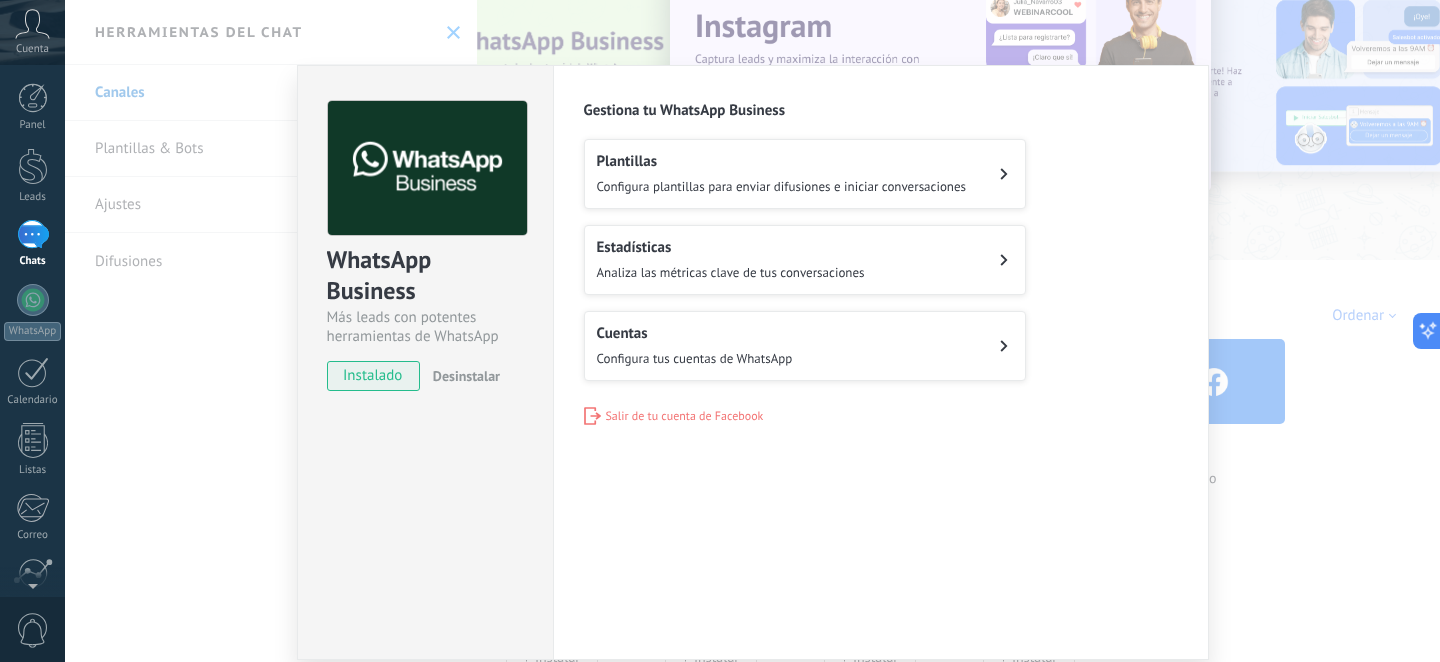 click on "Plantillas Configura plantillas para enviar difusiones e iniciar conversaciones" at bounding box center [782, 174] 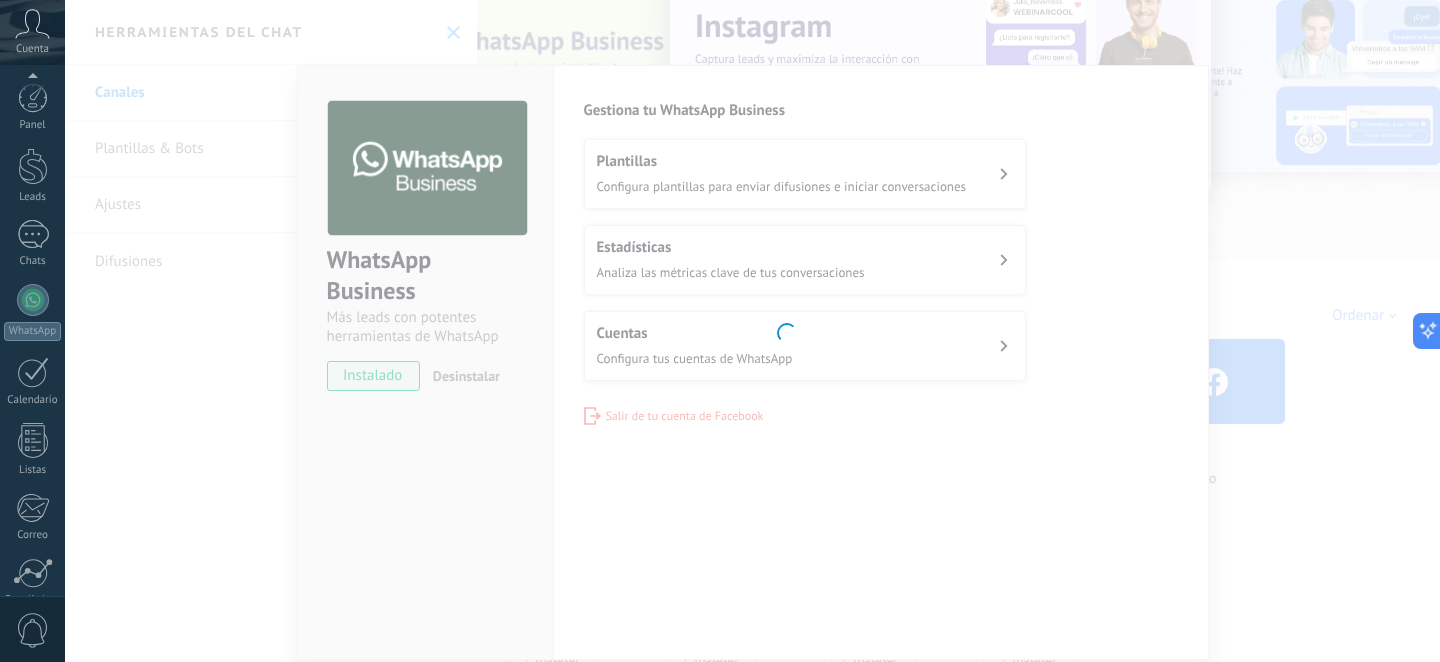 scroll, scrollTop: 170, scrollLeft: 0, axis: vertical 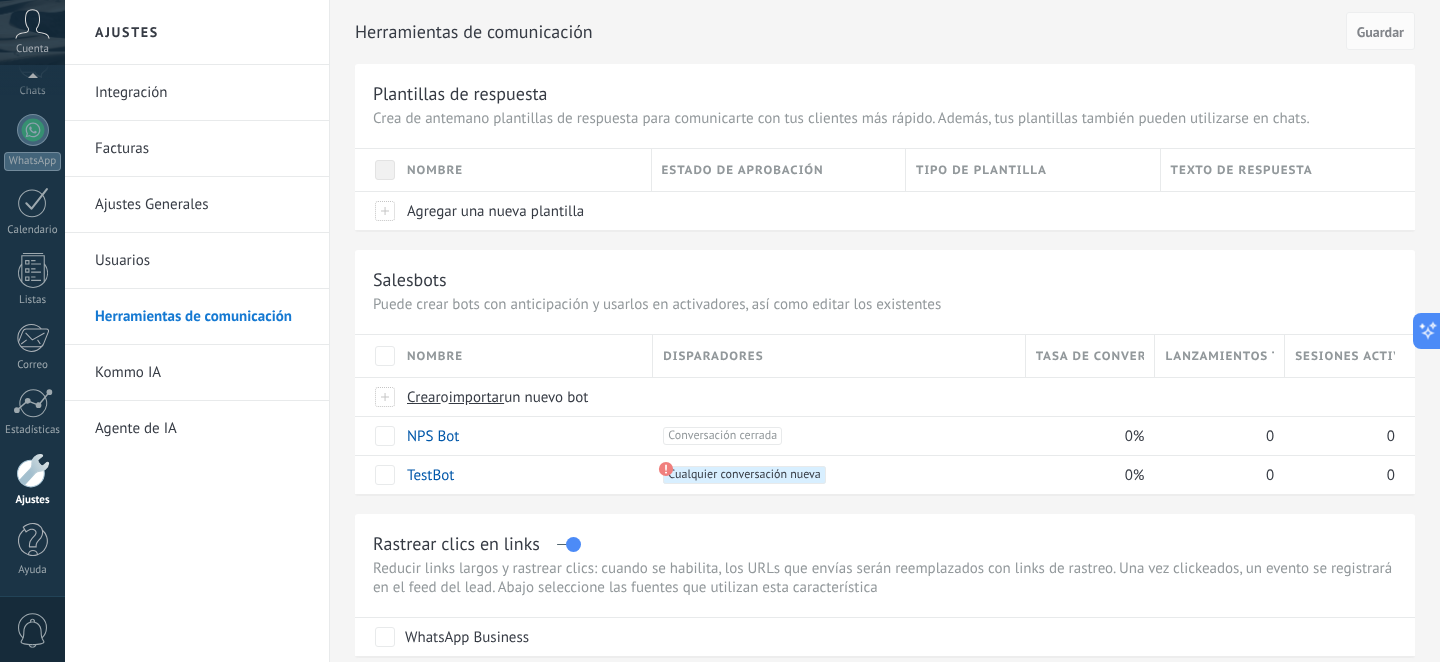 click on "Usuarios" at bounding box center [202, 261] 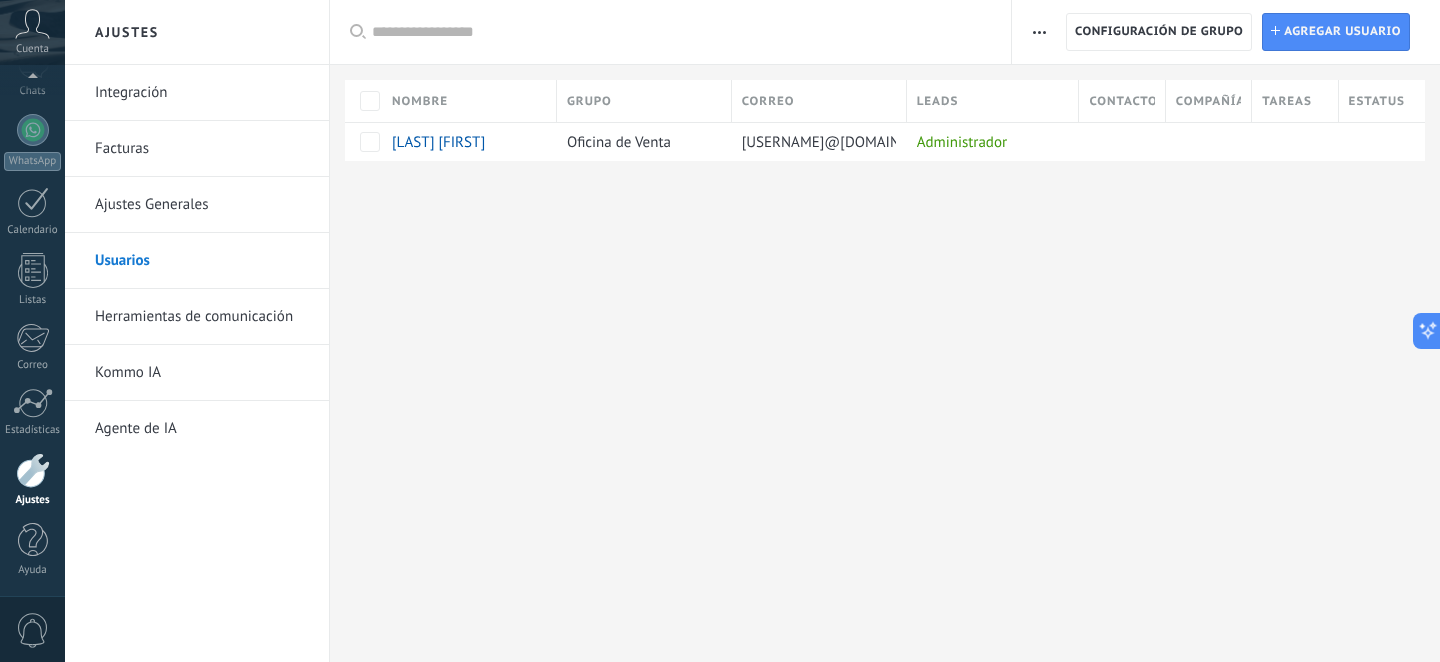 click on "Ajustes Generales" at bounding box center (202, 205) 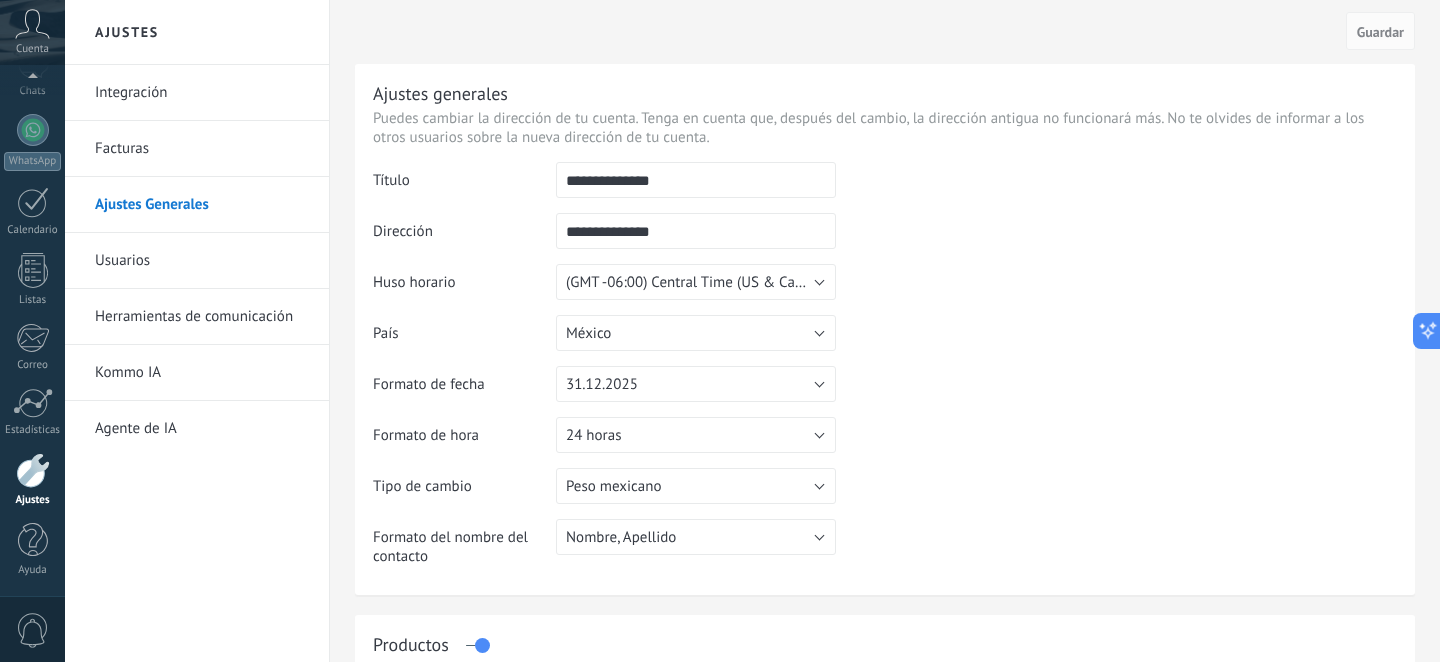 click on "Facturas" at bounding box center [202, 149] 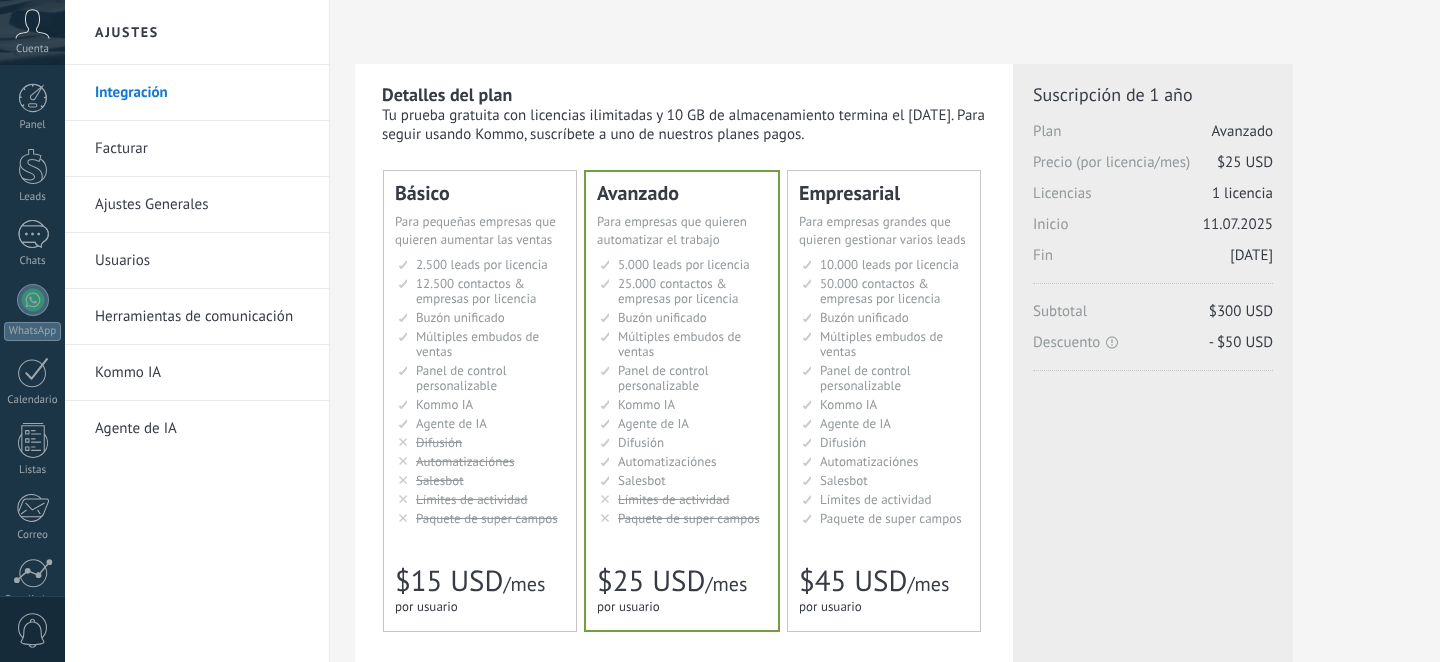 scroll, scrollTop: 0, scrollLeft: 0, axis: both 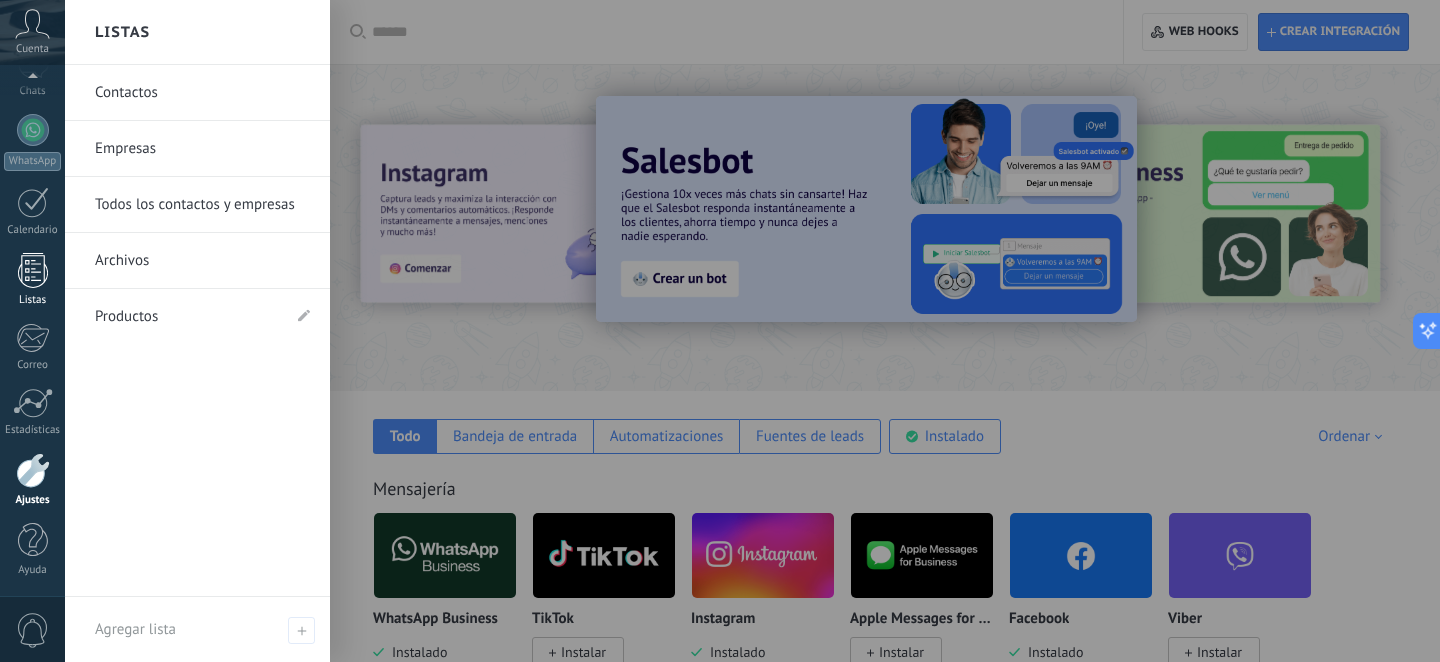 click at bounding box center (33, 270) 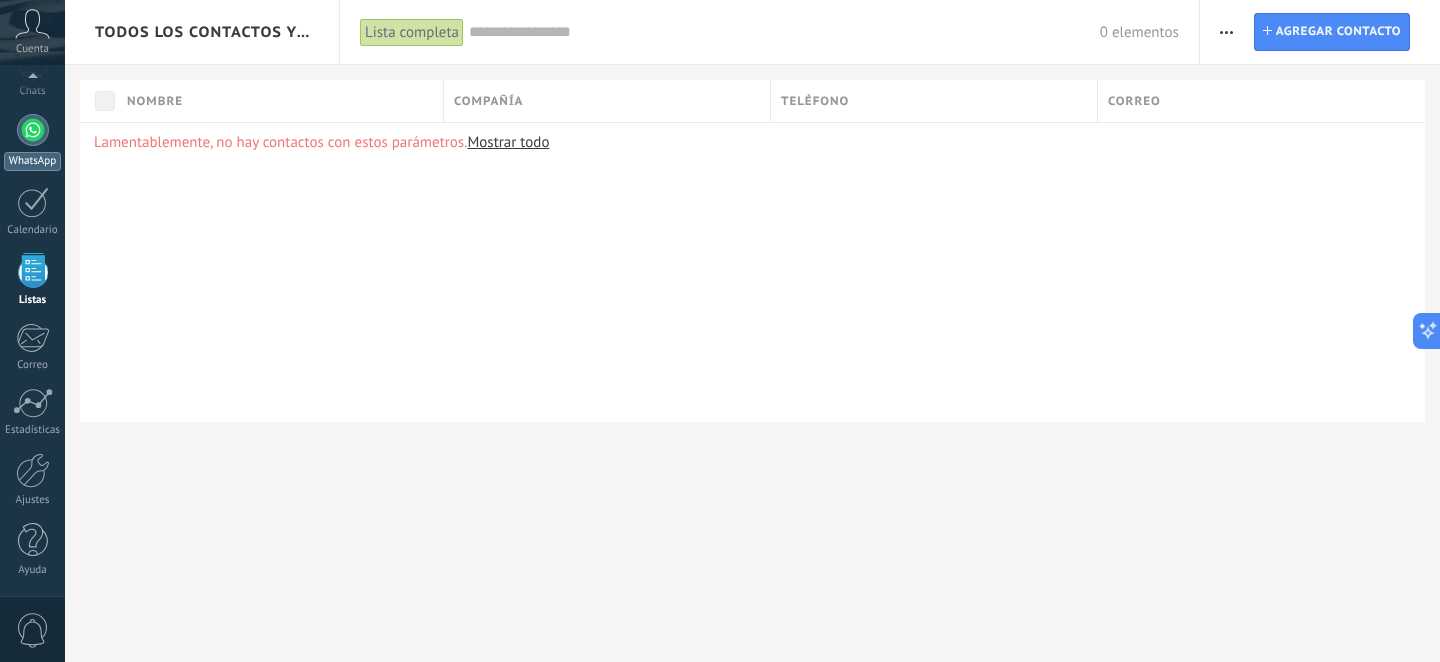 click at bounding box center (33, 130) 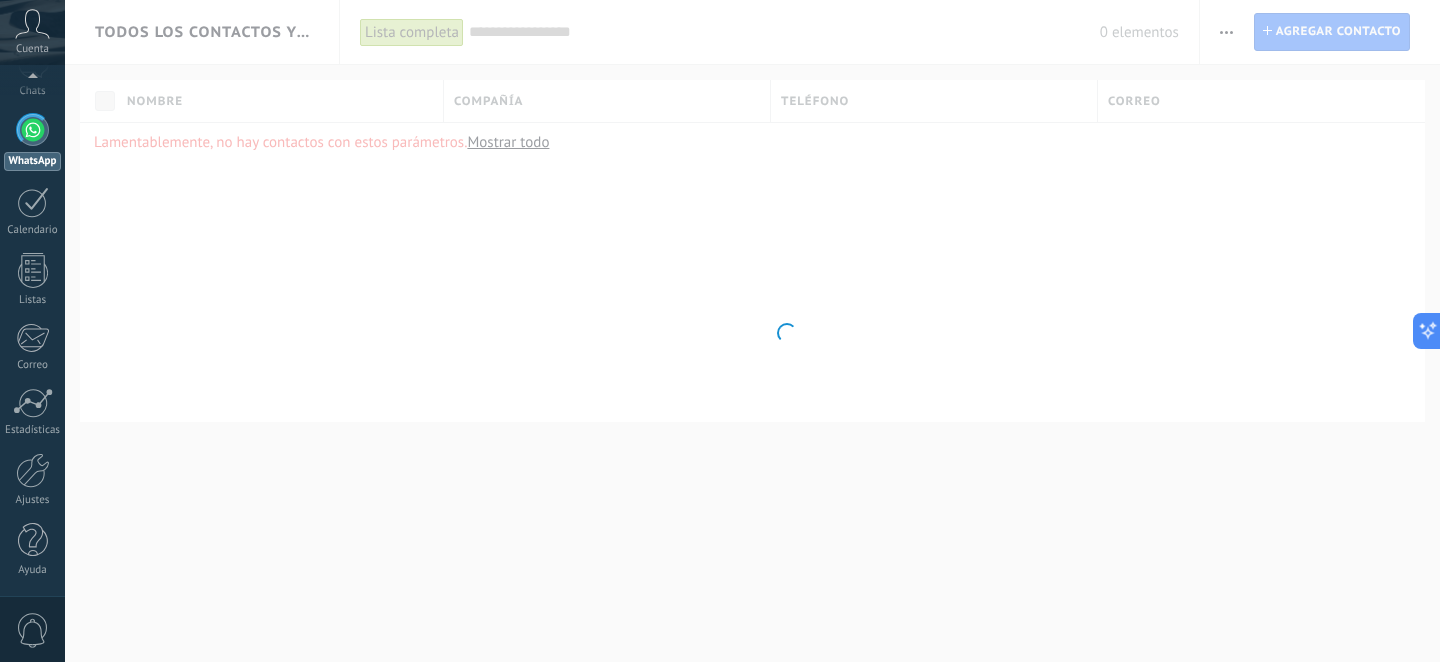 scroll, scrollTop: 0, scrollLeft: 0, axis: both 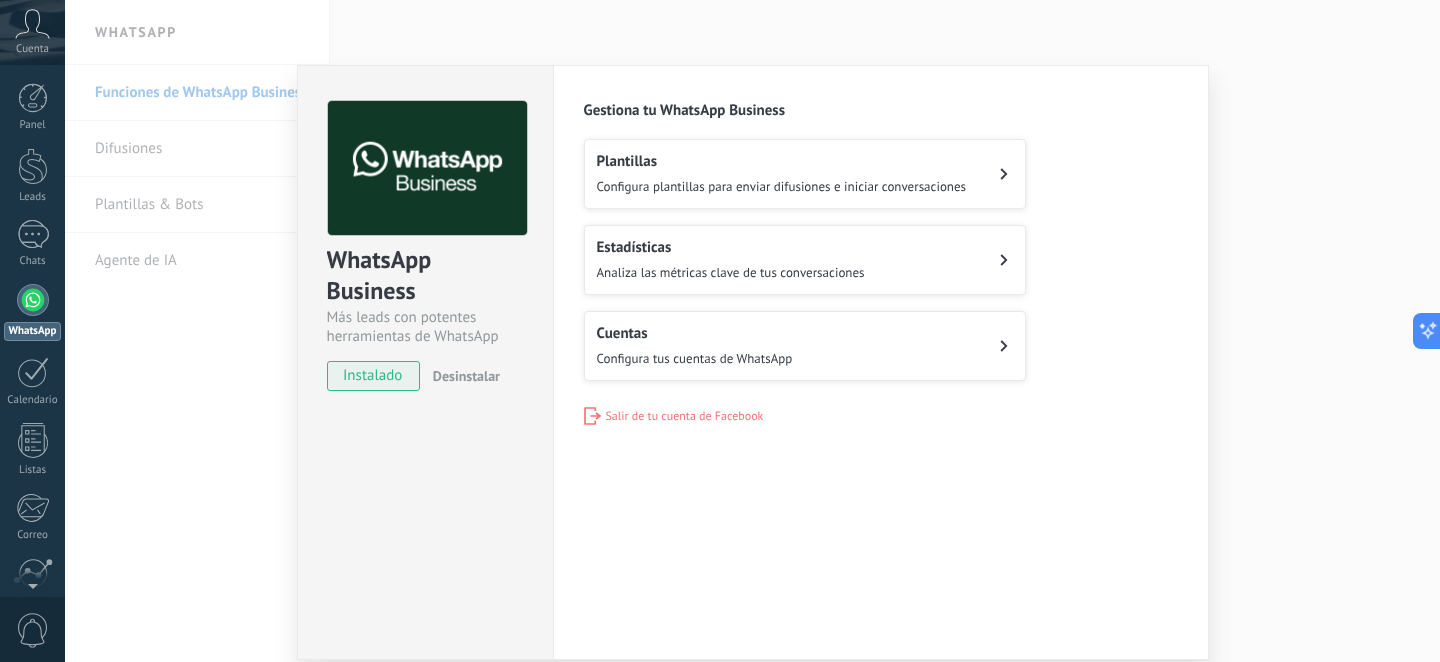 click on "Configura plantillas para enviar difusiones e iniciar conversaciones" at bounding box center [782, 186] 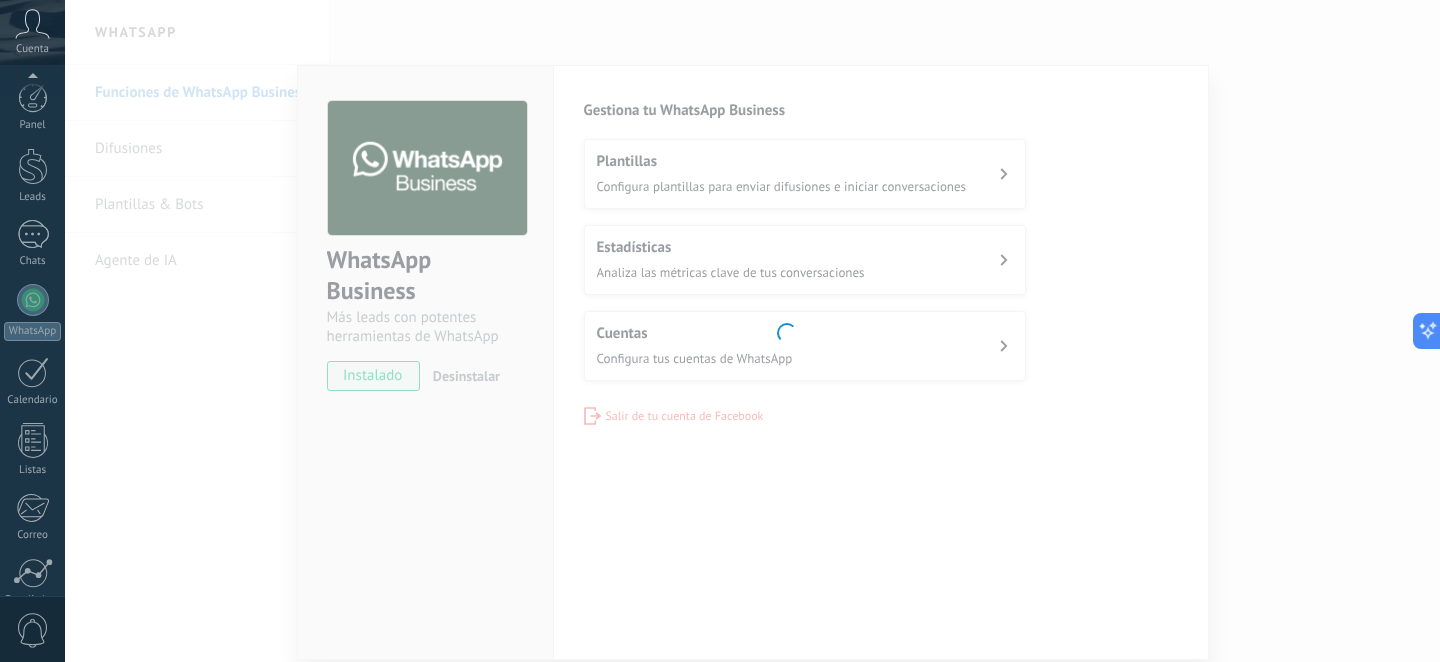 scroll, scrollTop: 170, scrollLeft: 0, axis: vertical 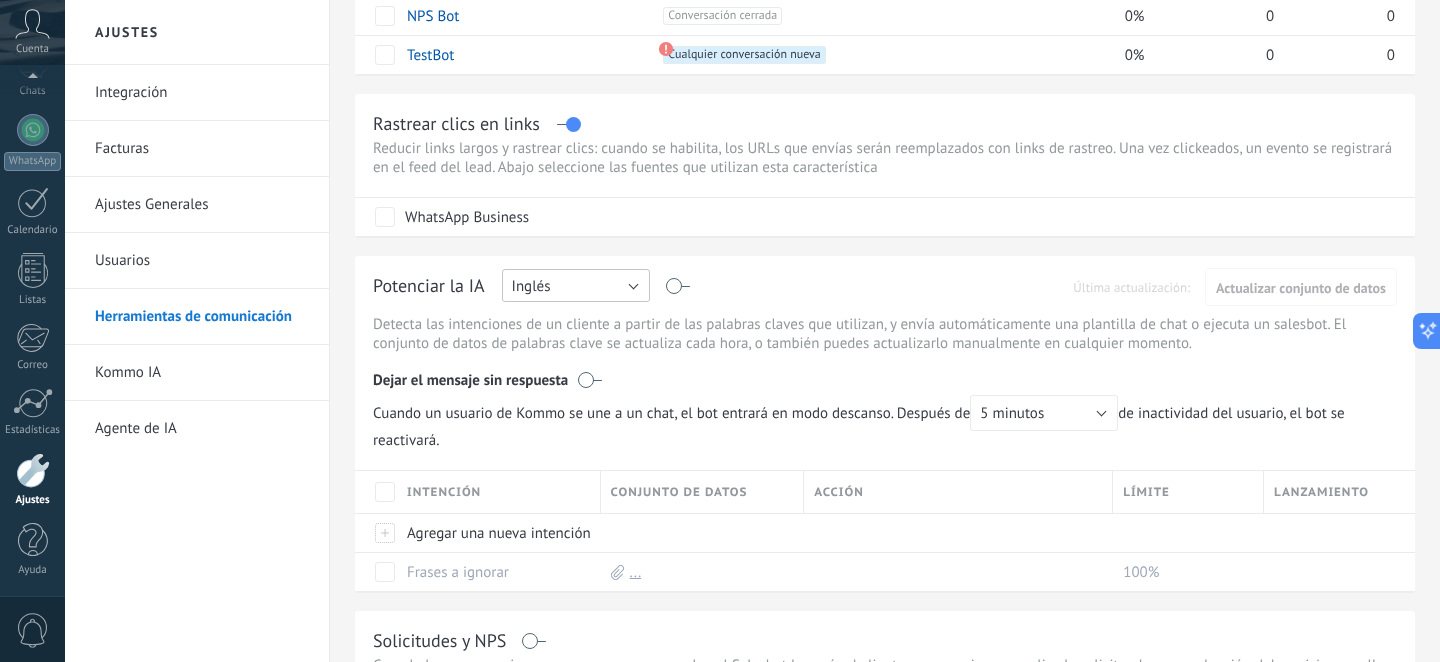 click on "Inglés" at bounding box center (576, 285) 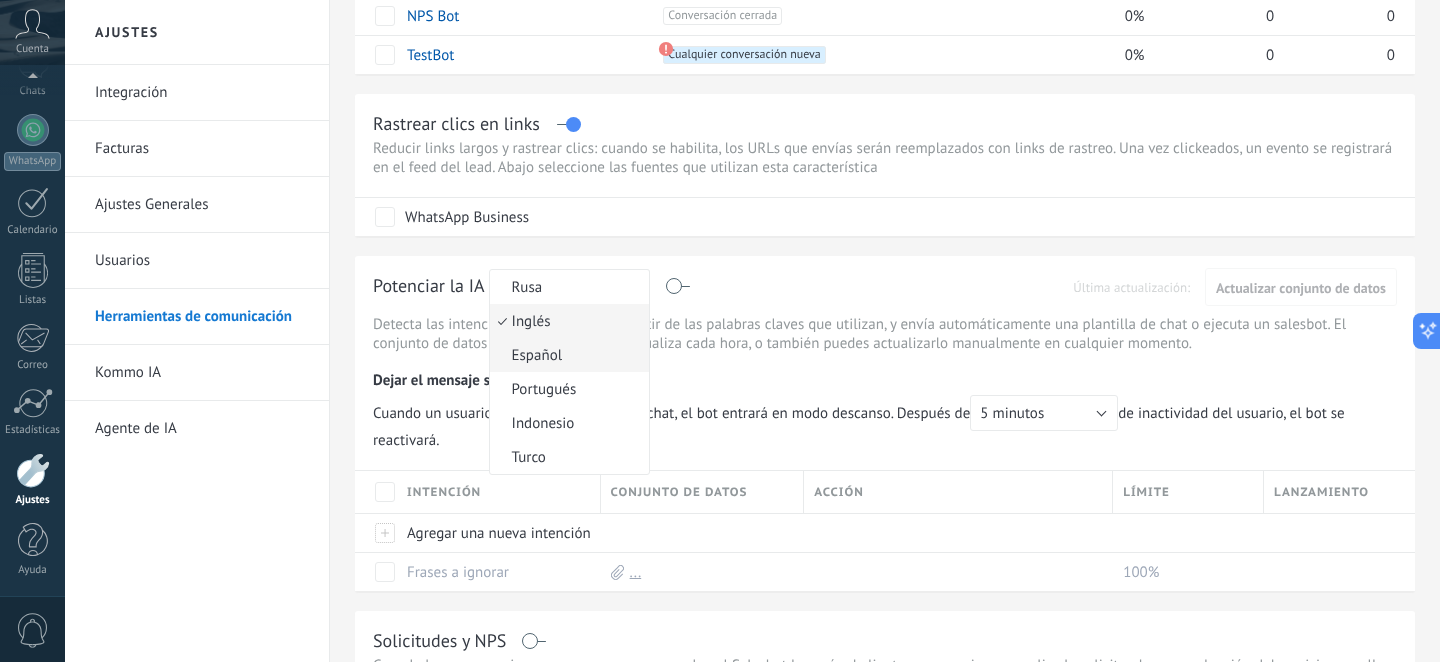 click on "Español" at bounding box center [566, 355] 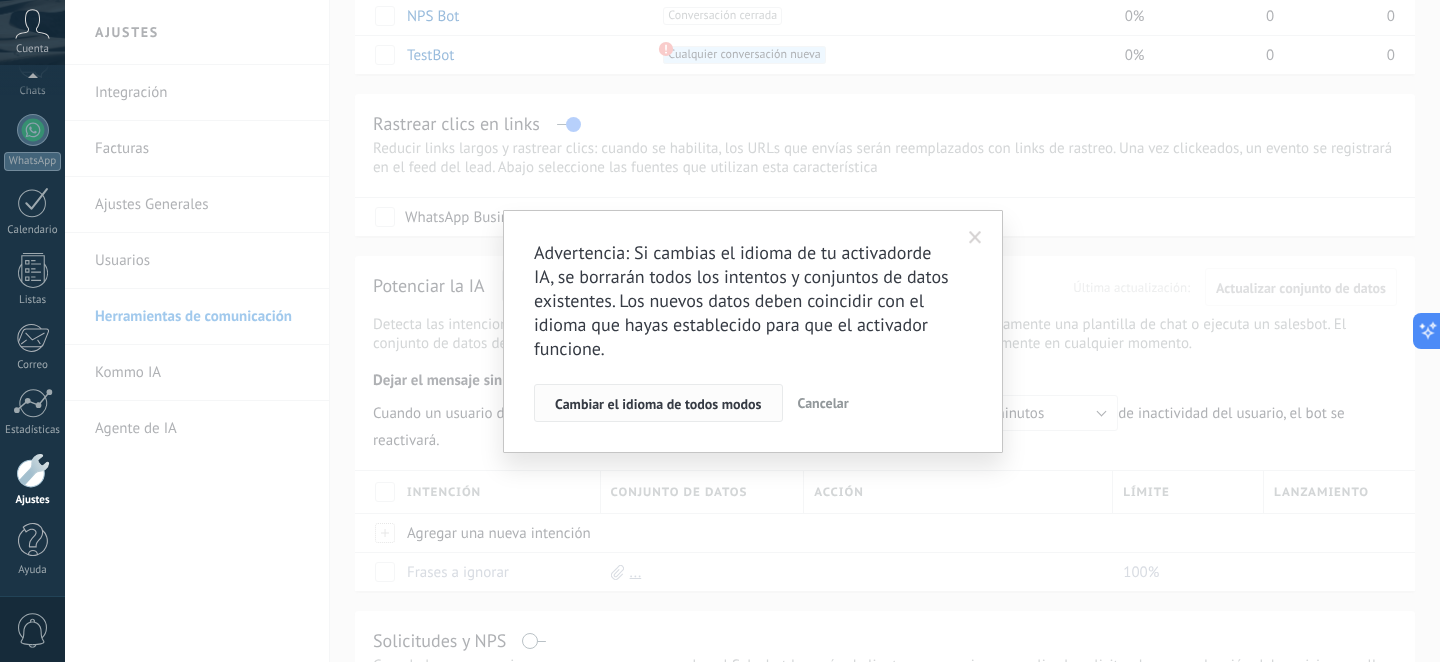 click on "Cambiar el idioma de todos modos" at bounding box center (658, 404) 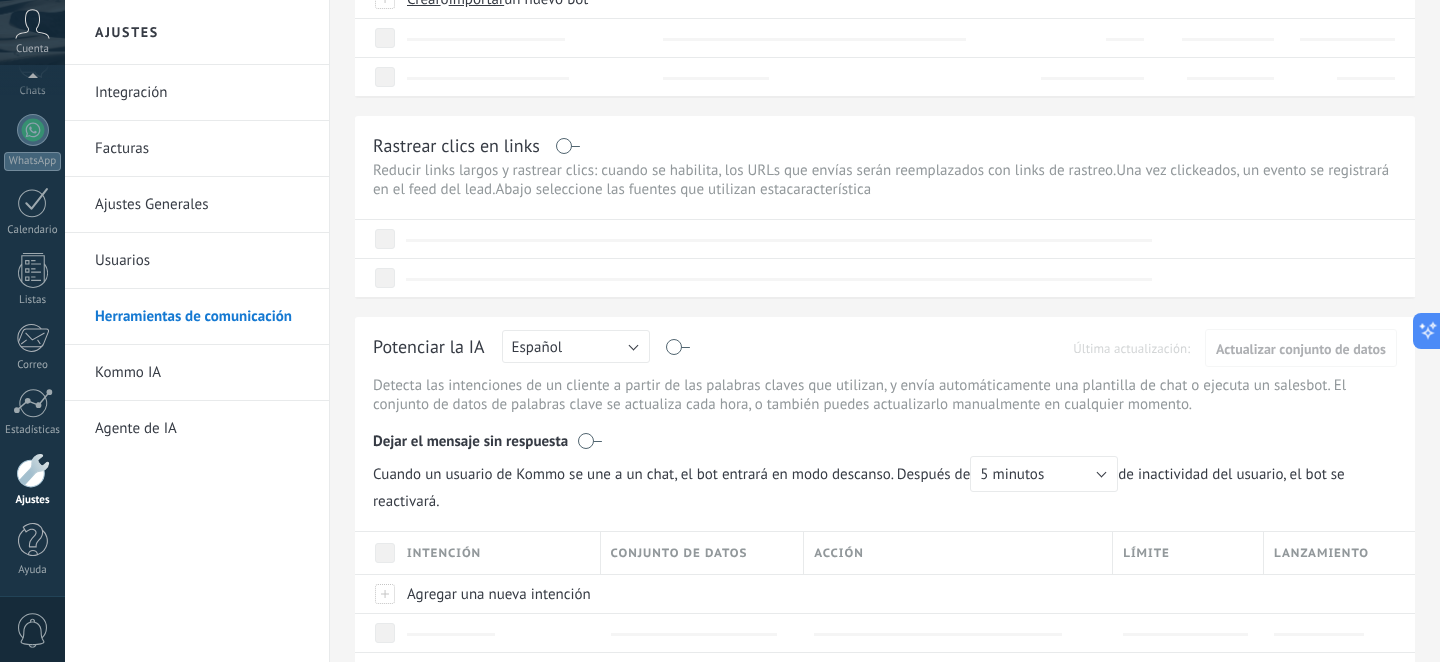 scroll, scrollTop: 0, scrollLeft: 0, axis: both 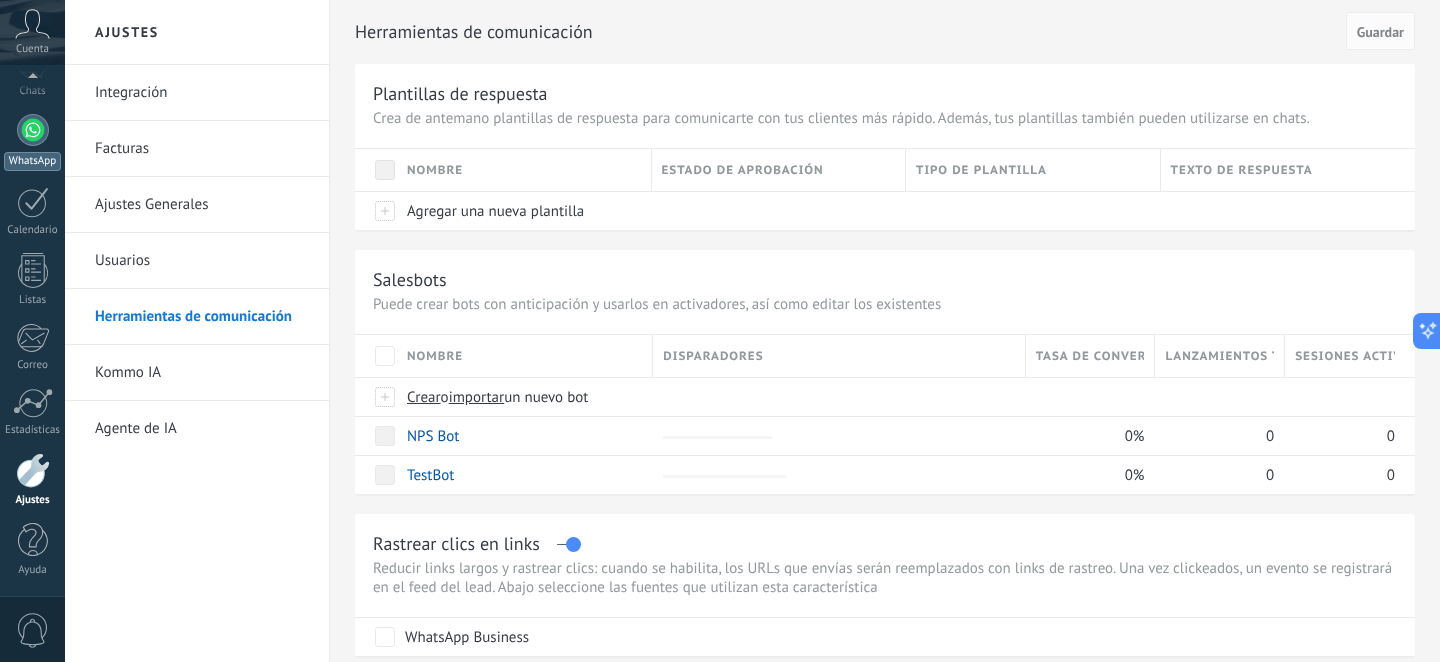 click at bounding box center (33, 130) 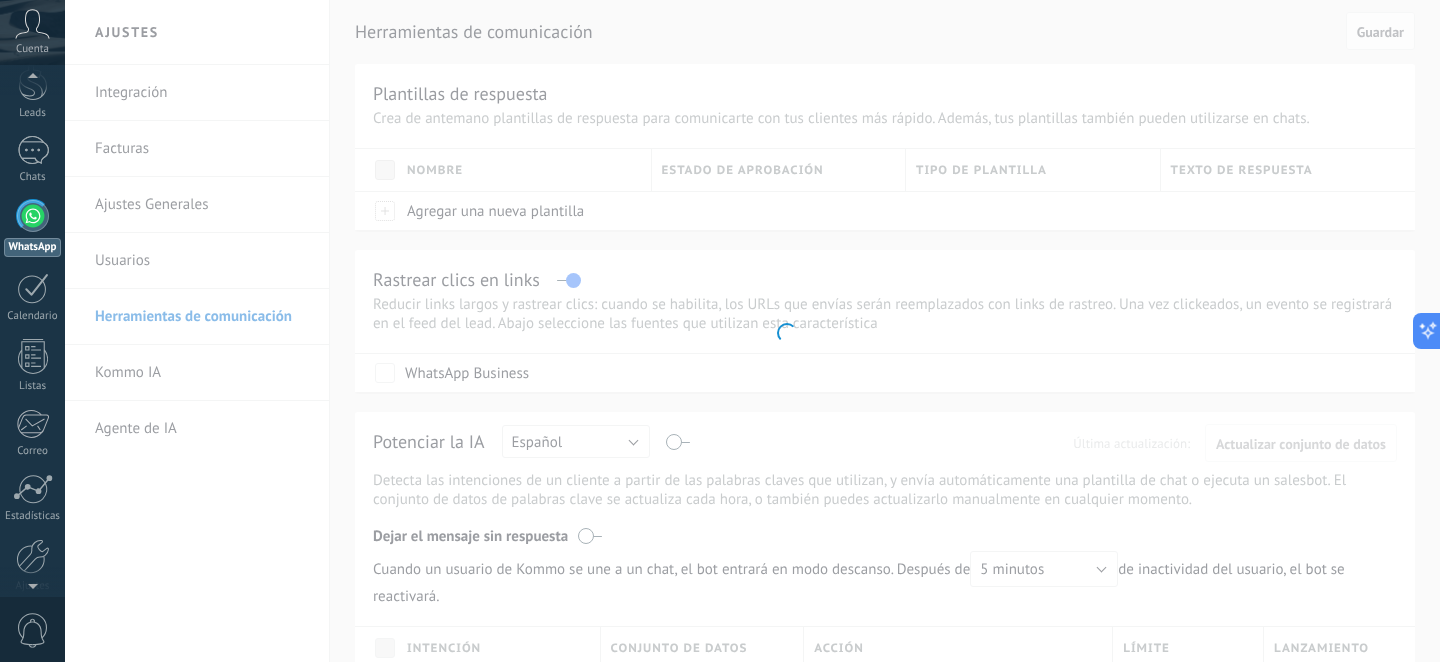 scroll, scrollTop: 170, scrollLeft: 0, axis: vertical 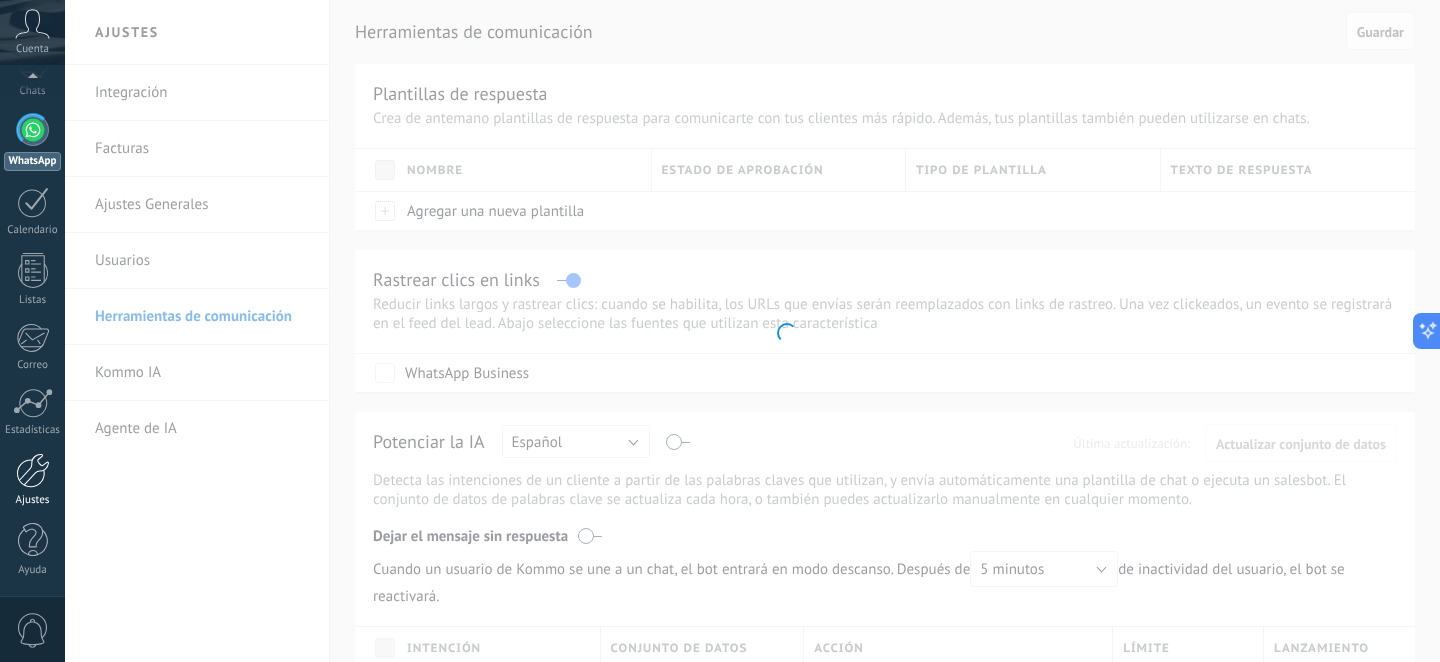 click at bounding box center [33, 470] 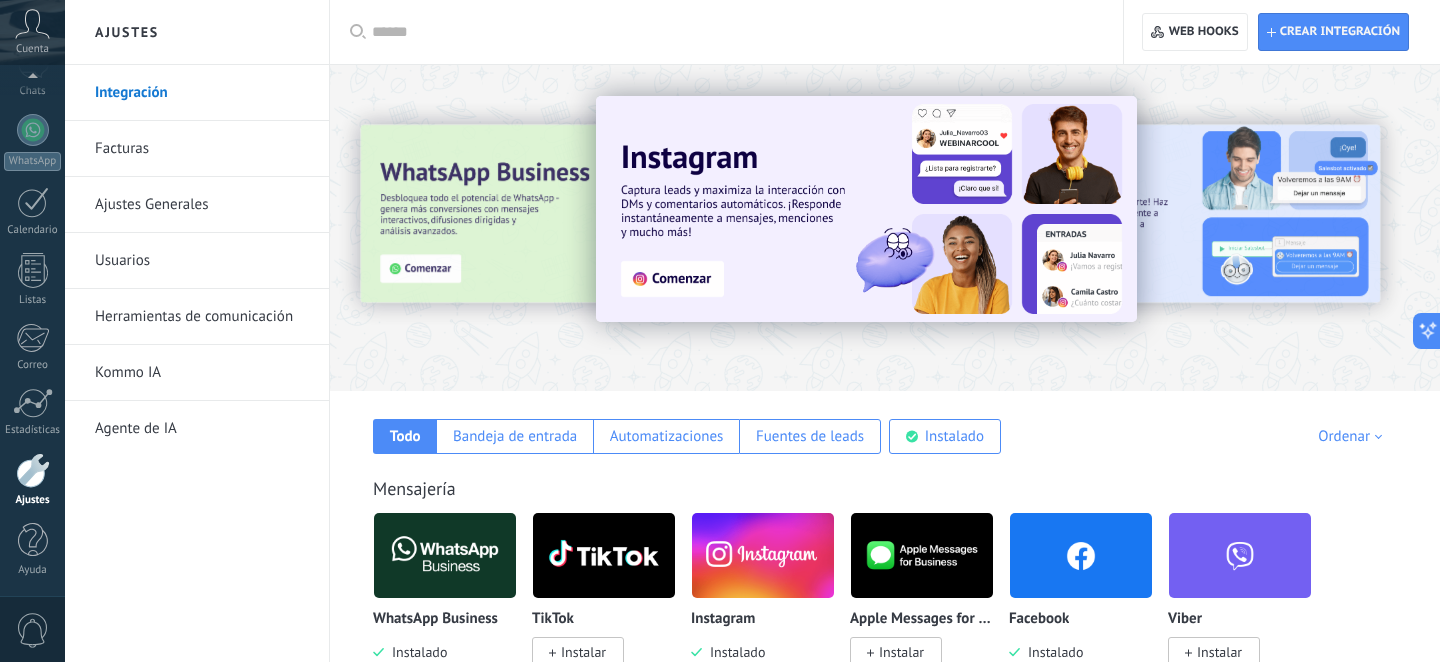 click on "Ajustes Generales" at bounding box center [202, 205] 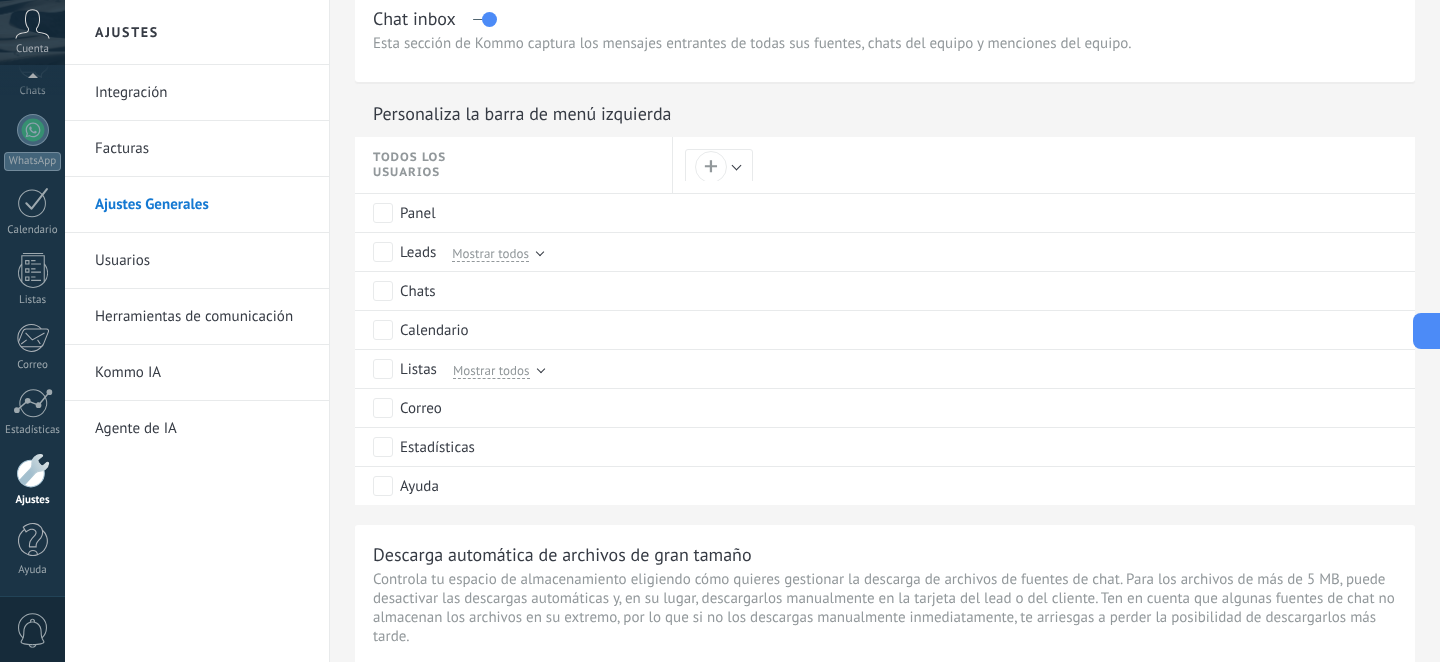 scroll, scrollTop: 942, scrollLeft: 0, axis: vertical 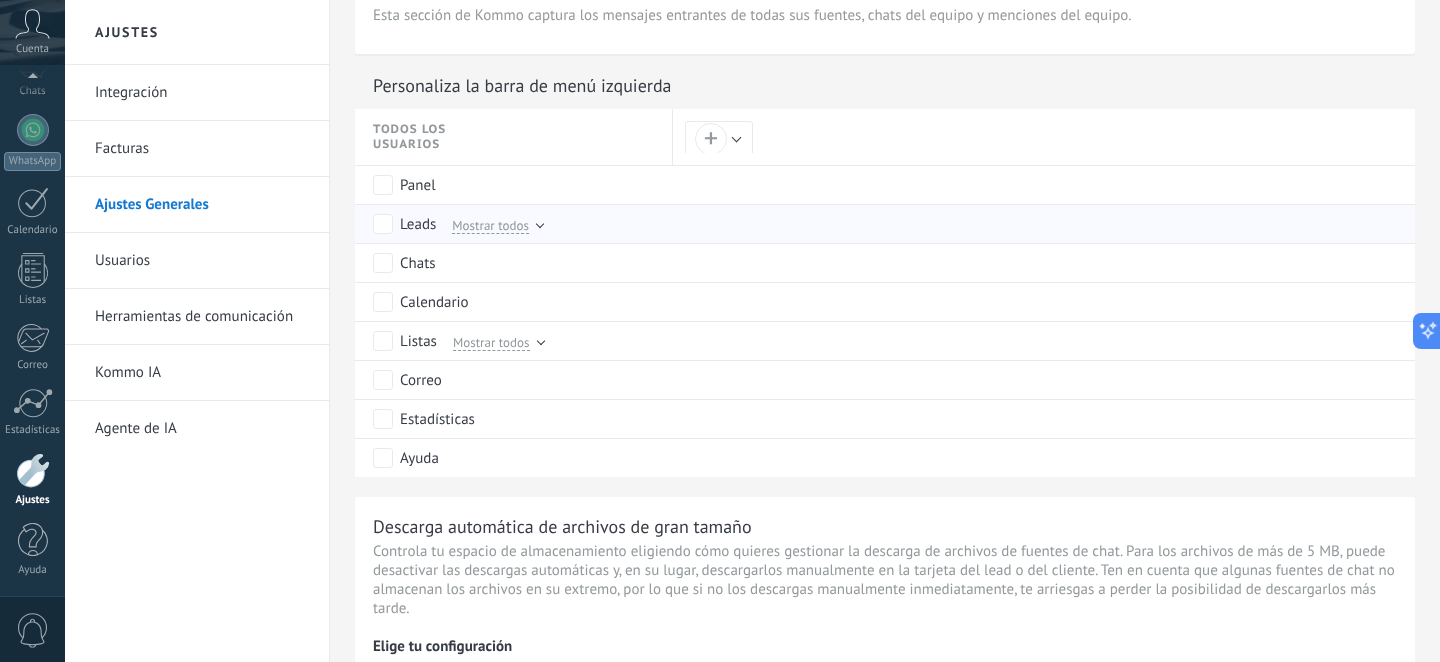 click on "Mostrar todos" at bounding box center [493, 224] 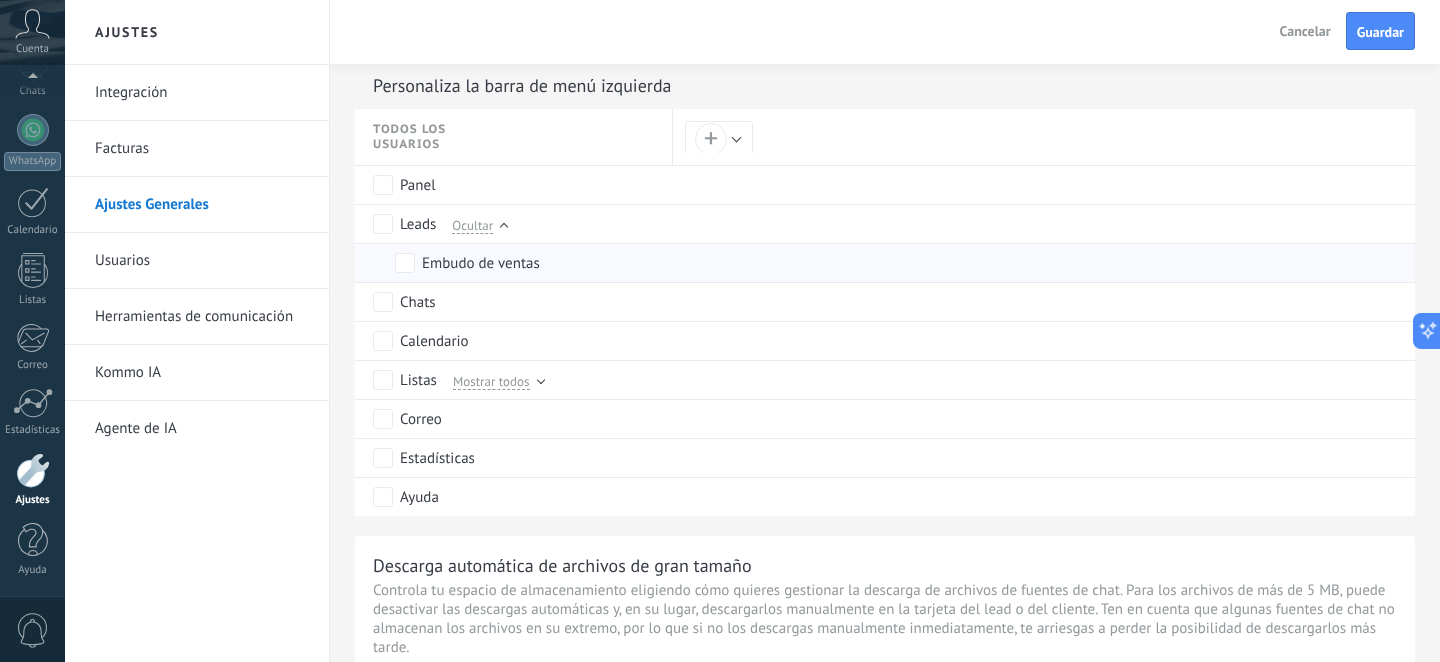 scroll, scrollTop: 0, scrollLeft: 0, axis: both 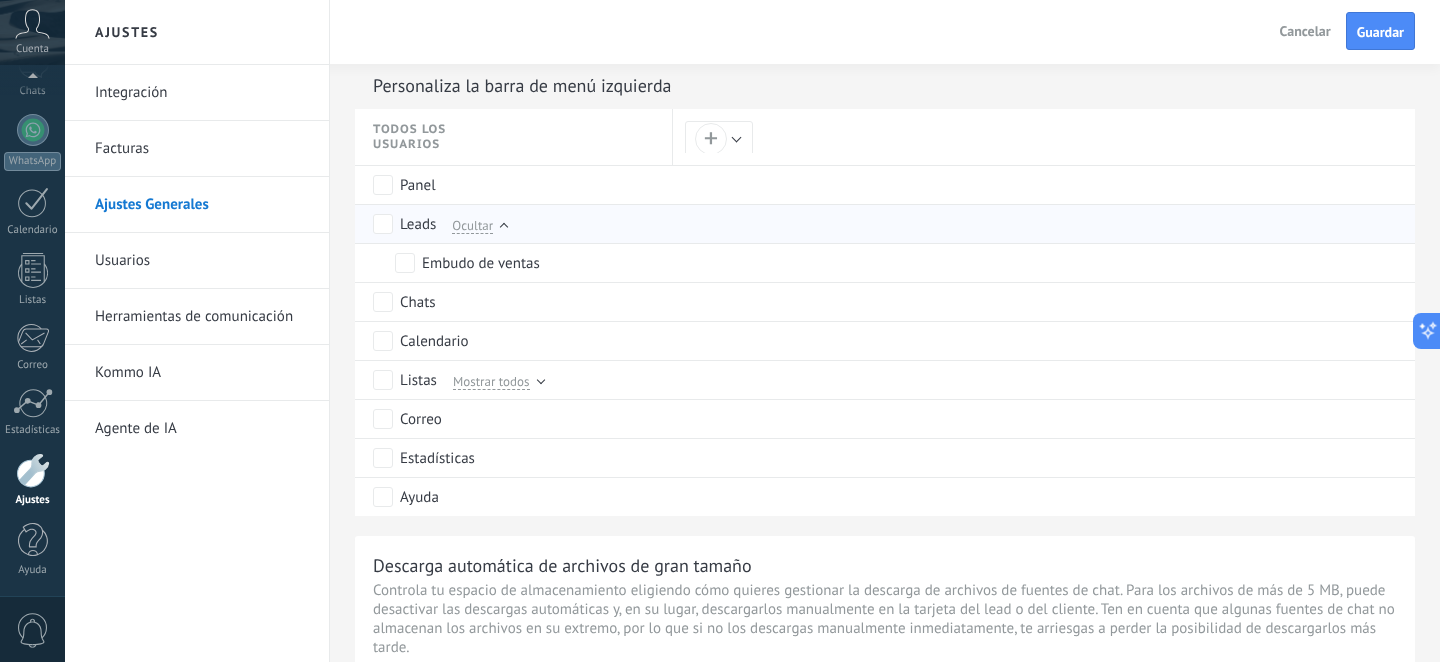 click on "Ocultar" at bounding box center (472, 225) 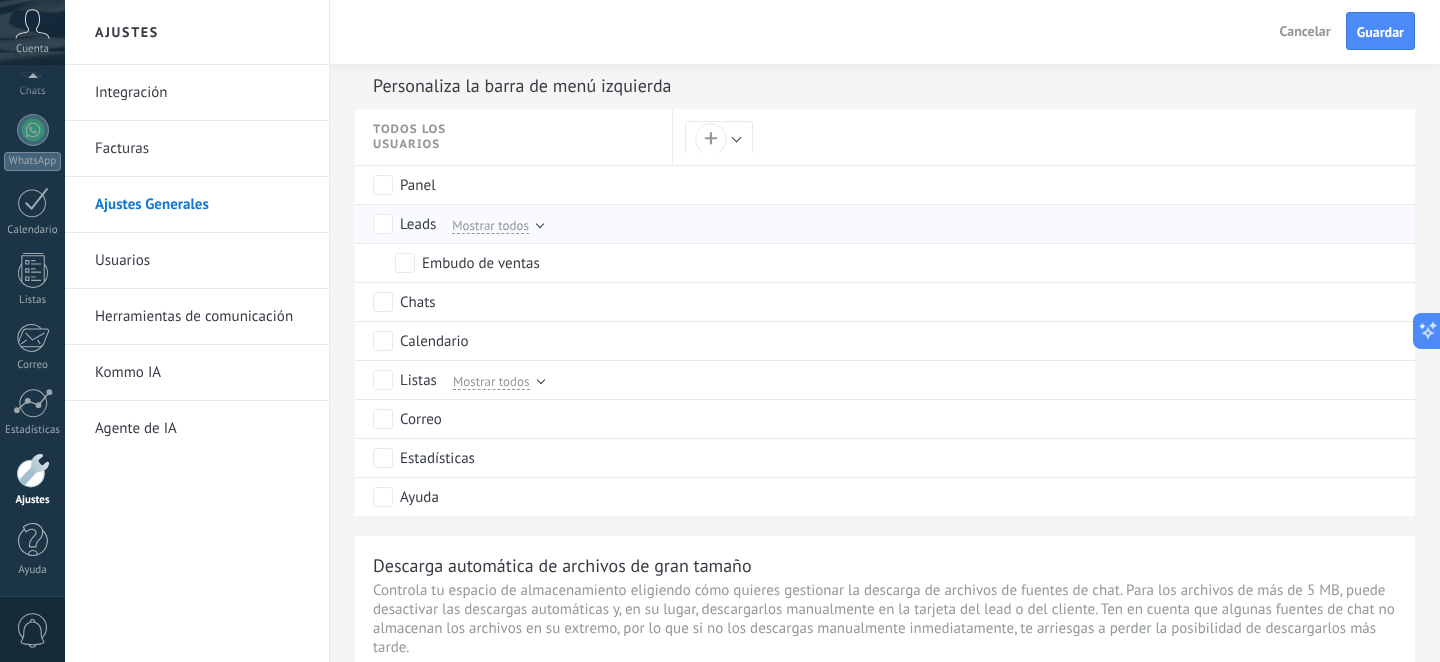 click on "Mostrar todos" at bounding box center [493, 224] 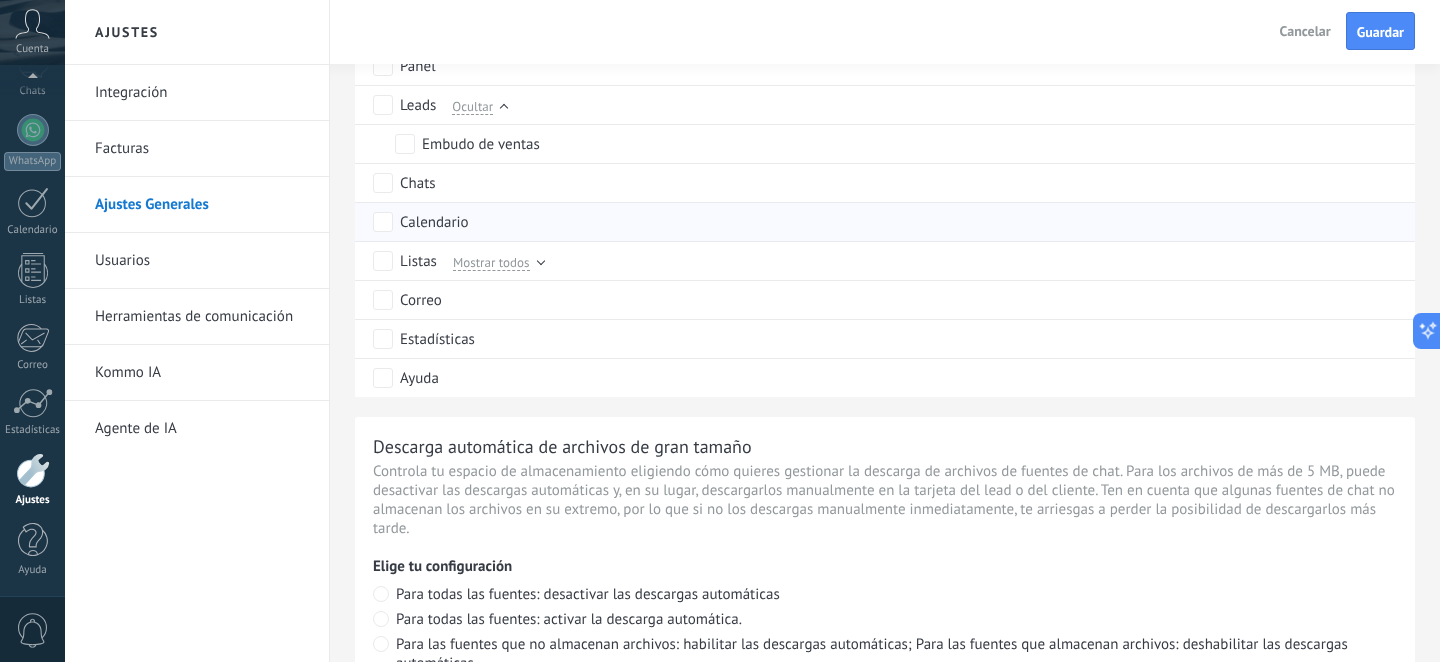 scroll, scrollTop: 1067, scrollLeft: 0, axis: vertical 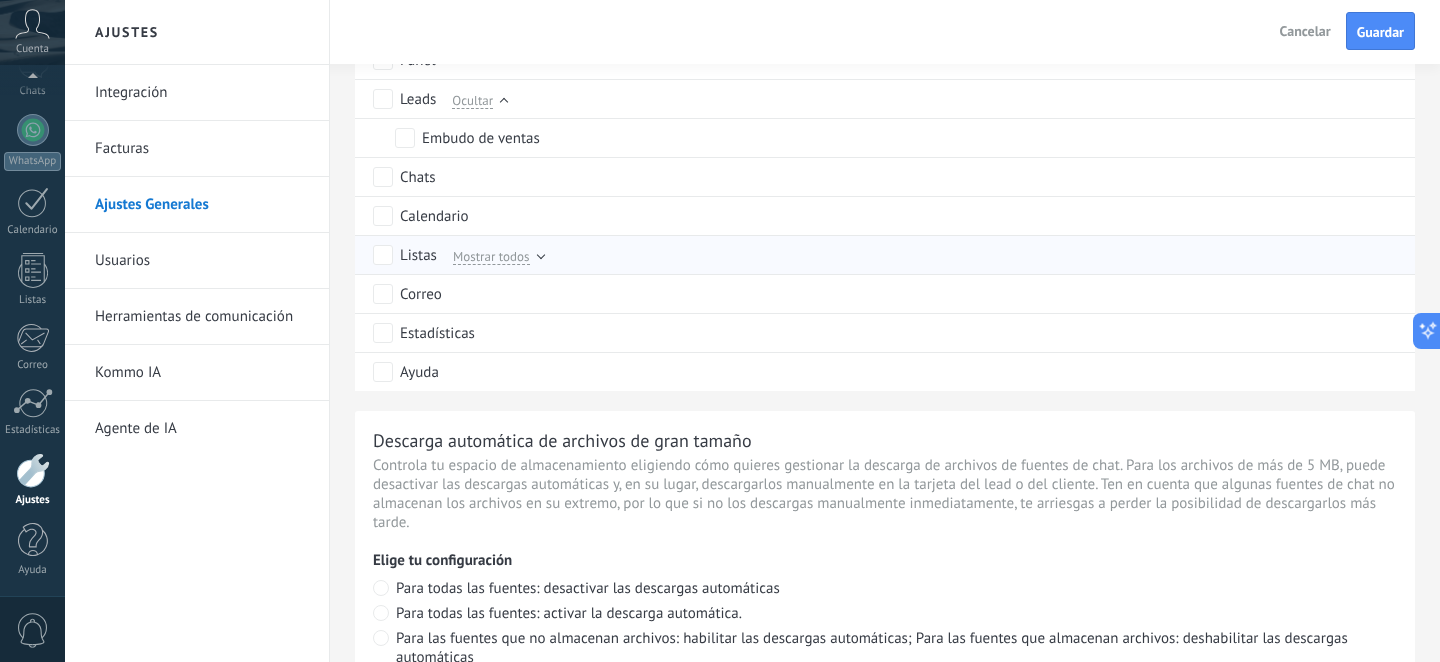 click at bounding box center [540, 255] 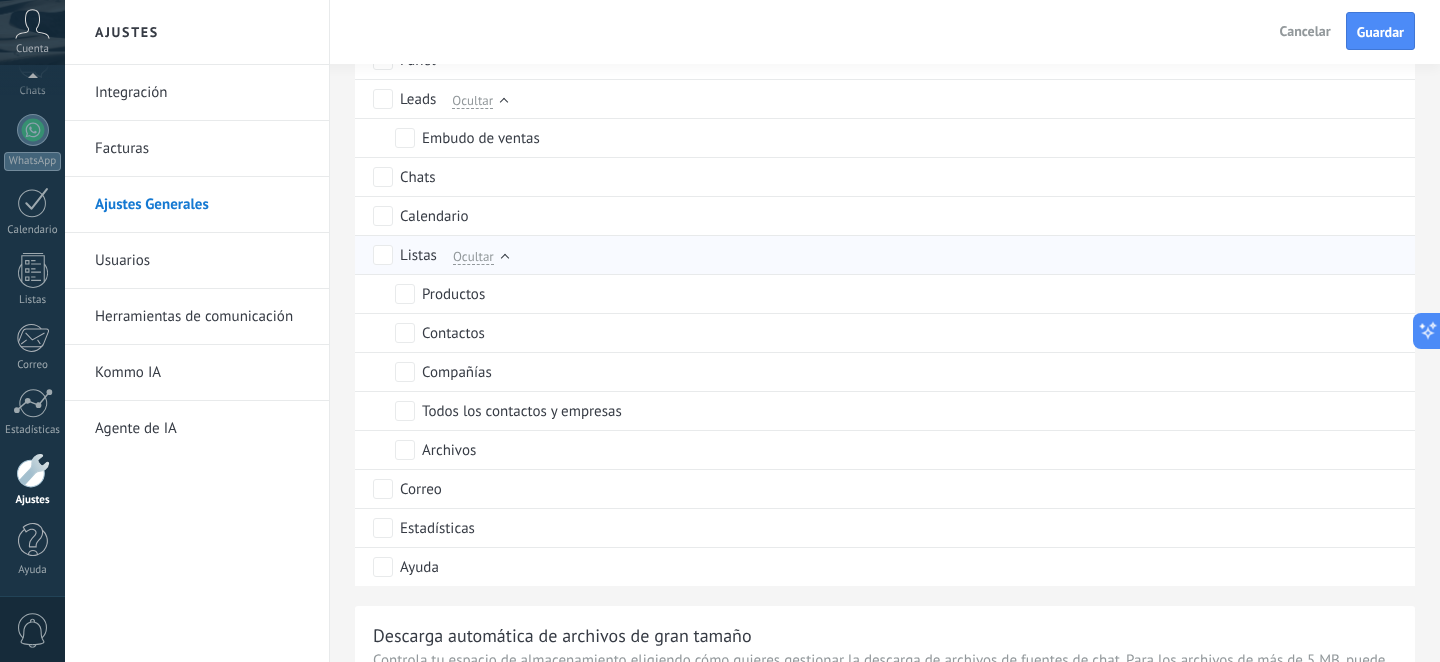 click at bounding box center (505, 258) 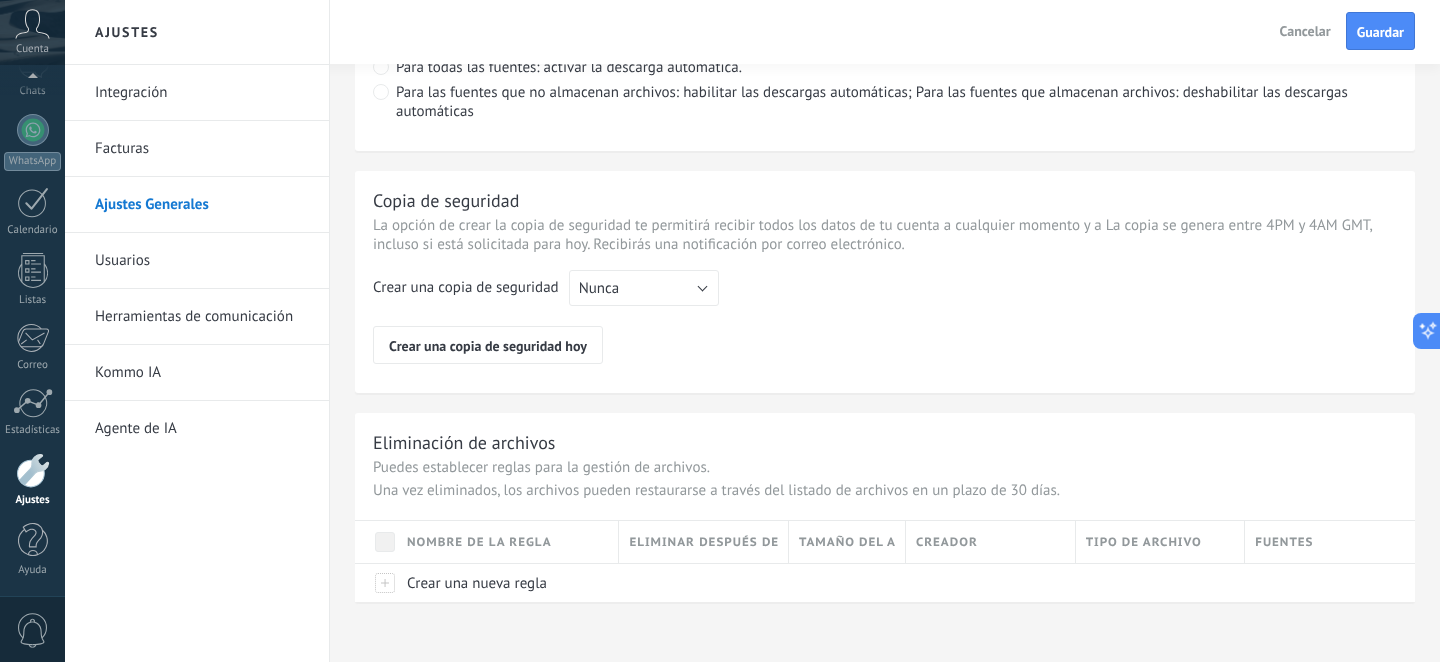 scroll, scrollTop: 1671, scrollLeft: 0, axis: vertical 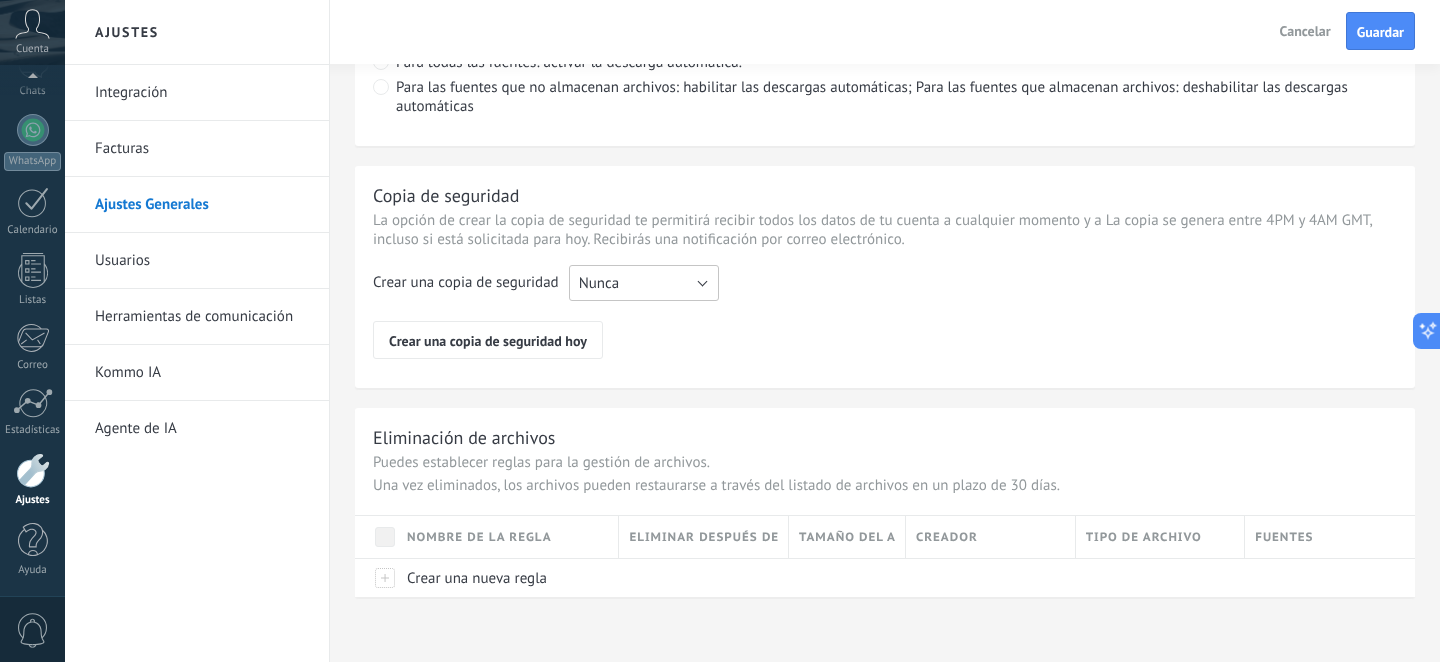 click on "Nunca" at bounding box center (644, 283) 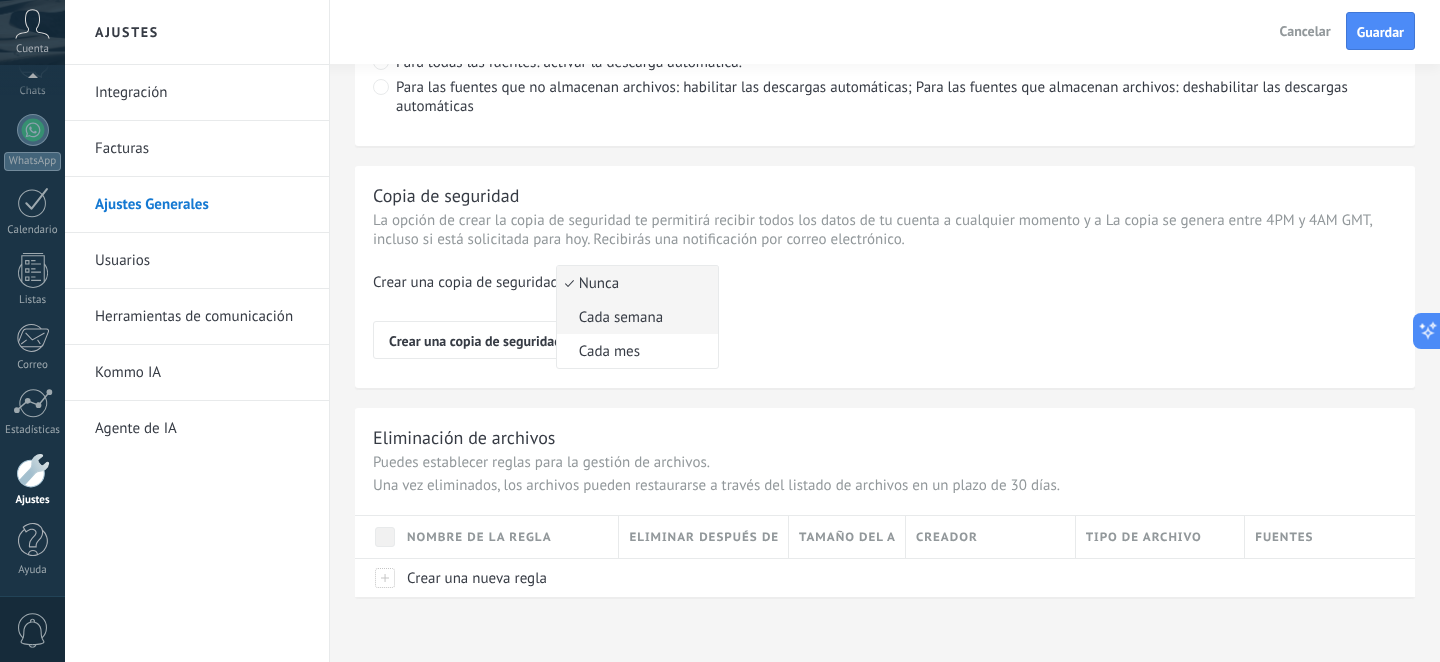 click on "Cada semana" at bounding box center [634, 317] 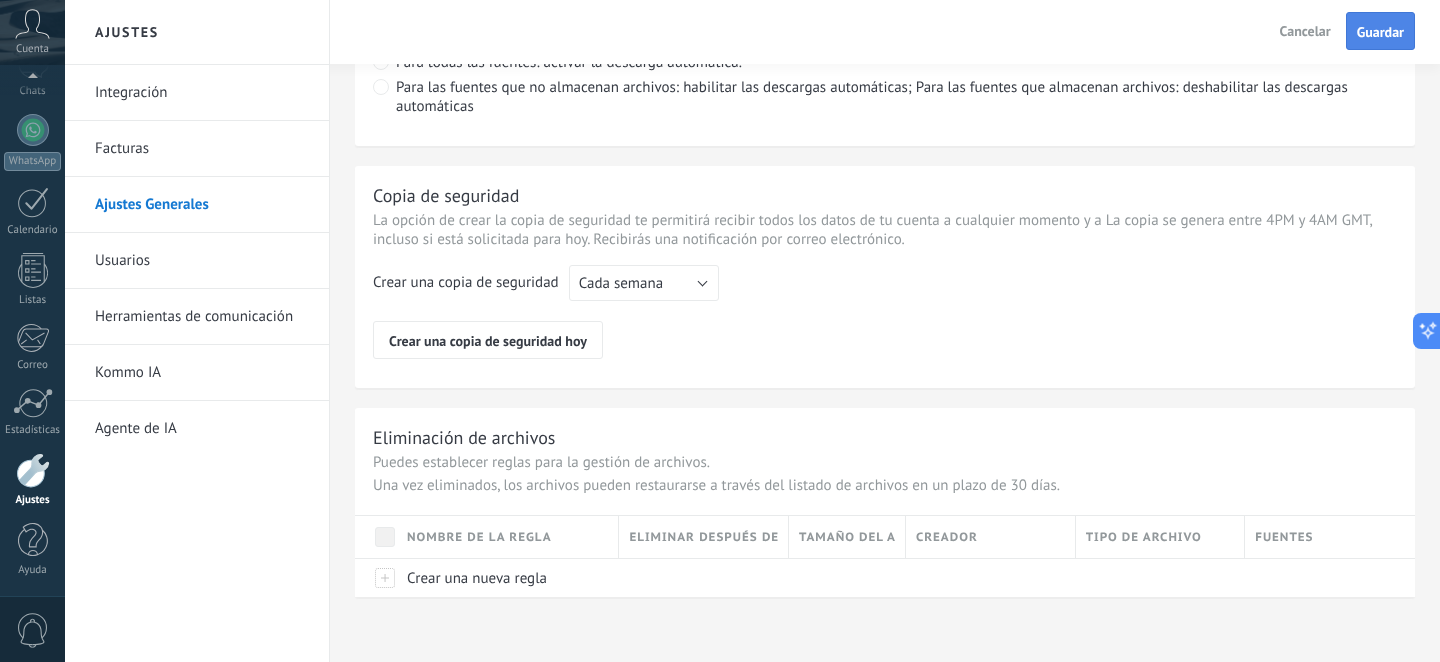 click on "Guardar" at bounding box center [1380, 32] 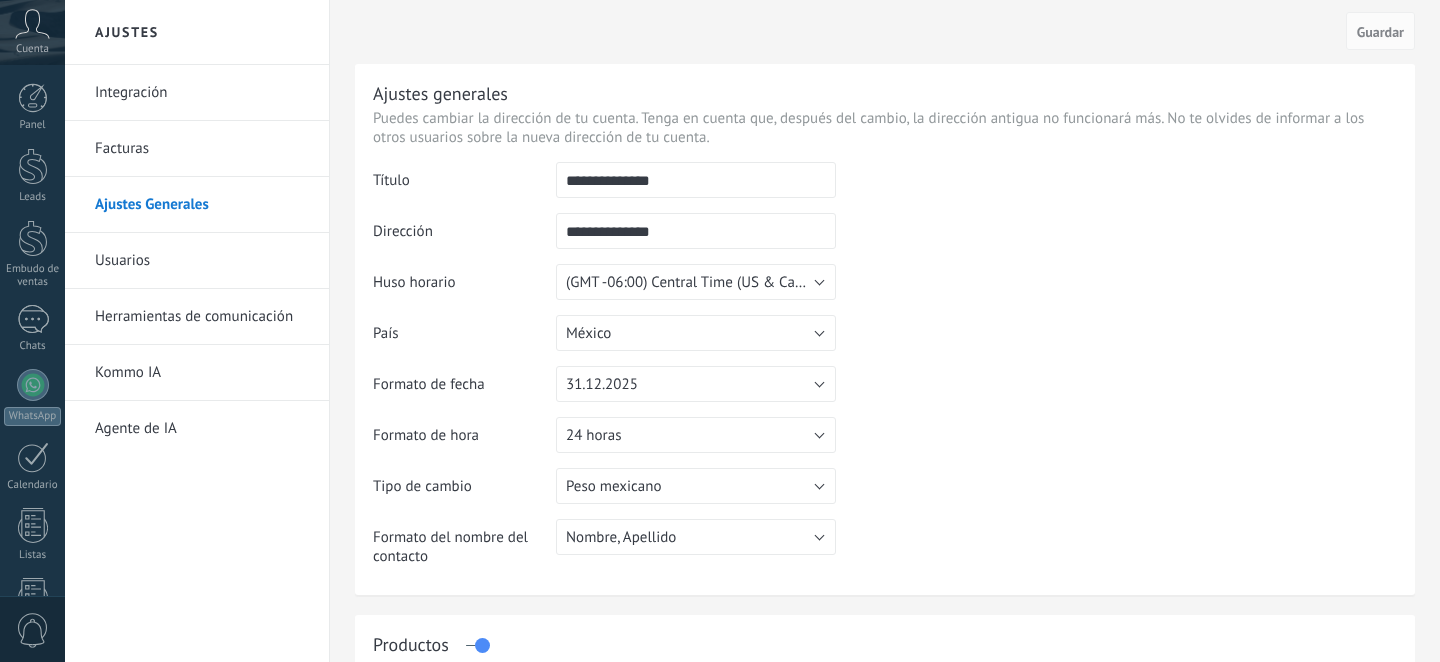 scroll, scrollTop: 0, scrollLeft: 0, axis: both 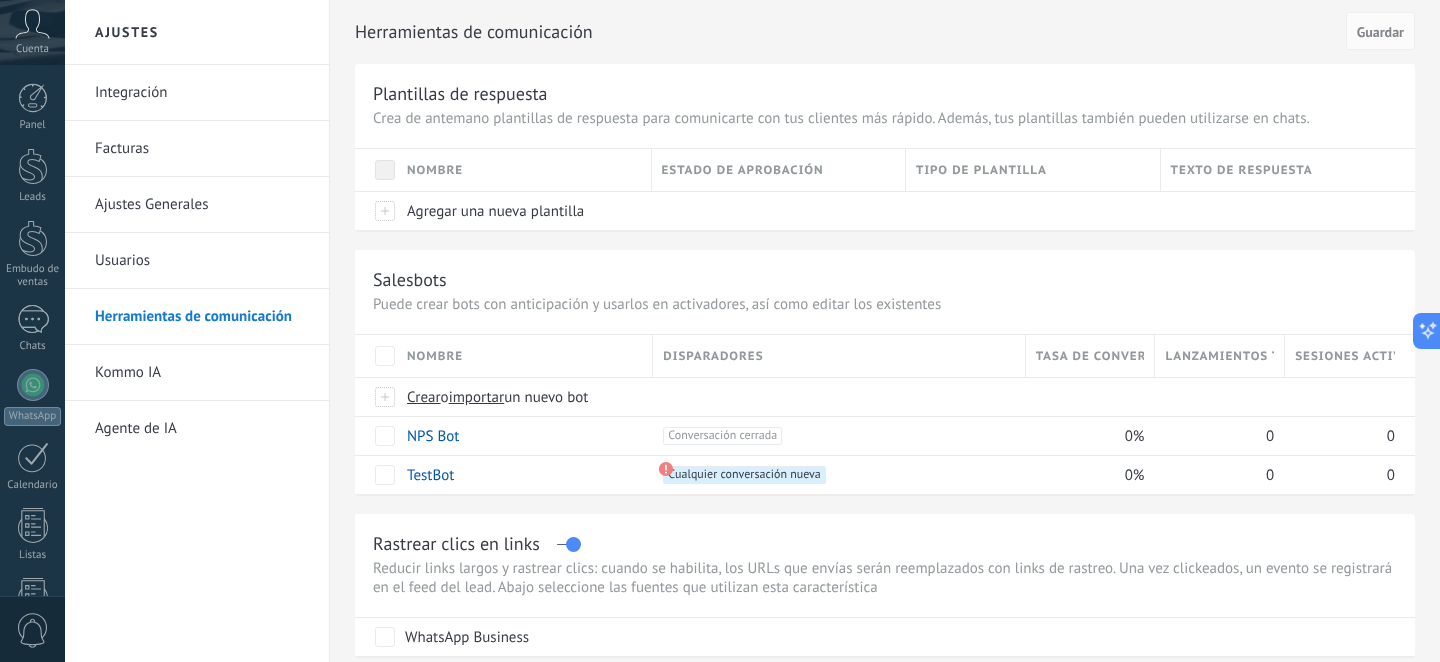 click on "Integración" at bounding box center (202, 93) 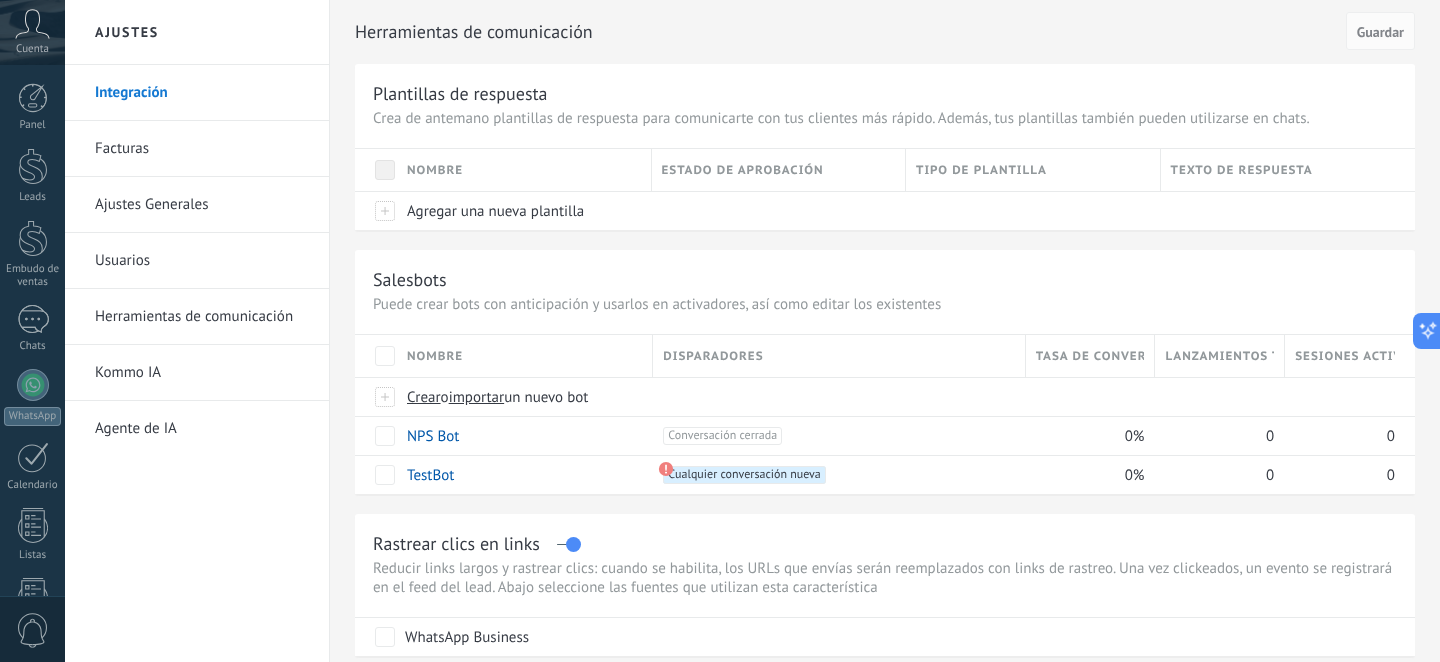 scroll, scrollTop: 325, scrollLeft: 0, axis: vertical 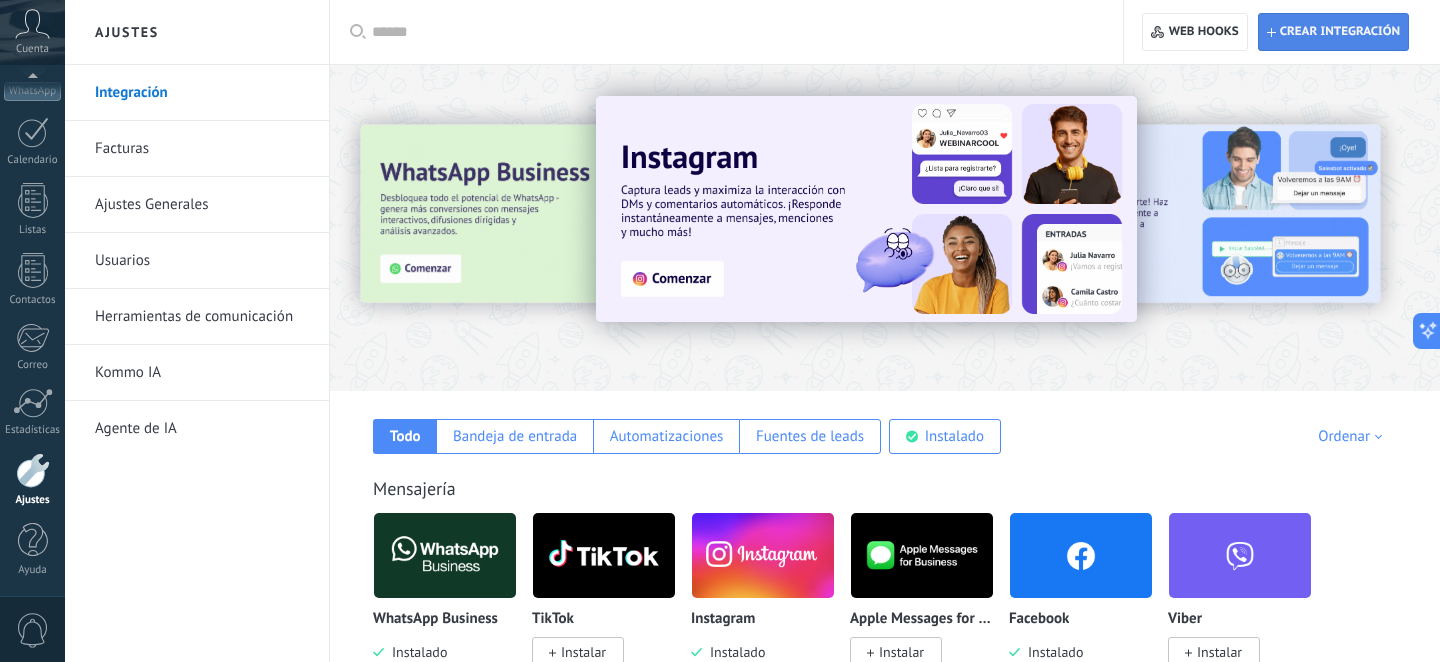 click on "Crear integración" at bounding box center (1333, 32) 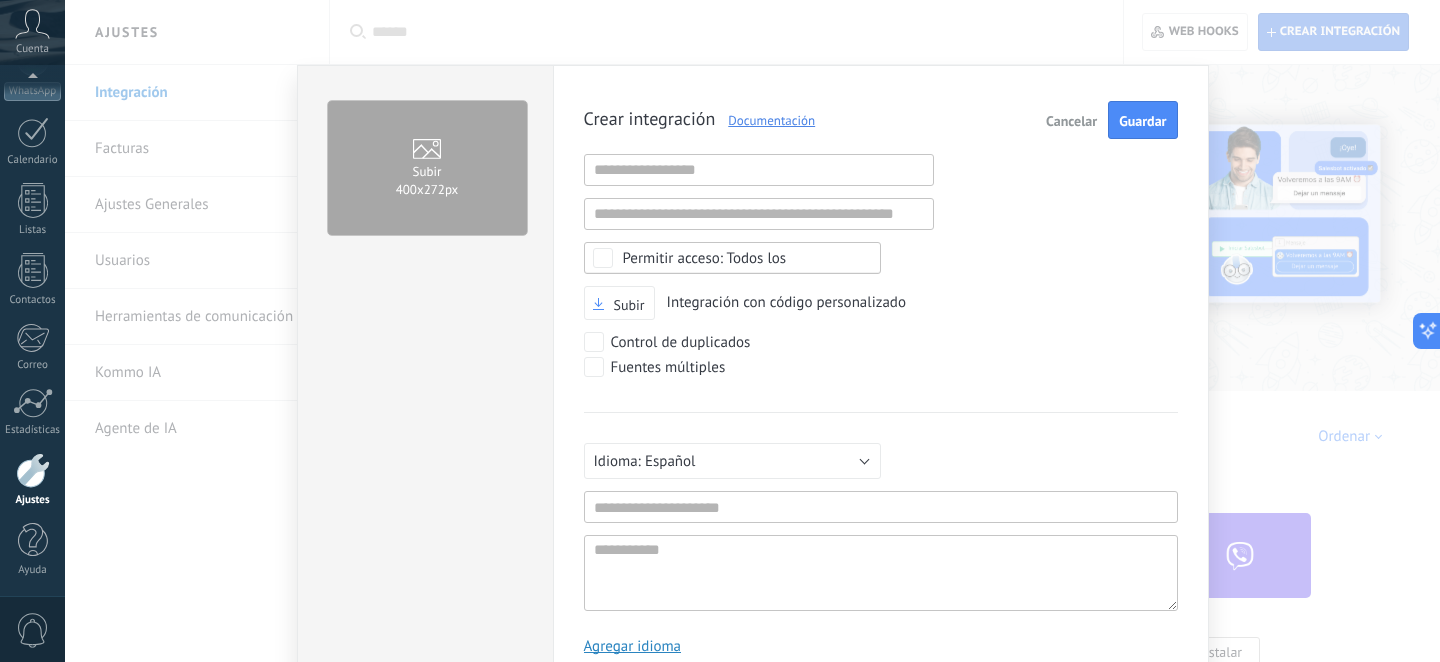 scroll, scrollTop: 19, scrollLeft: 0, axis: vertical 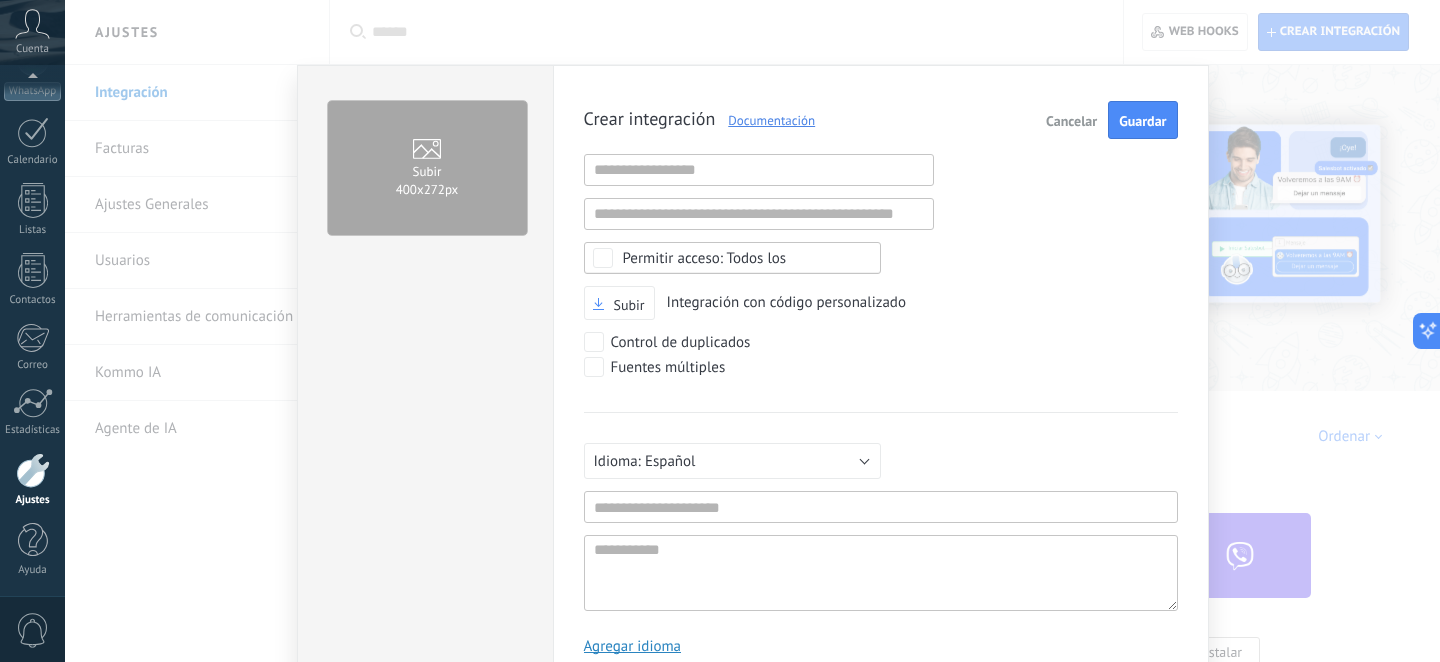 click on "Cancelar" at bounding box center (1071, 121) 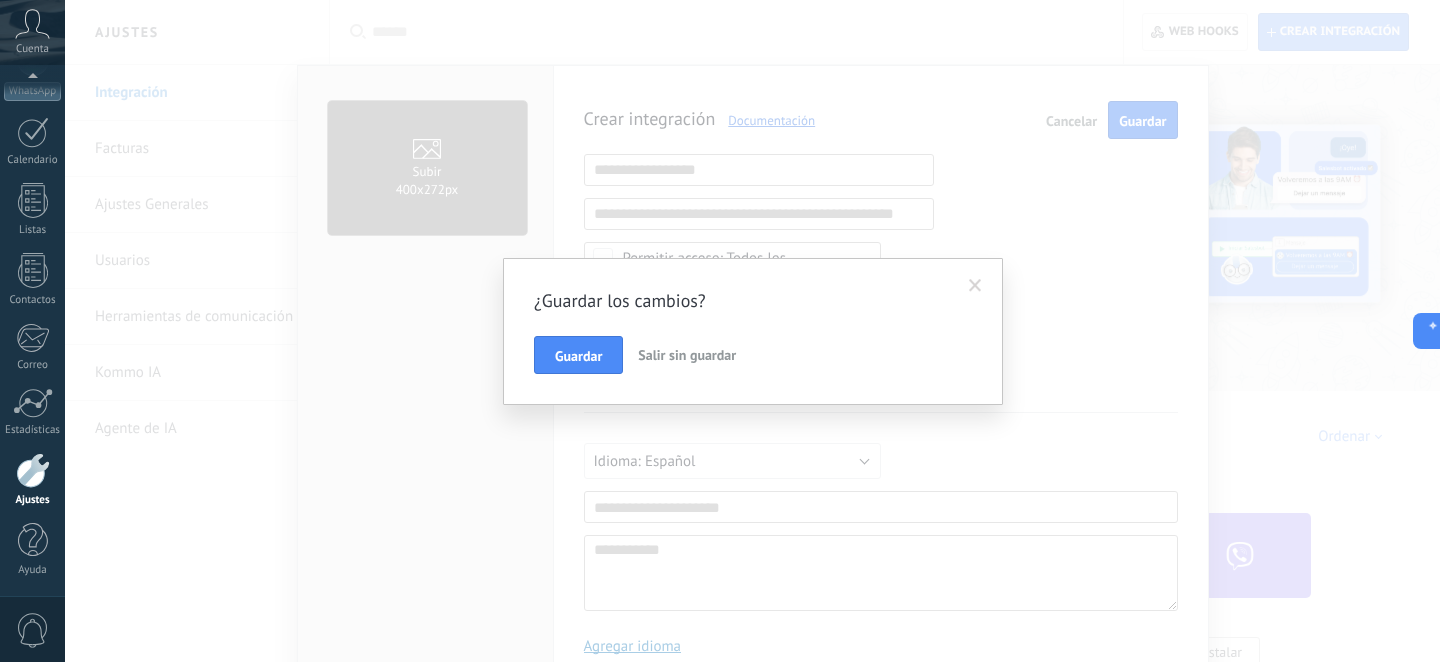 click on "Salir sin guardar" at bounding box center (687, 355) 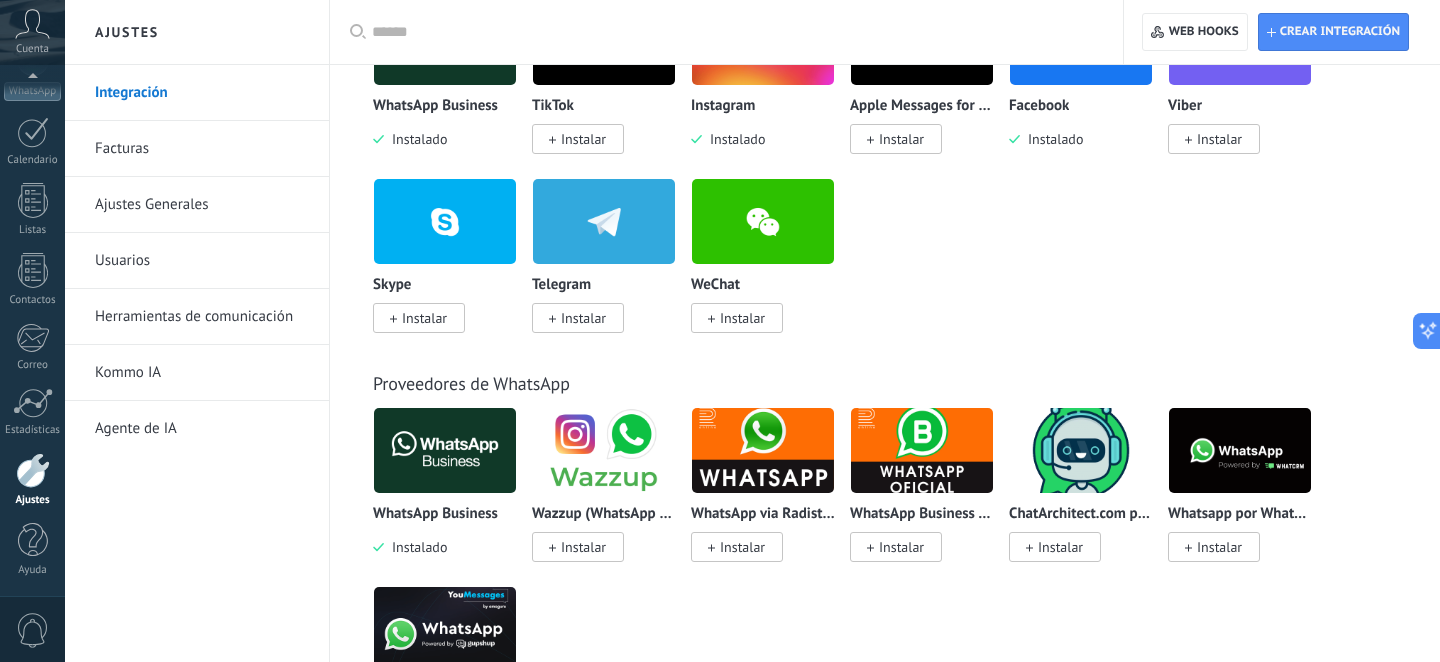 scroll, scrollTop: 0, scrollLeft: 0, axis: both 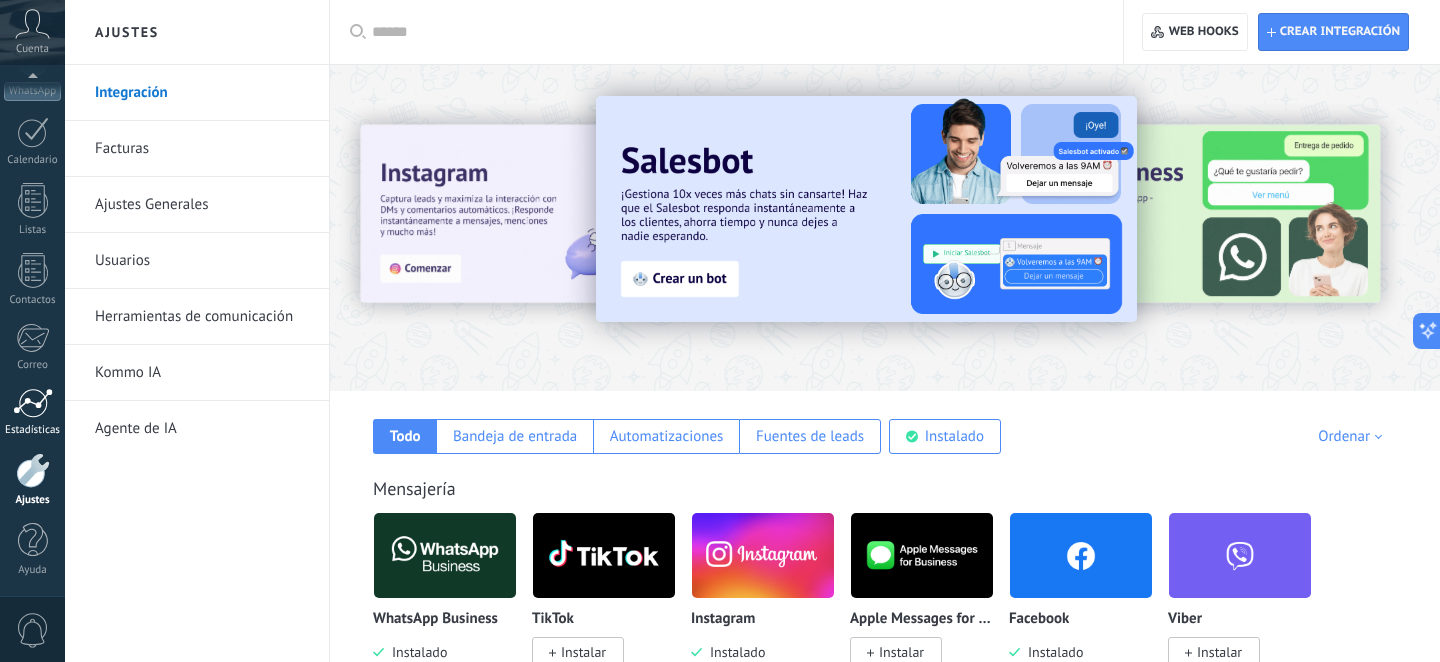 click at bounding box center [33, 403] 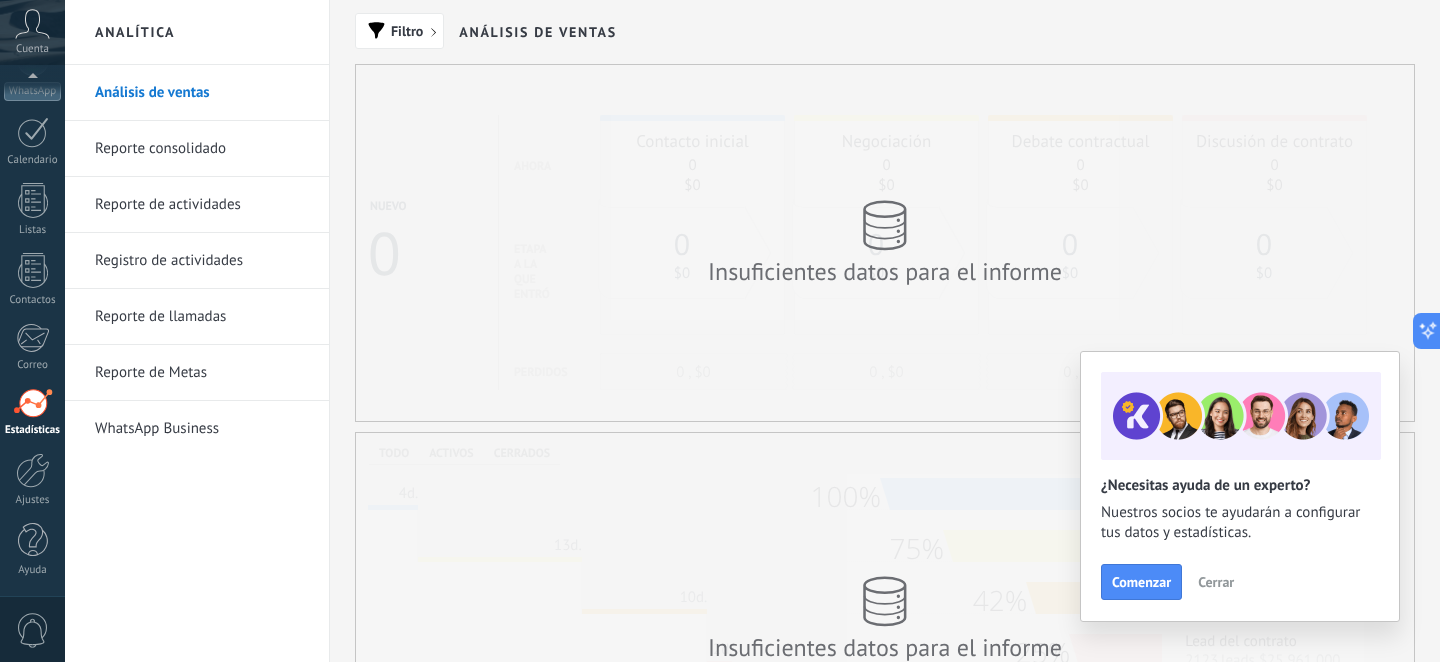 click on "Cerrar" at bounding box center [1216, 582] 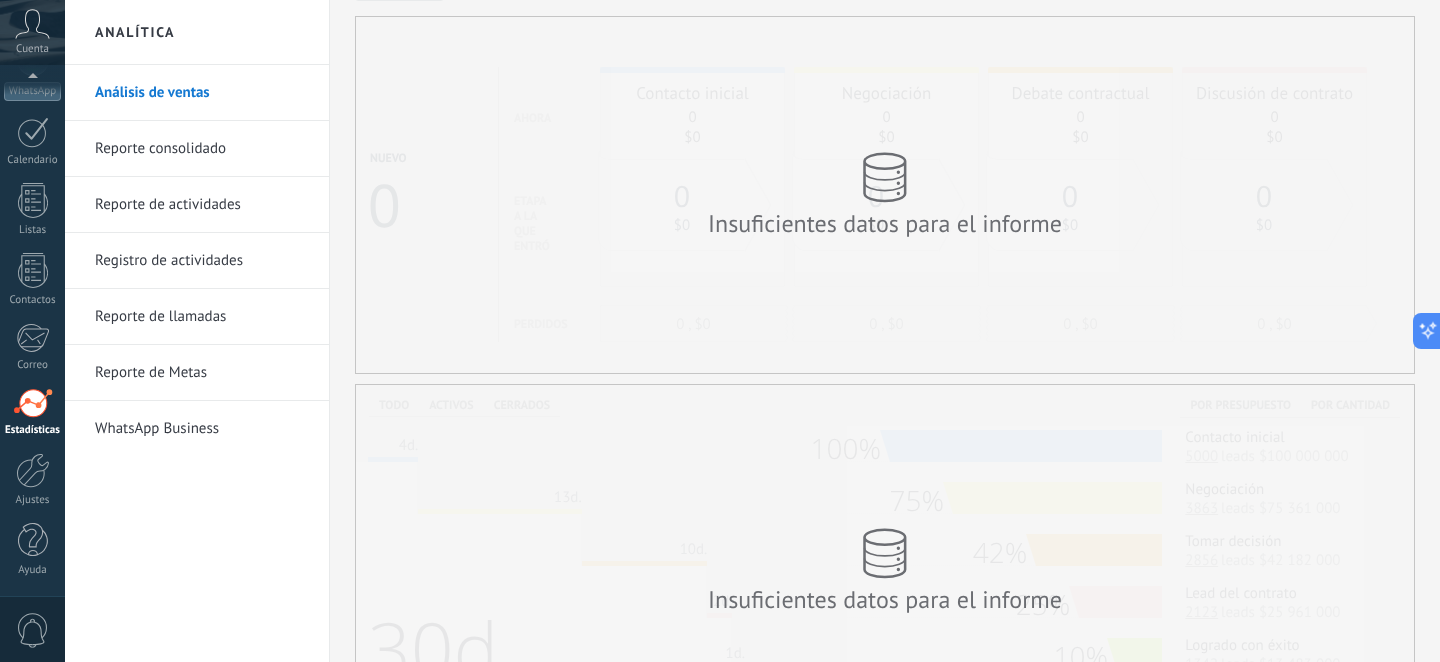scroll, scrollTop: 0, scrollLeft: 0, axis: both 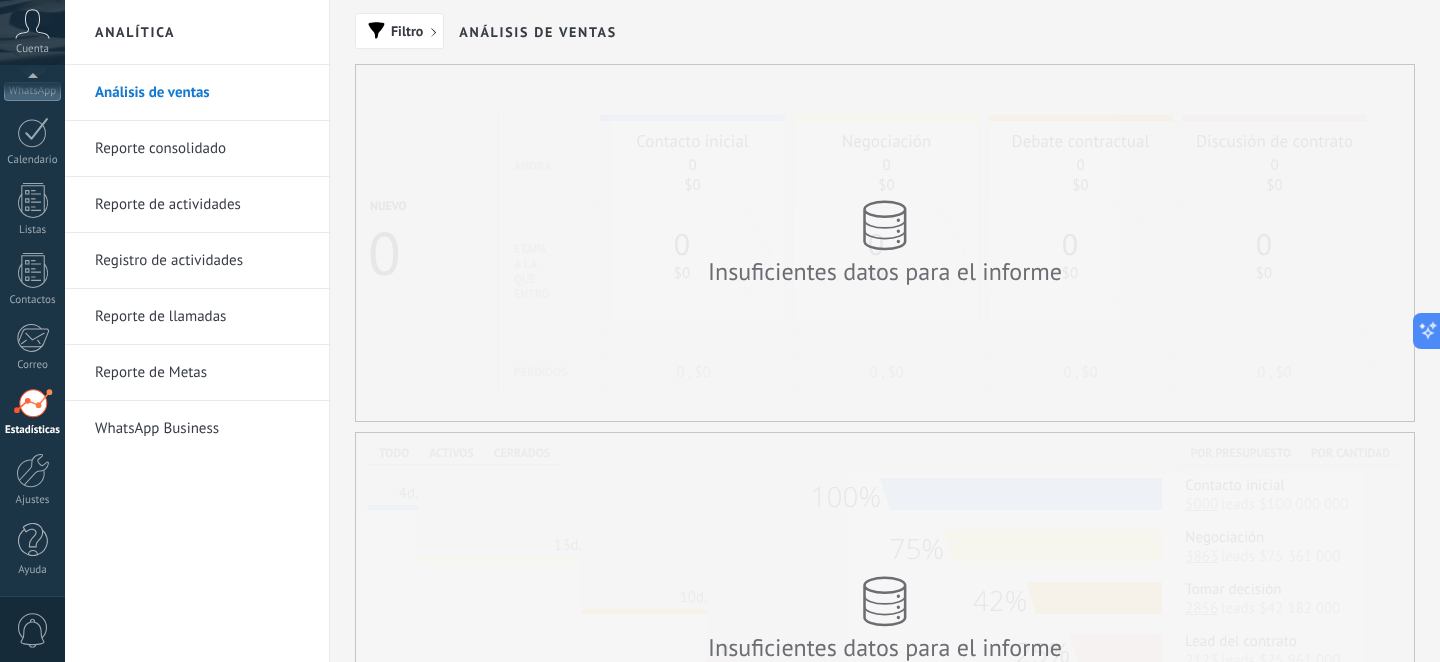 click on "Reporte consolidado" at bounding box center (202, 149) 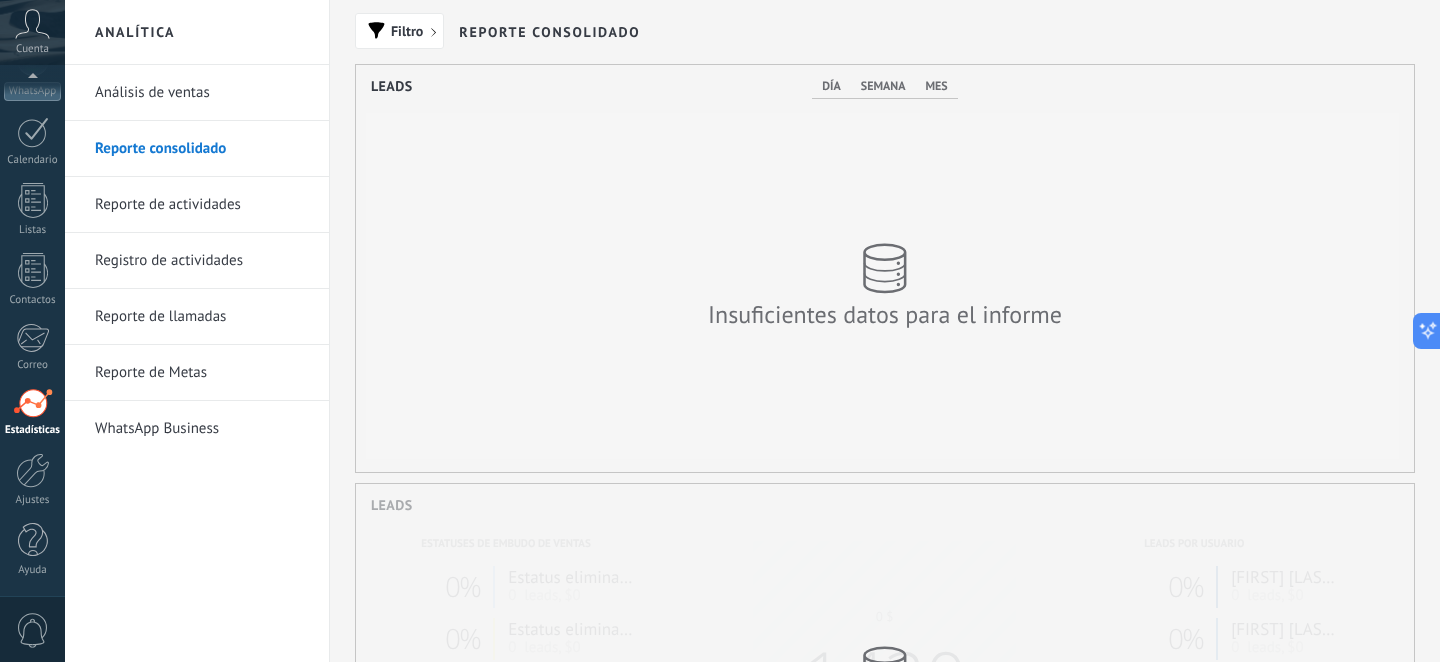 scroll, scrollTop: 999593, scrollLeft: 998942, axis: both 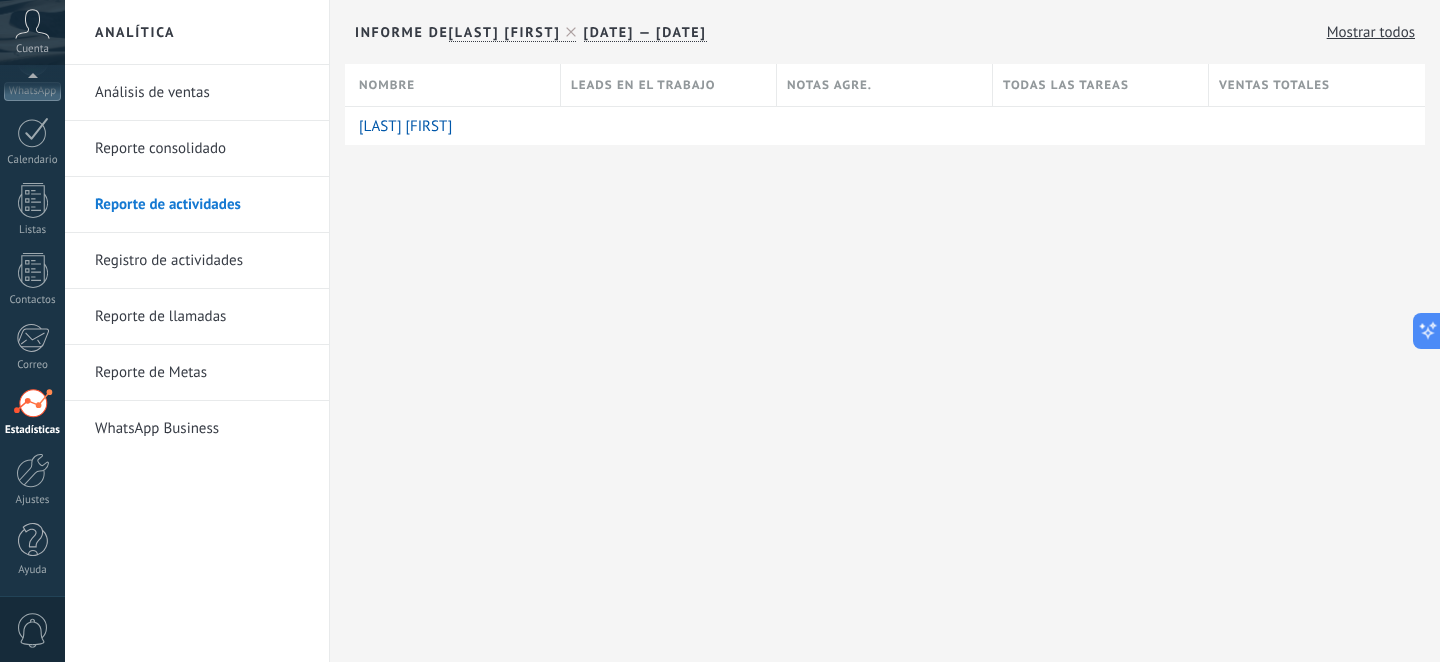 click on "Registro de actividades" at bounding box center (202, 261) 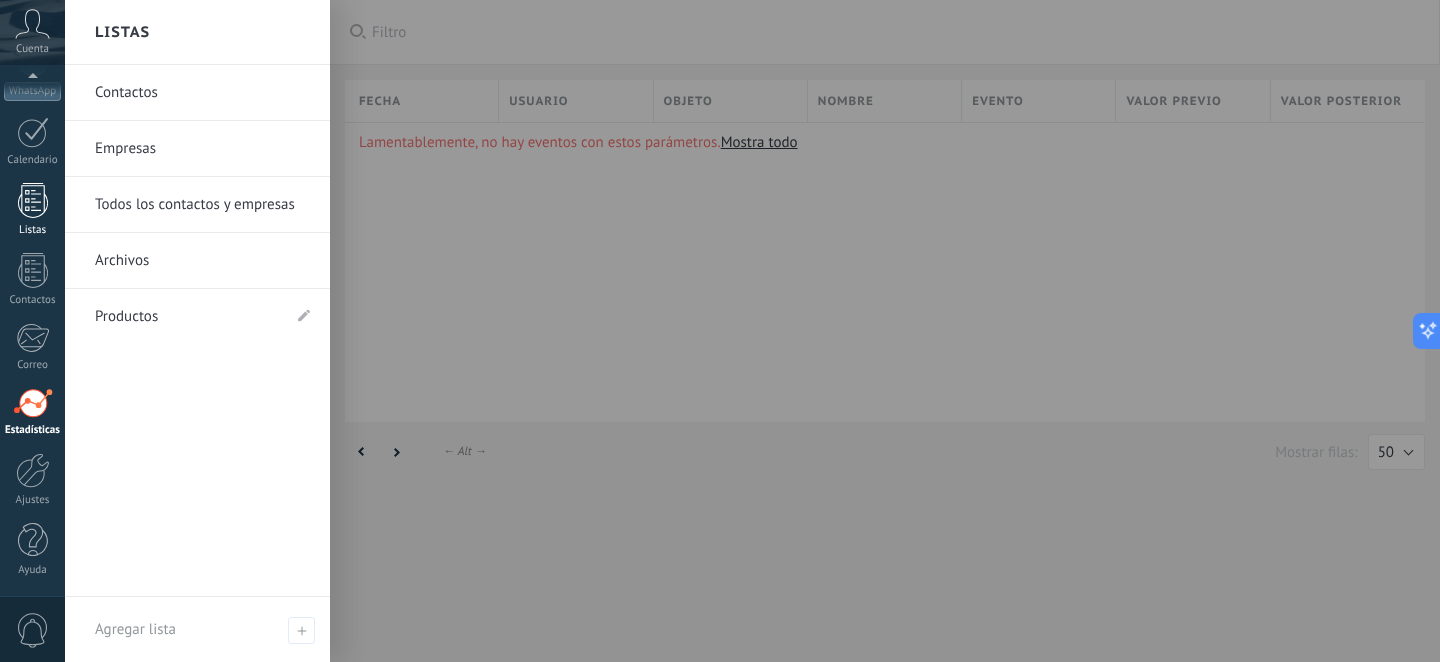 click at bounding box center (33, 200) 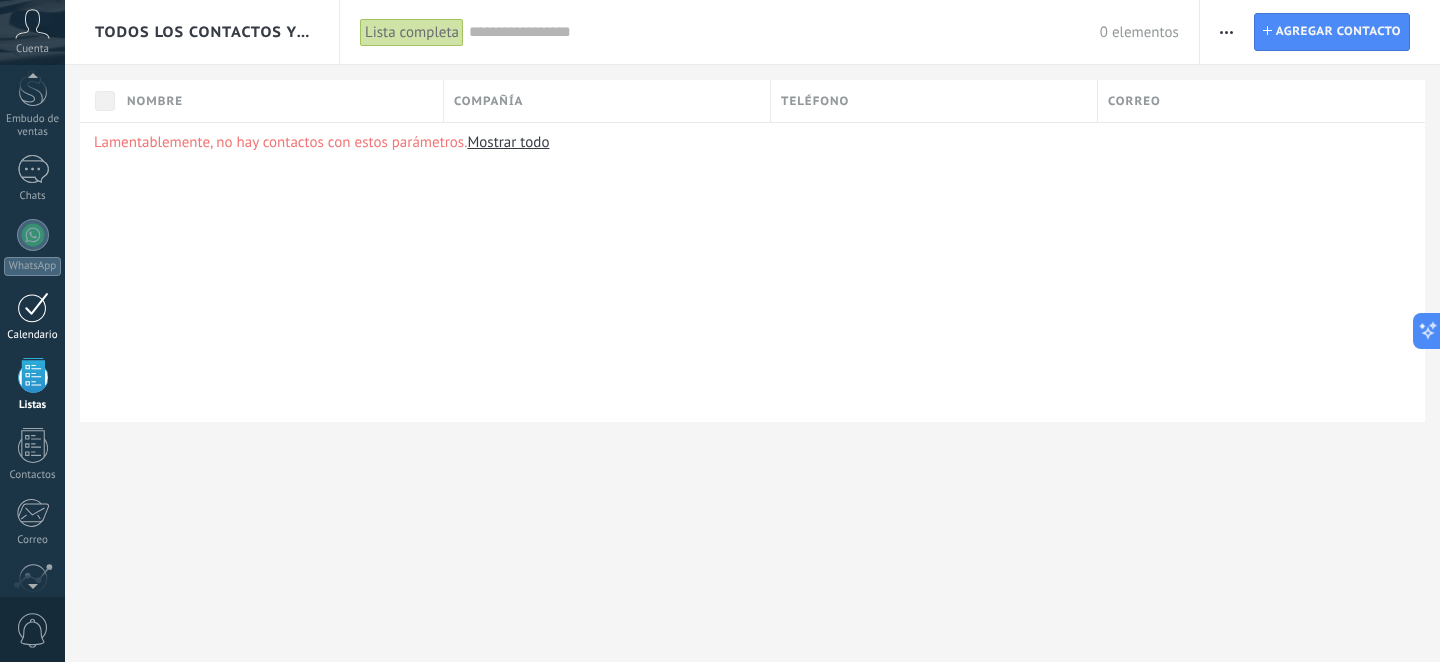 scroll, scrollTop: 0, scrollLeft: 0, axis: both 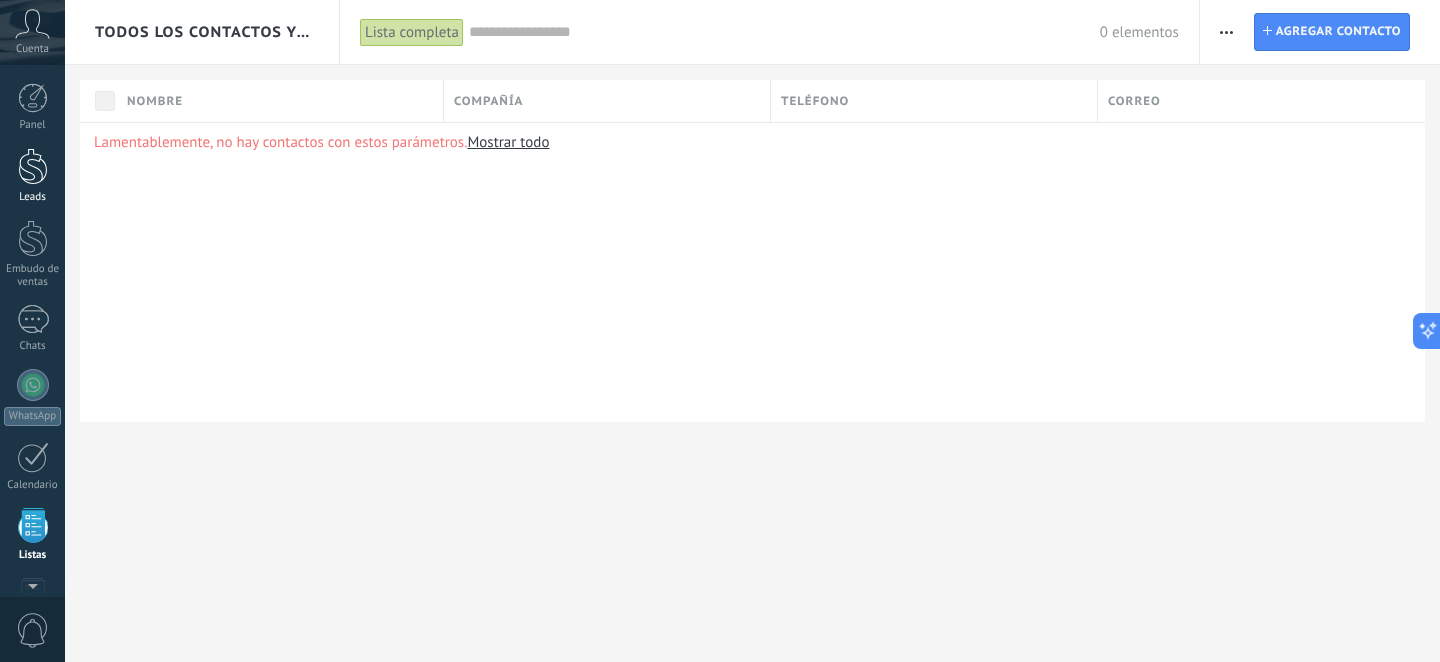 click at bounding box center [33, 166] 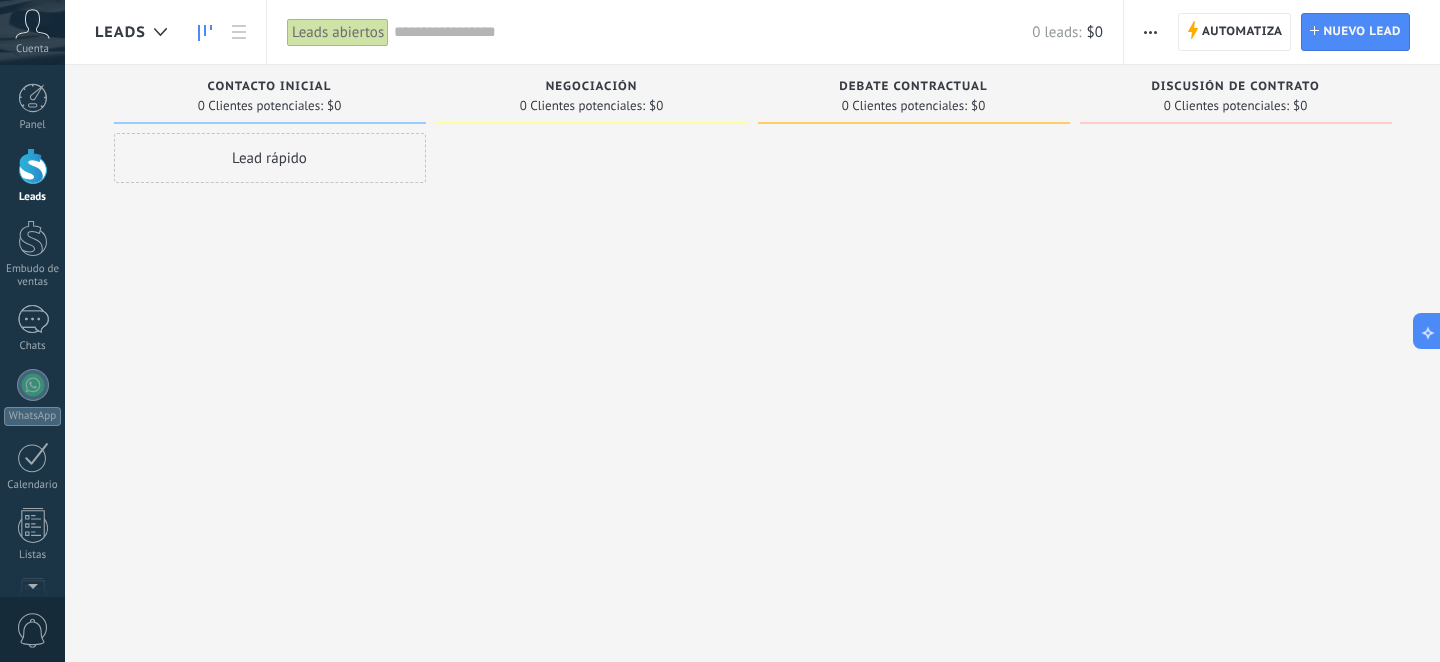 click at bounding box center (592, 333) 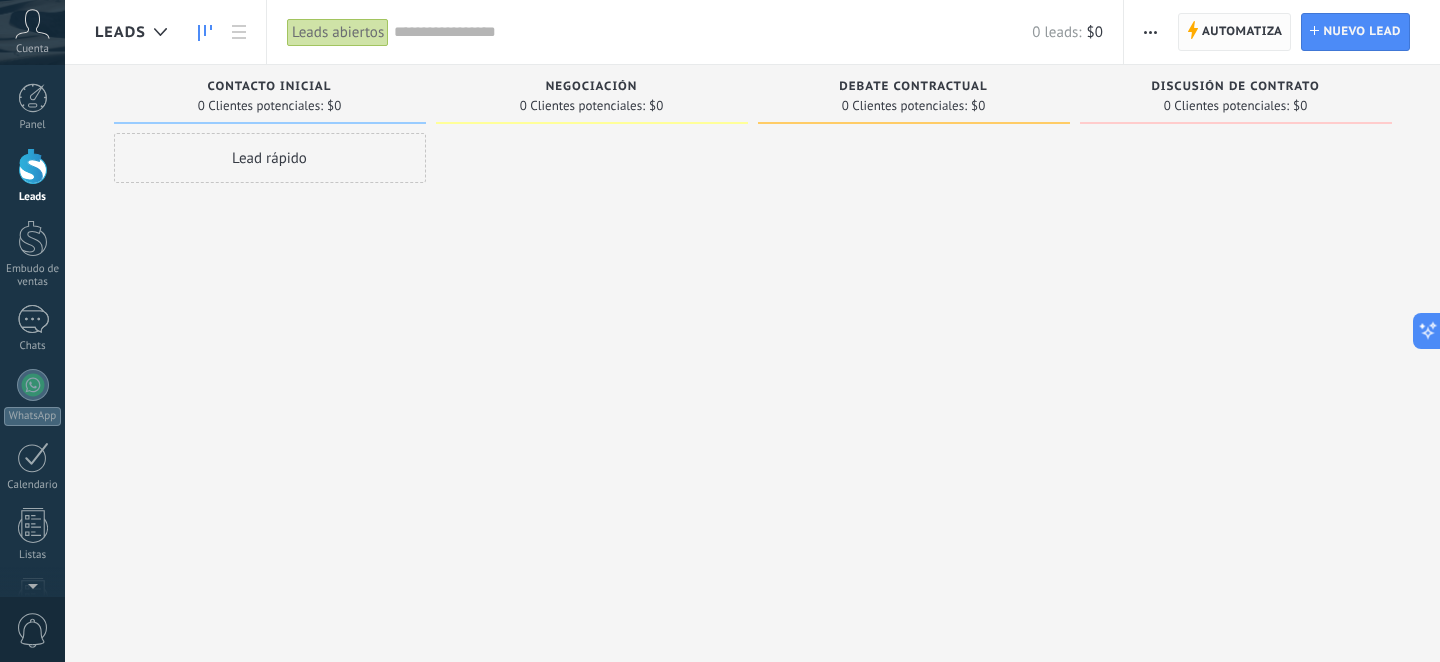 click on "Automatiza" at bounding box center [1242, 32] 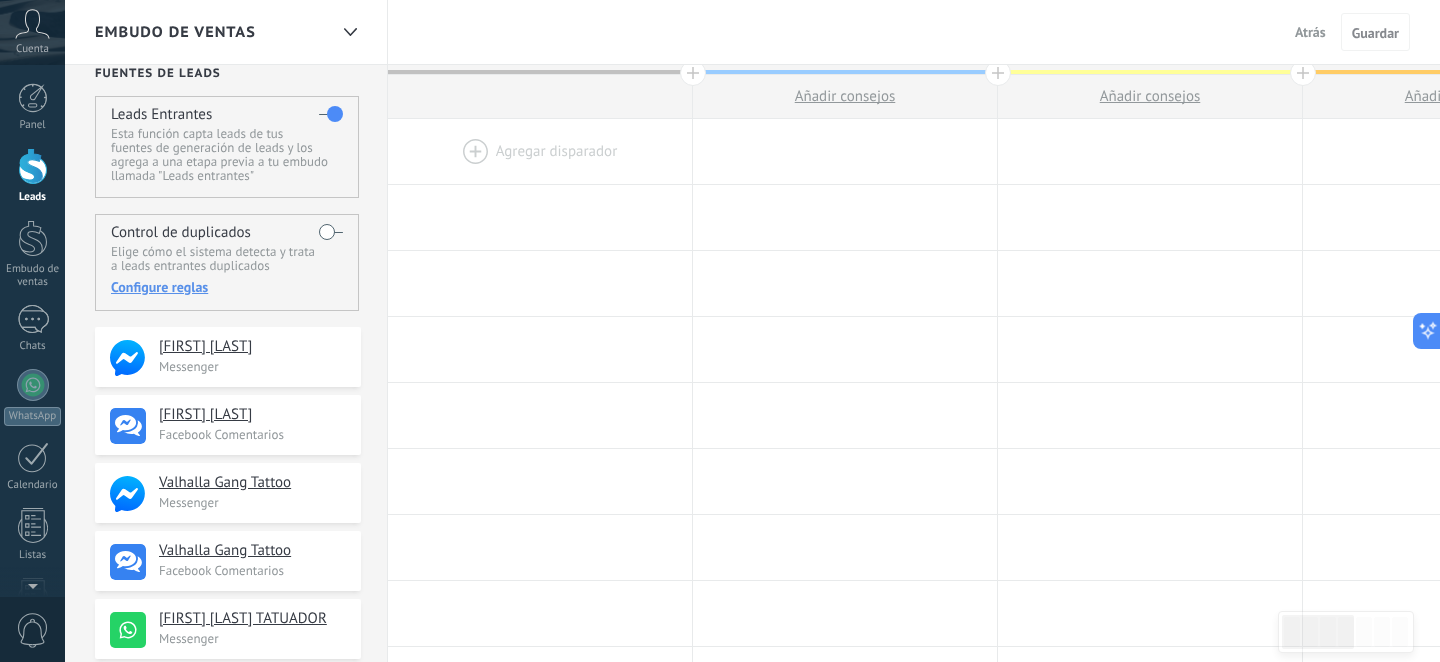 scroll, scrollTop: 27, scrollLeft: 0, axis: vertical 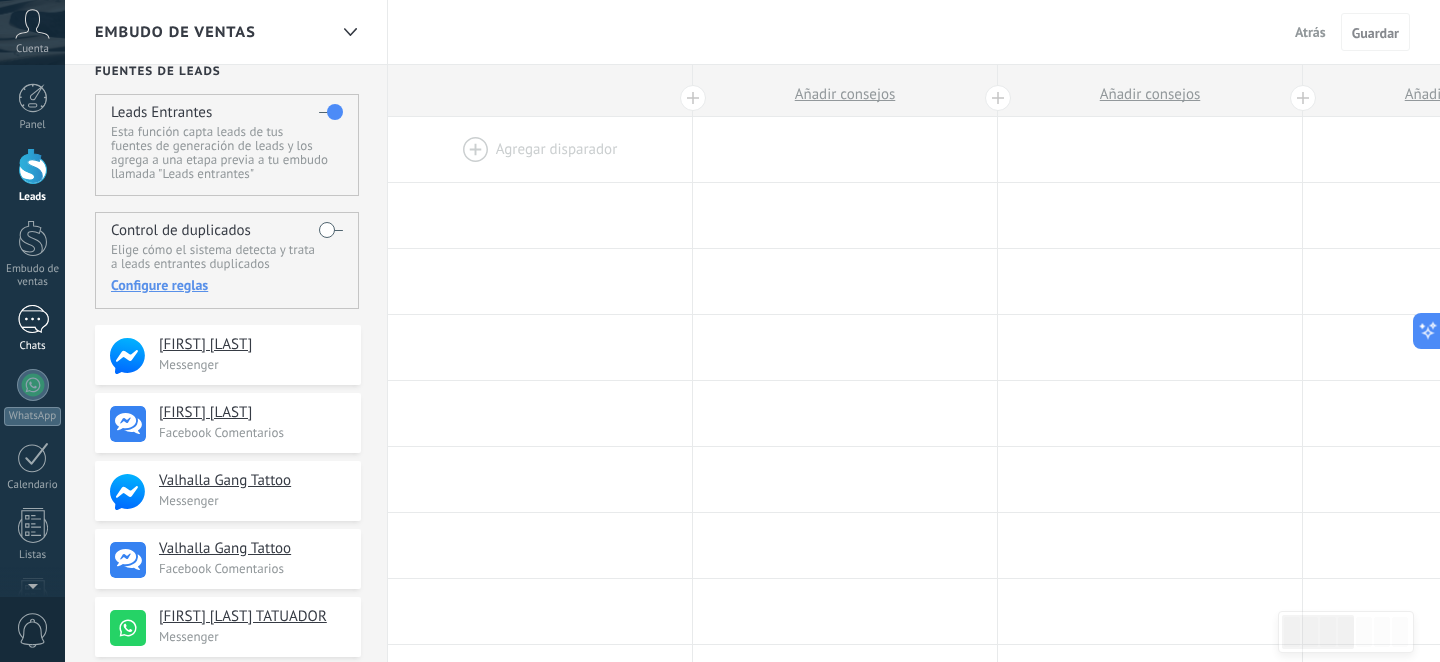 click at bounding box center (33, 319) 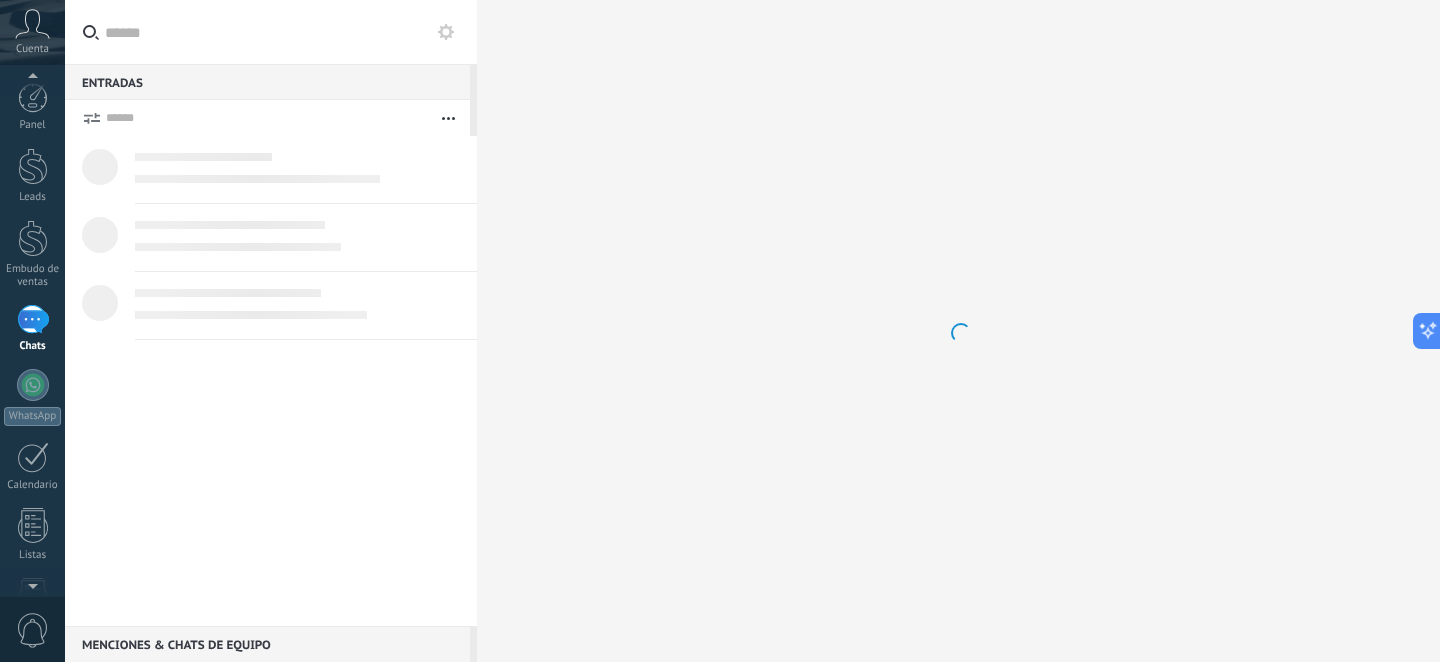 scroll, scrollTop: 6, scrollLeft: 0, axis: vertical 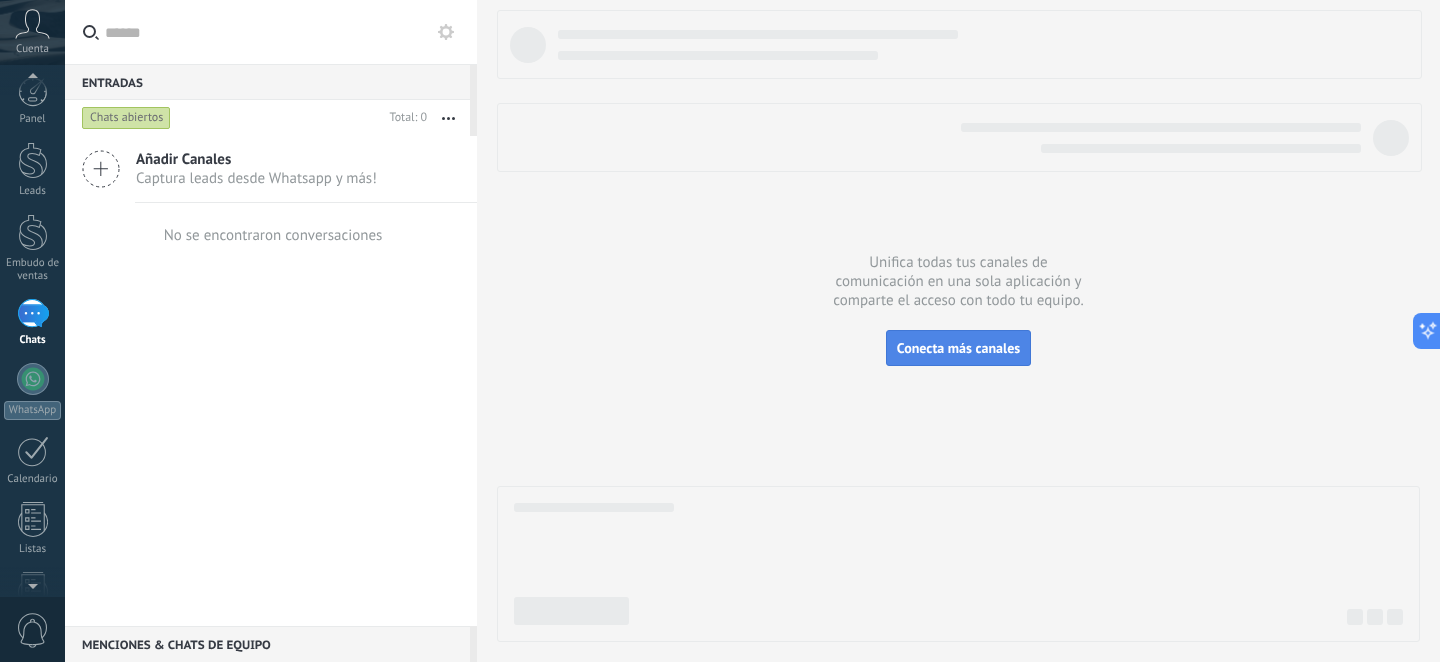 click on "Conecta más canales" at bounding box center [958, 348] 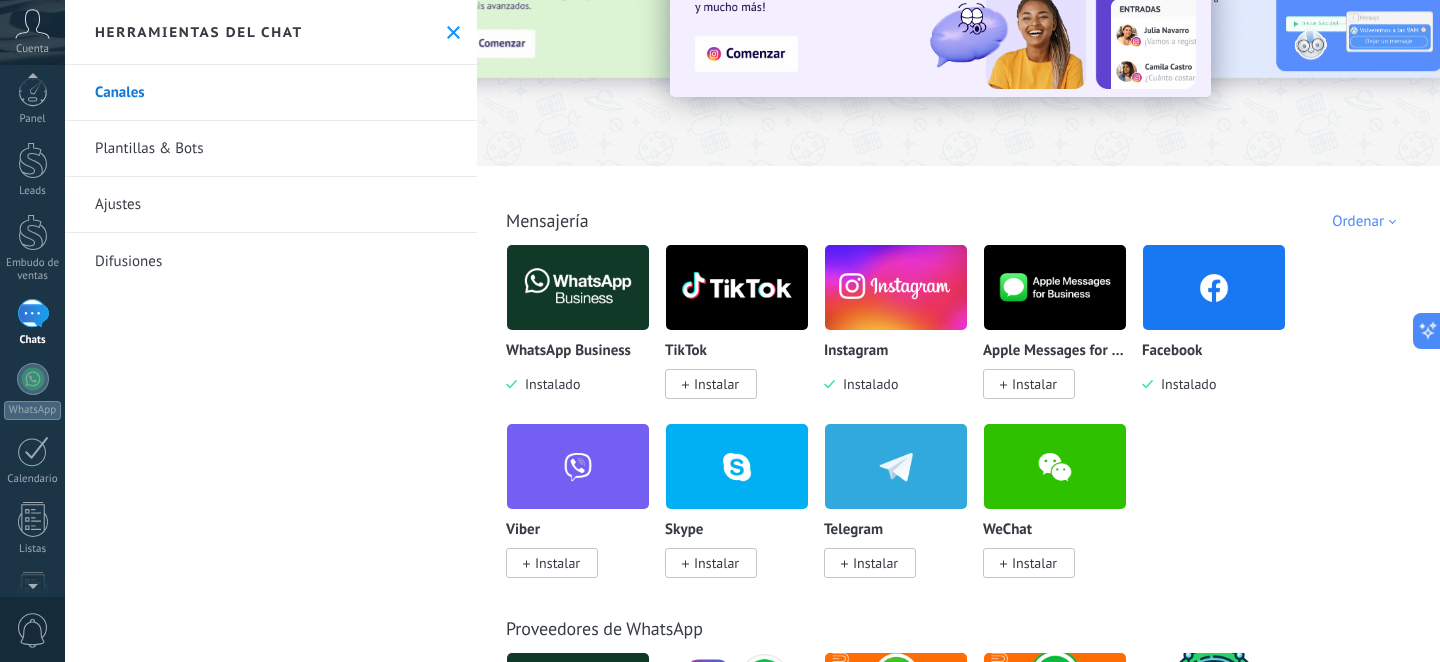scroll, scrollTop: 0, scrollLeft: 0, axis: both 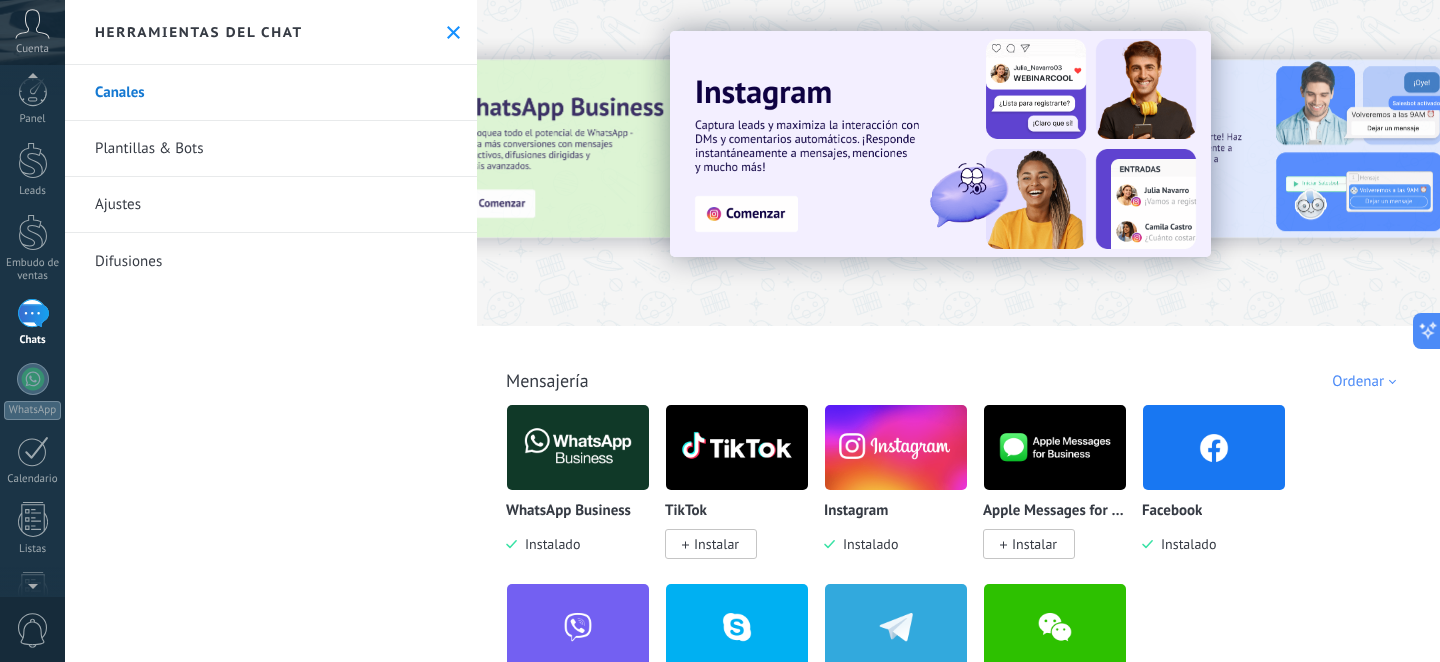 click on "Ajustes" at bounding box center (271, 205) 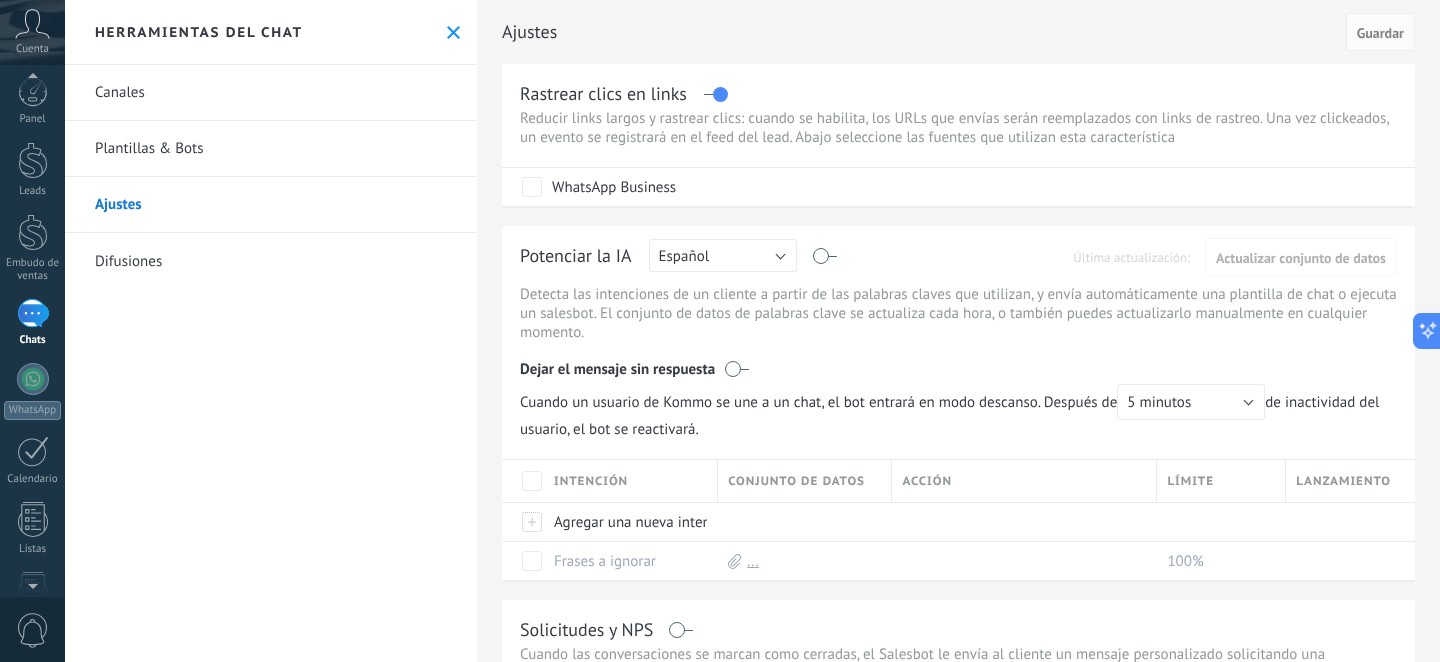 click 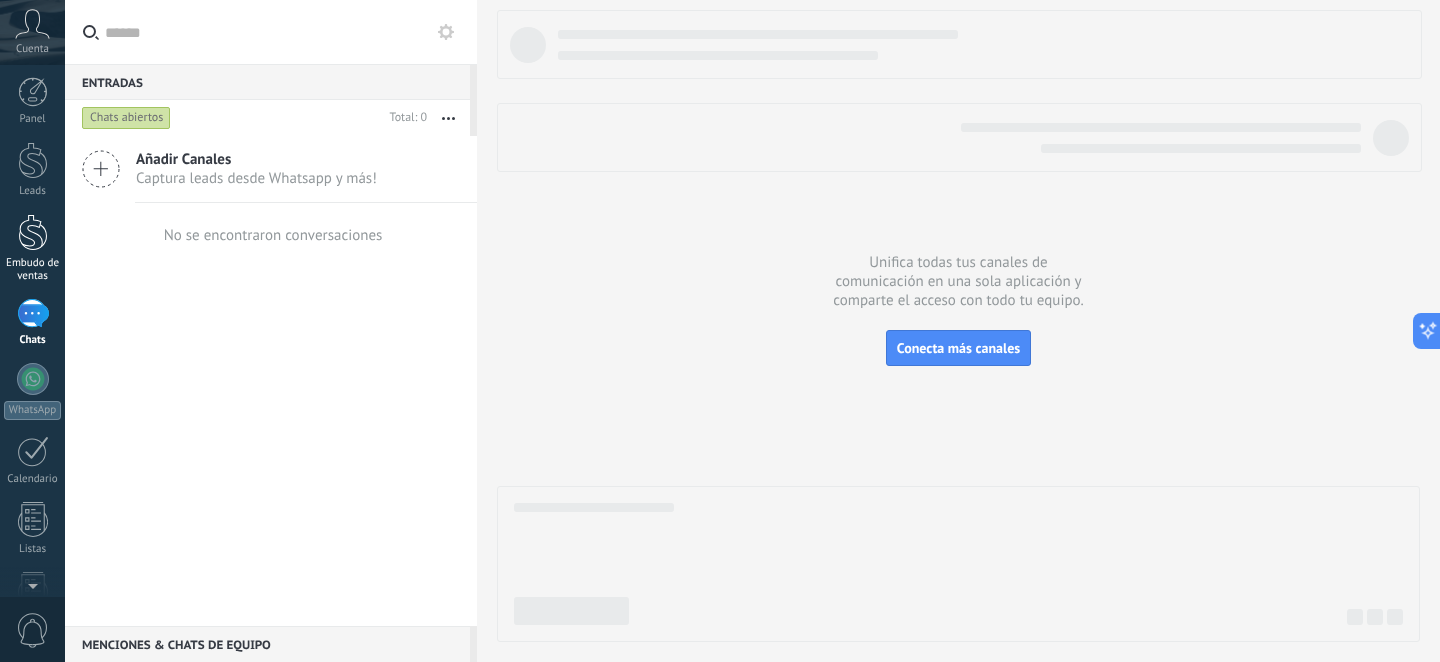 scroll, scrollTop: 0, scrollLeft: 0, axis: both 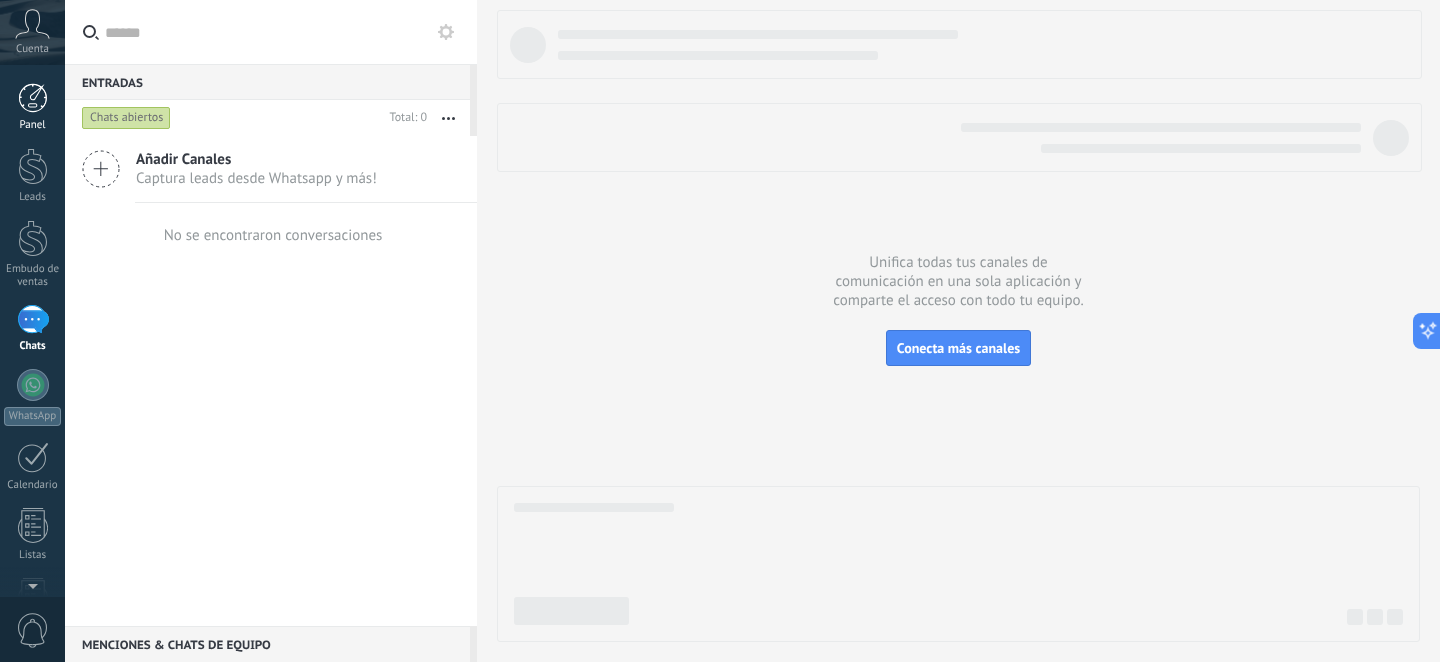 click on "Panel" at bounding box center (33, 125) 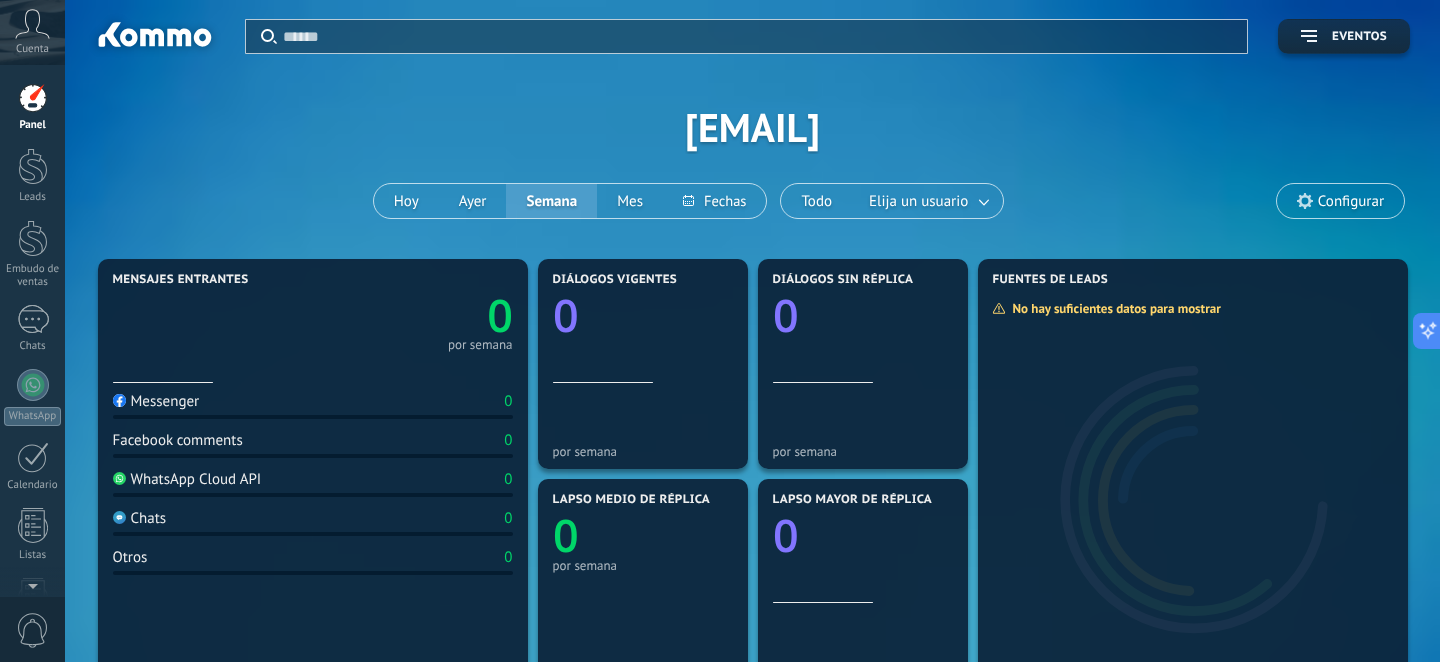 scroll, scrollTop: 50, scrollLeft: 0, axis: vertical 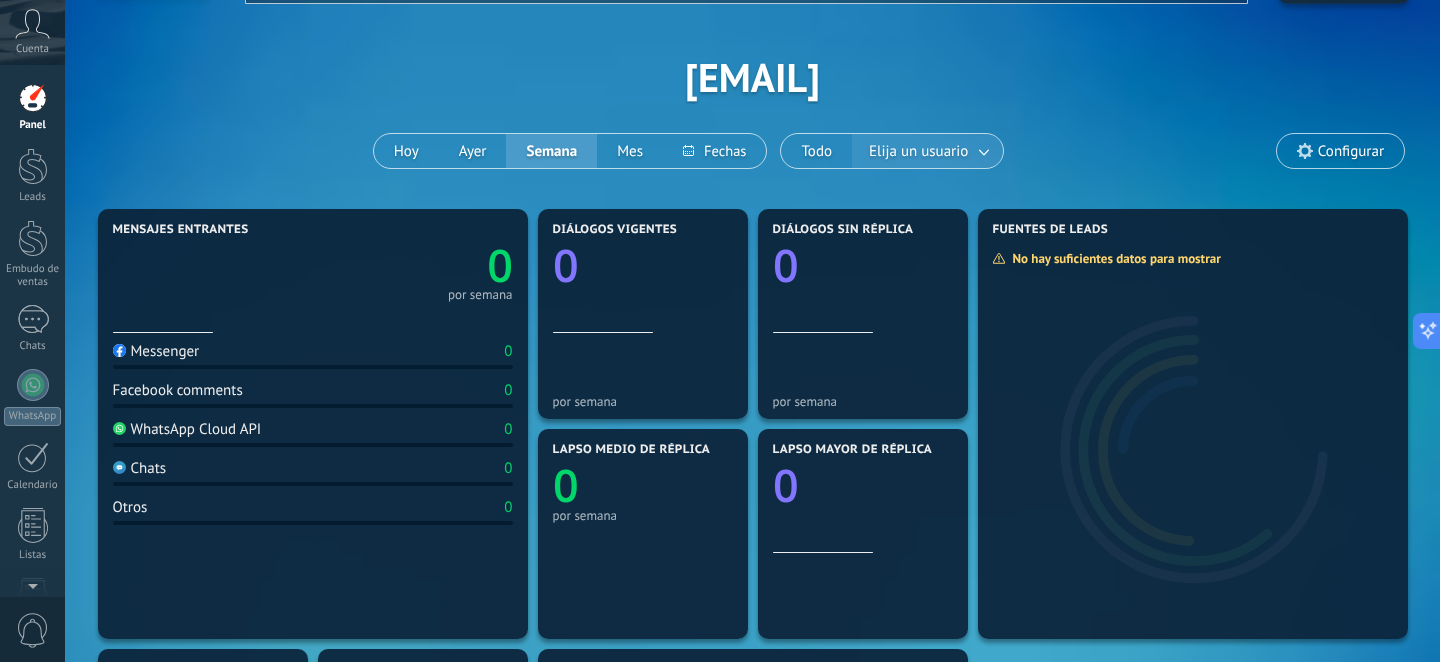 click on "Elija un usuario" at bounding box center (918, 151) 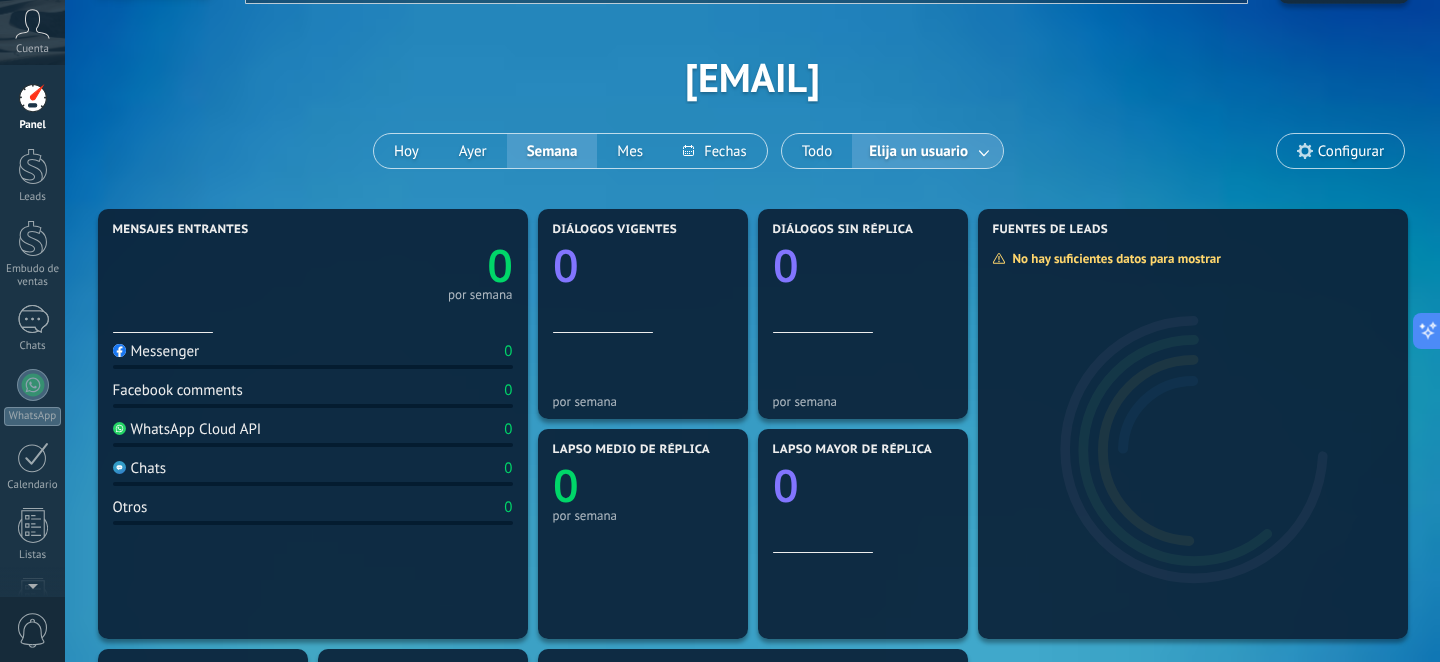 click at bounding box center (985, 151) 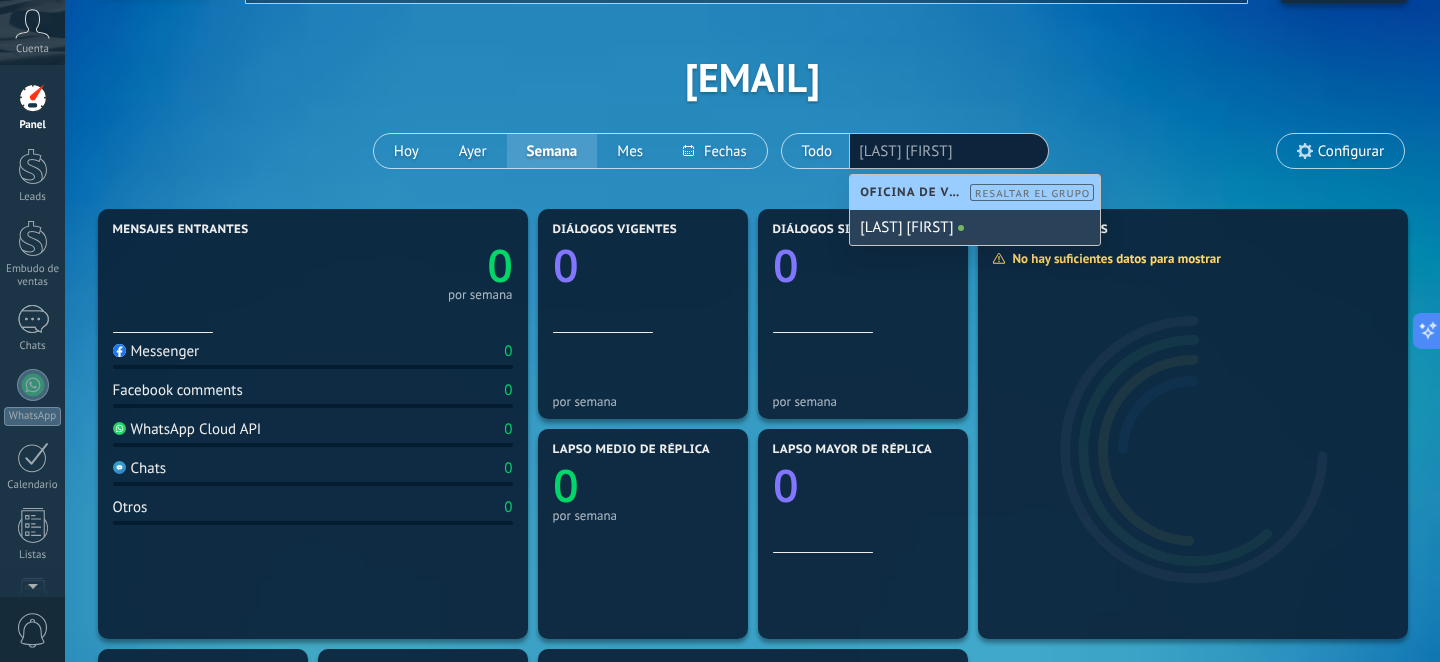 click on "[NAME]" at bounding box center [975, 227] 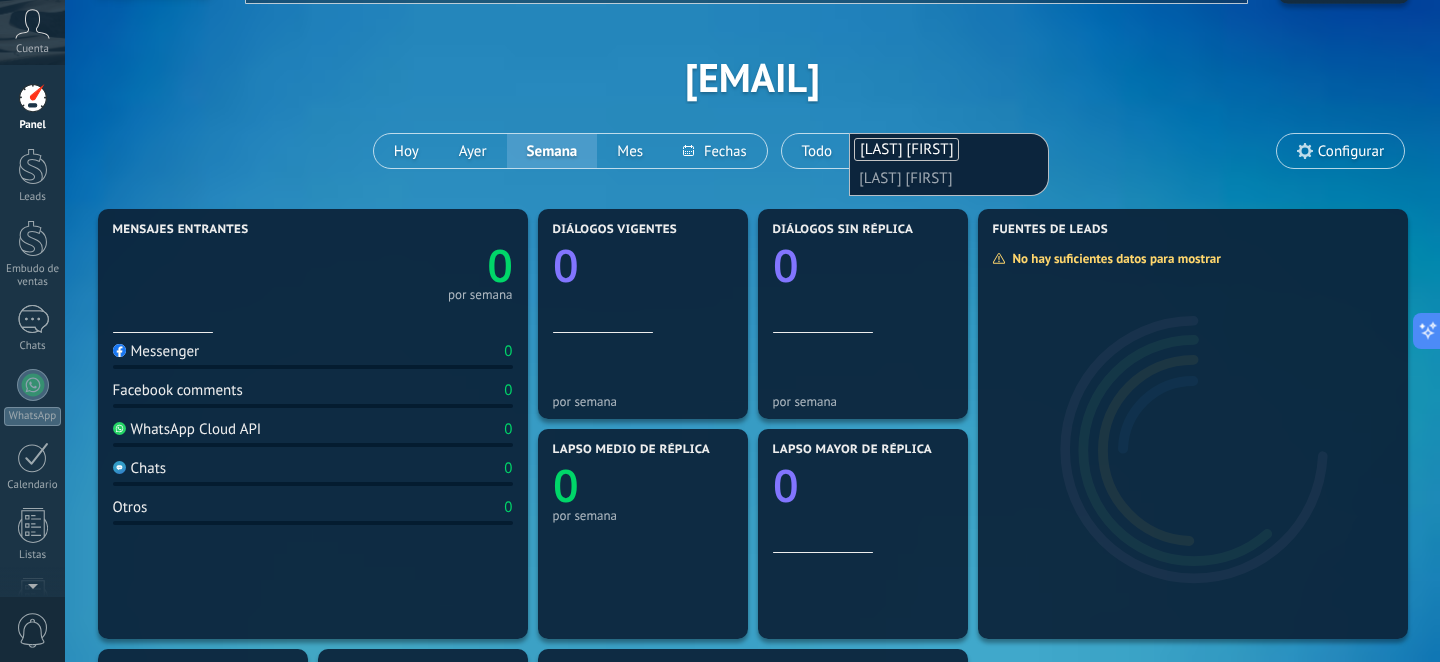 click on "Aplicar Eventos angelachesiete Hoy Ayer Semana Mes Todo Elija un usuario Hernandez Angel Hernandez Angel Configurar" at bounding box center [752, 77] 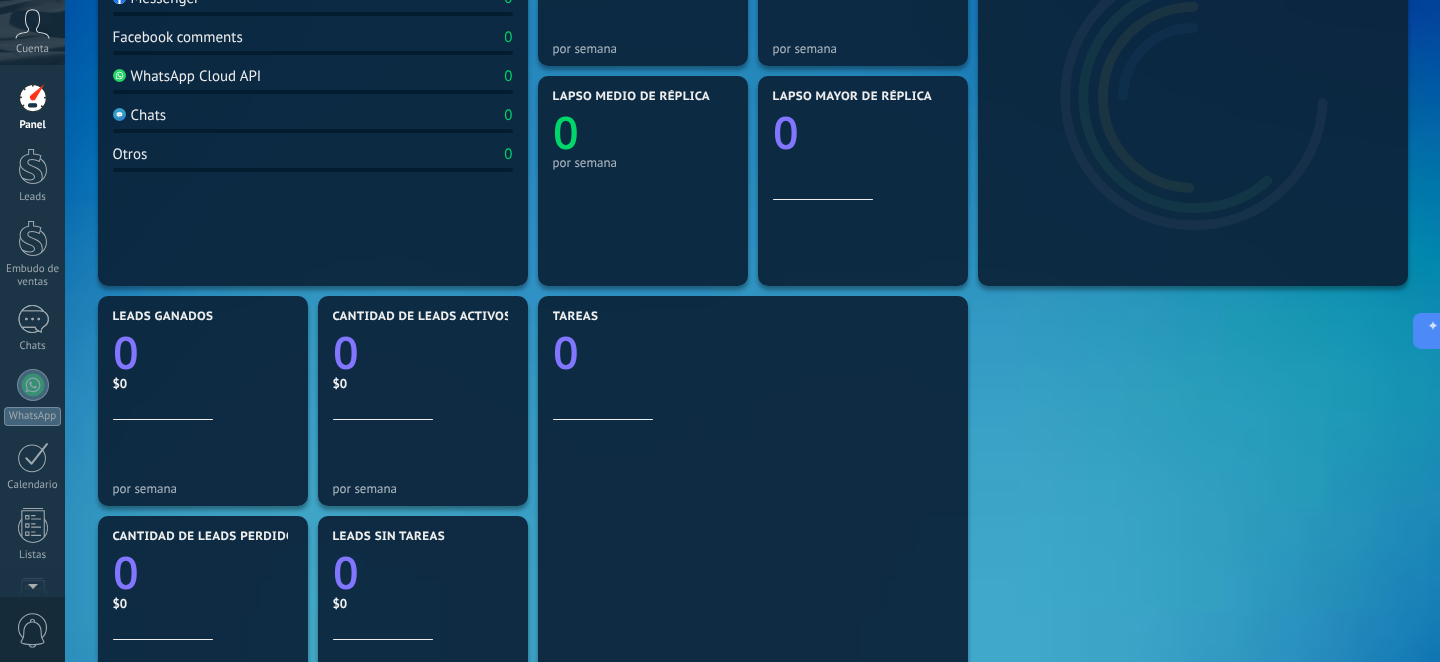 scroll, scrollTop: 0, scrollLeft: 0, axis: both 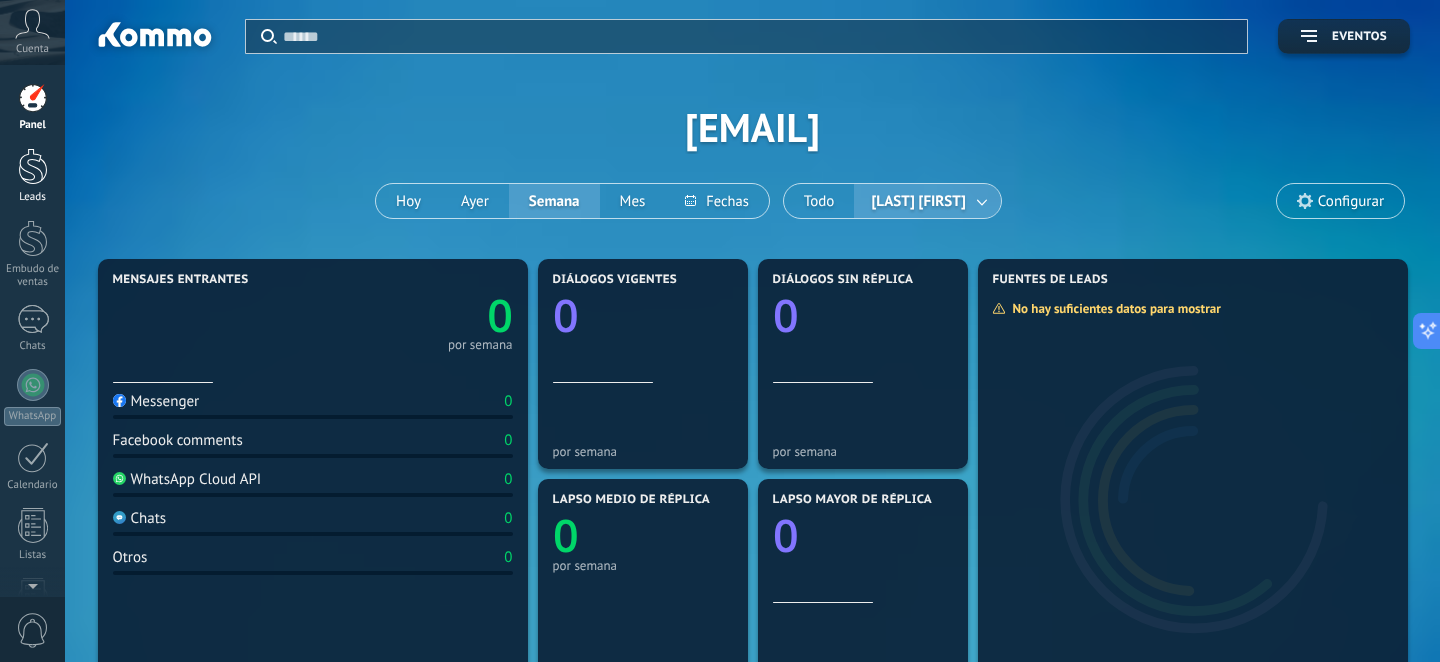 click at bounding box center (33, 166) 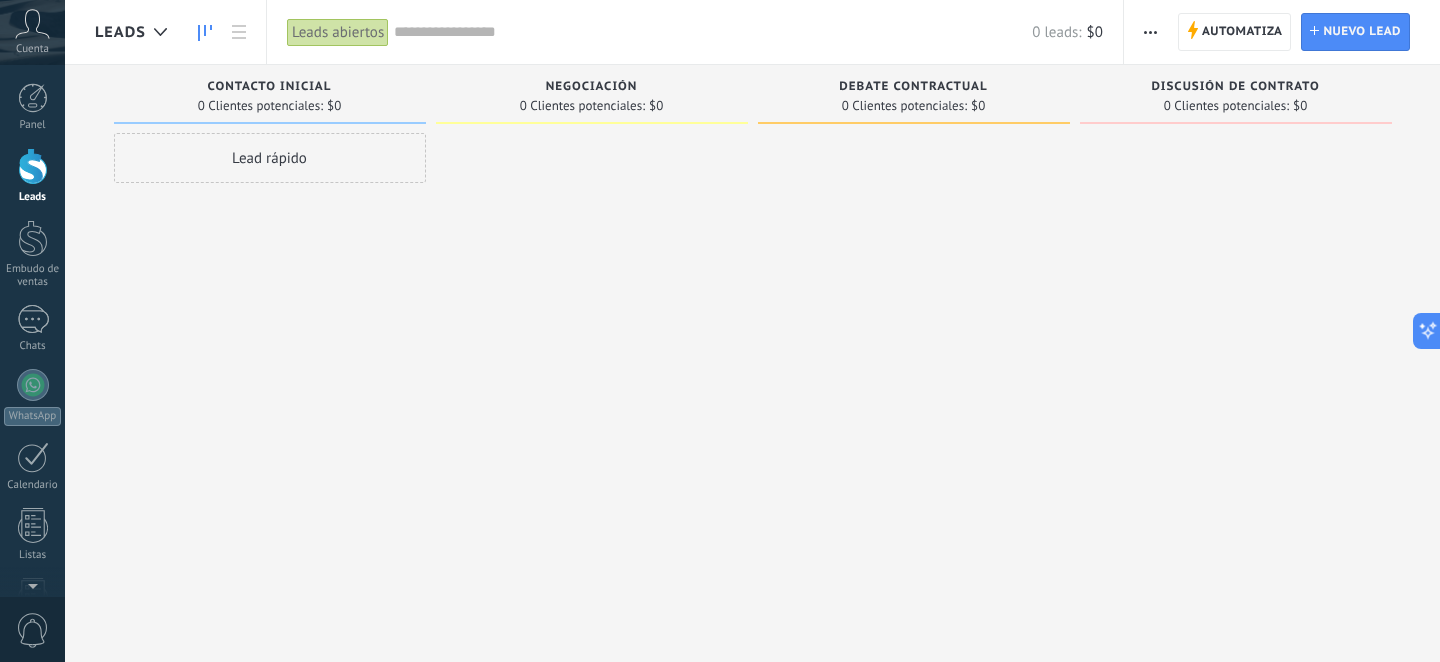 click 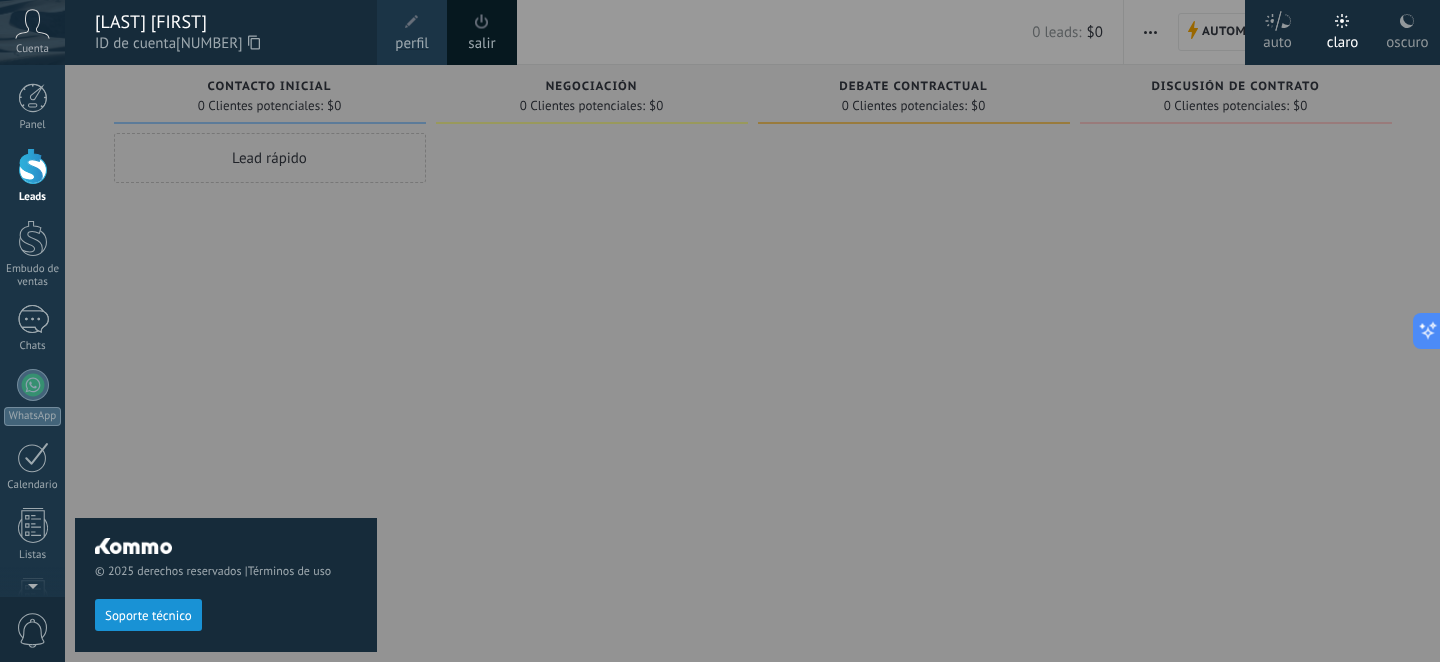 click on "perfil" at bounding box center [411, 44] 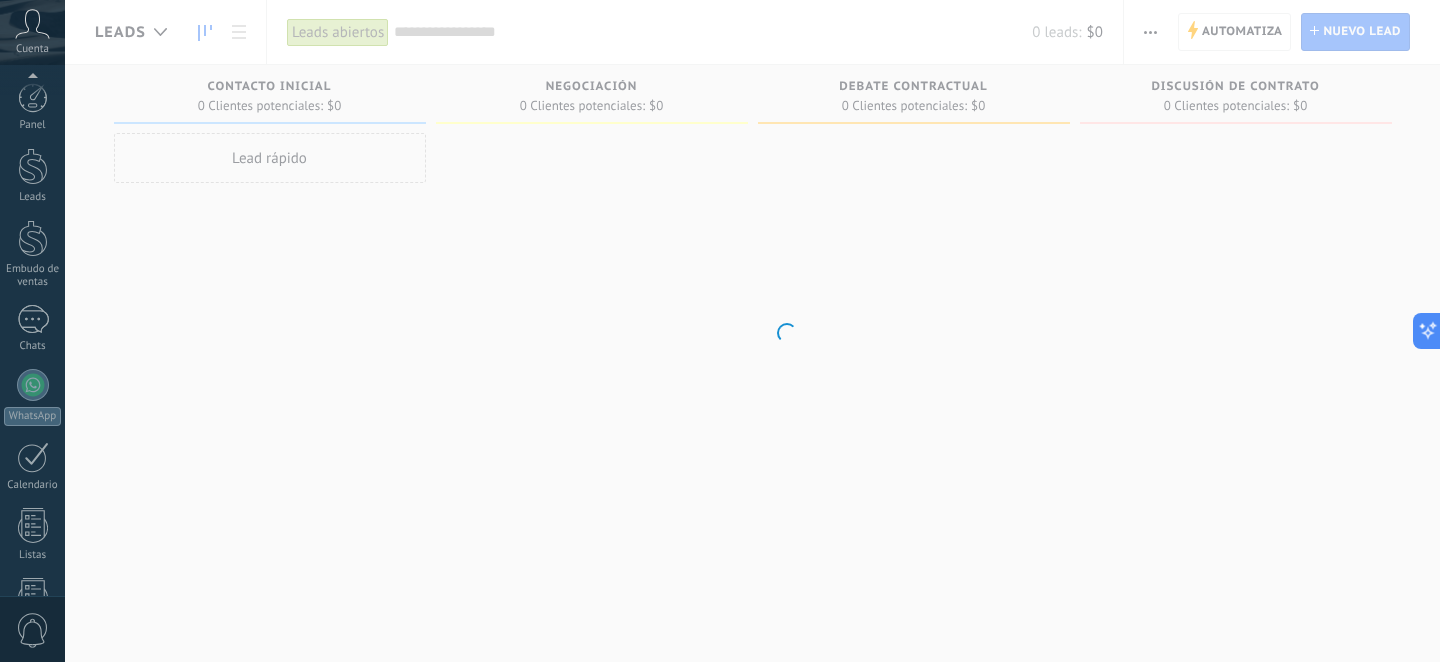 scroll, scrollTop: 325, scrollLeft: 0, axis: vertical 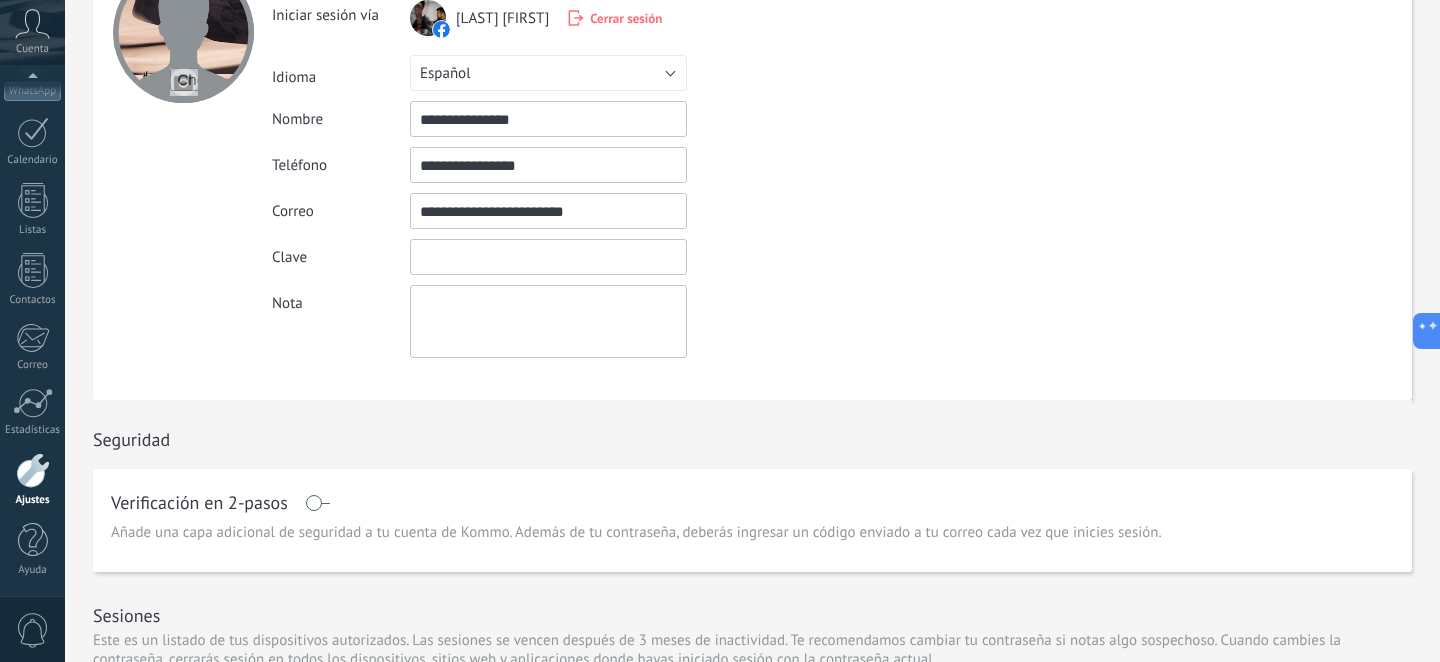 click at bounding box center (548, 257) 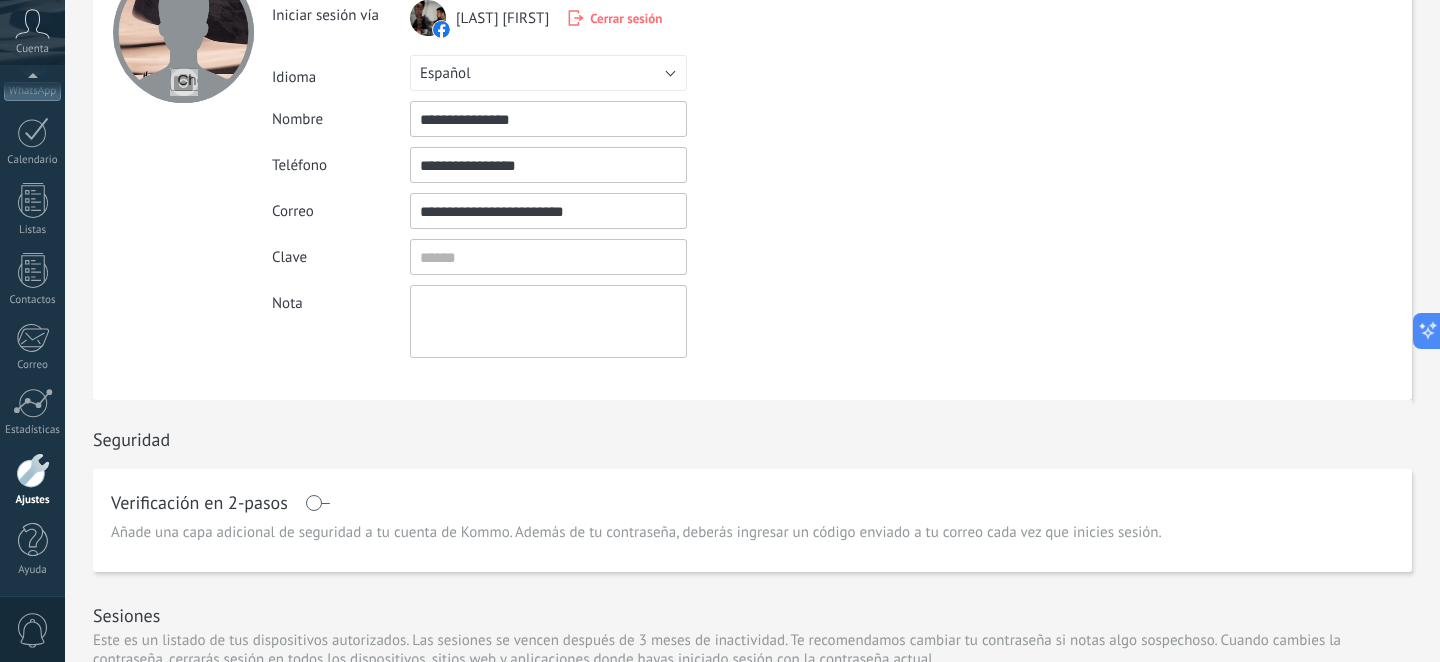 click on "**********" at bounding box center (595, 159) 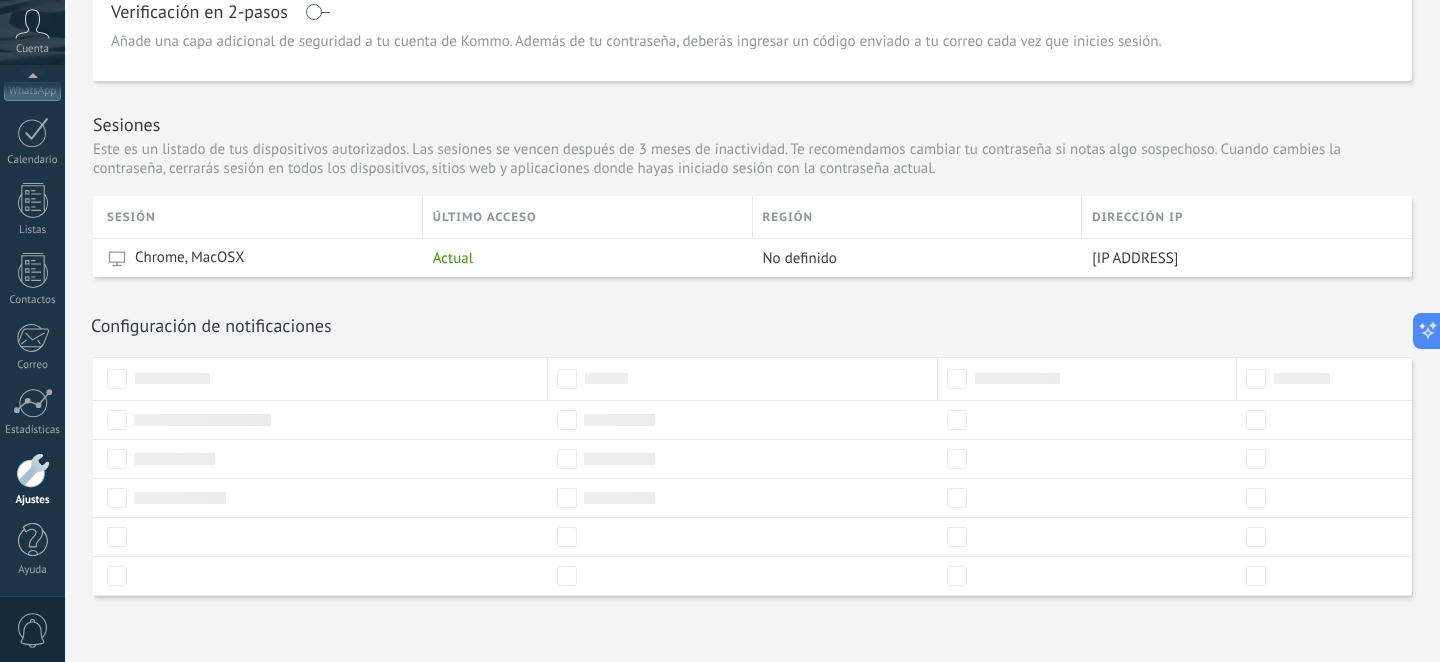 scroll, scrollTop: 640, scrollLeft: 0, axis: vertical 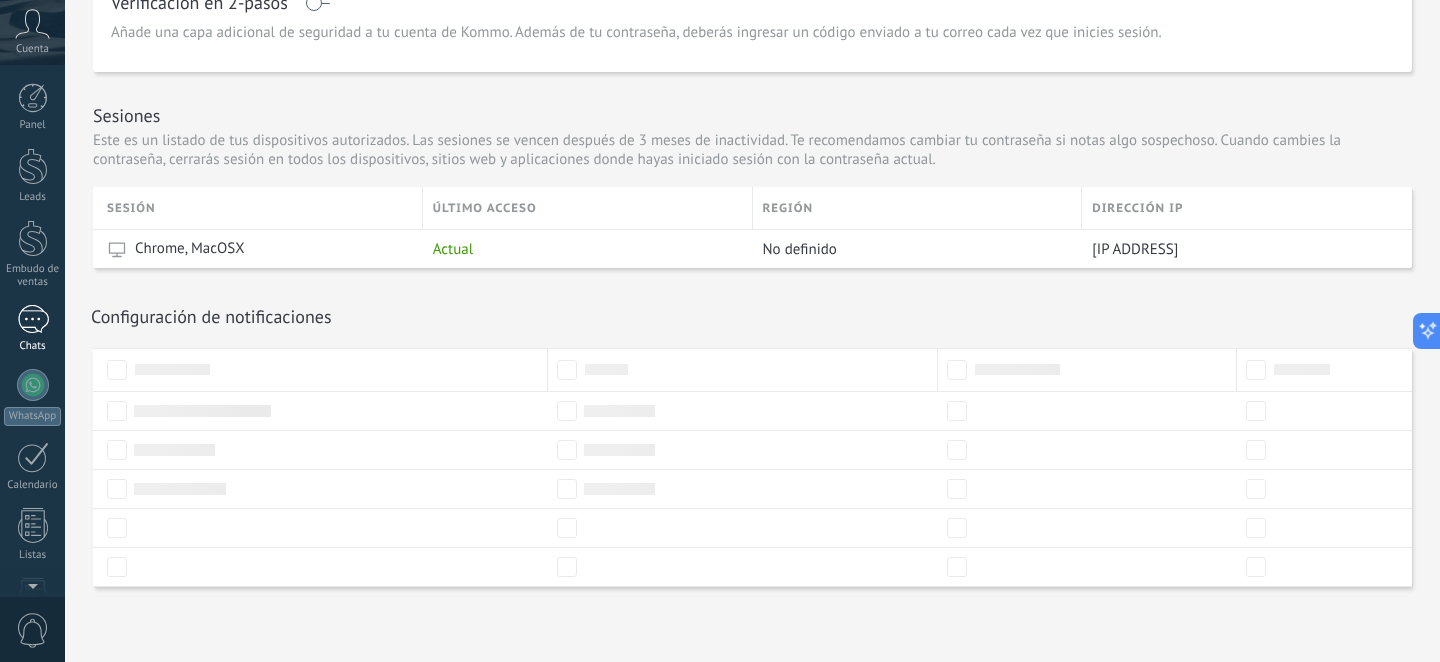 click at bounding box center (33, 319) 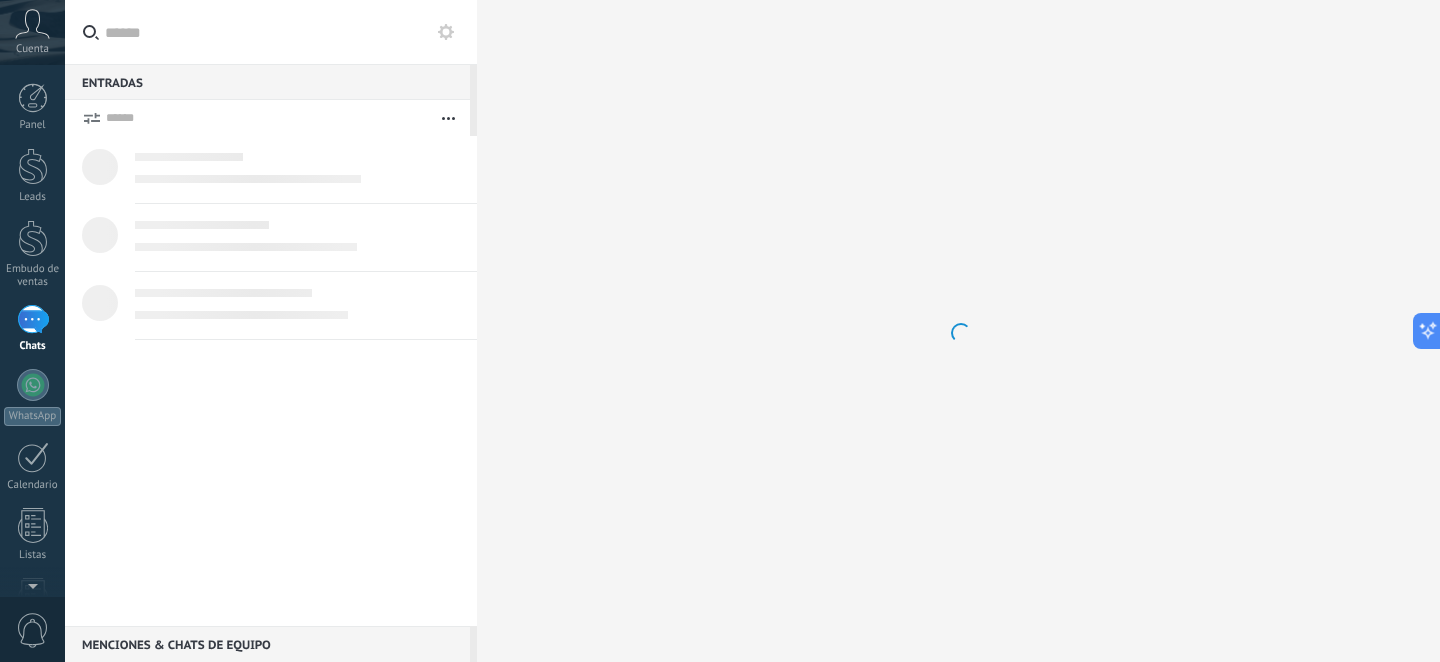 scroll, scrollTop: 0, scrollLeft: 0, axis: both 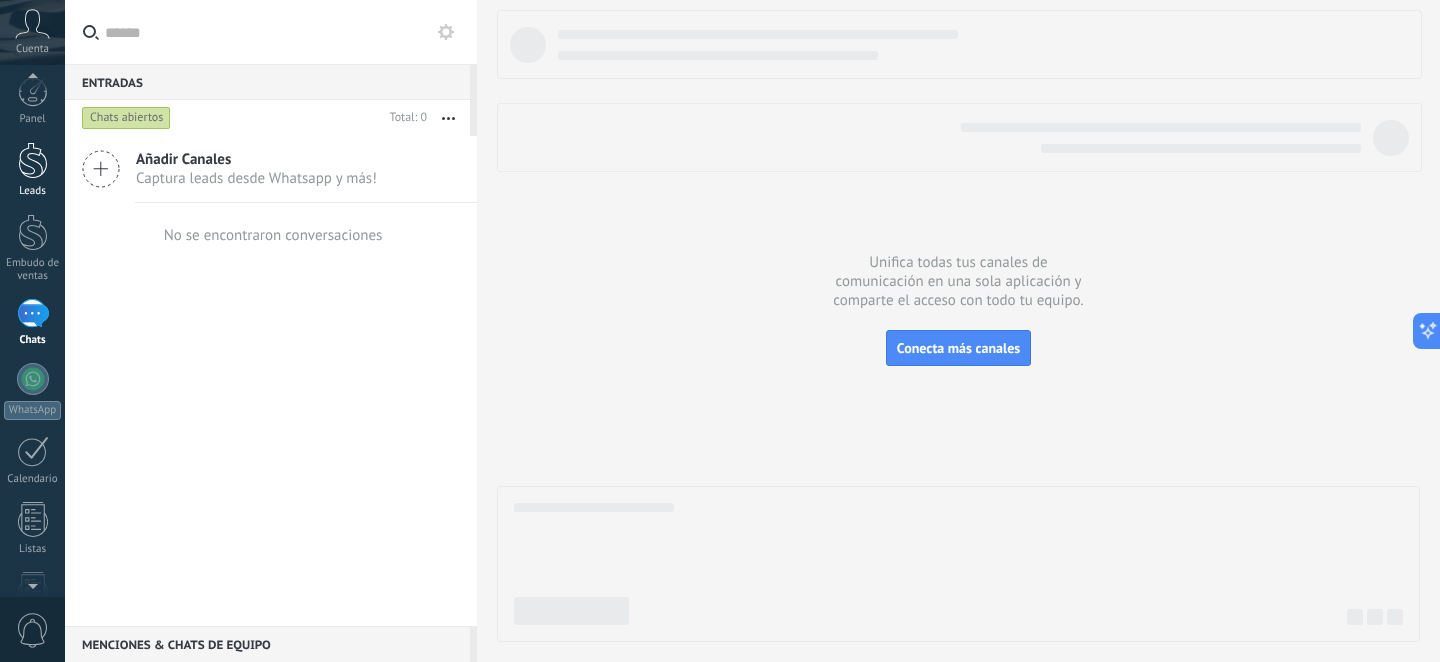 click on "Leads" at bounding box center (32, 170) 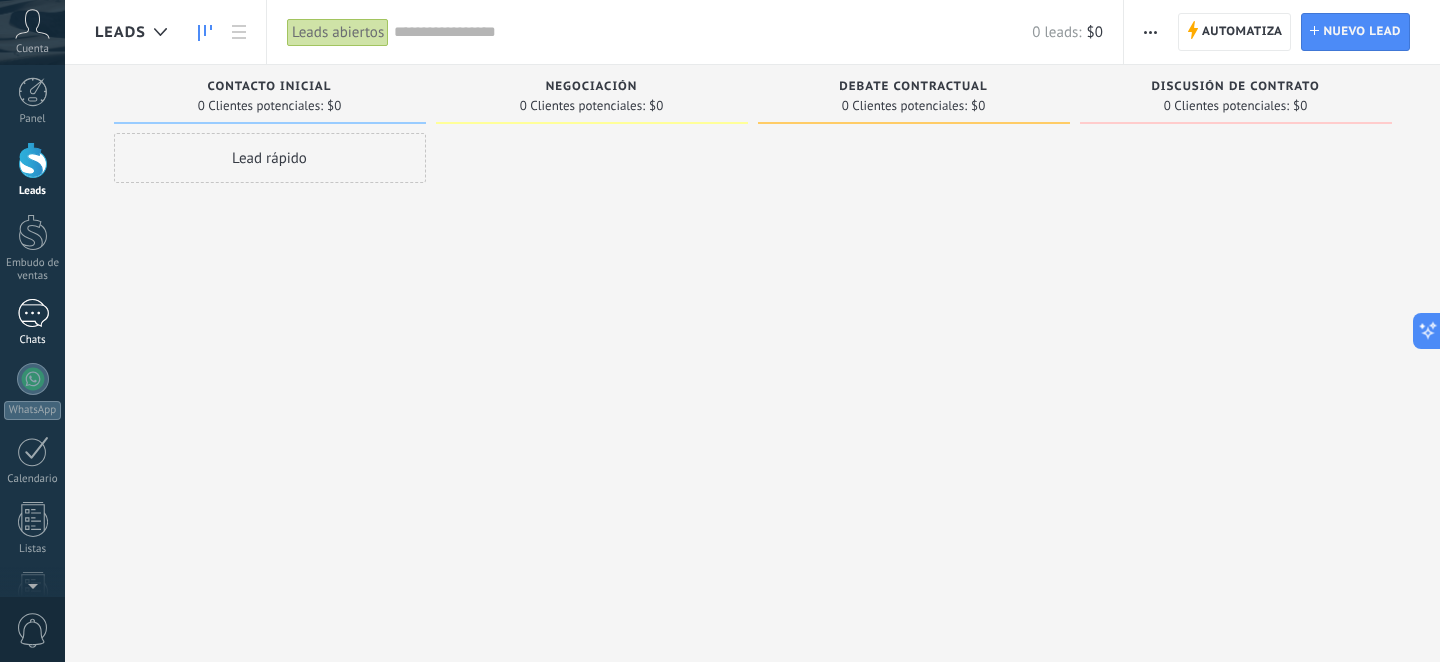 scroll, scrollTop: 0, scrollLeft: 0, axis: both 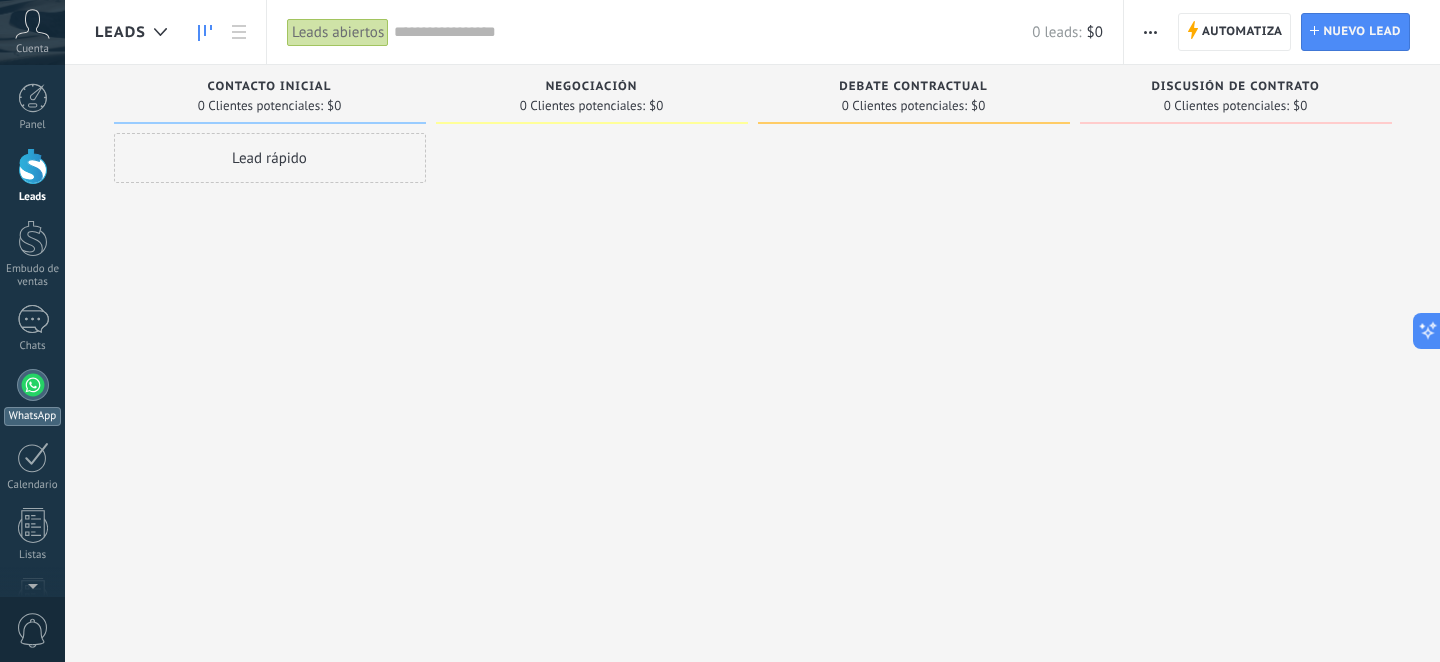 click on "WhatsApp" at bounding box center [32, 397] 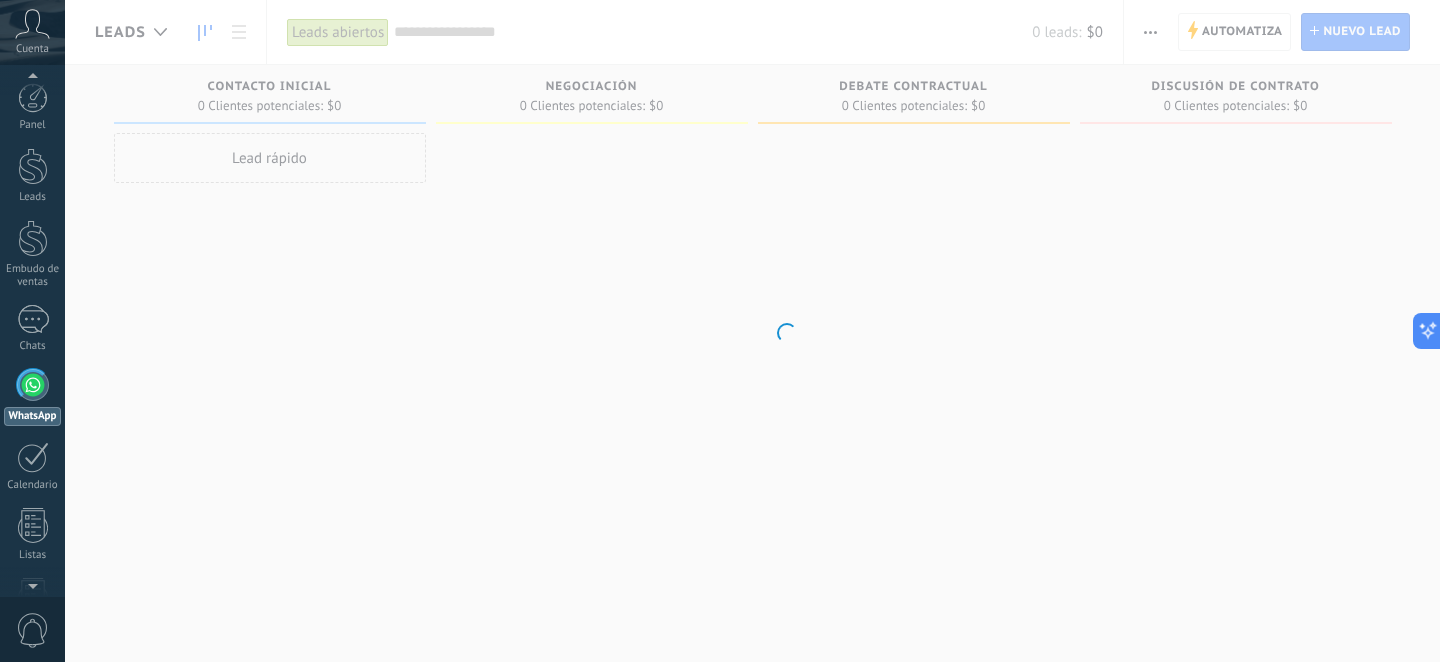 scroll, scrollTop: 70, scrollLeft: 0, axis: vertical 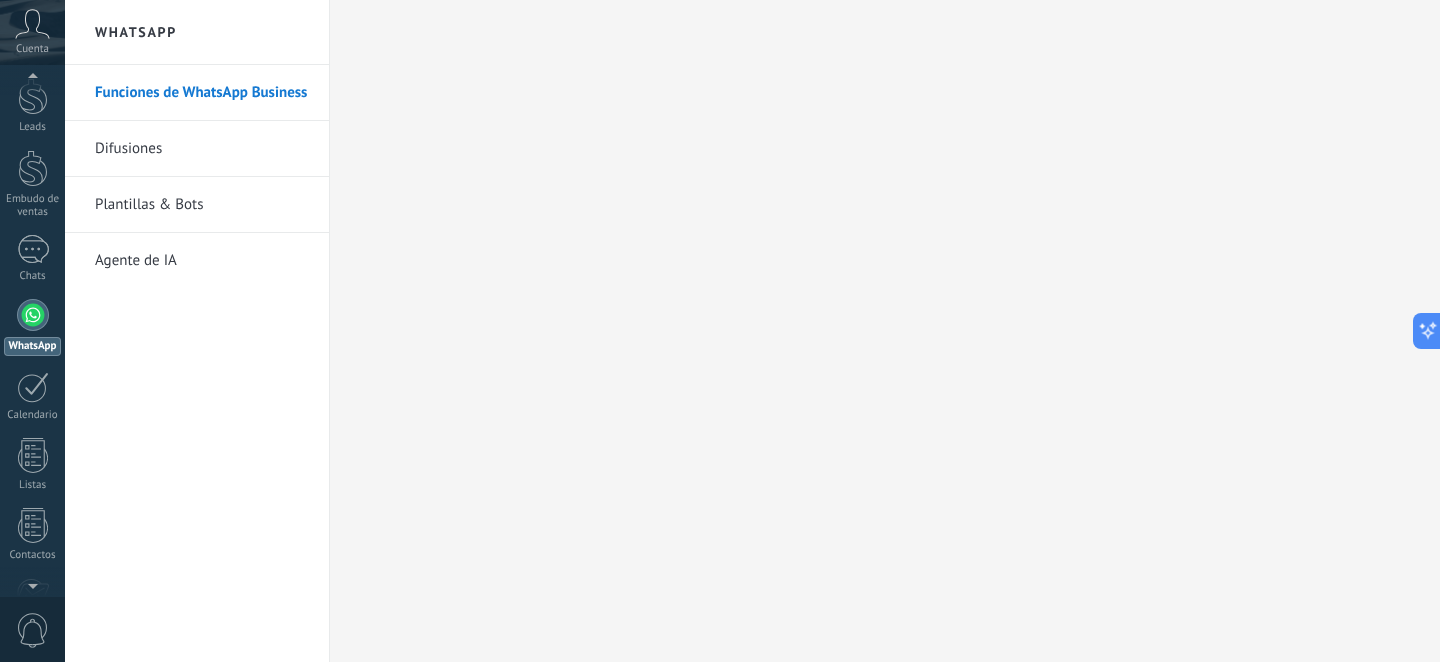 click on "Difusiones" at bounding box center (202, 149) 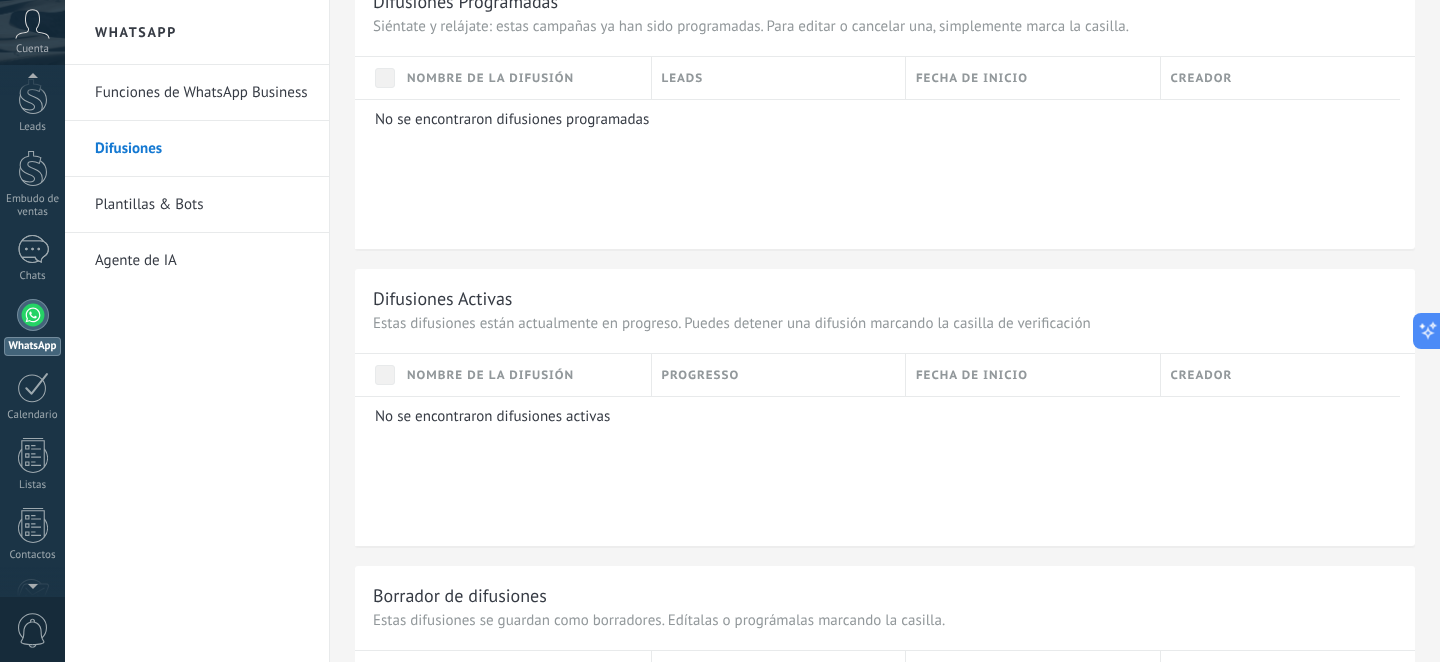 scroll, scrollTop: 0, scrollLeft: 0, axis: both 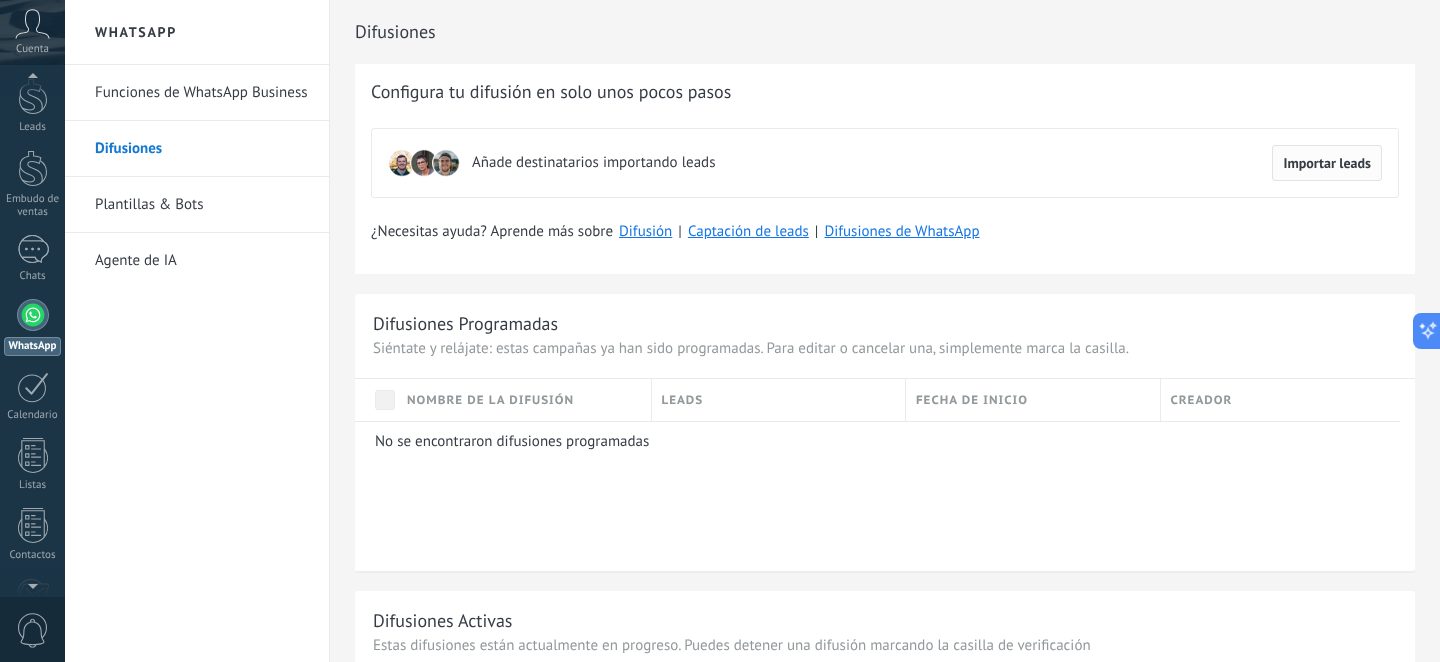 click on "Importar leads" at bounding box center (1327, 163) 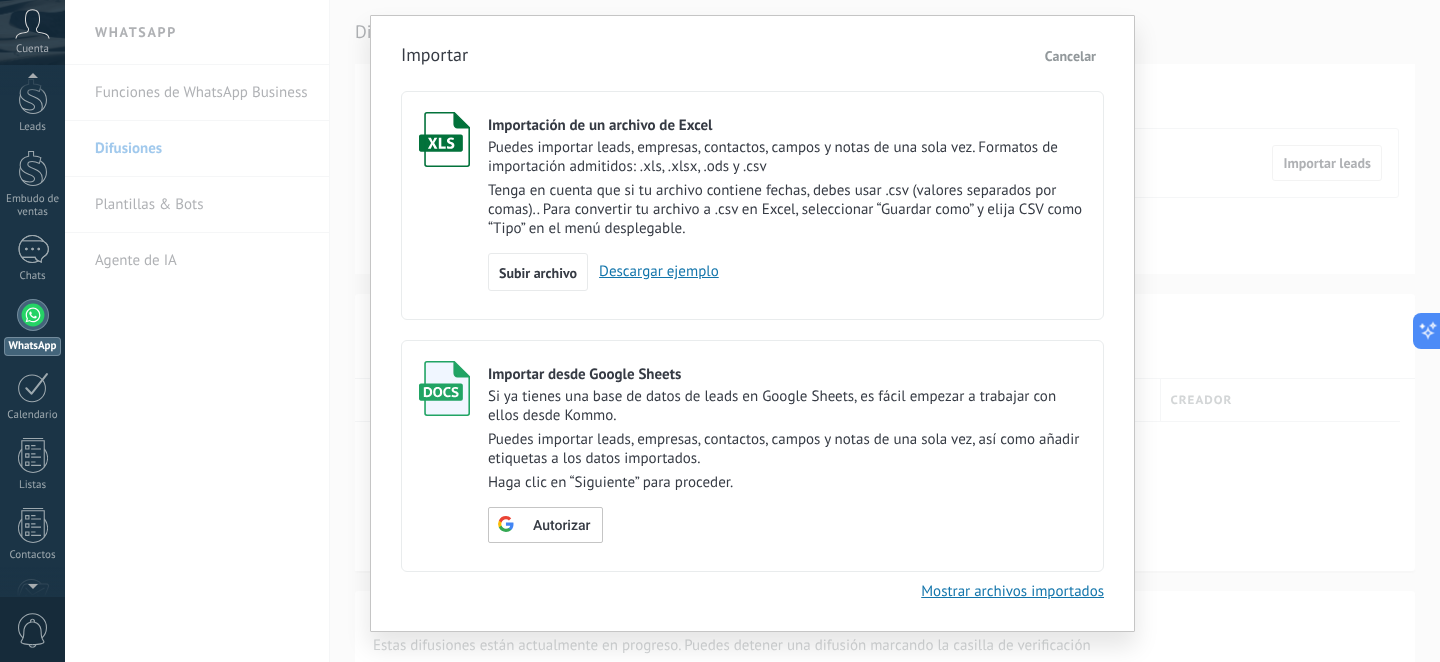 scroll, scrollTop: 0, scrollLeft: 0, axis: both 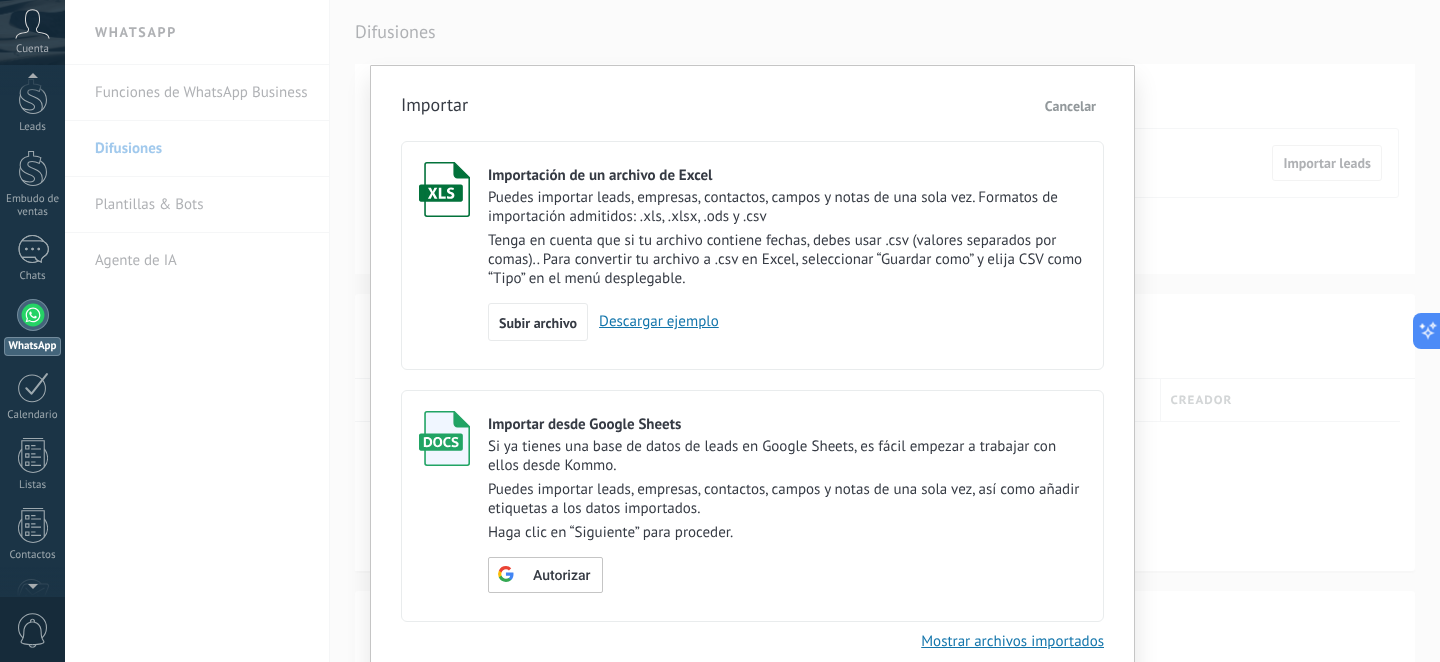 click on "Cancelar" at bounding box center [1070, 106] 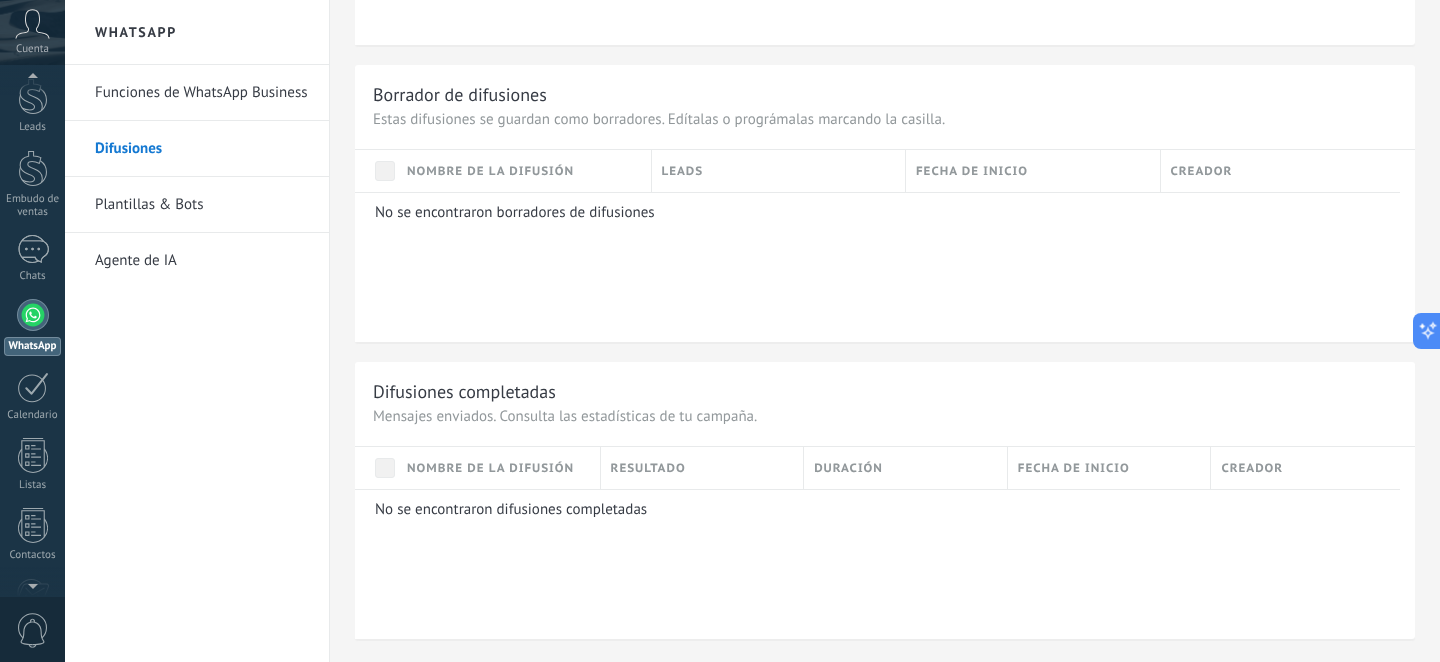 scroll, scrollTop: 0, scrollLeft: 0, axis: both 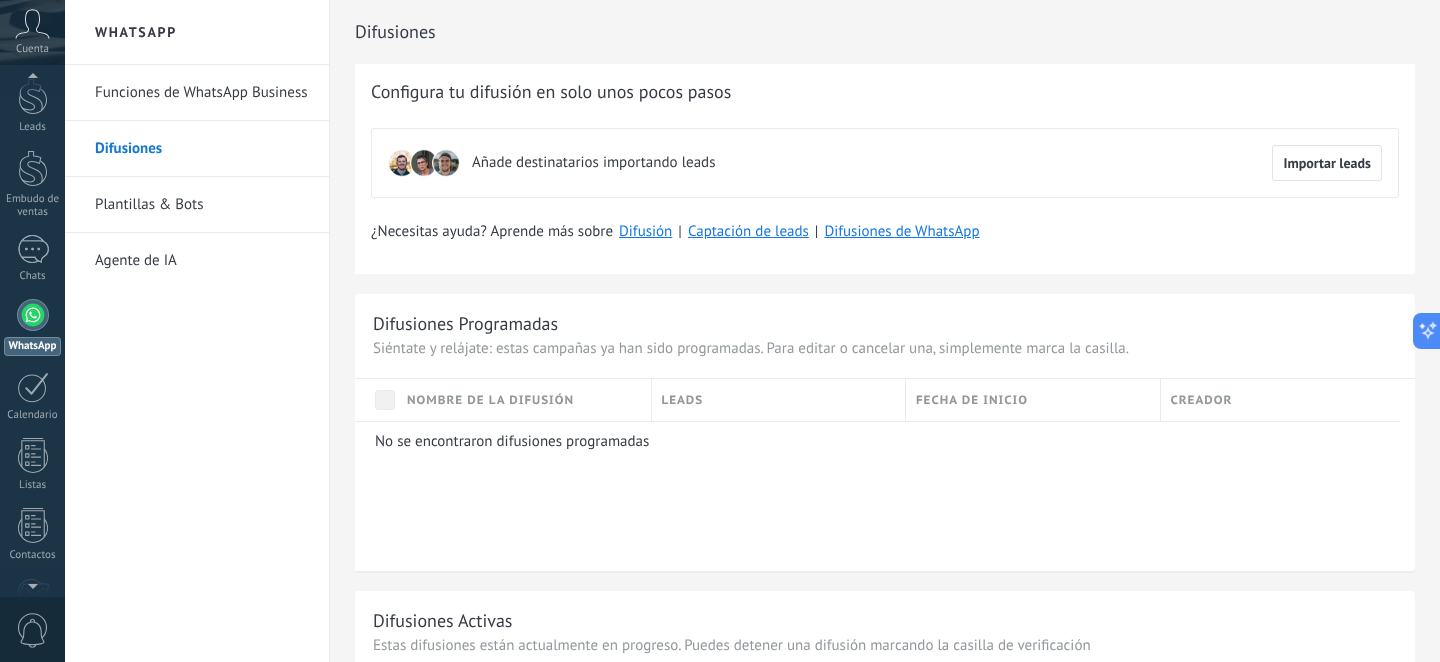click on "Funciones de WhatsApp Business" at bounding box center [202, 93] 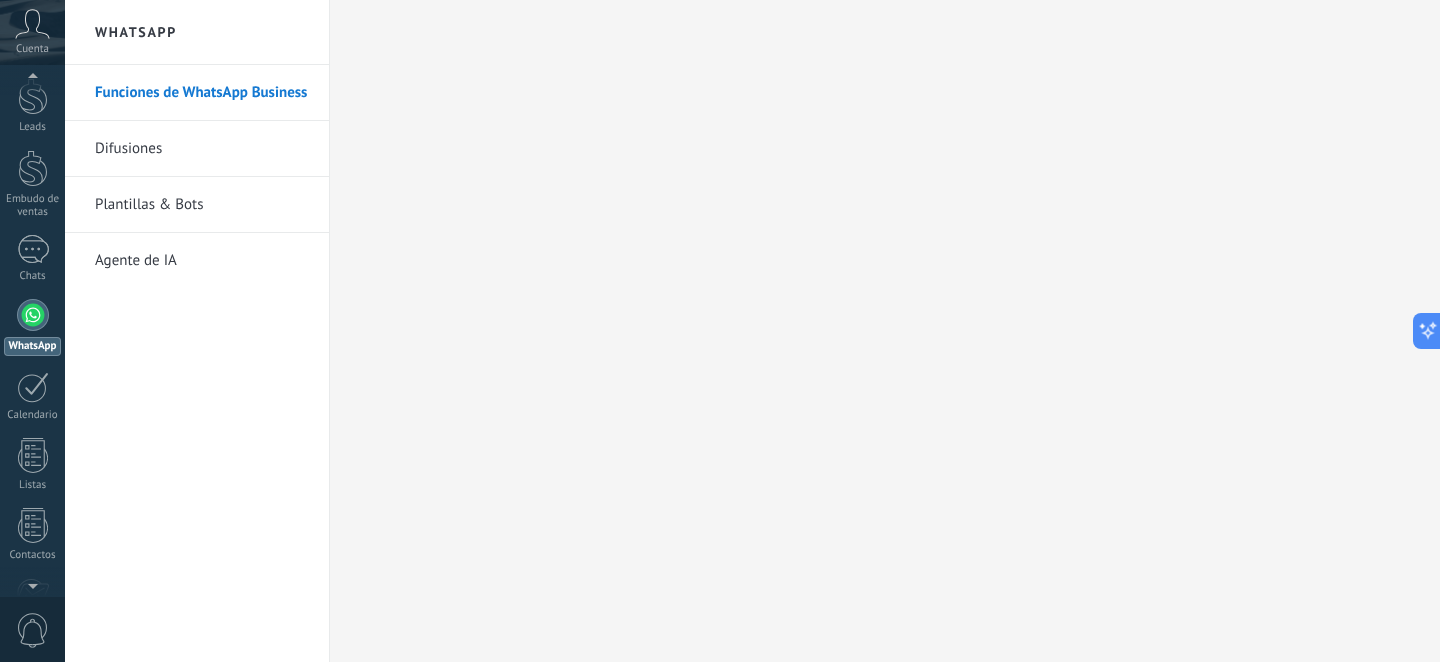 click on "Plantillas & Bots" at bounding box center (202, 205) 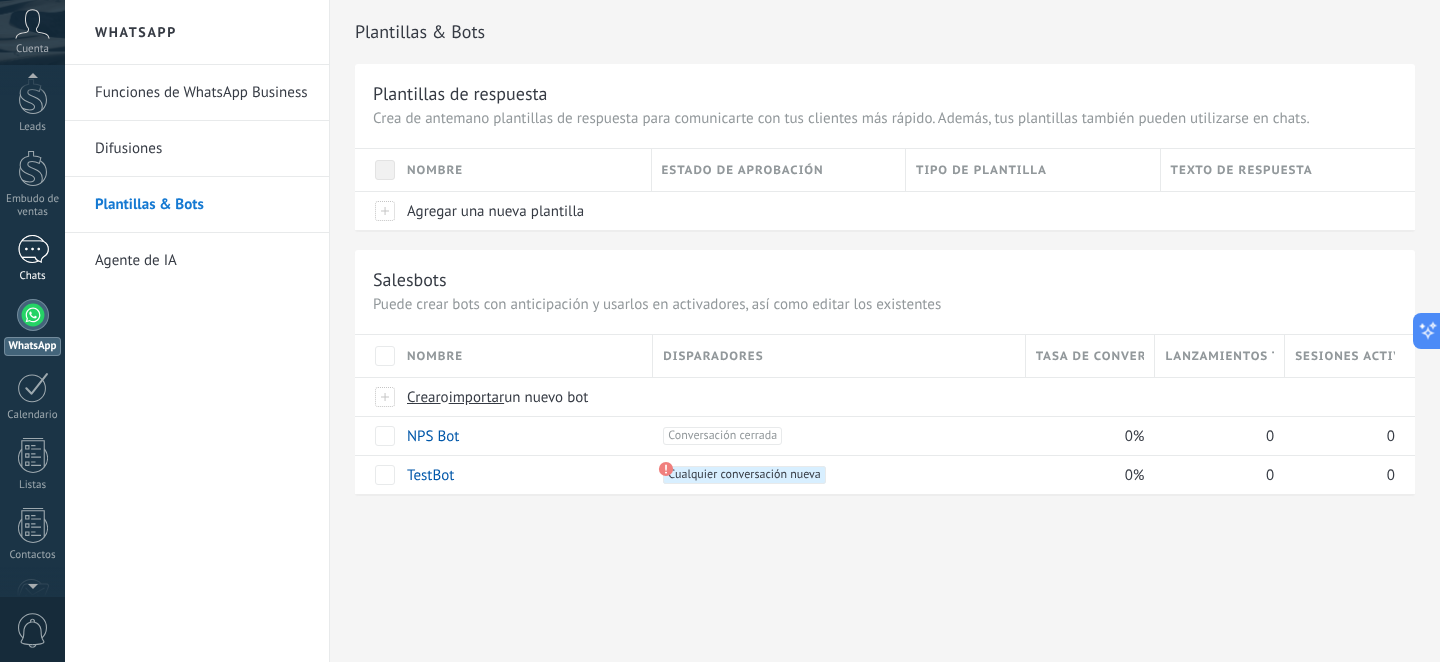 click at bounding box center (33, 249) 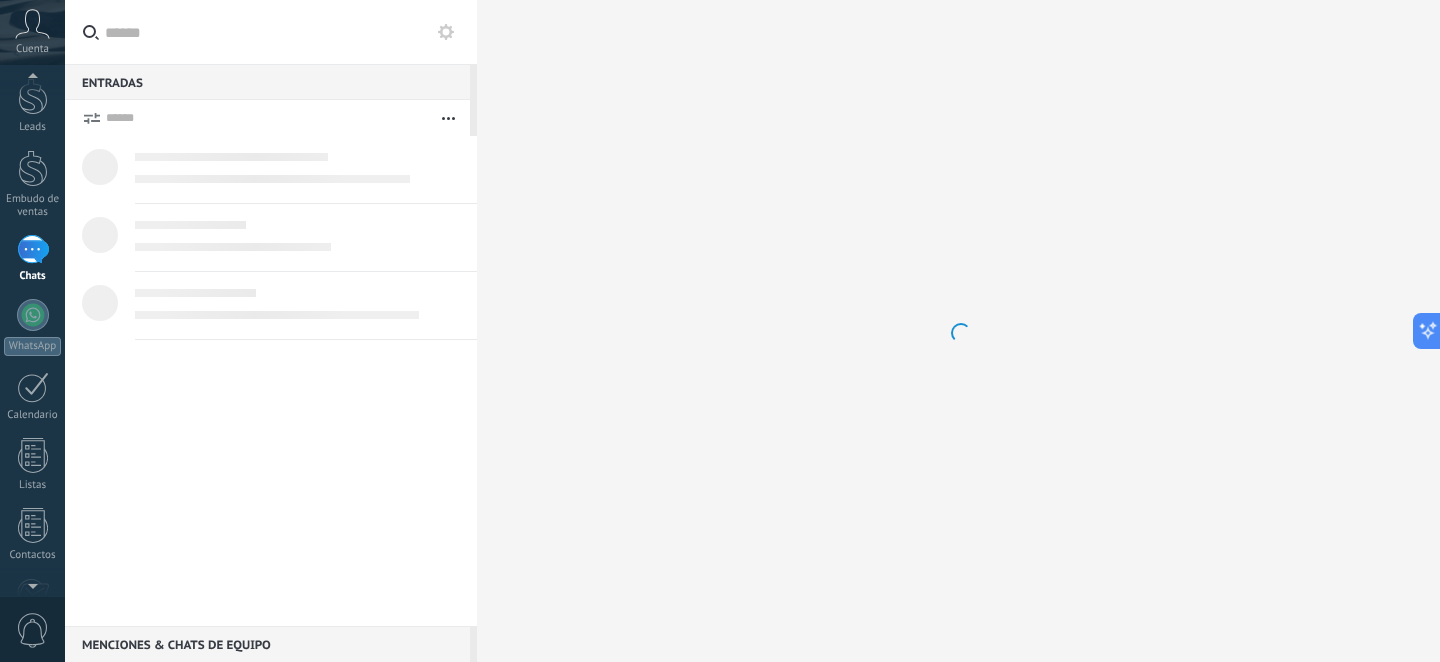 scroll, scrollTop: 6, scrollLeft: 0, axis: vertical 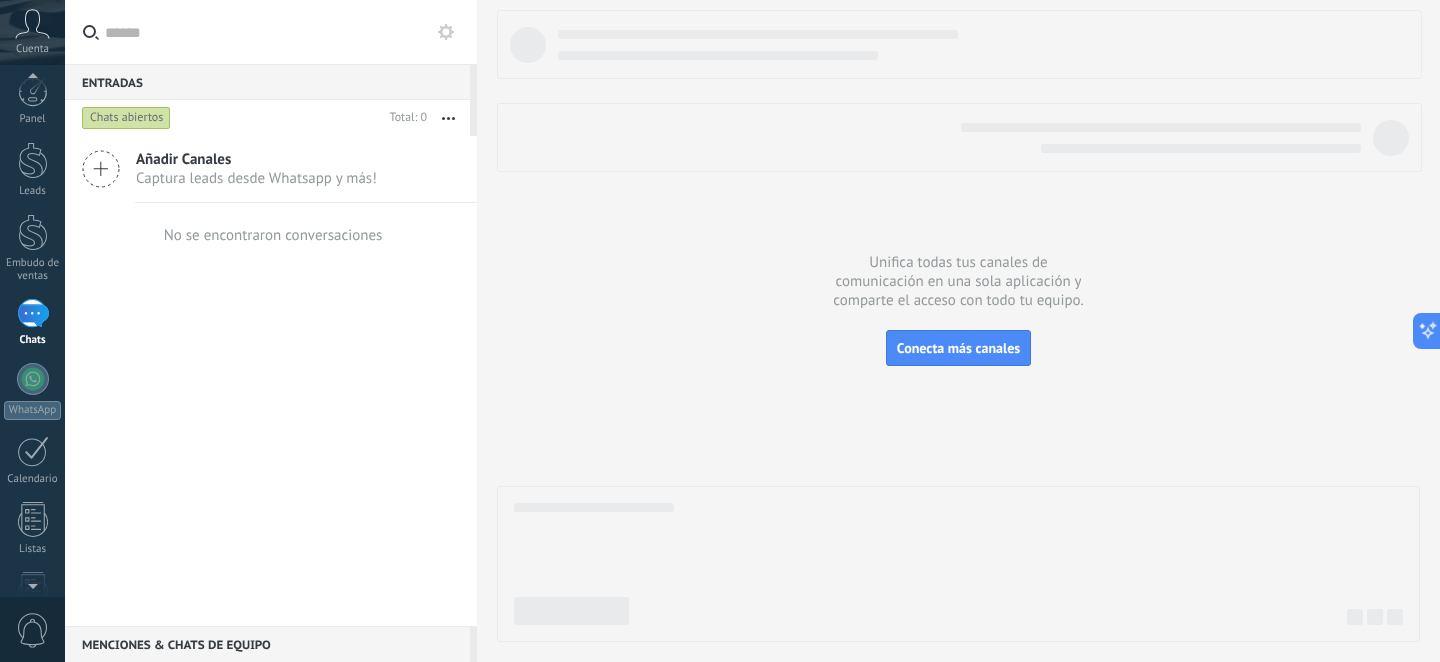 click 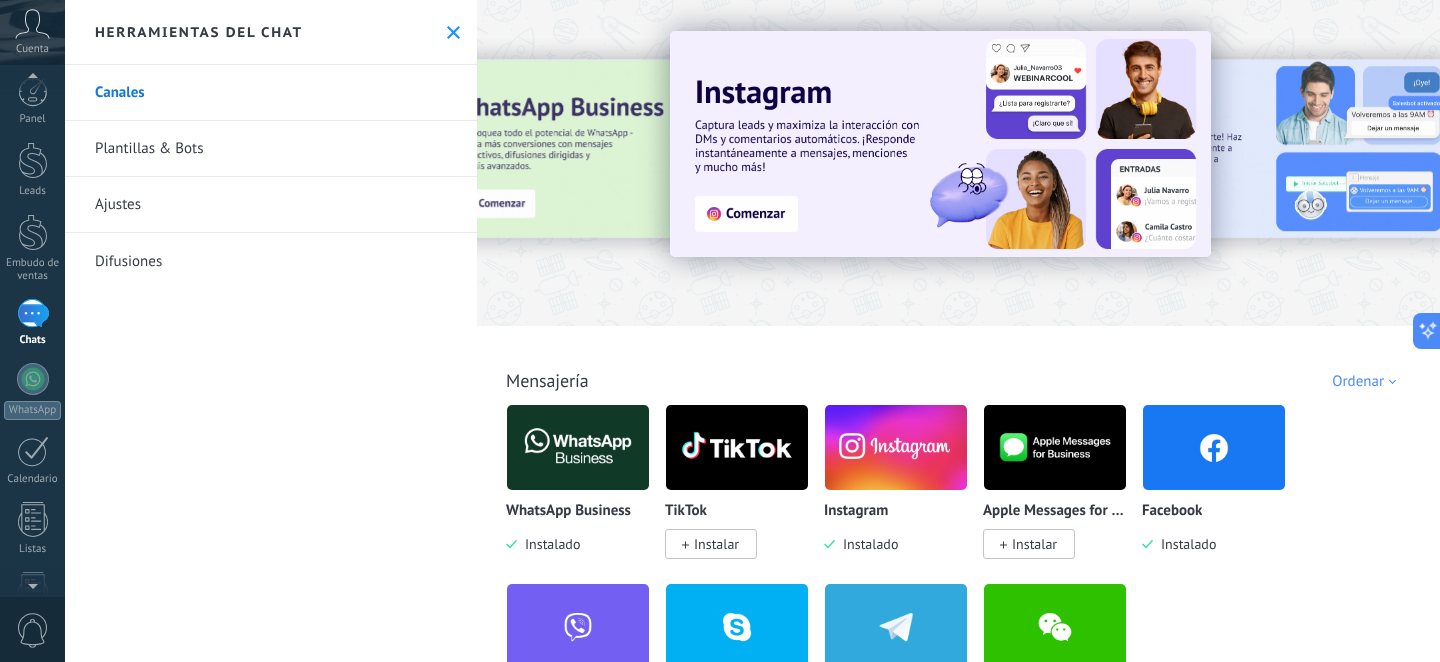 click at bounding box center (469, 162) 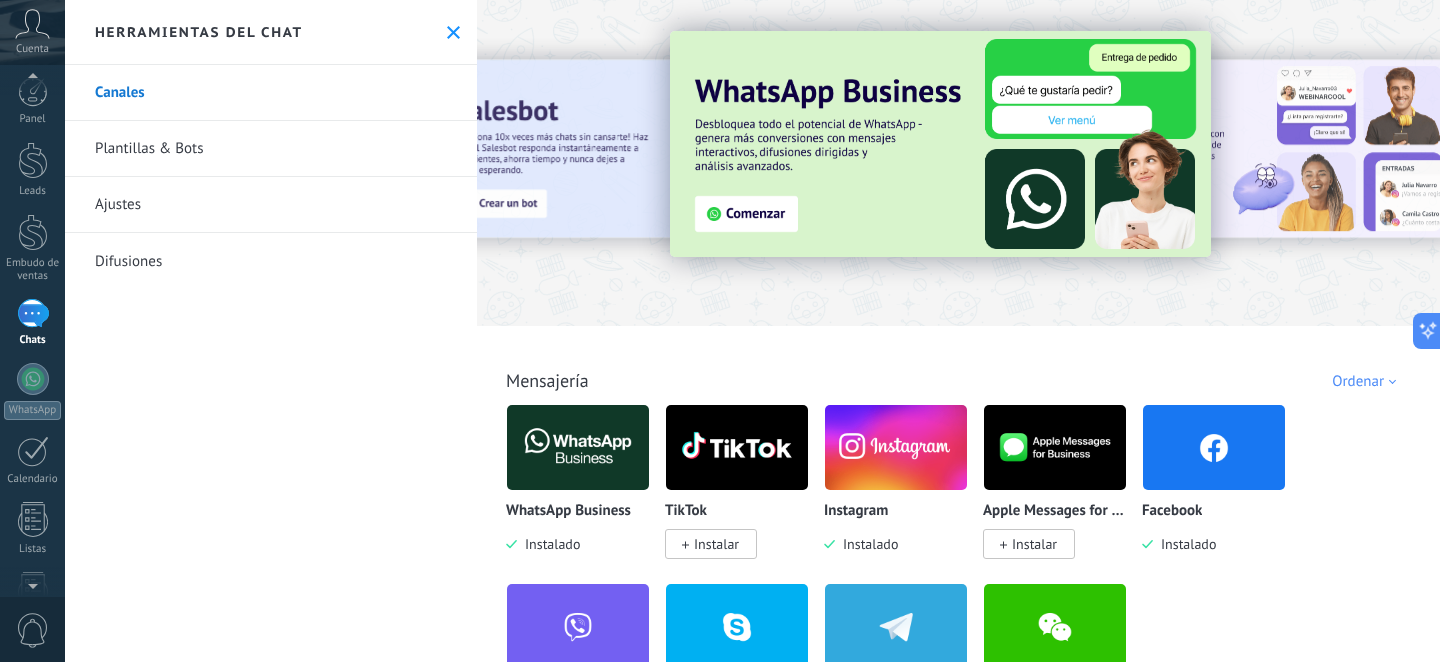 click at bounding box center [940, 144] 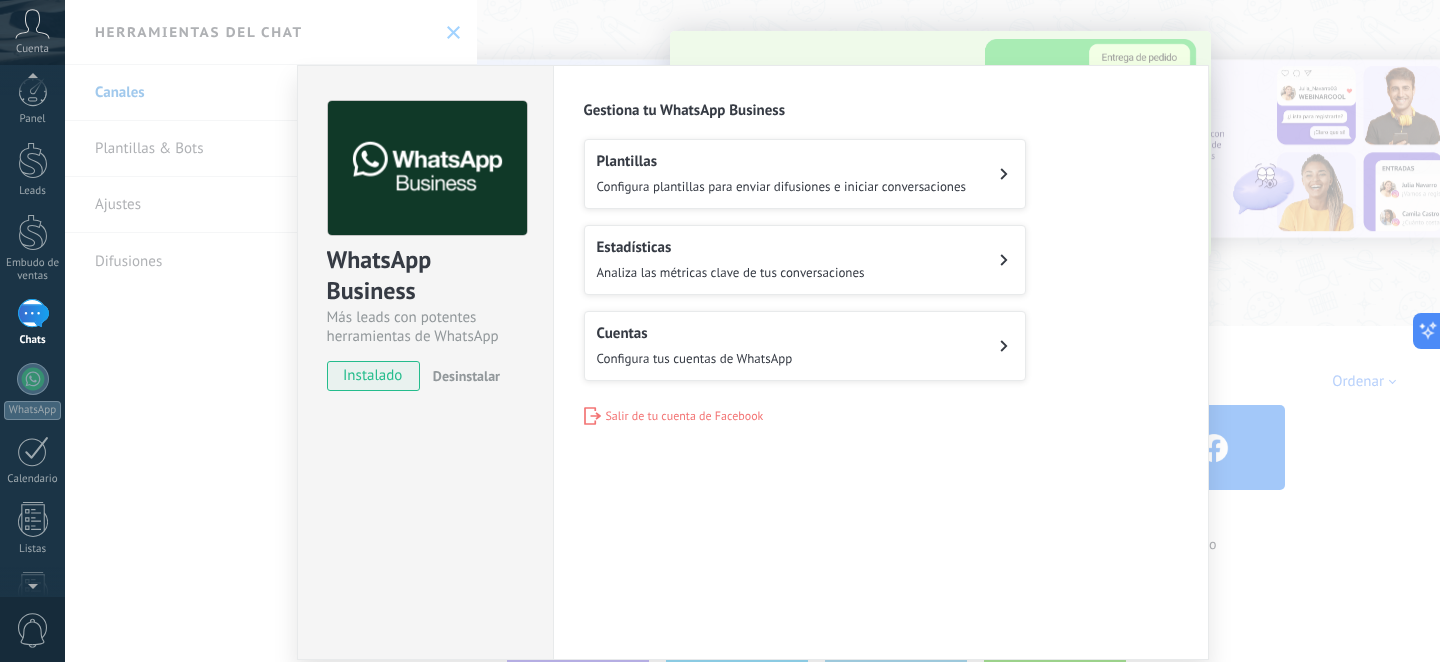 click on "WhatsApp Business Más leads con potentes herramientas de WhatsApp instalado Desinstalar Configuraciones Autorizaciones Esta pestaña registra a los usuarios que han concedido acceso a las integración a esta cuenta. Si deseas remover la posibilidad que un usuario pueda enviar solicitudes a la cuenta en nombre de esta integración, puedes revocar el acceso. Si el acceso a todos los usuarios es revocado, la integración dejará de funcionar. Esta aplicacion está instalada, pero nadie le ha dado acceso aun. WhatsApp Cloud API más _:  Guardar Gestiona tu WhatsApp Business Plantillas Configura plantillas para enviar difusiones e iniciar conversaciones Estadísticas Analiza las métricas clave de tus conversaciones Cuentas Configura tus cuentas de WhatsApp Salir de tu cuenta de Facebook" at bounding box center (752, 331) 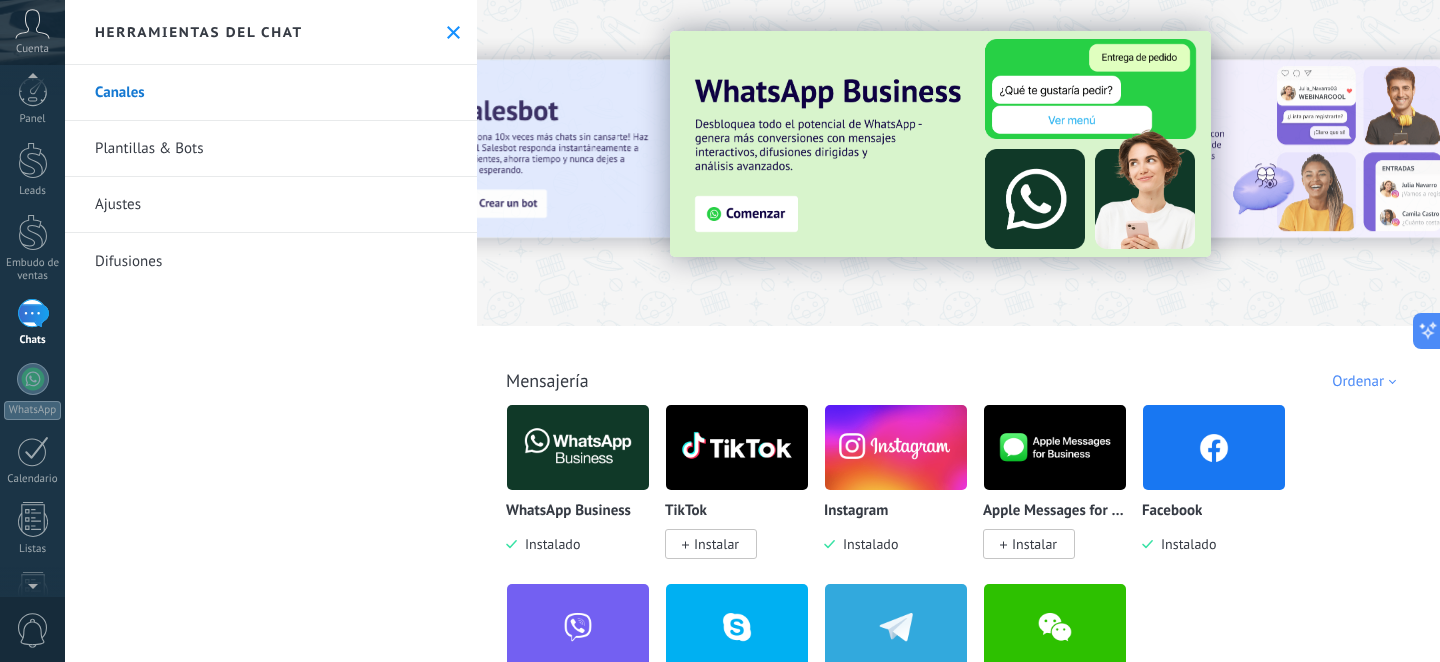 click 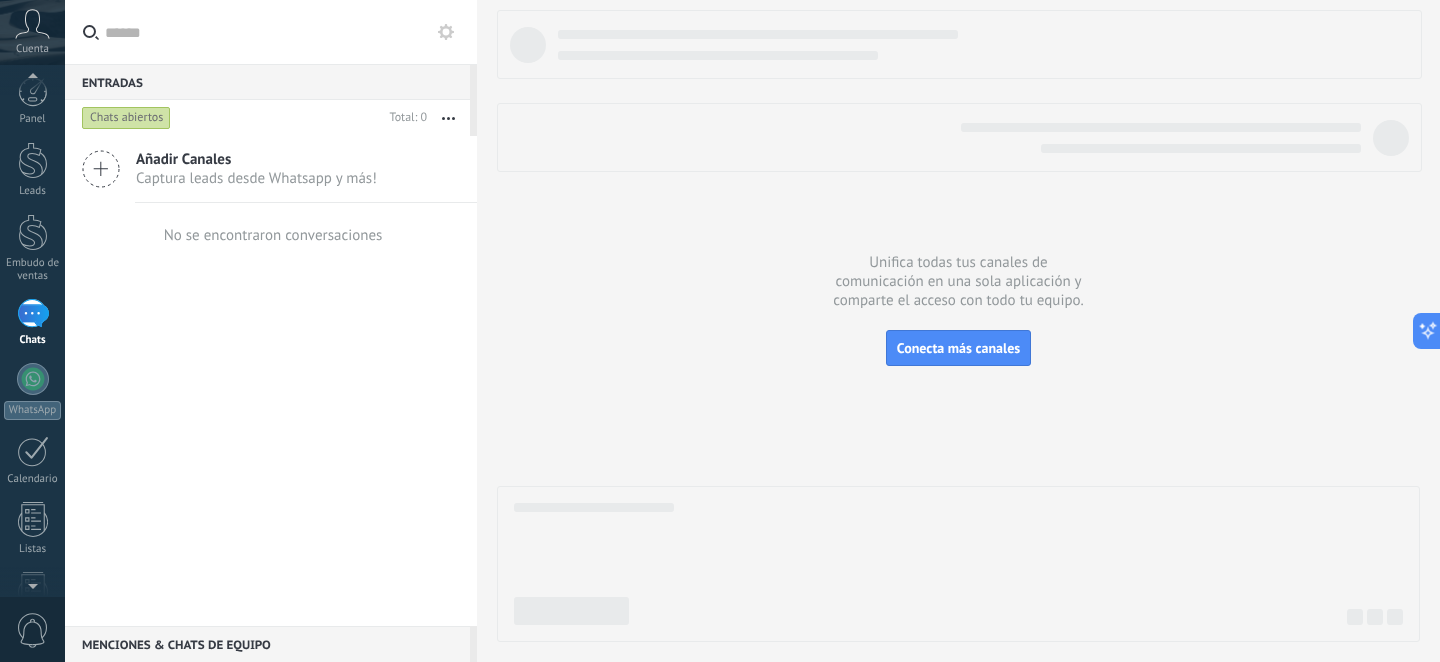 click 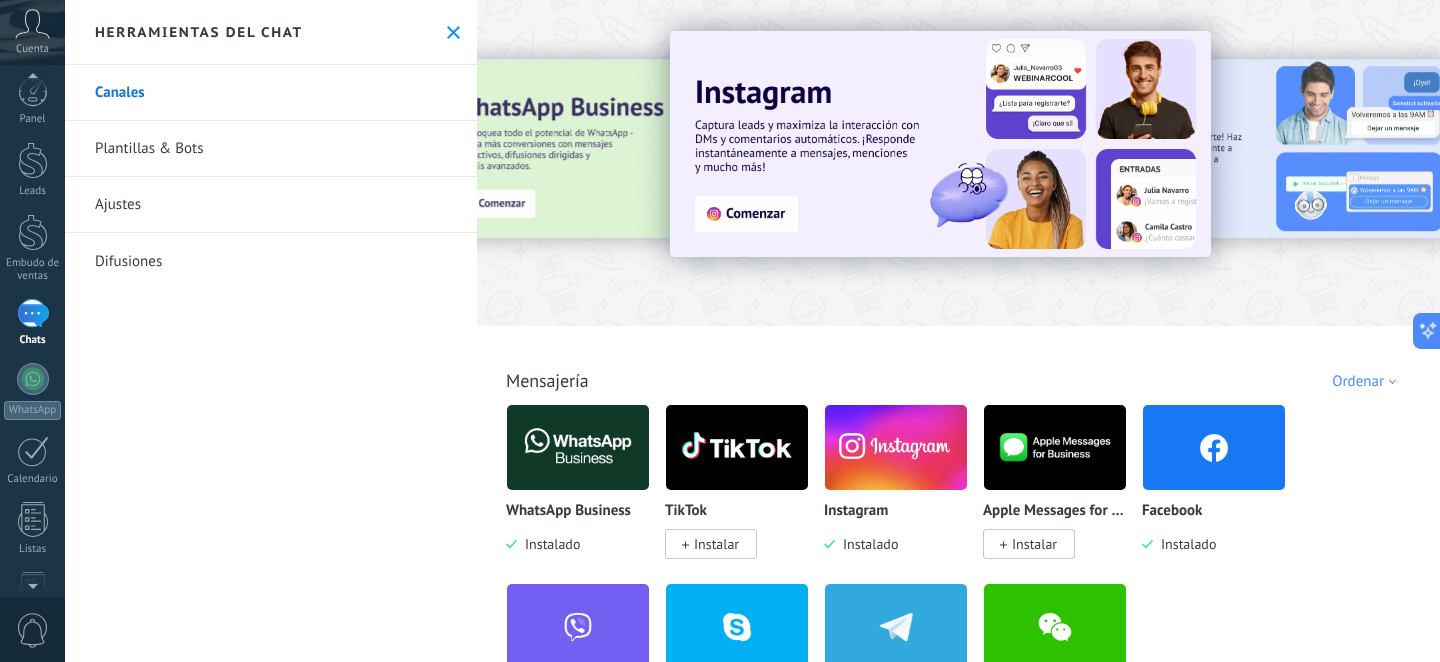 click at bounding box center [469, 162] 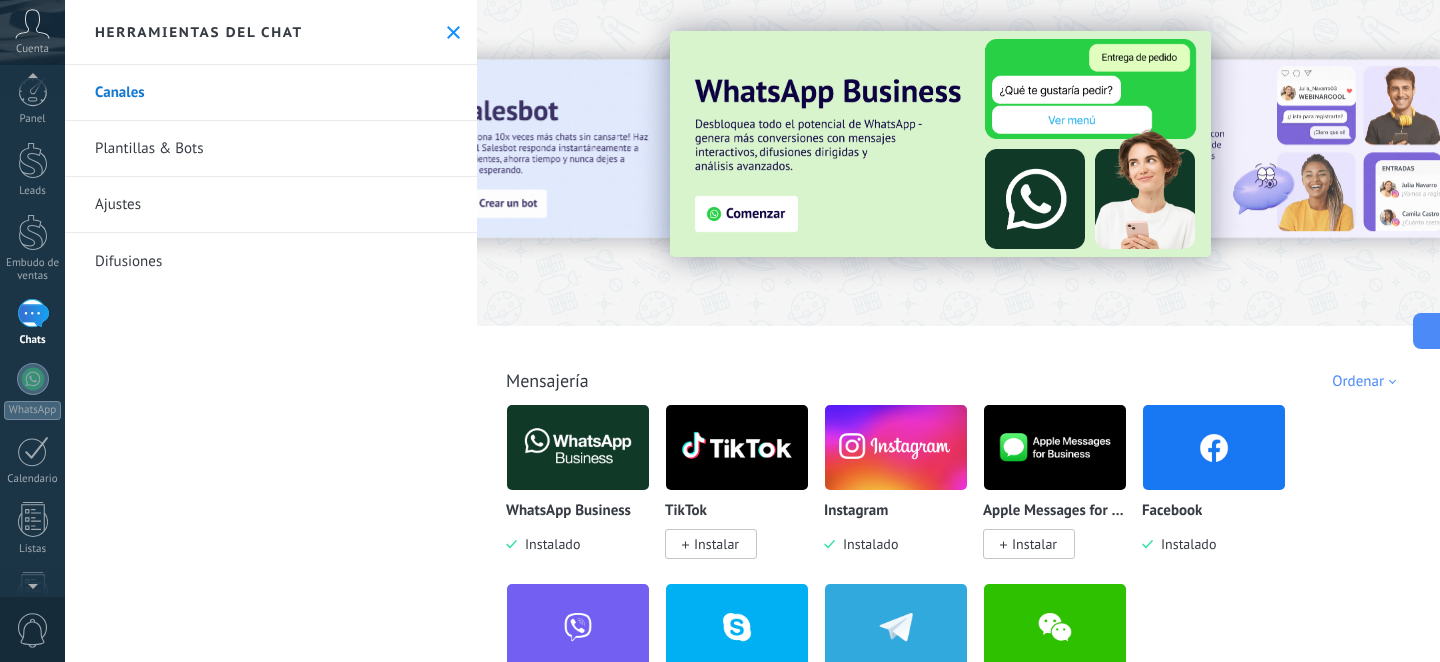 click at bounding box center [940, 144] 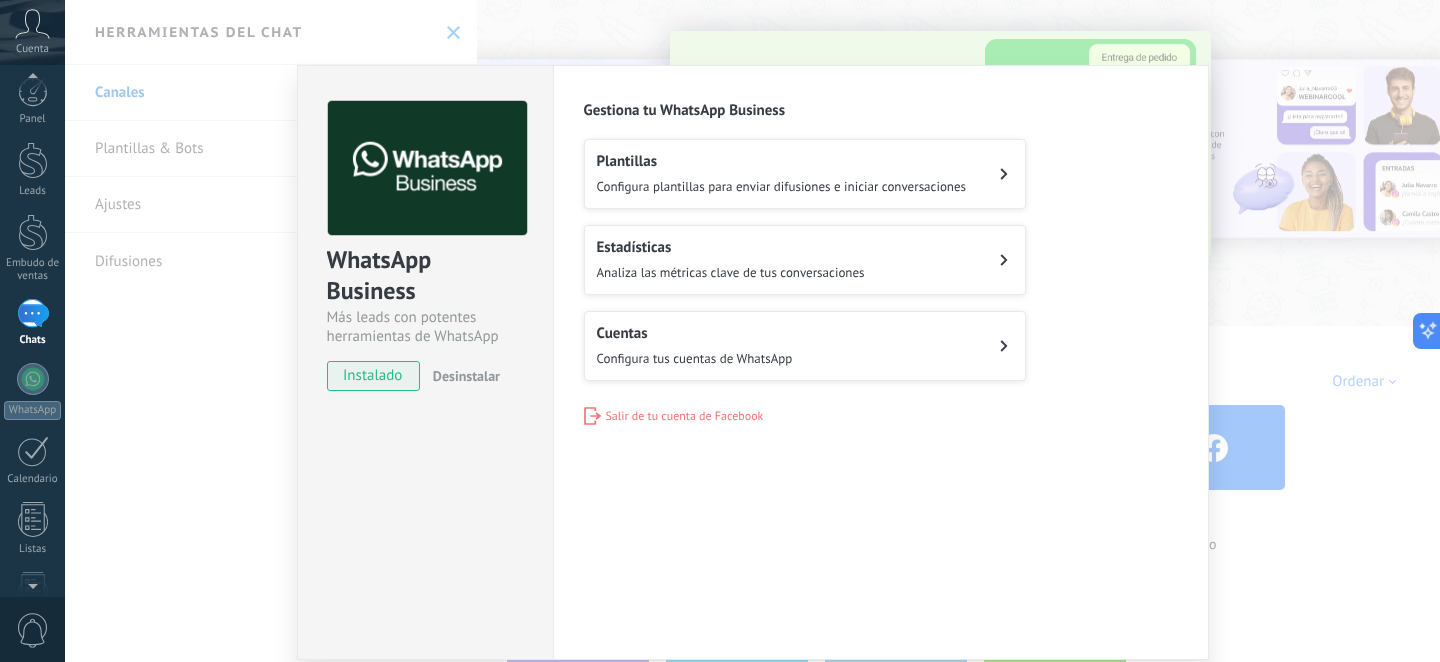 click on "Cuentas Configura tus cuentas de WhatsApp" at bounding box center [805, 346] 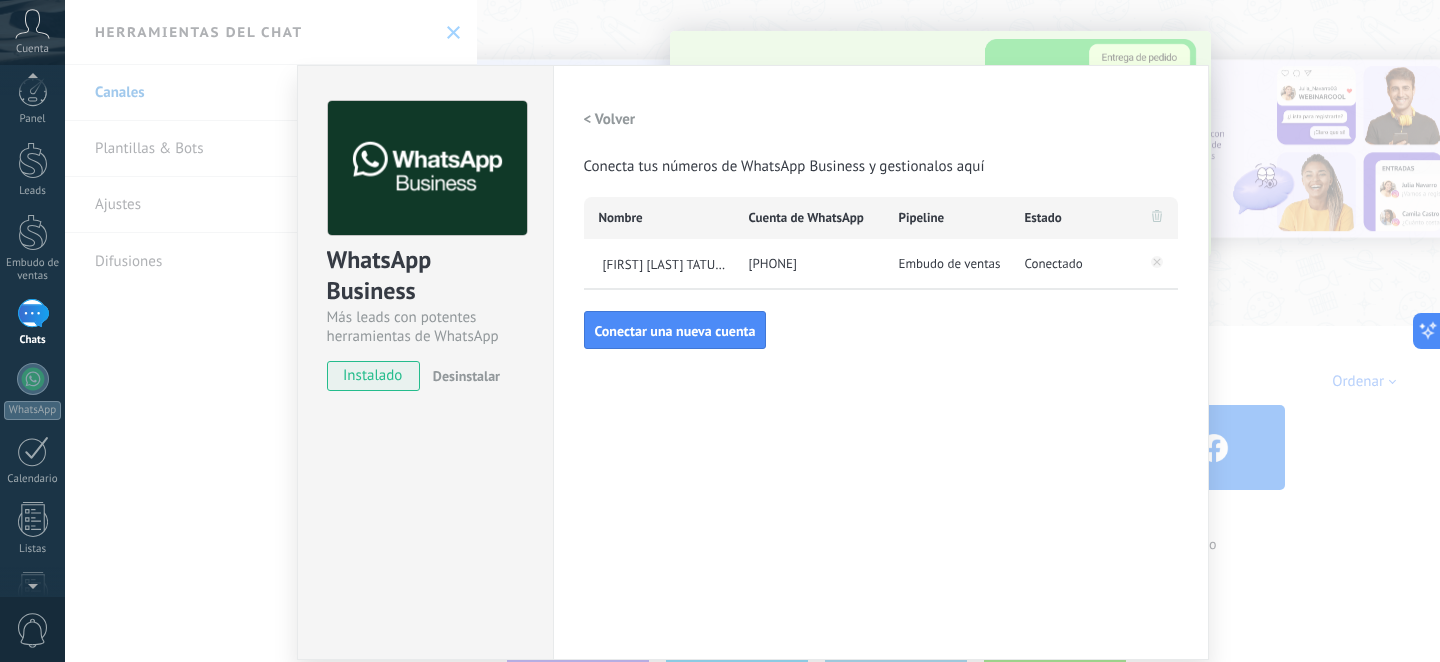 click on "< Volver" at bounding box center [610, 119] 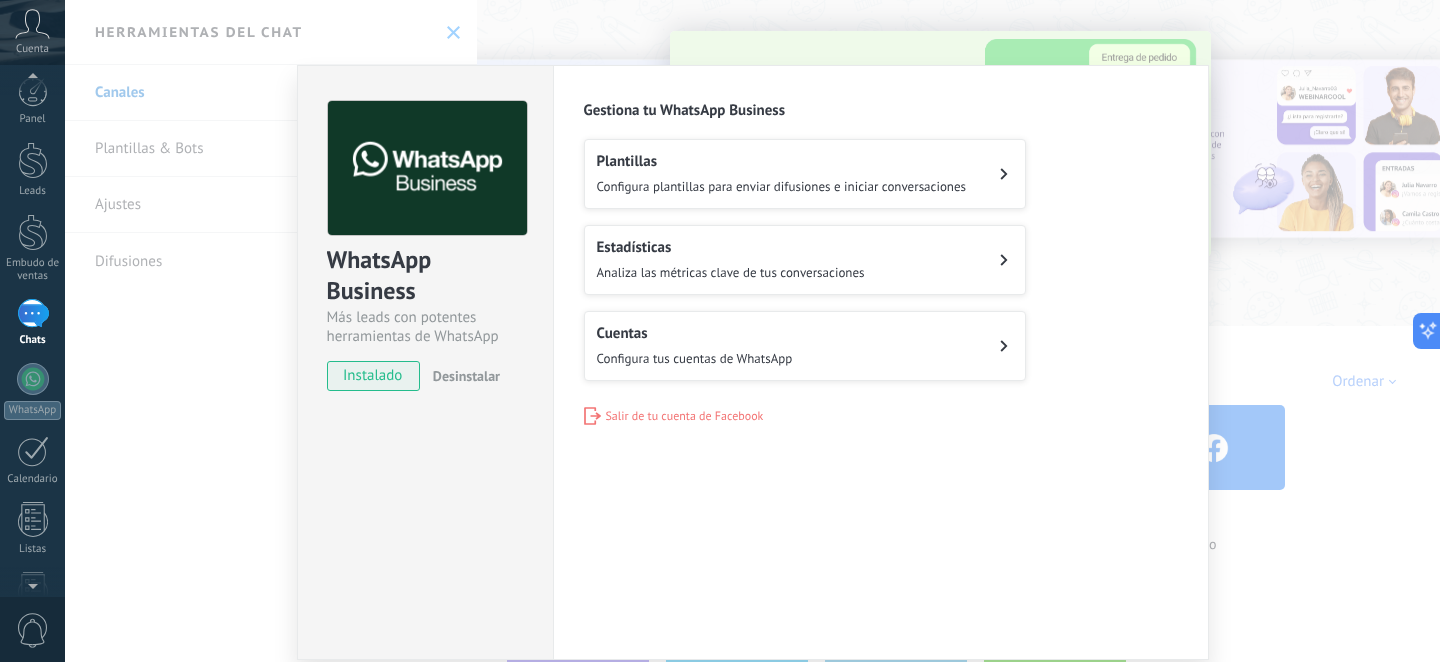 click on "Estadísticas" at bounding box center [731, 247] 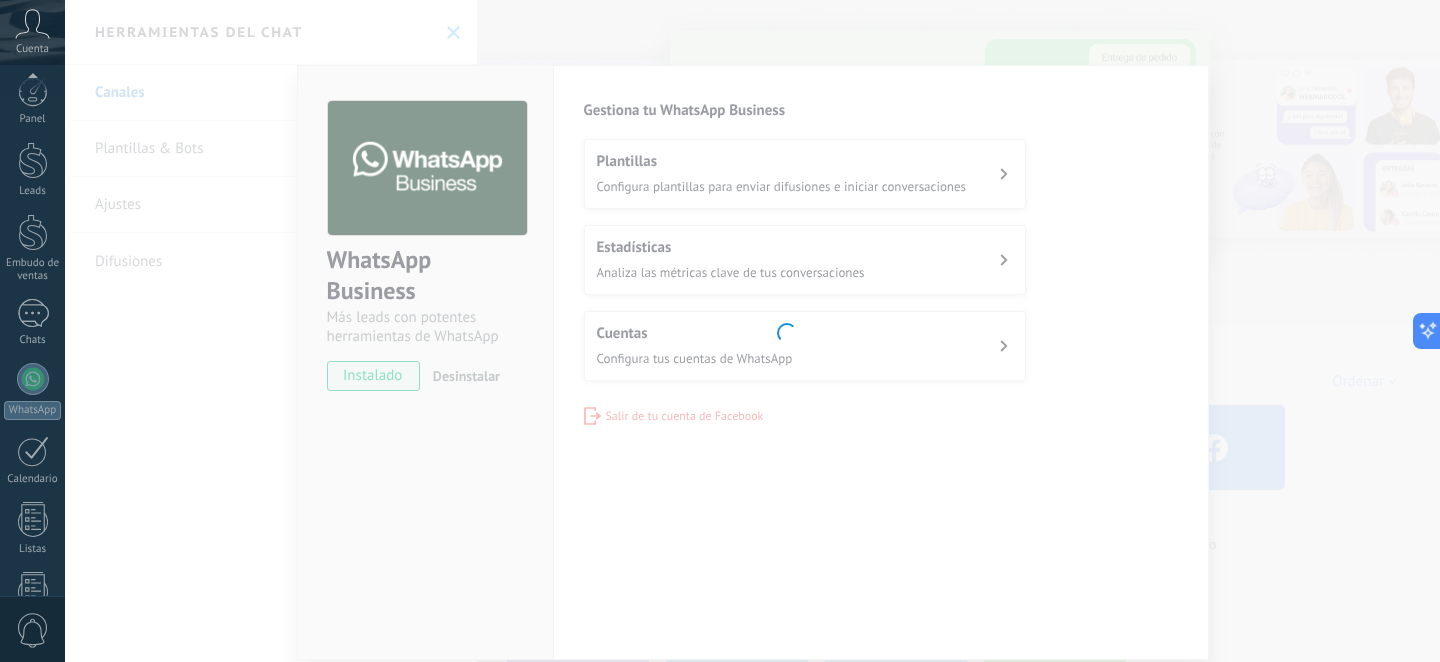 scroll, scrollTop: 325, scrollLeft: 0, axis: vertical 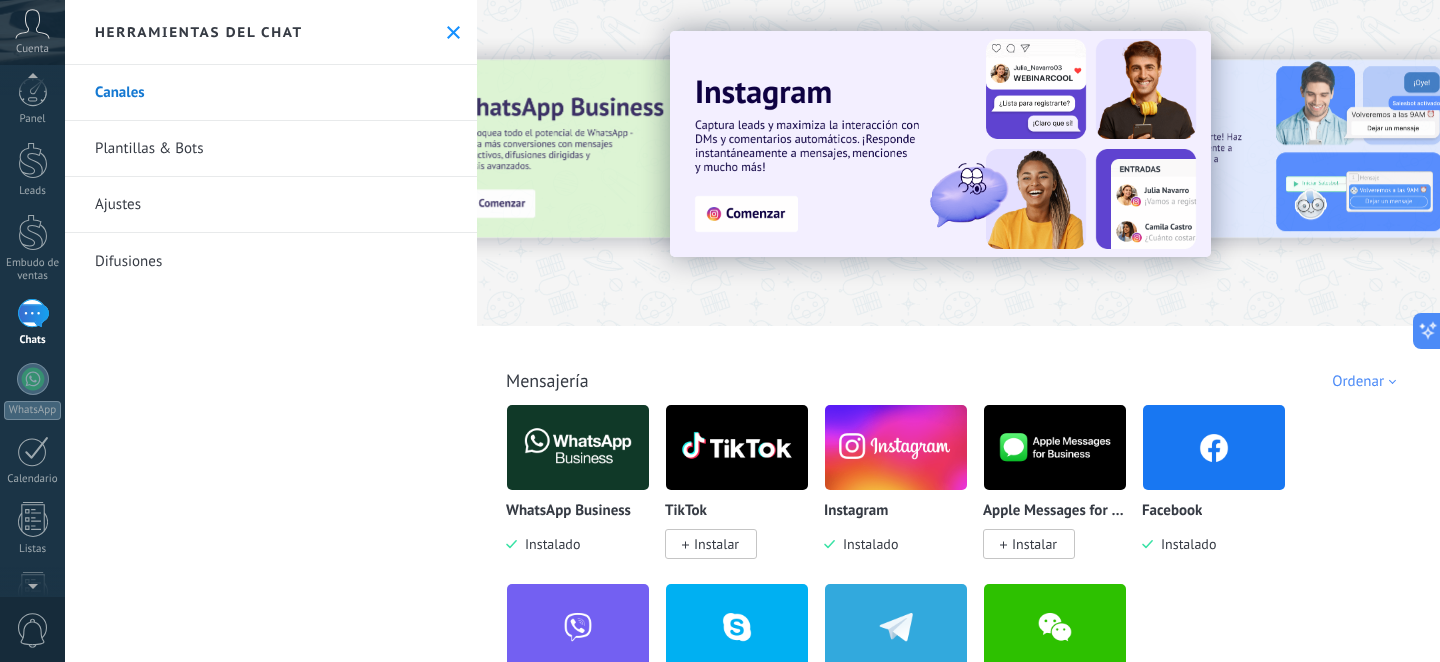 click 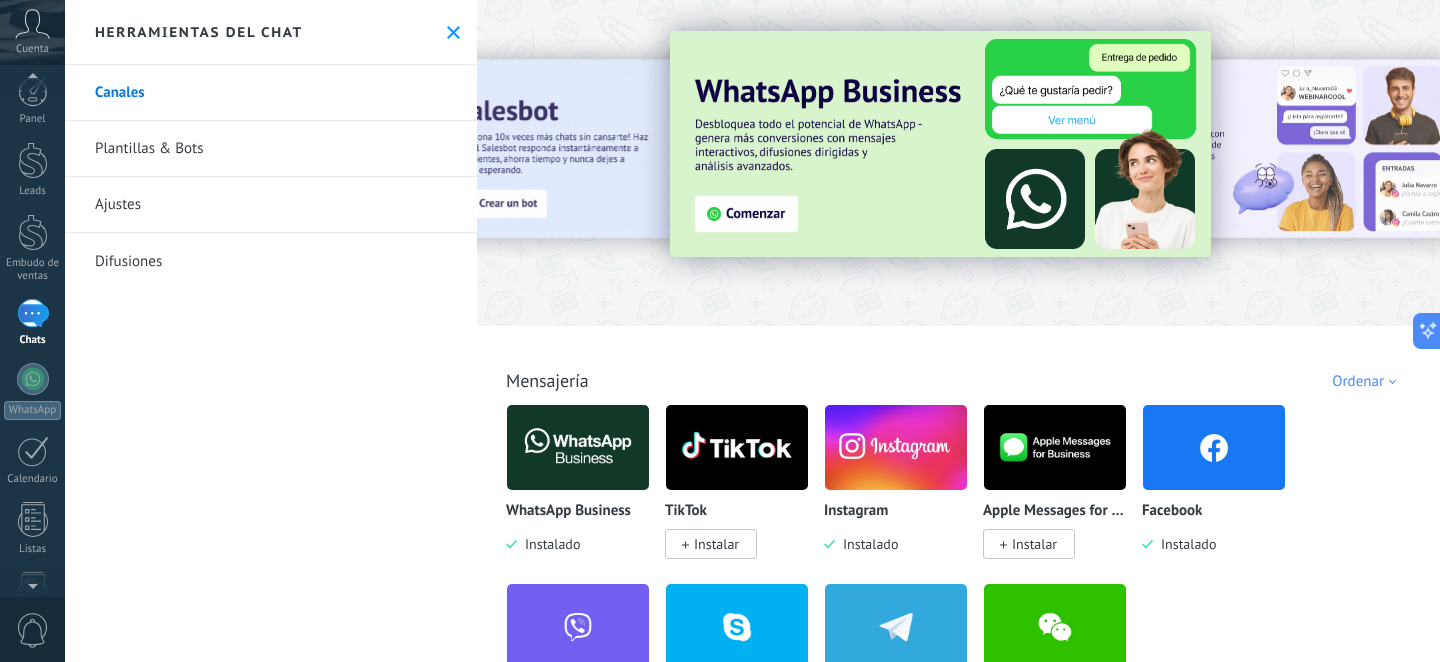 click 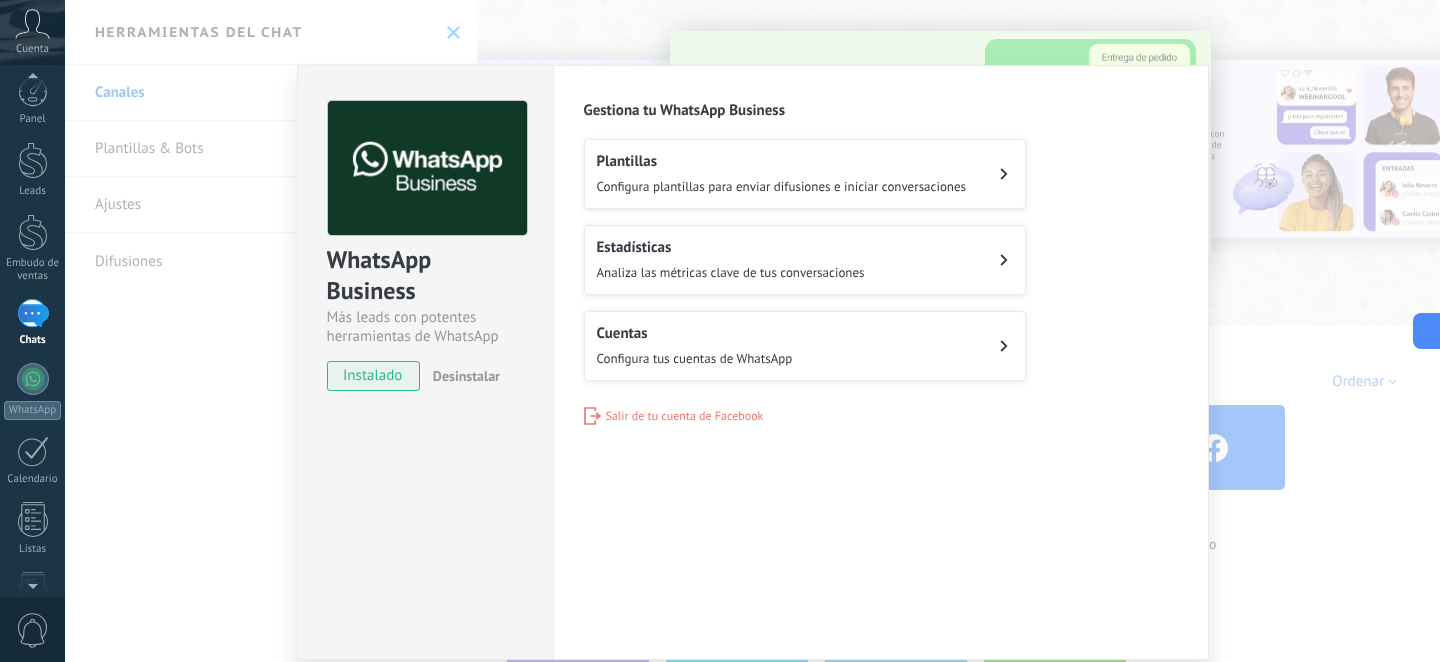 click on "Configura plantillas para enviar difusiones e iniciar conversaciones" 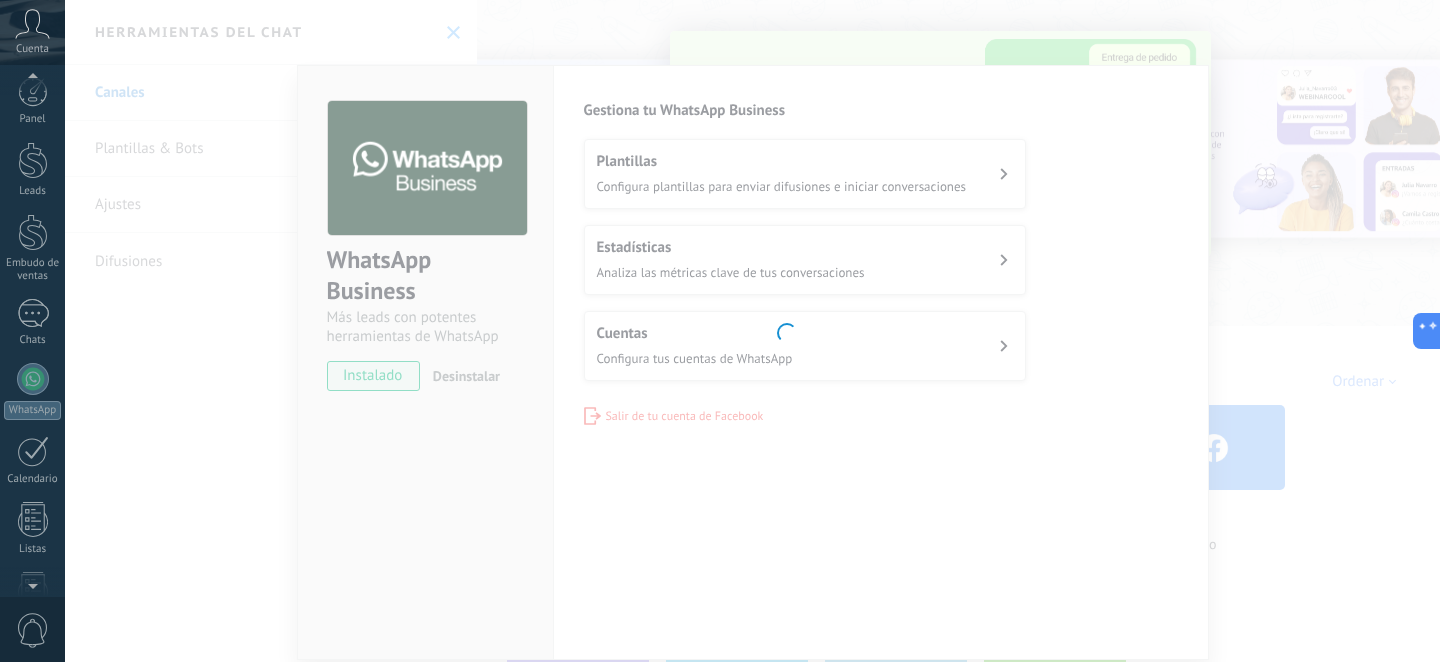 scroll, scrollTop: 325, scrollLeft: 0, axis: vertical 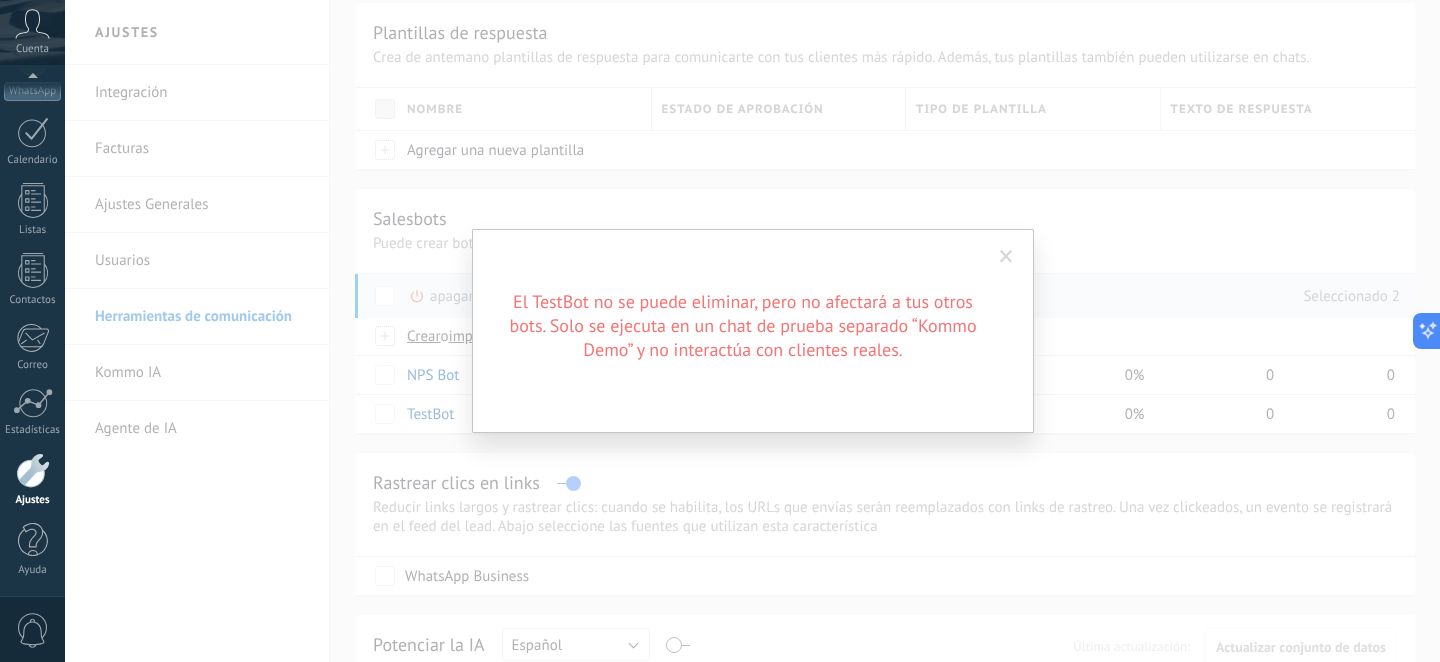 click 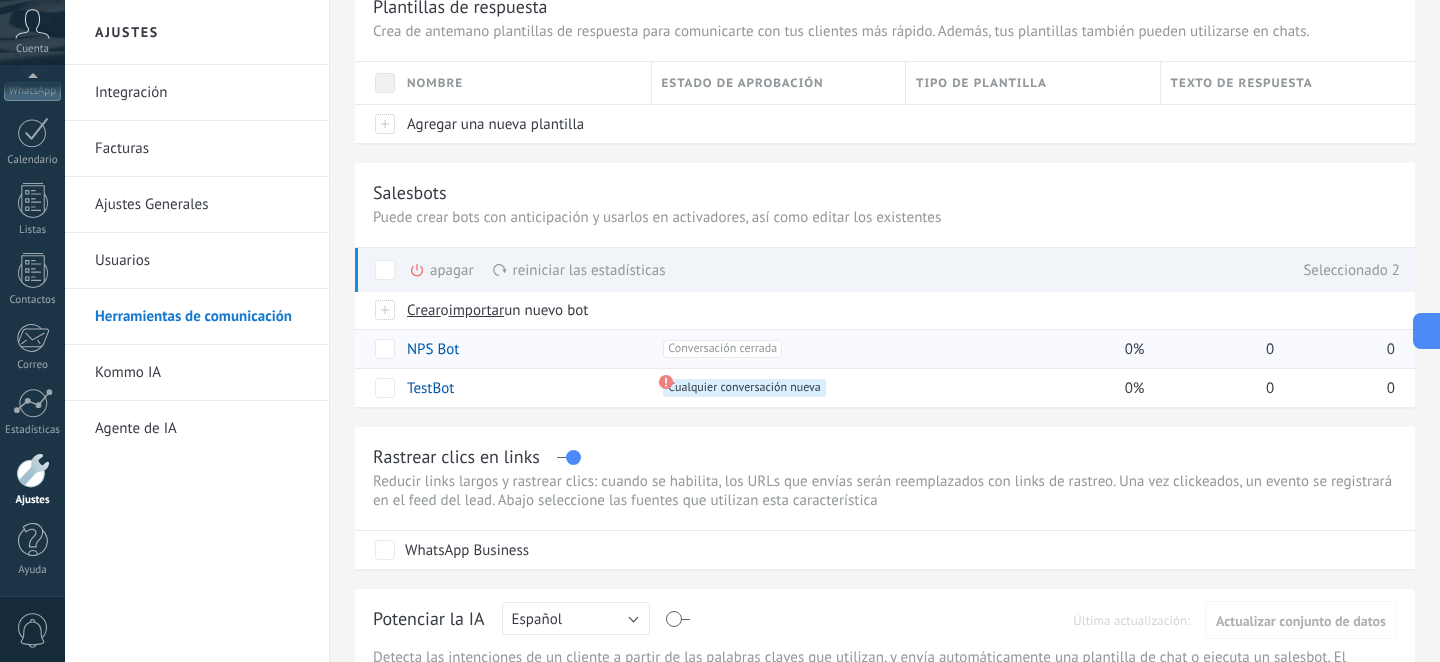 scroll, scrollTop: 0, scrollLeft: 0, axis: both 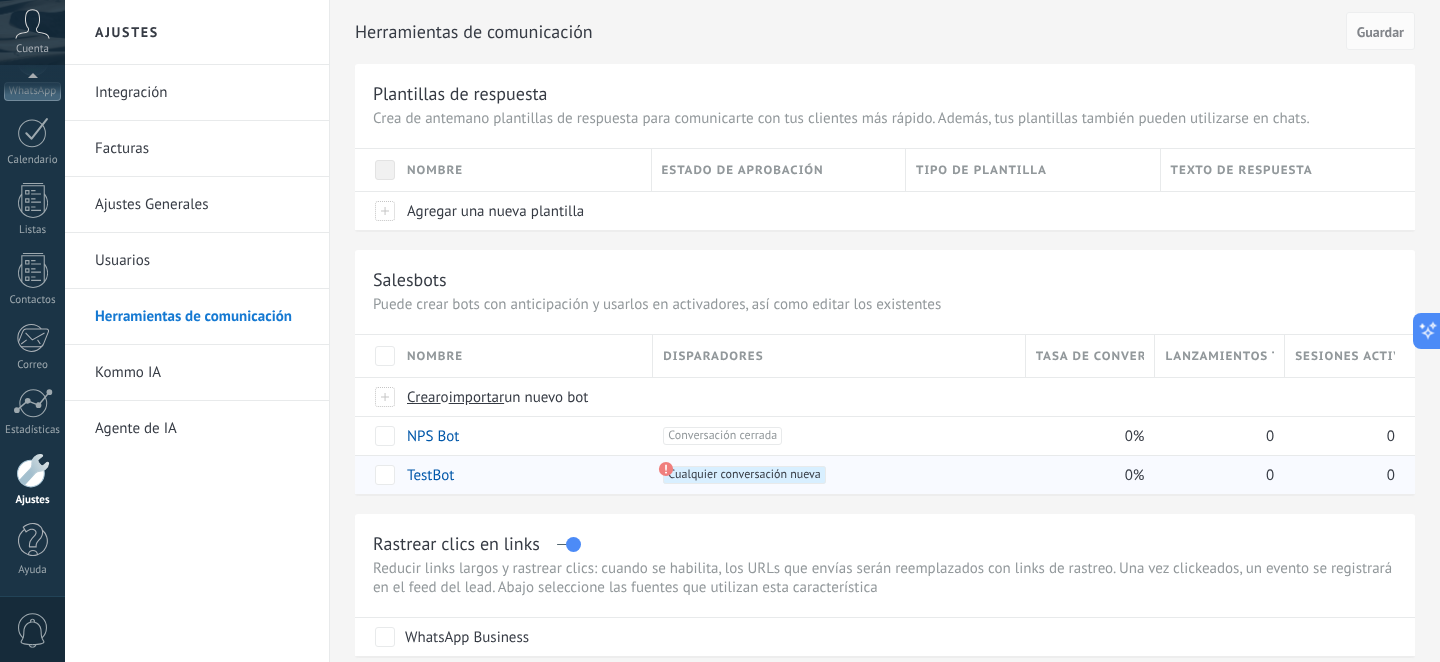 click on "Kommo IA" 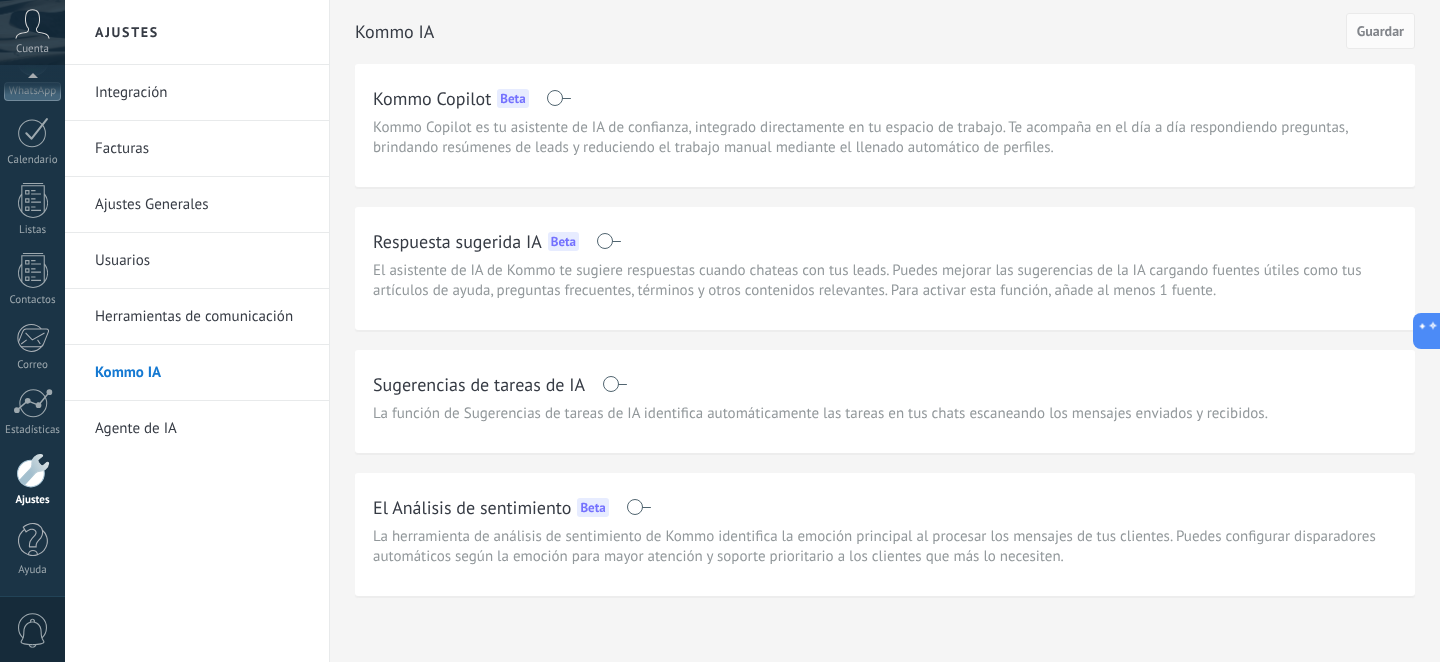 scroll, scrollTop: 19, scrollLeft: 0, axis: vertical 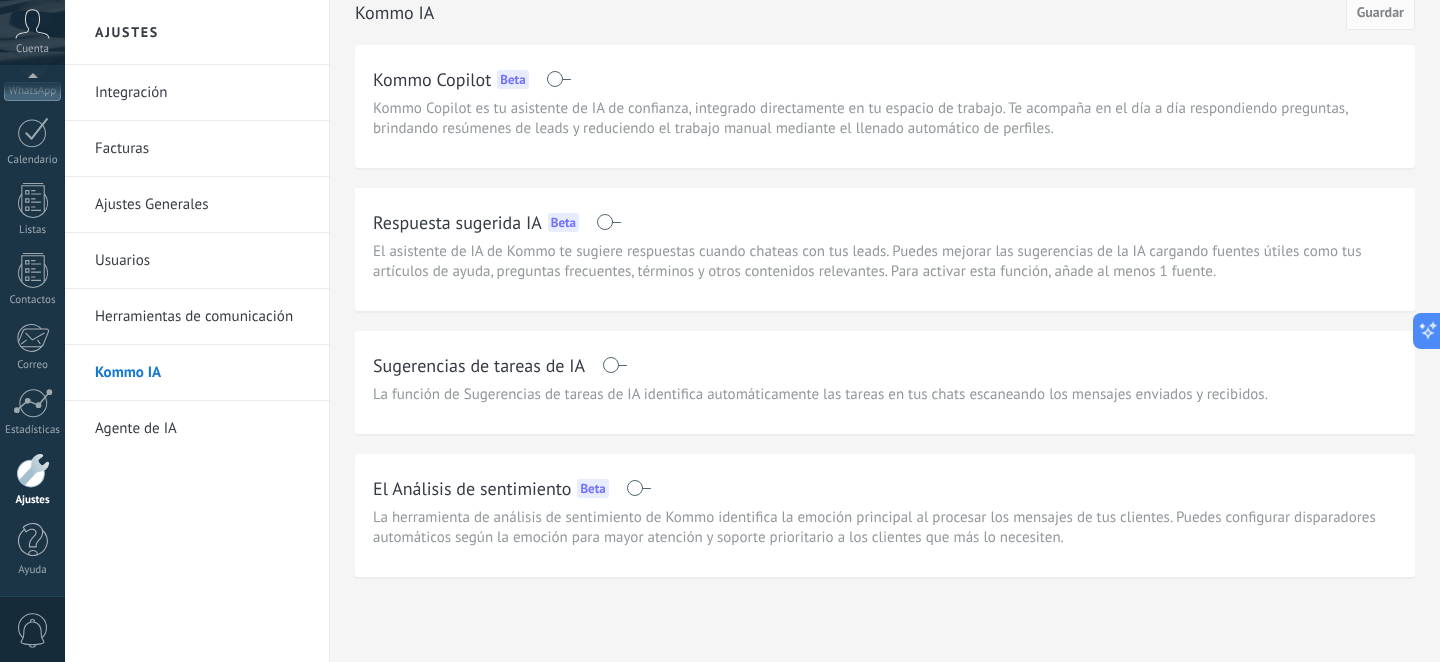 click on "Agente de IA" 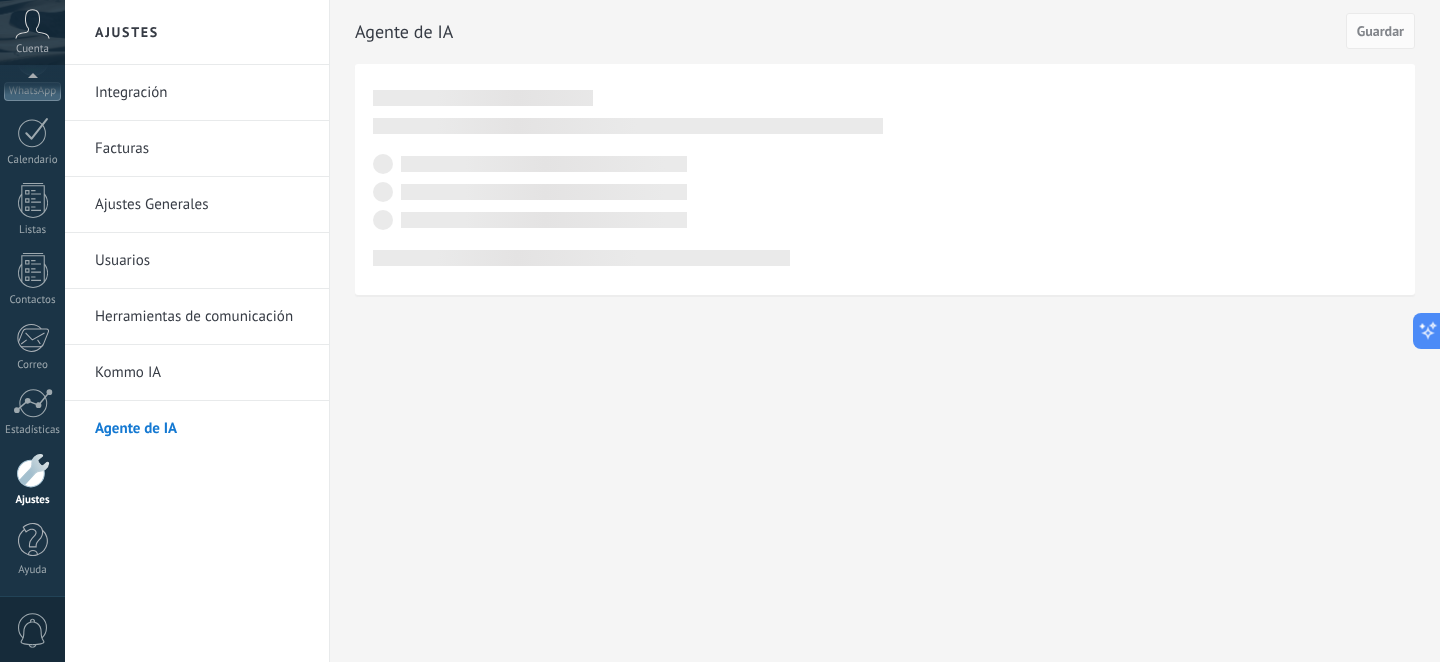 scroll, scrollTop: 0, scrollLeft: 0, axis: both 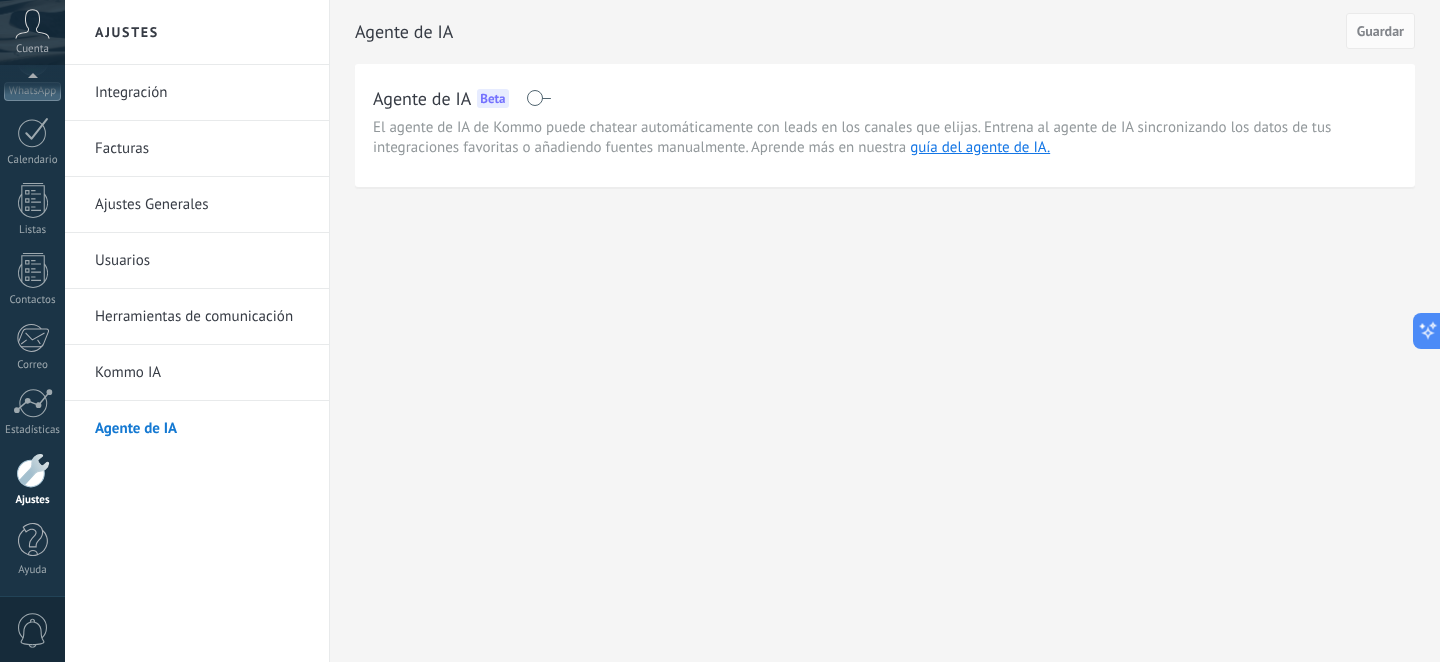 click on "Usuarios" 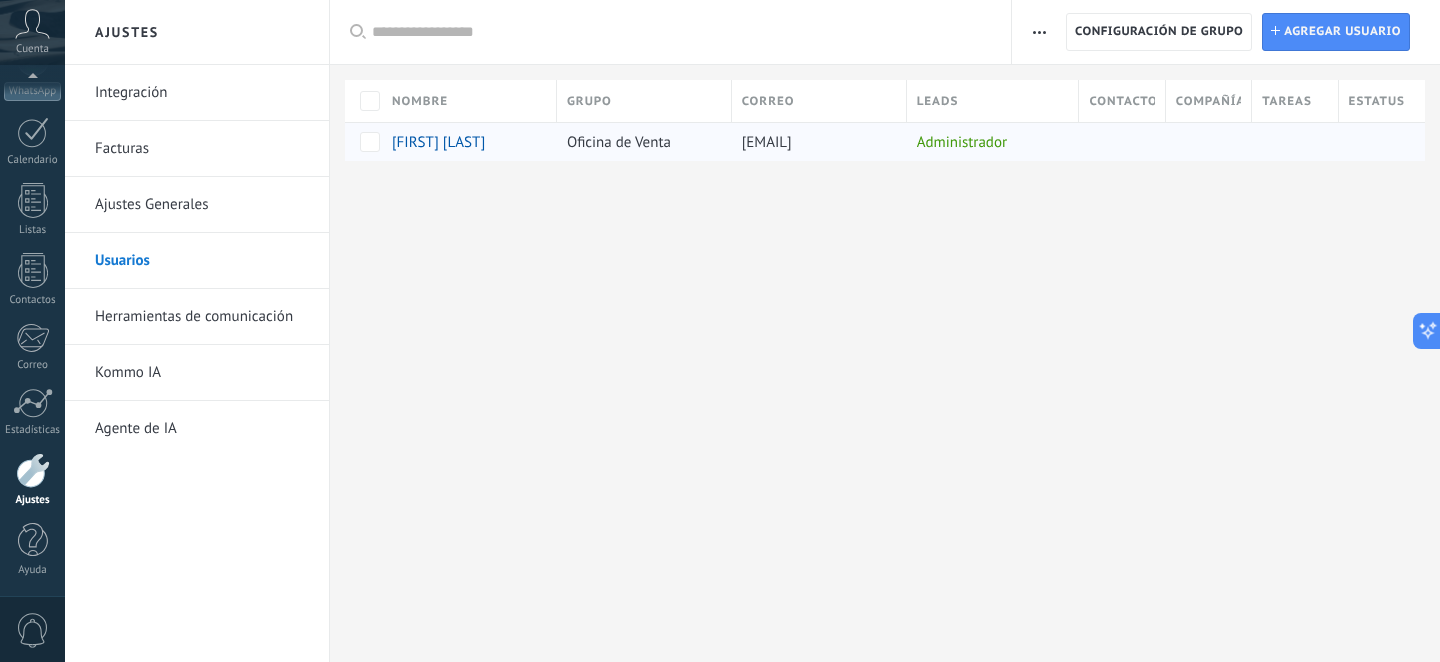 click on "[NAME]" 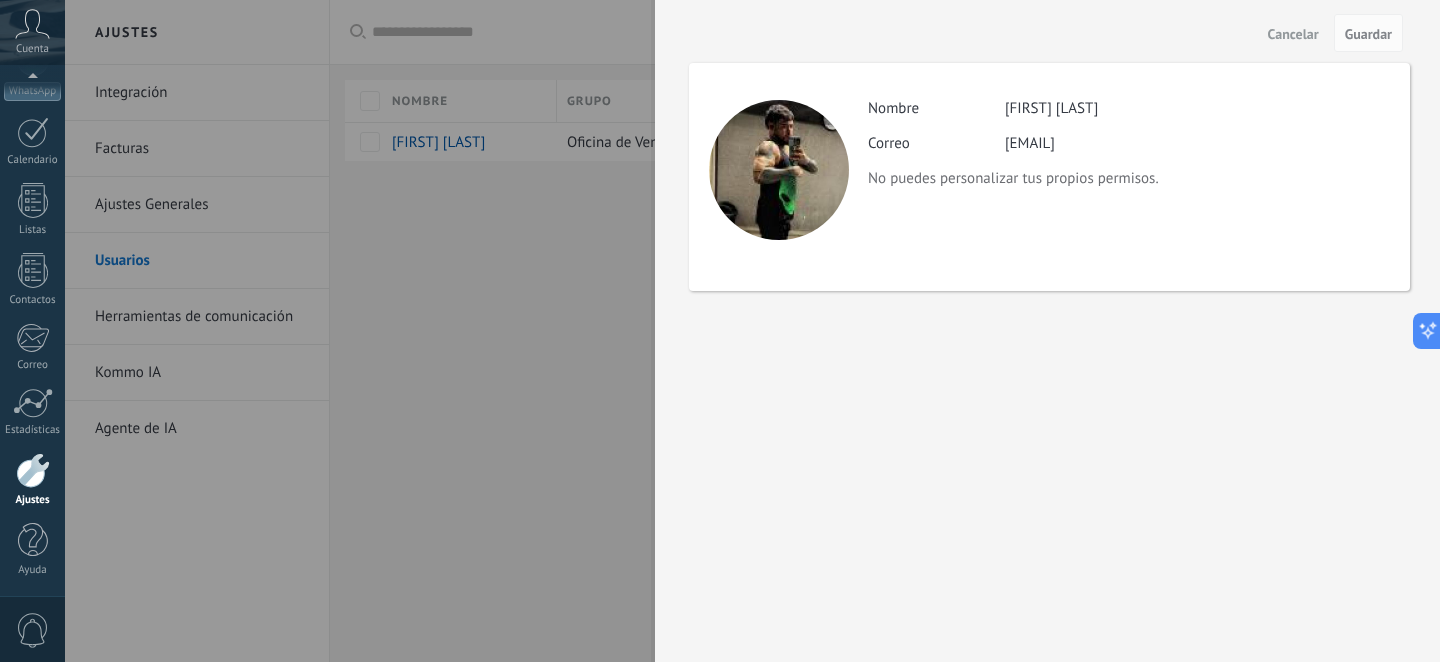 click 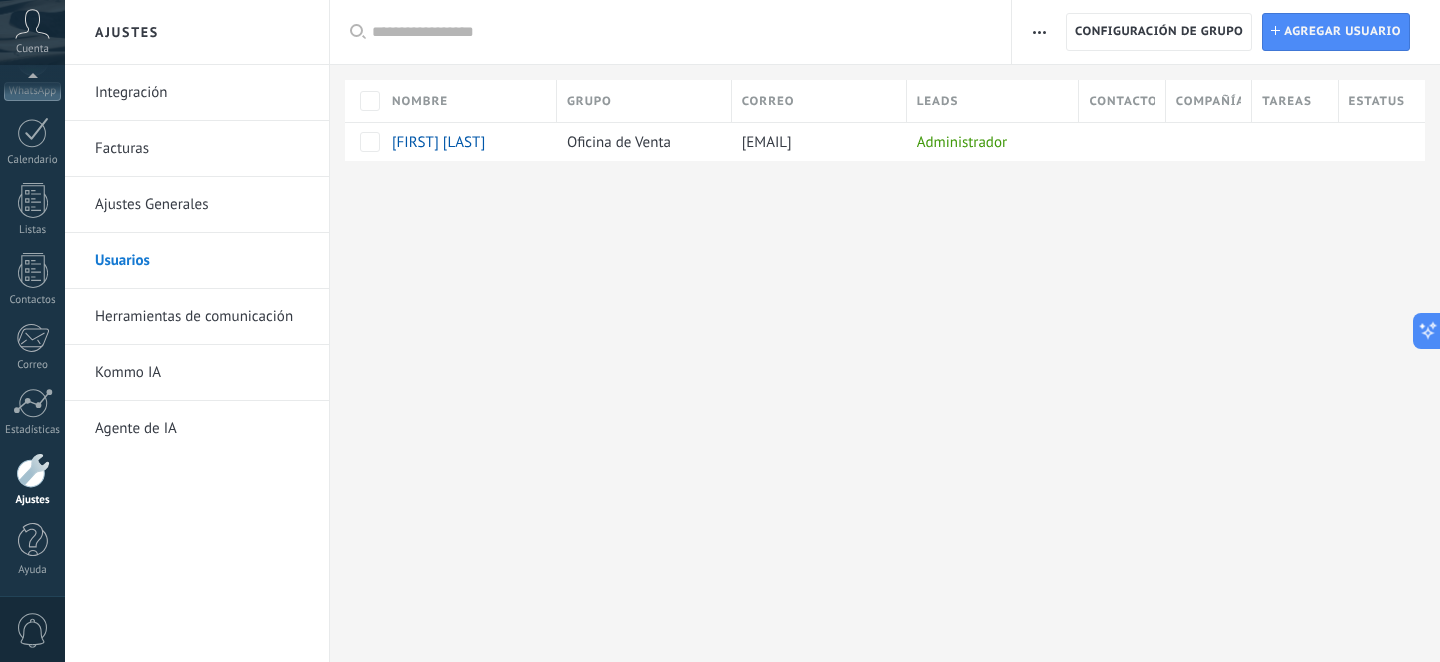 click on "Ajustes Generales" 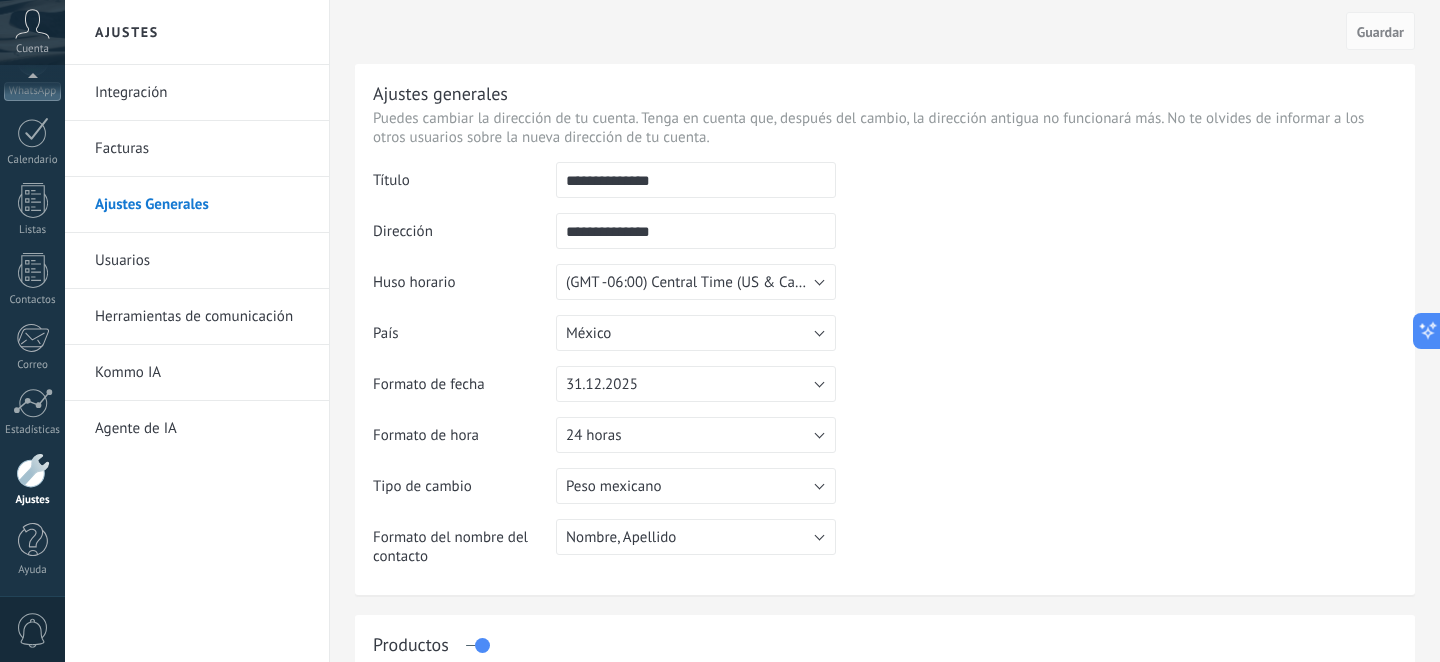 click on "Facturas" 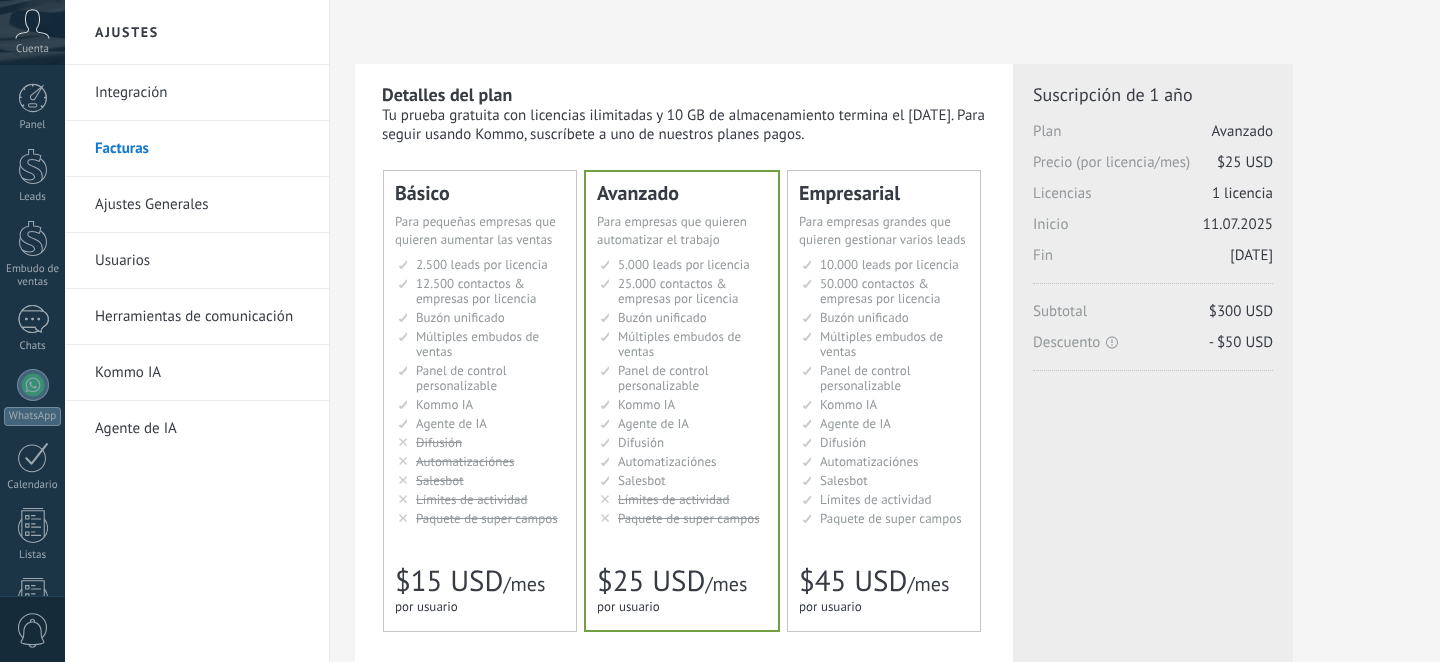 scroll, scrollTop: 0, scrollLeft: 0, axis: both 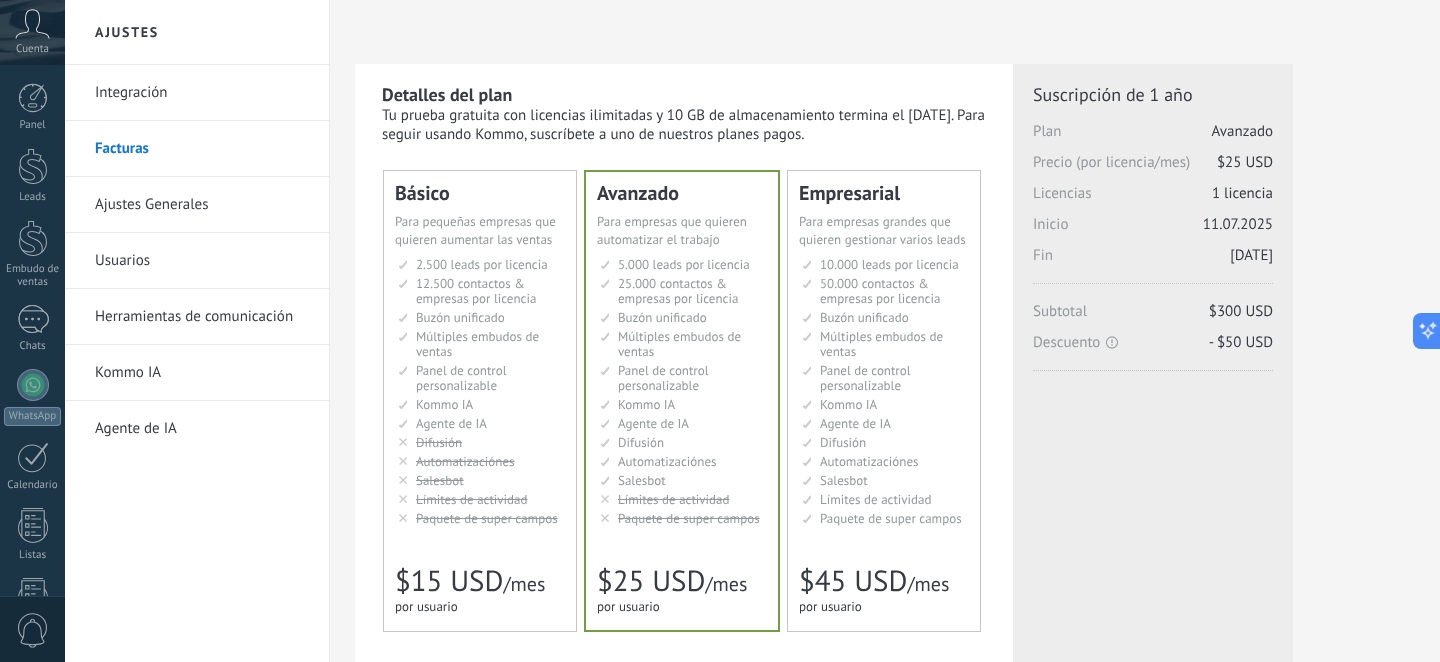 click on "Integración" at bounding box center (202, 93) 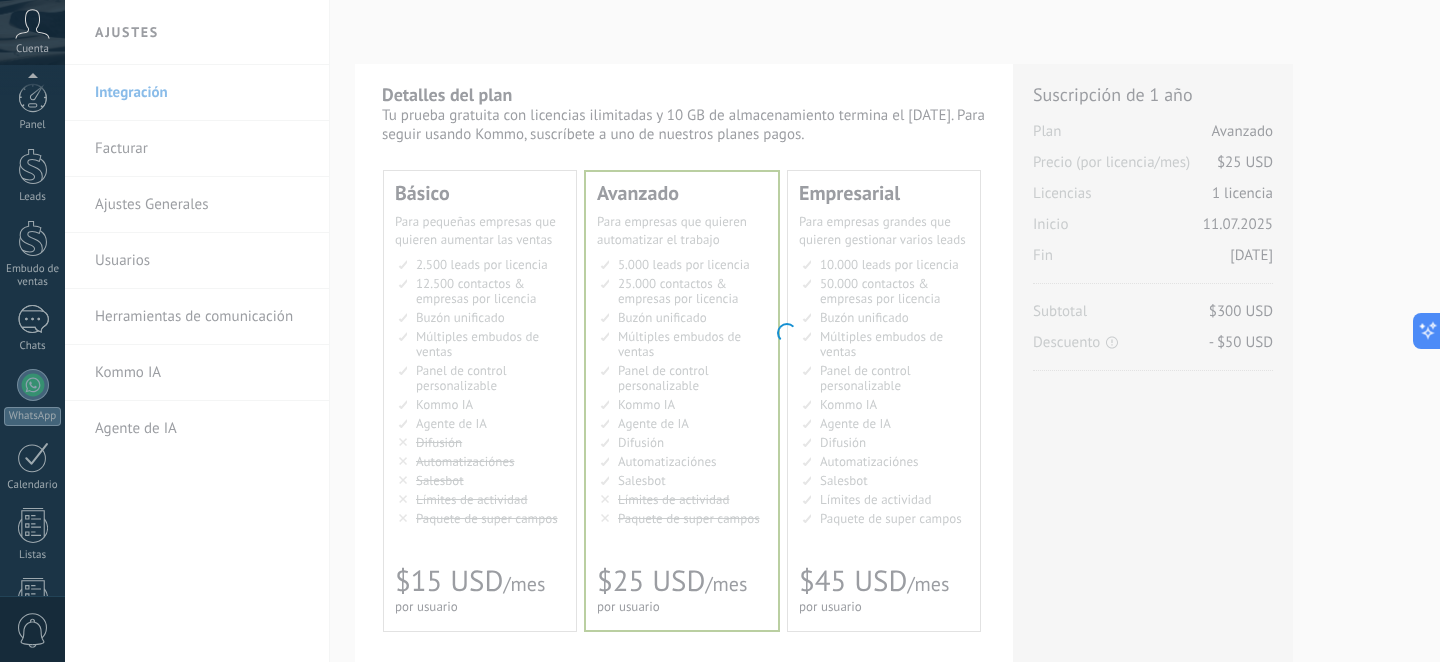 scroll, scrollTop: 325, scrollLeft: 0, axis: vertical 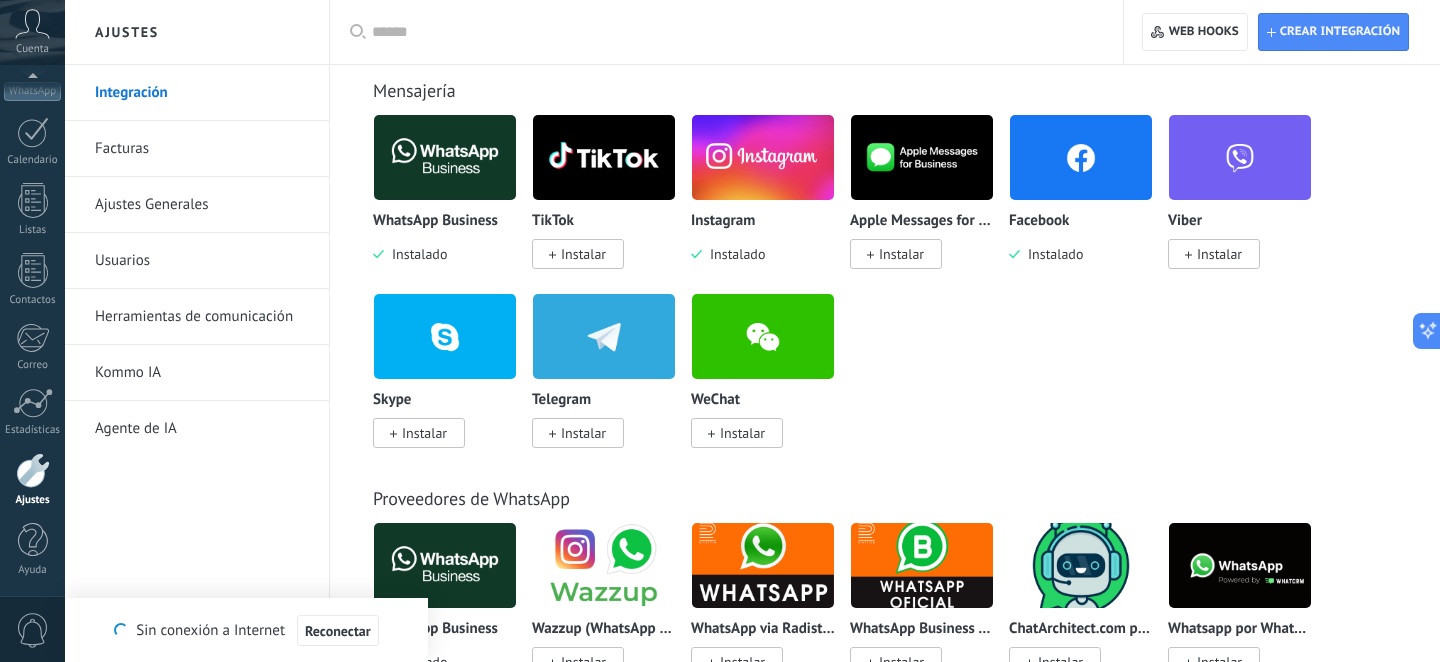 click on "WeChat Instalar" at bounding box center (770, 382) 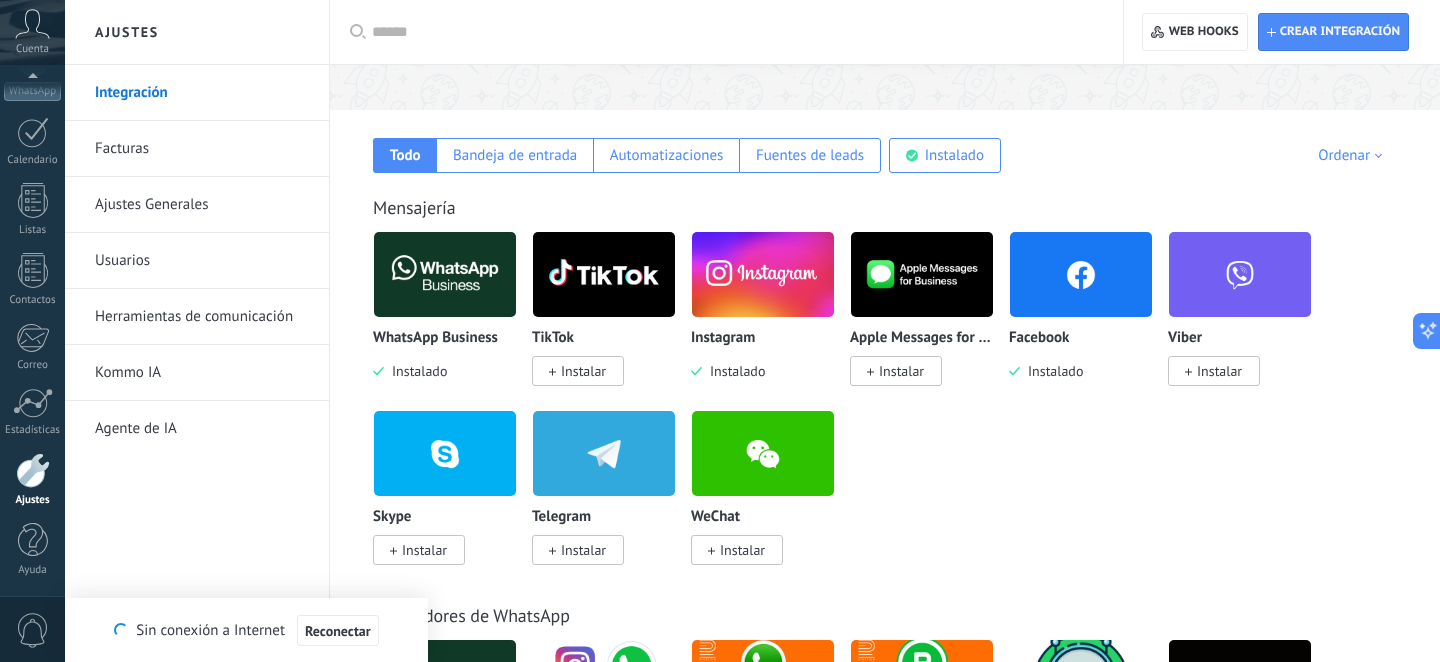 scroll, scrollTop: 0, scrollLeft: 0, axis: both 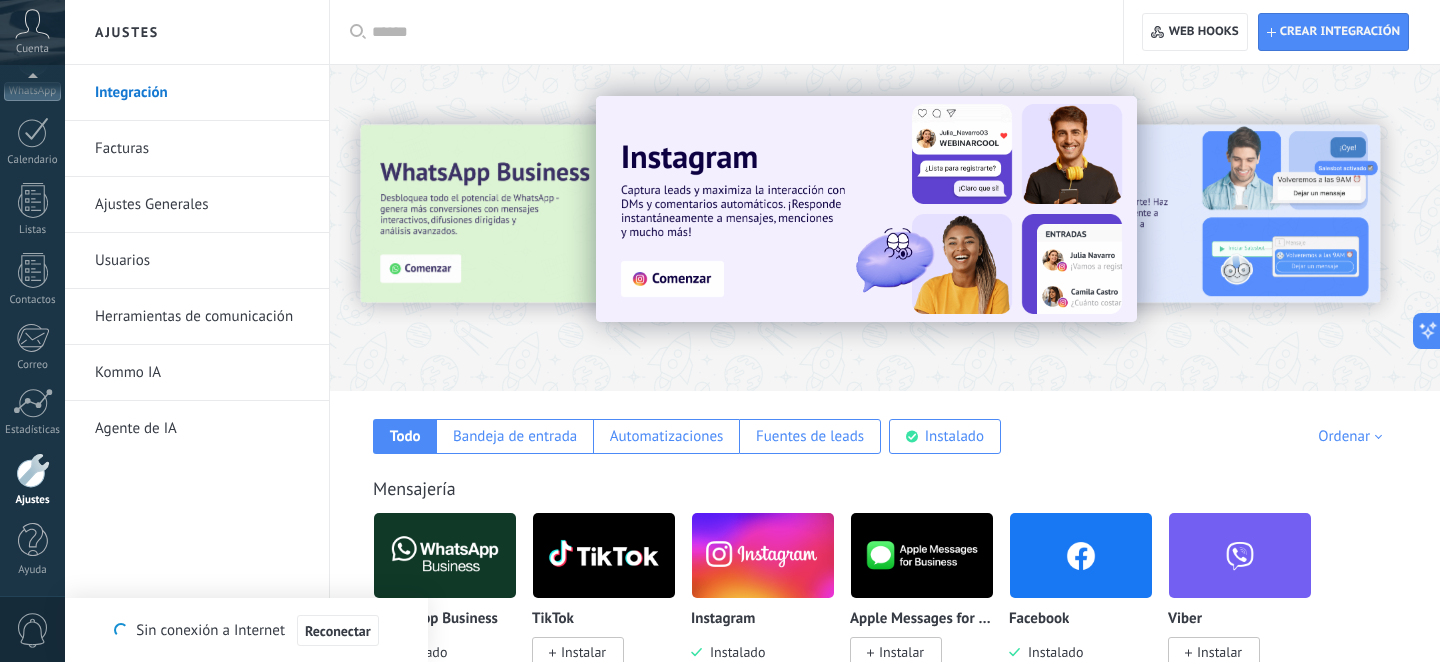 click at bounding box center [395, 227] 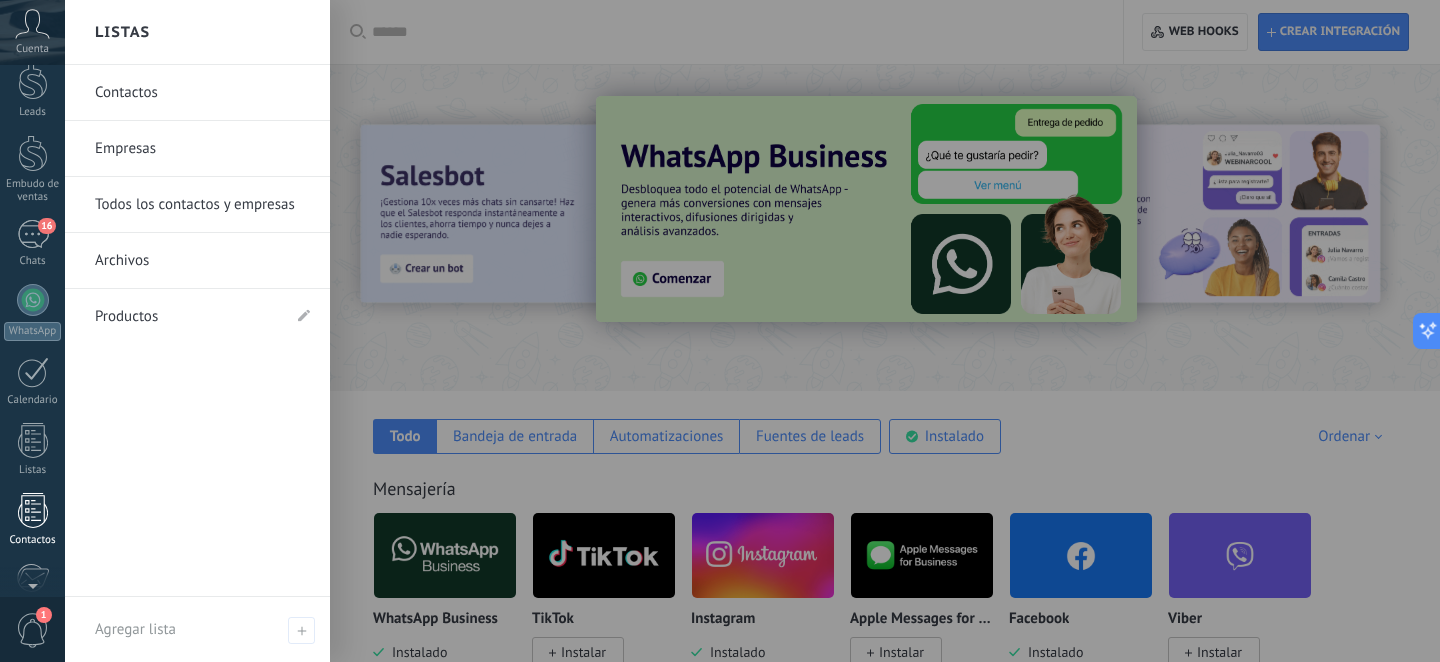 scroll, scrollTop: 0, scrollLeft: 0, axis: both 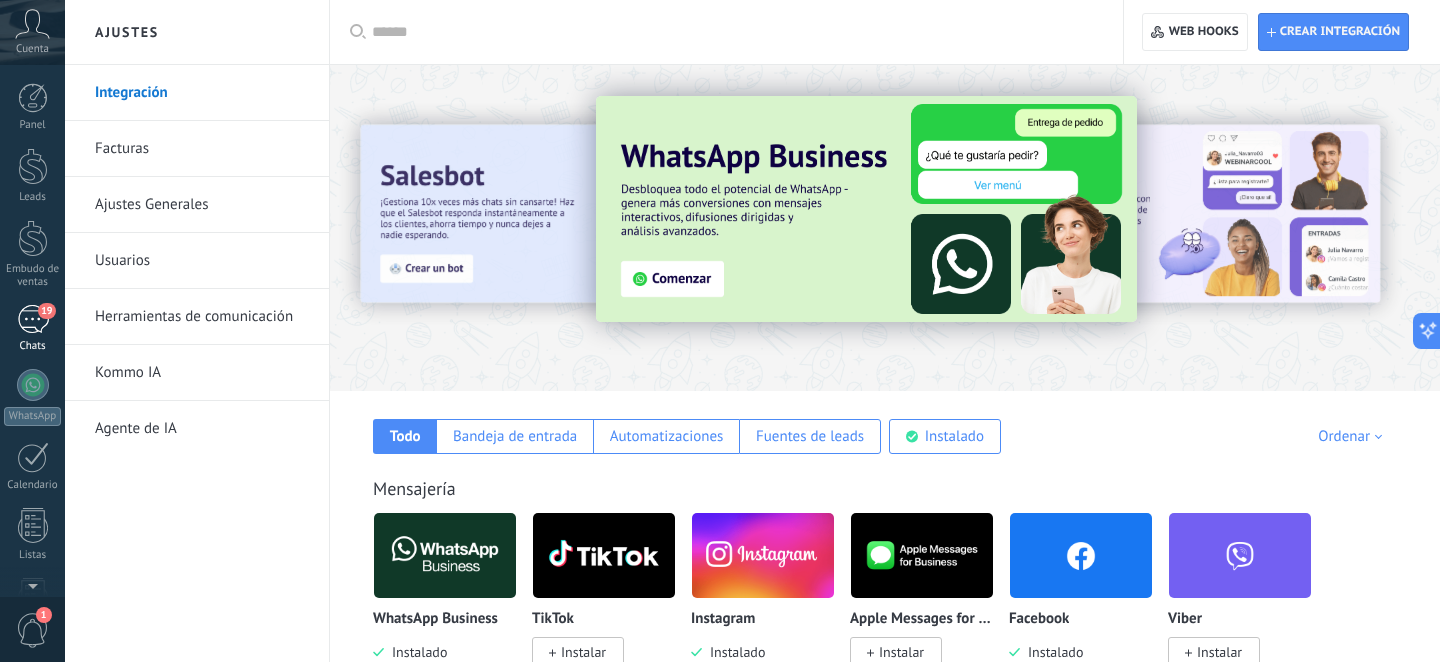 click on "19
Chats" at bounding box center [32, 329] 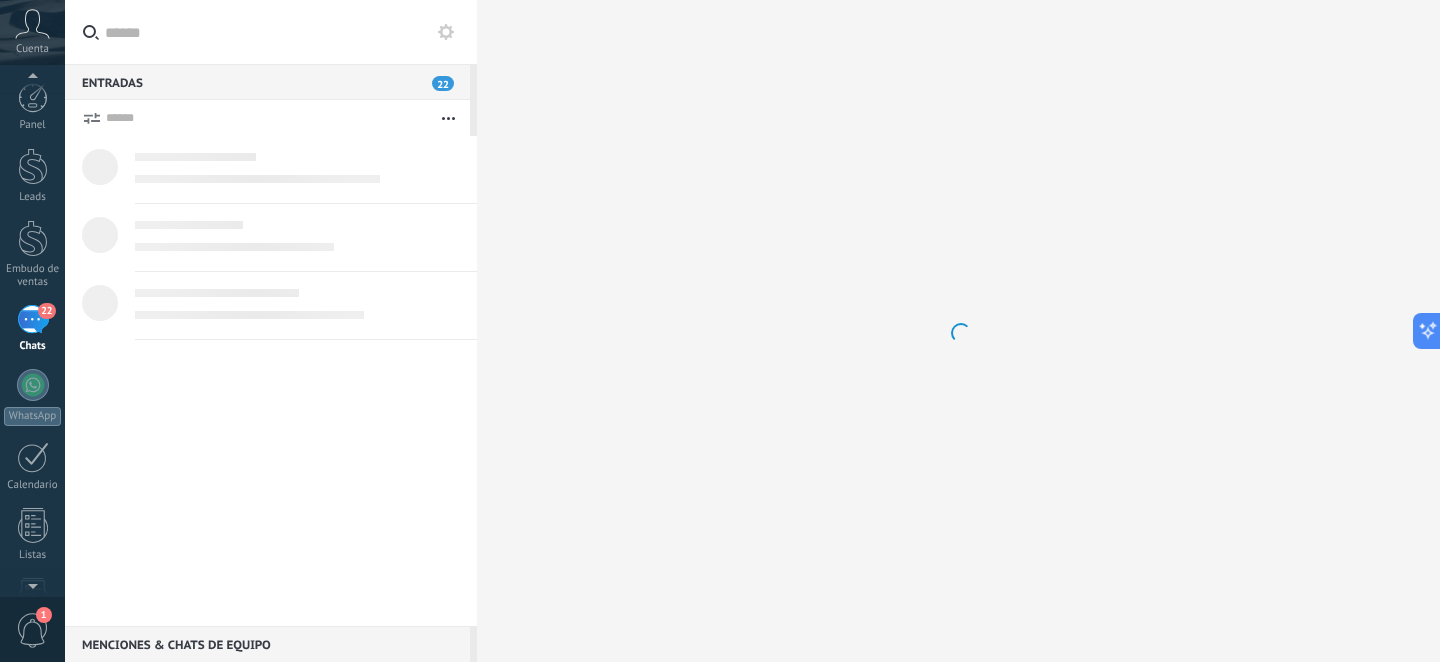 scroll, scrollTop: 6, scrollLeft: 0, axis: vertical 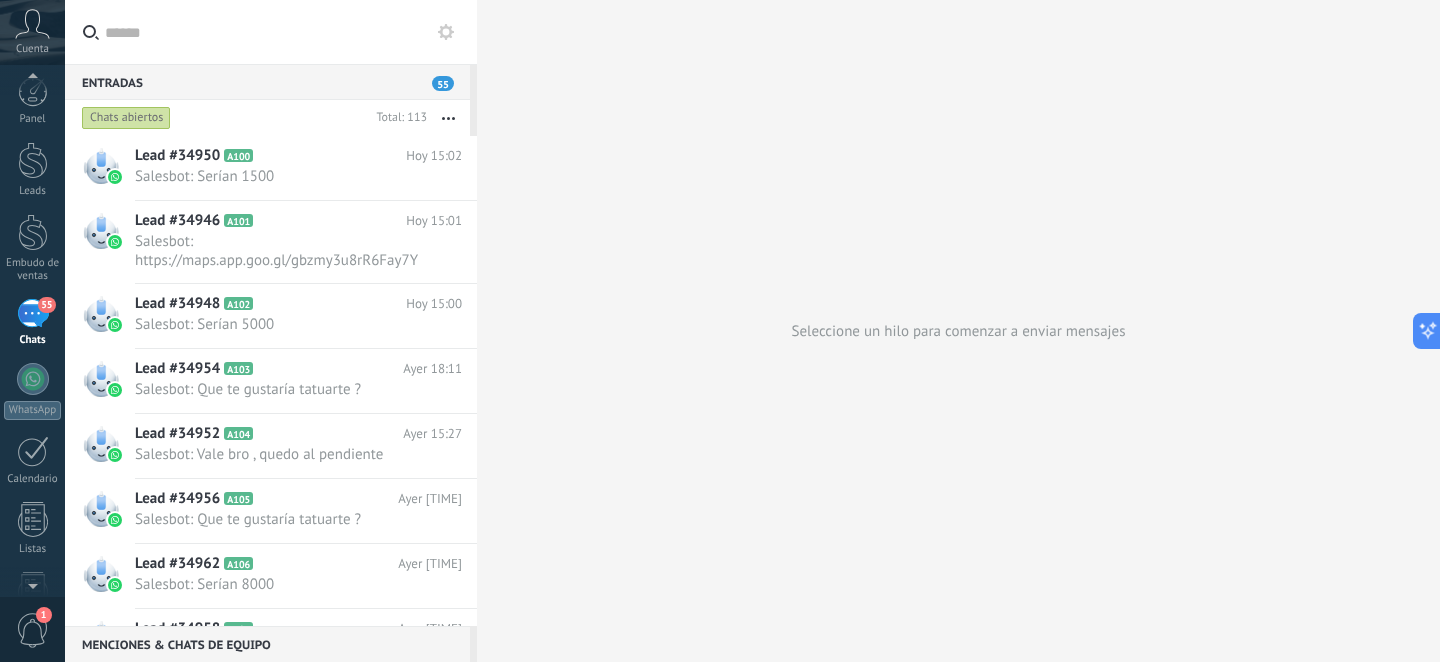 click on "55" at bounding box center [33, 313] 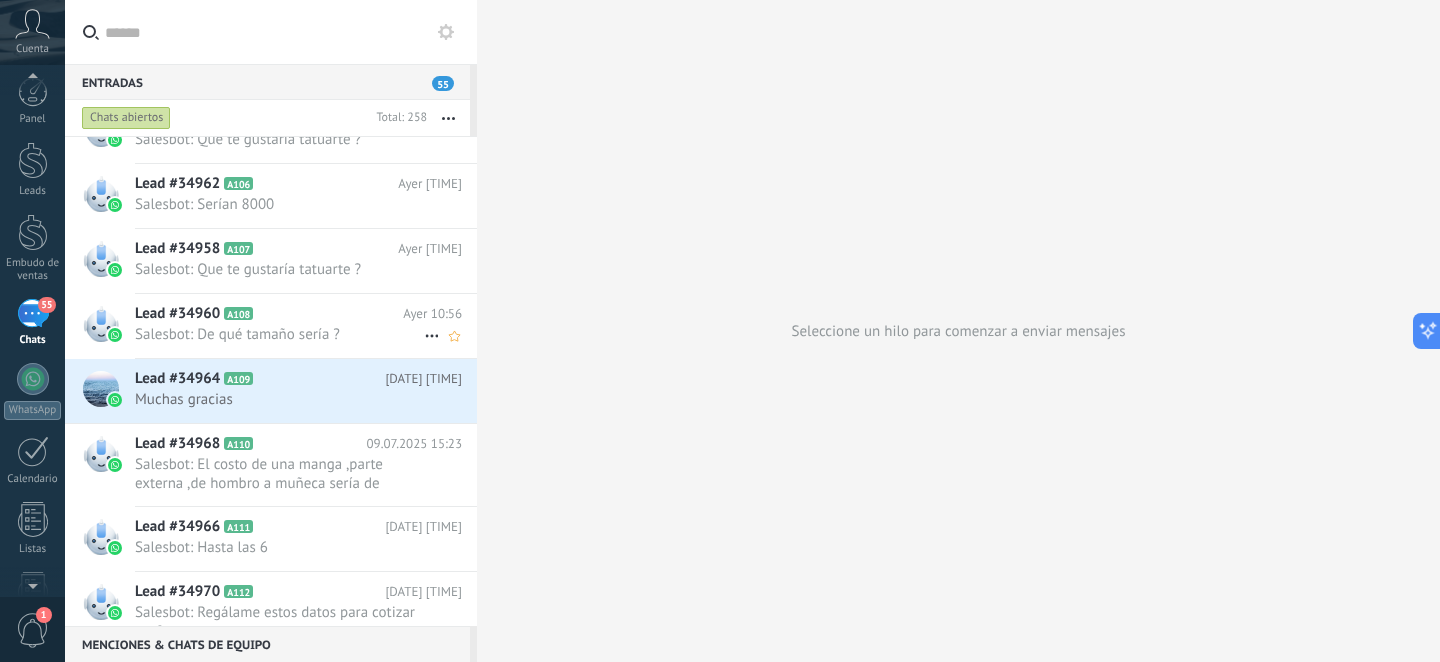 scroll, scrollTop: 397, scrollLeft: 0, axis: vertical 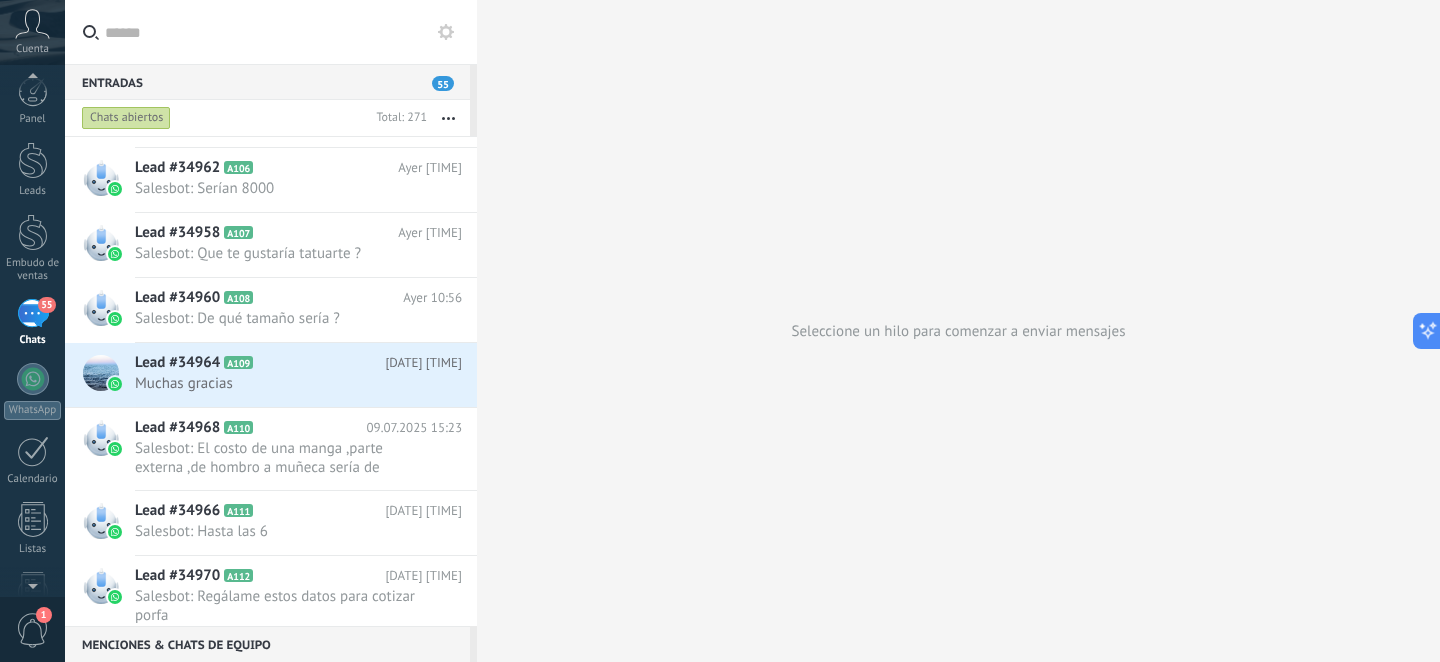 click on "55" at bounding box center (33, 313) 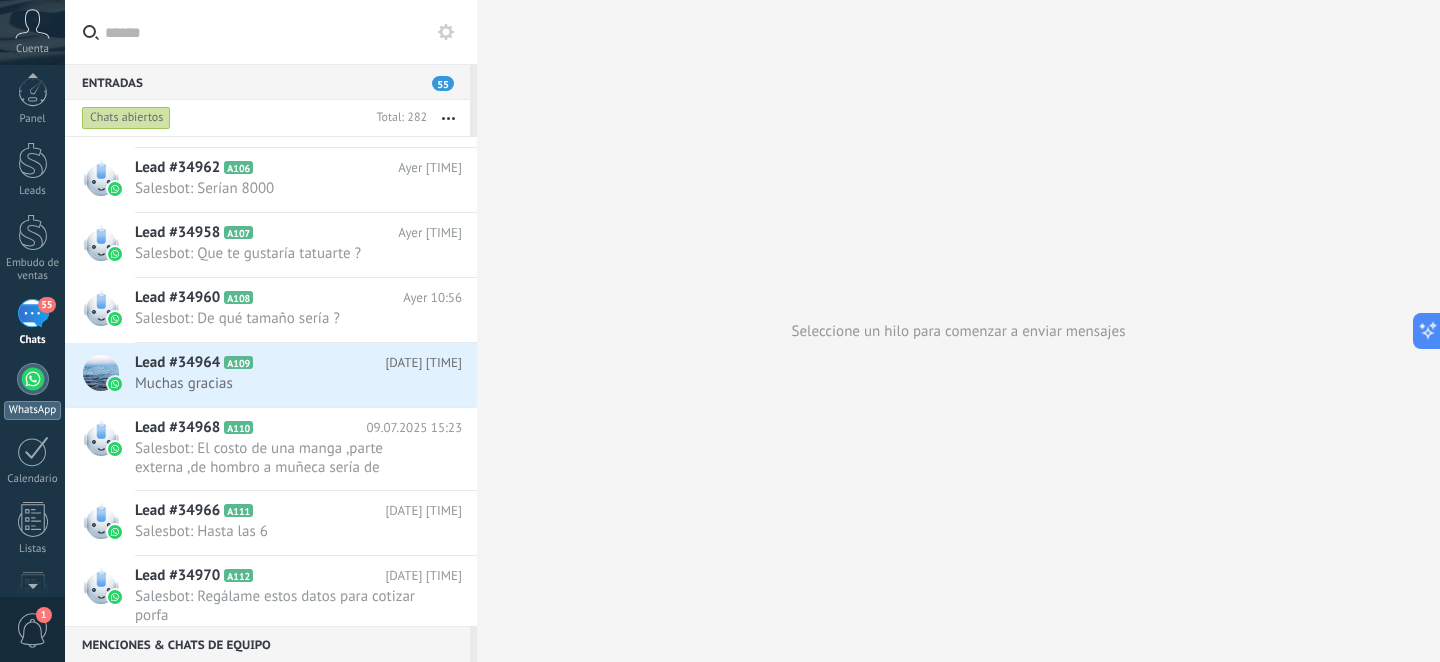 click at bounding box center [33, 379] 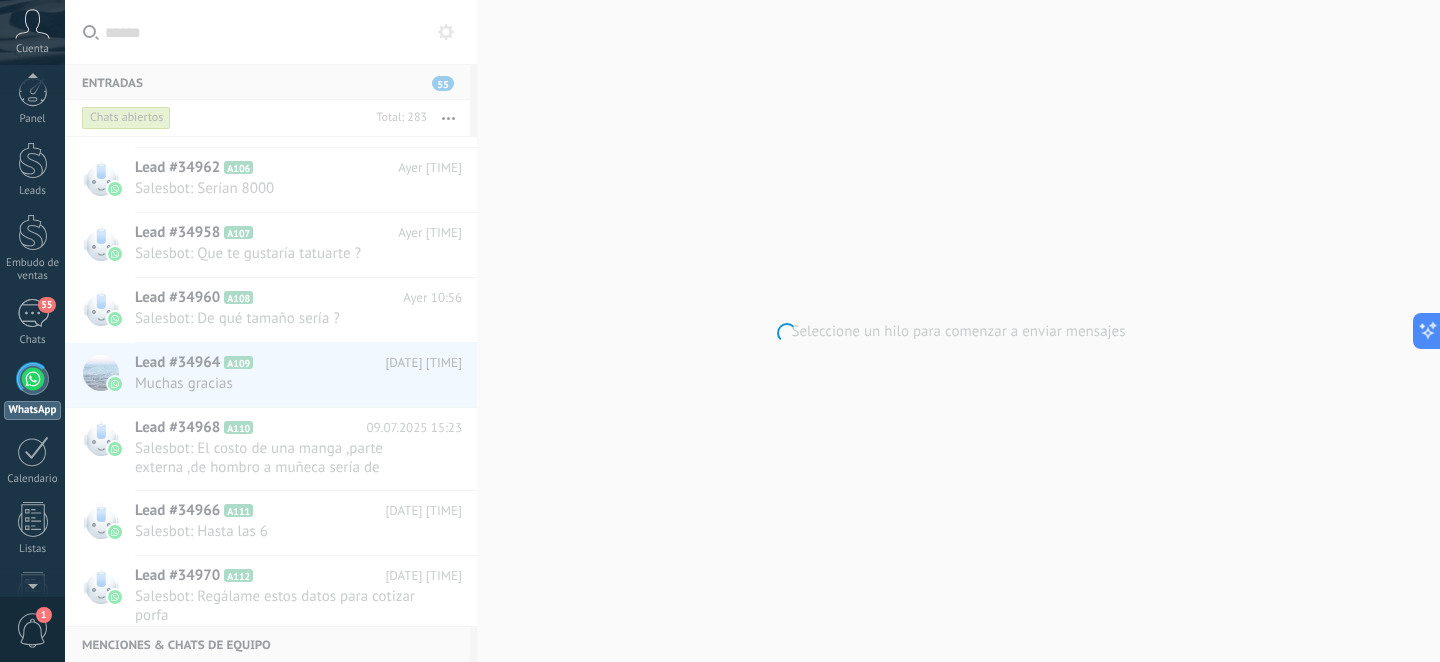 scroll, scrollTop: 70, scrollLeft: 0, axis: vertical 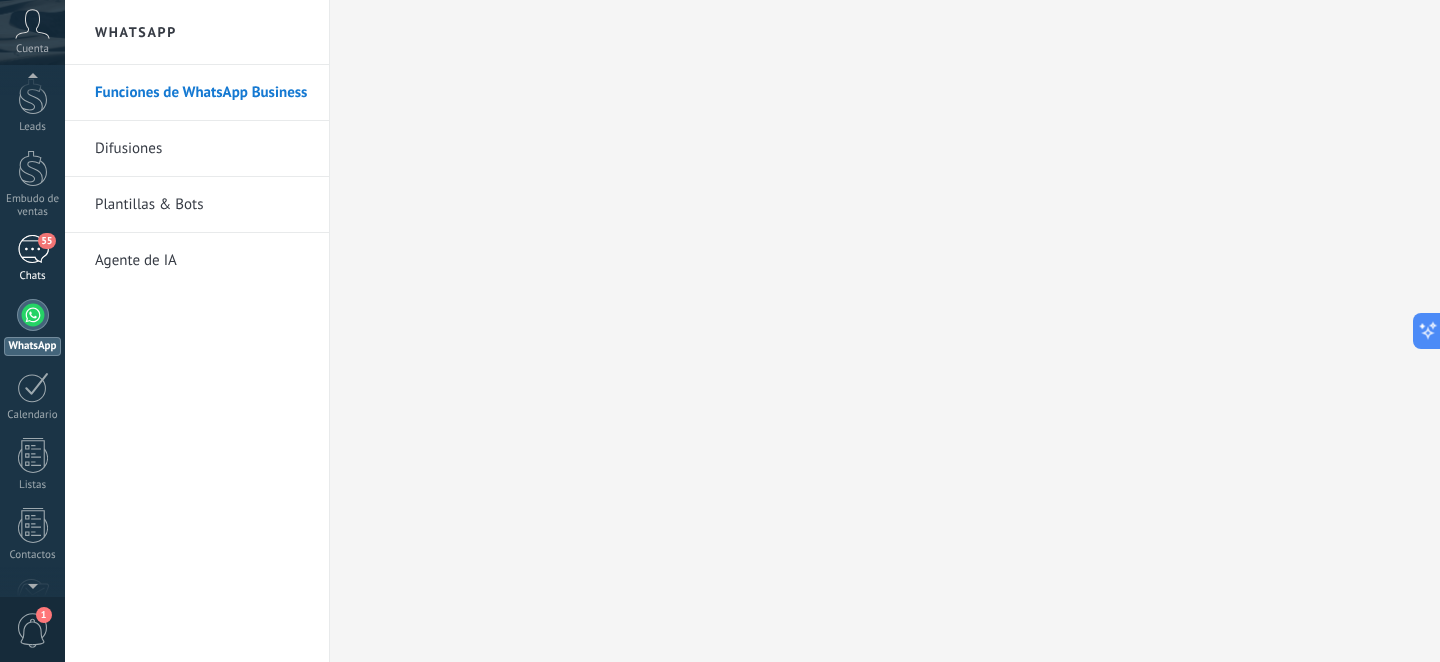 click on "55
Chats" at bounding box center (32, 259) 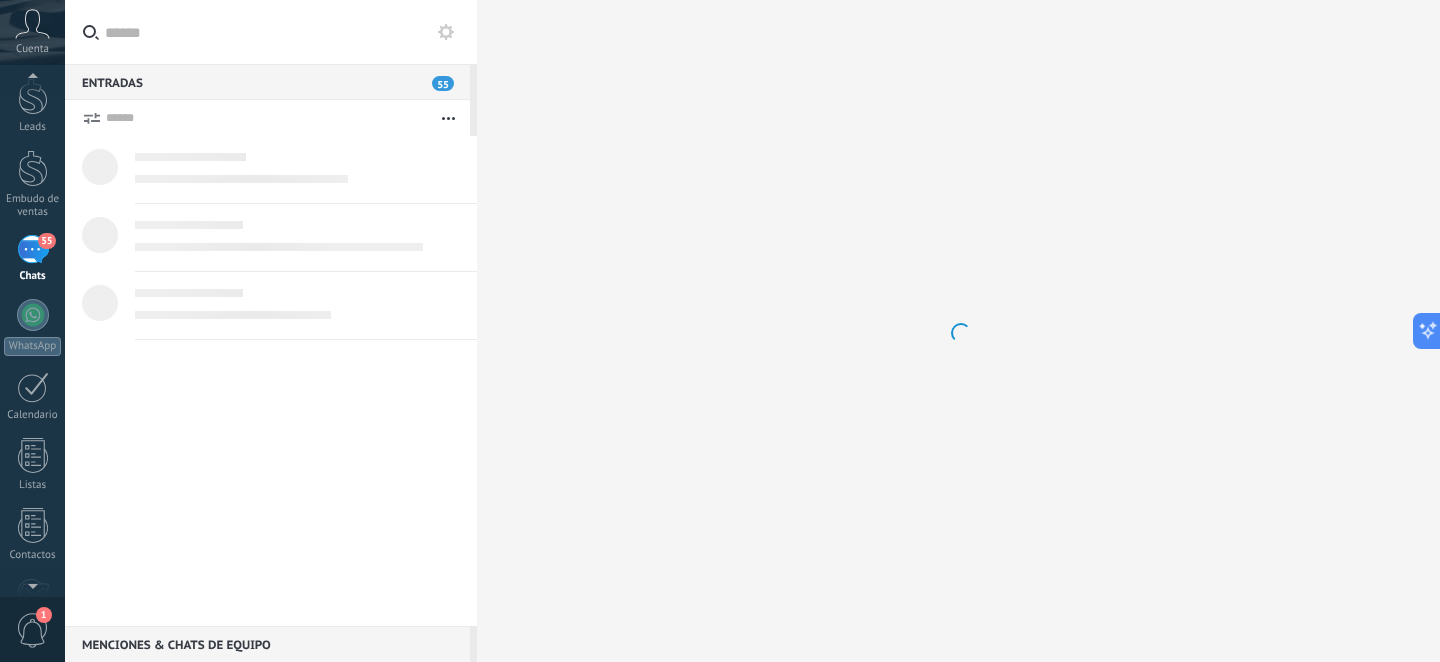 scroll, scrollTop: 6, scrollLeft: 0, axis: vertical 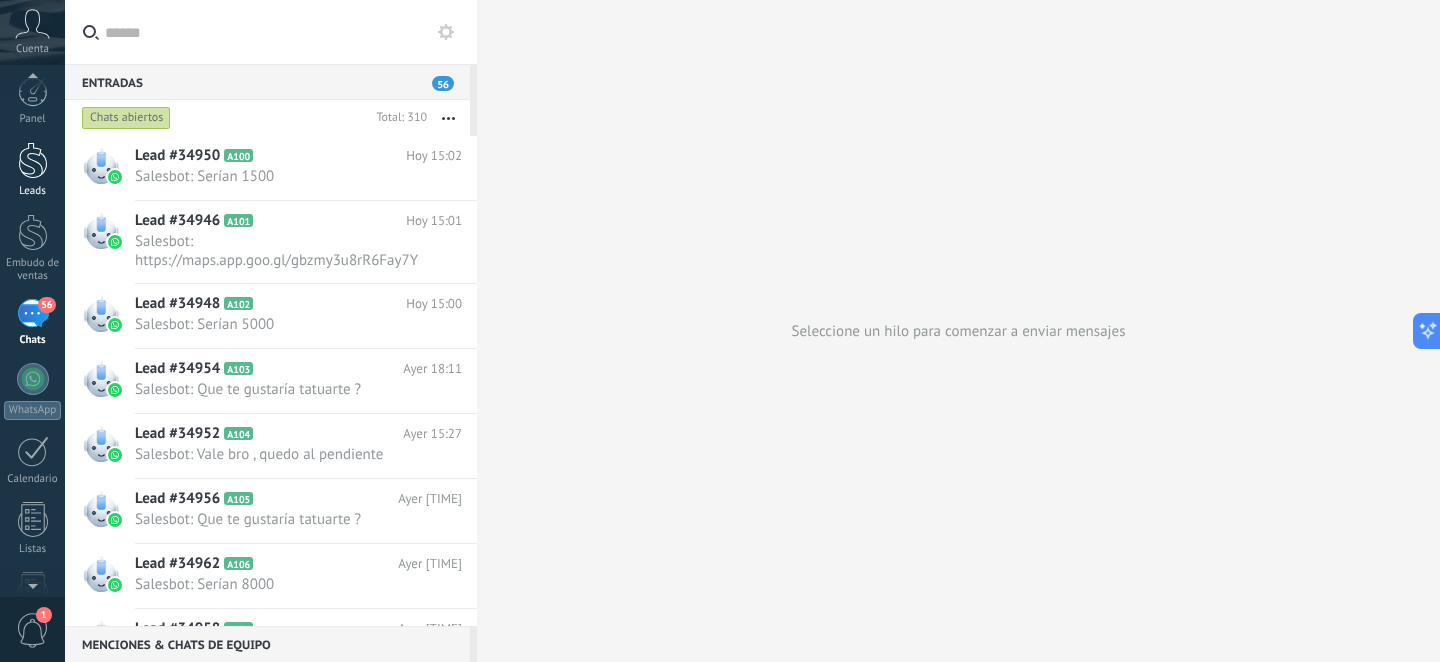 click at bounding box center [33, 160] 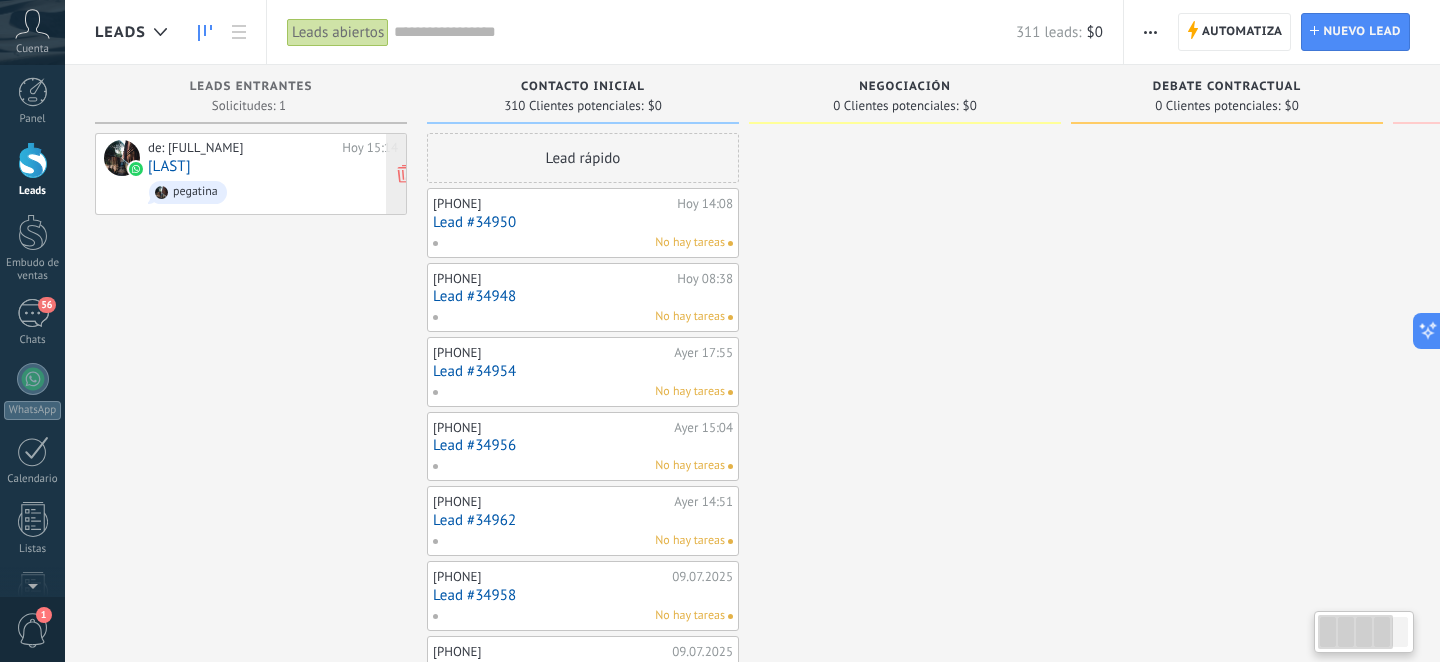 scroll, scrollTop: 0, scrollLeft: 0, axis: both 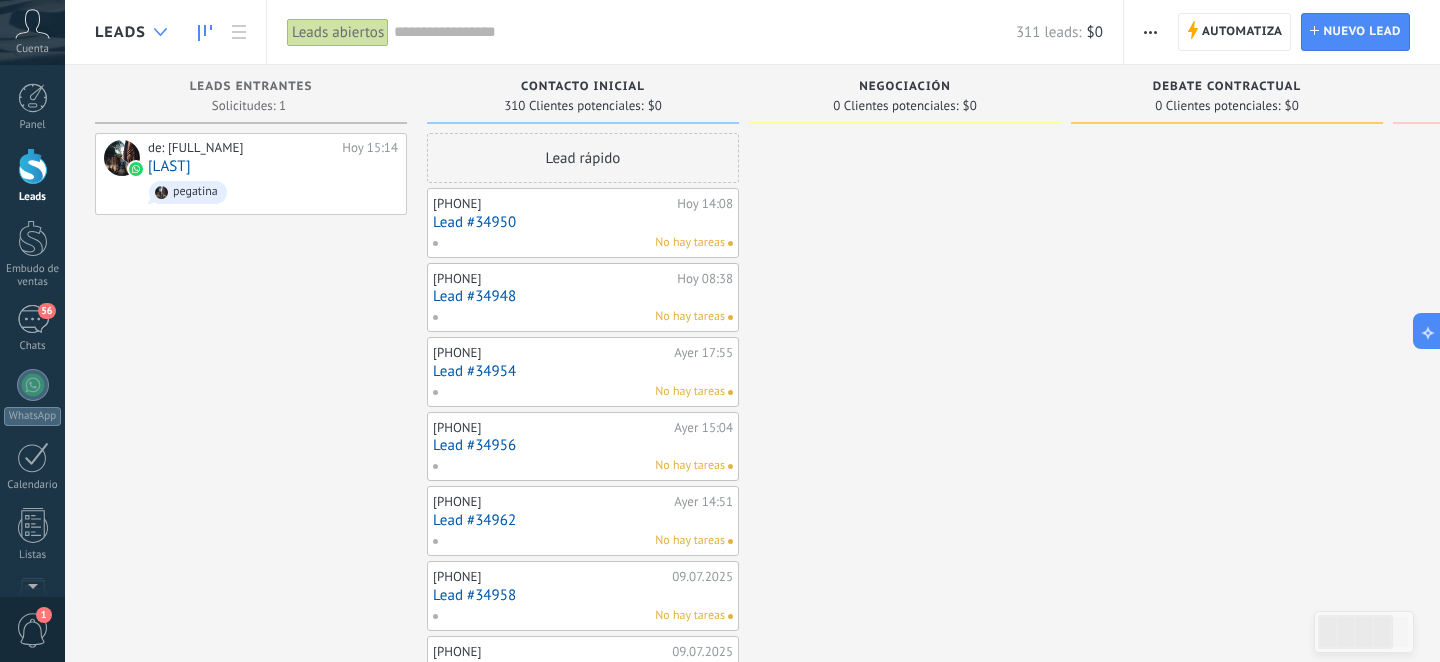 click 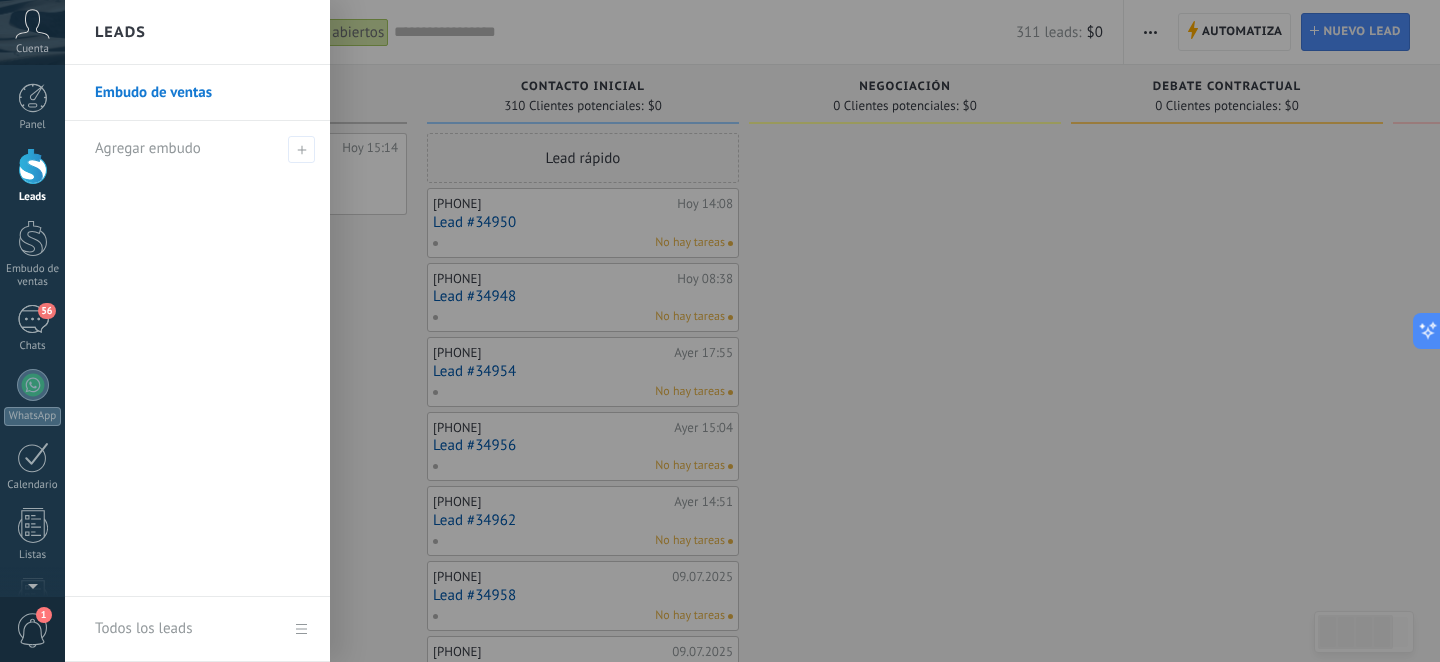 click at bounding box center (785, 331) 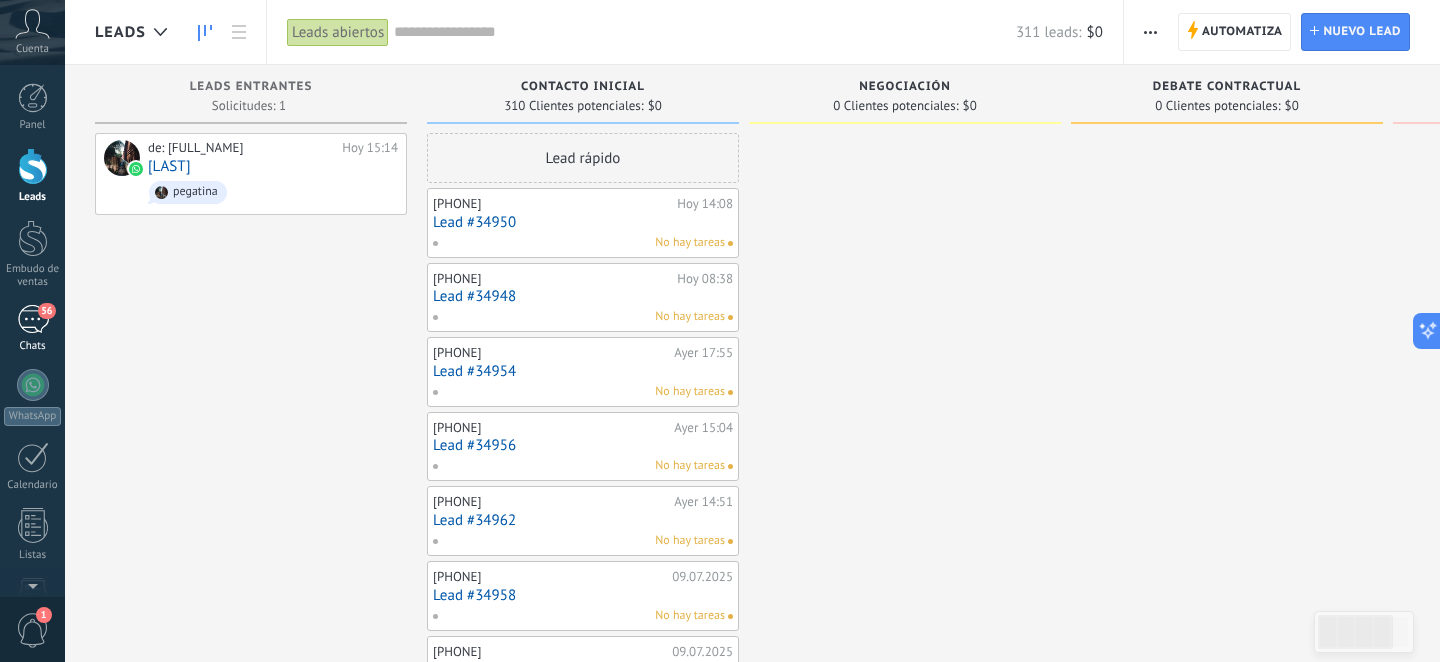 click on "56" at bounding box center (33, 319) 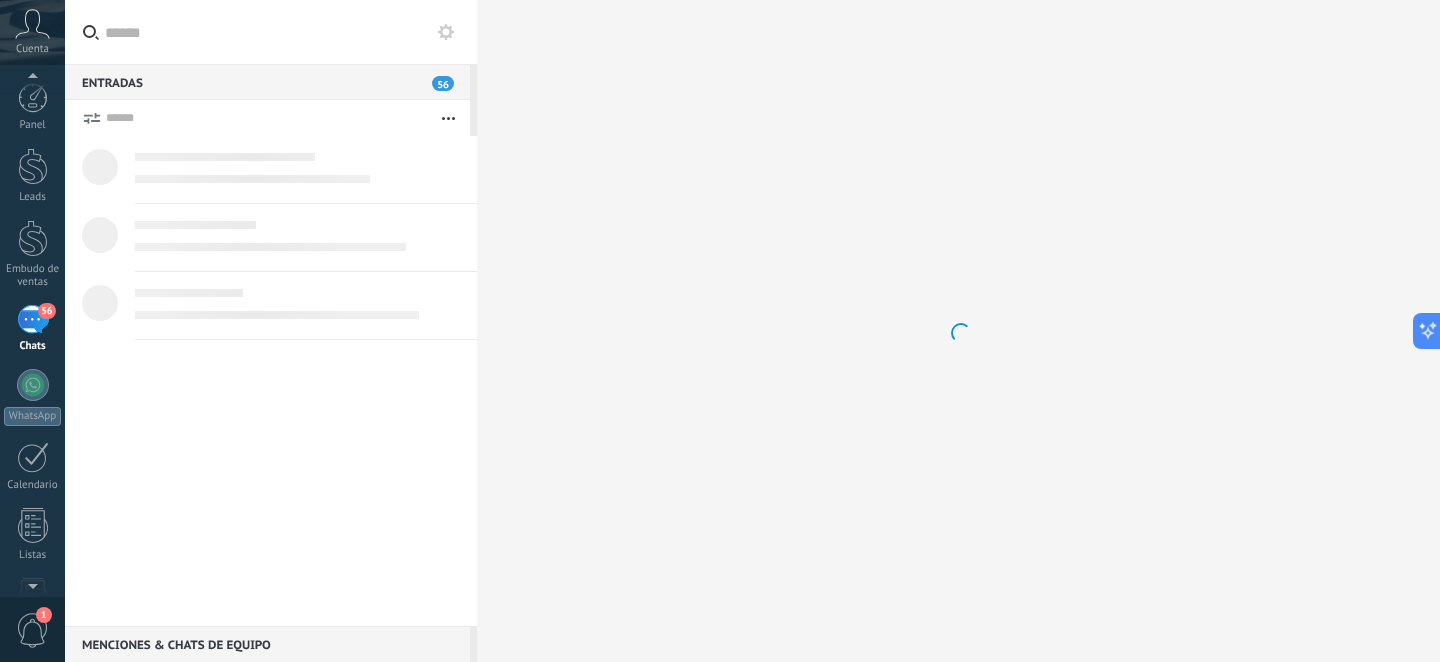 scroll, scrollTop: 6, scrollLeft: 0, axis: vertical 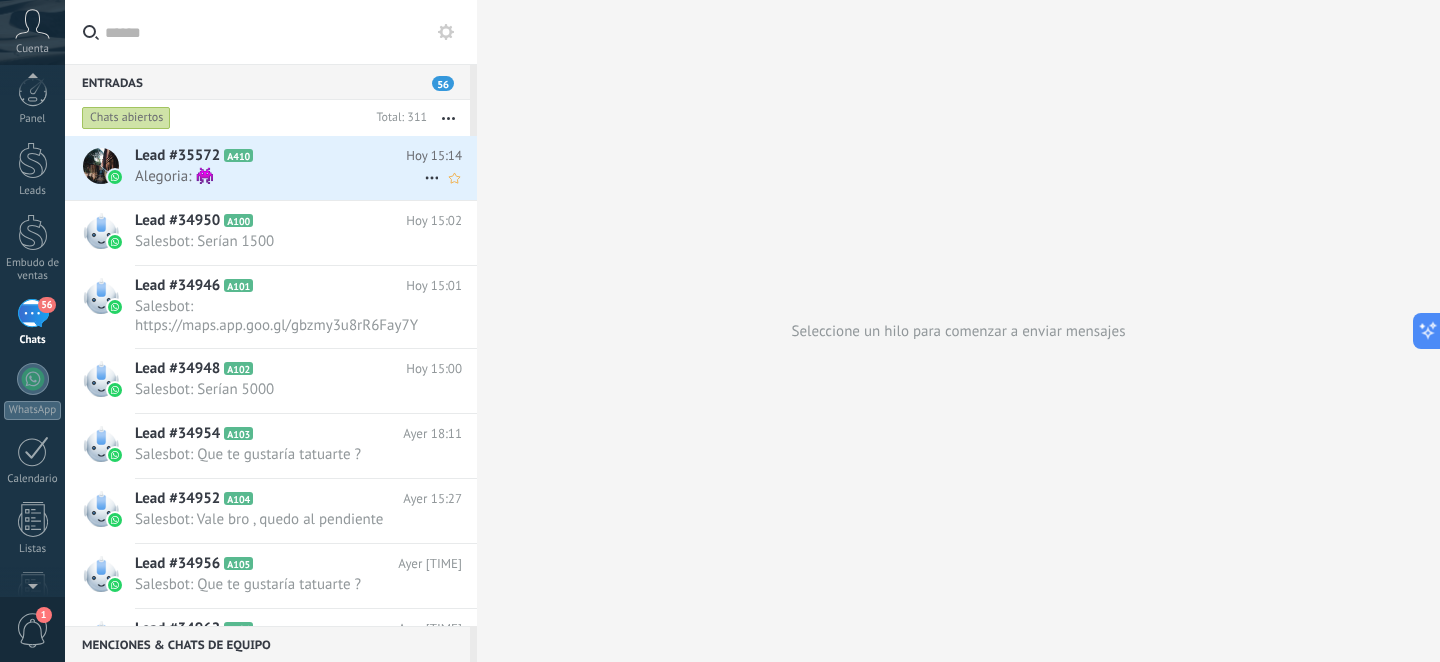 click on "Alegoria: 👾" at bounding box center [279, 176] 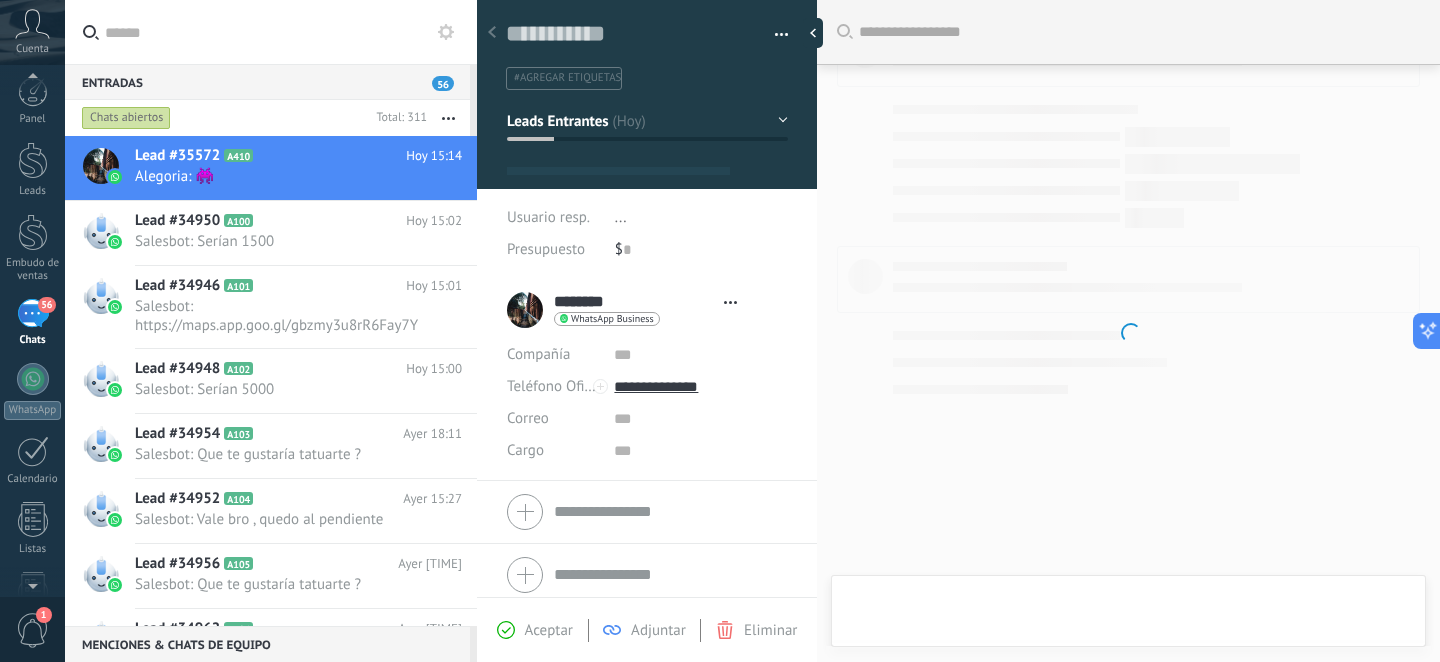 scroll, scrollTop: 47, scrollLeft: 0, axis: vertical 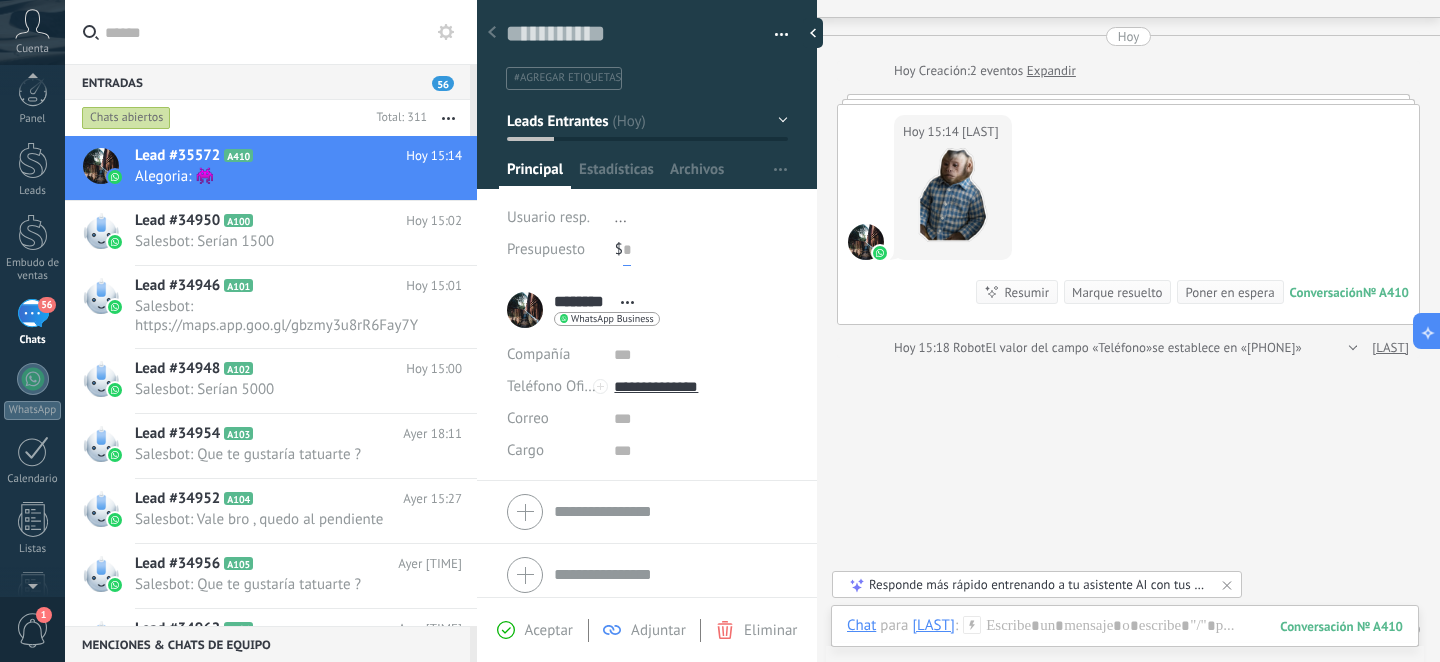 click at bounding box center [627, 250] 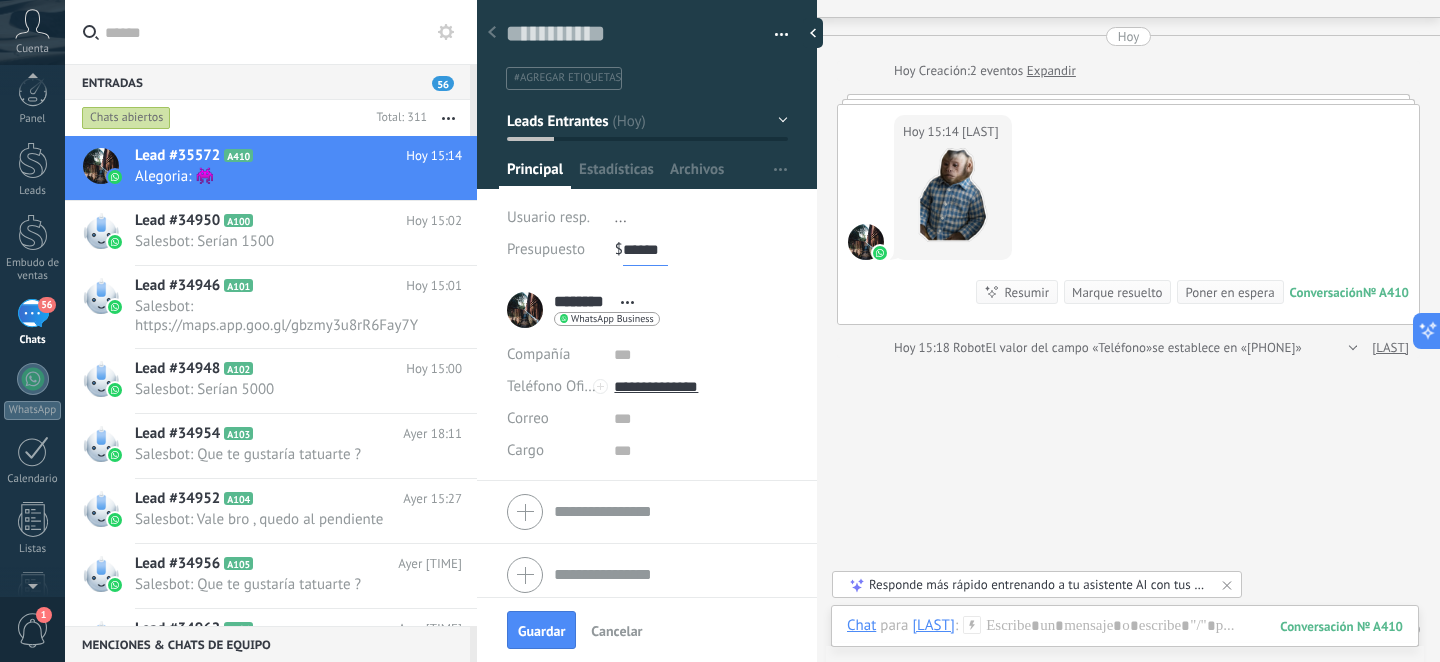 type on "******" 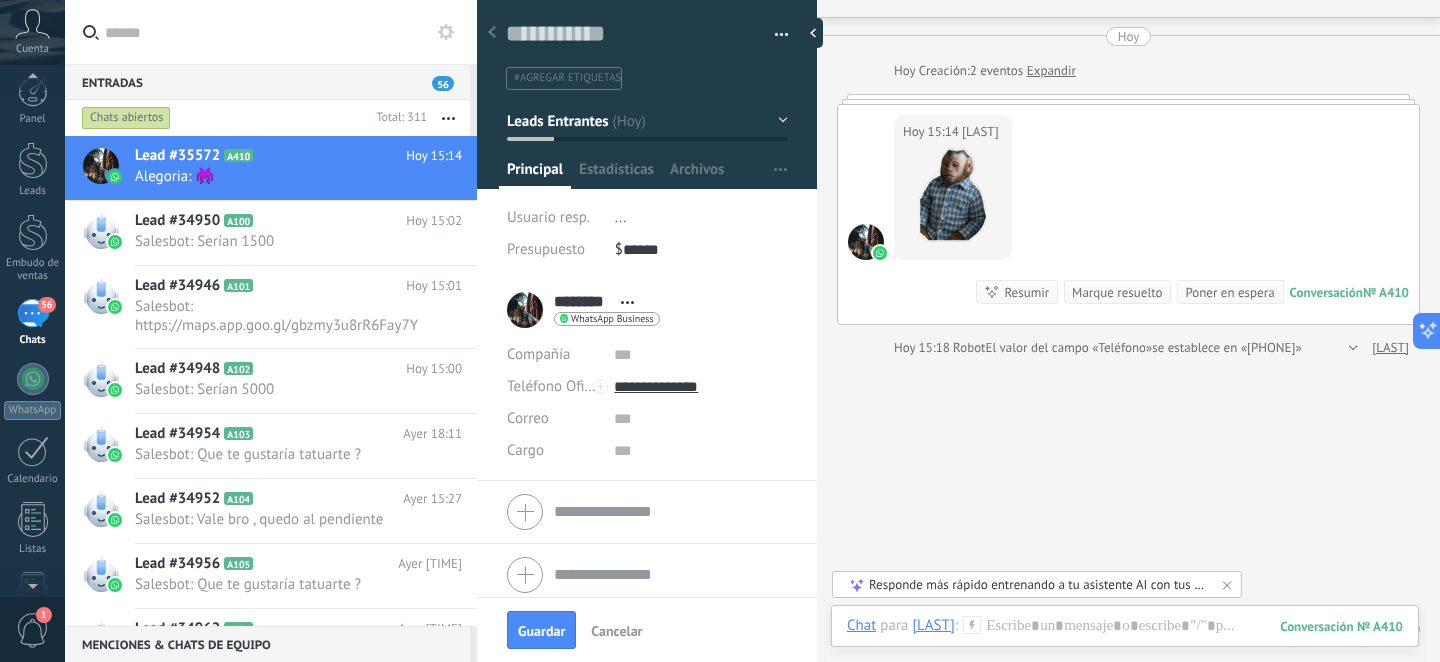 click on "..." at bounding box center (621, 217) 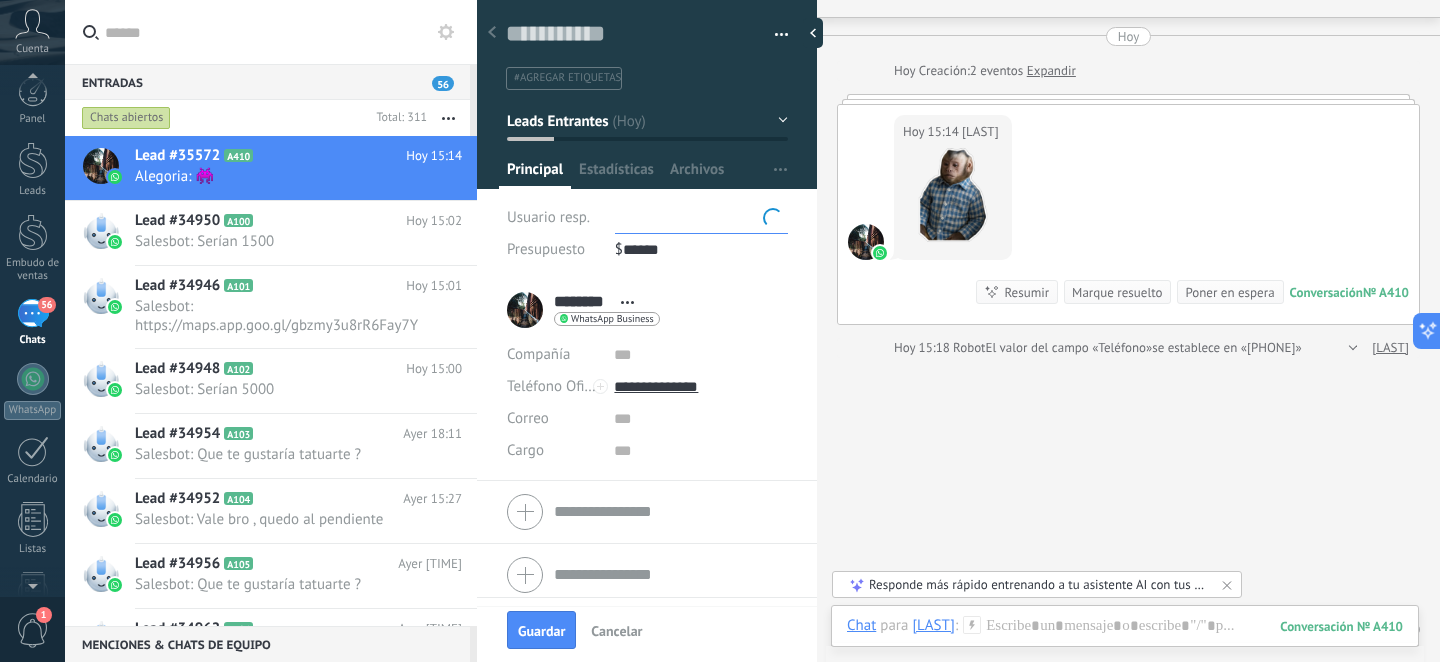 scroll, scrollTop: 0, scrollLeft: 0, axis: both 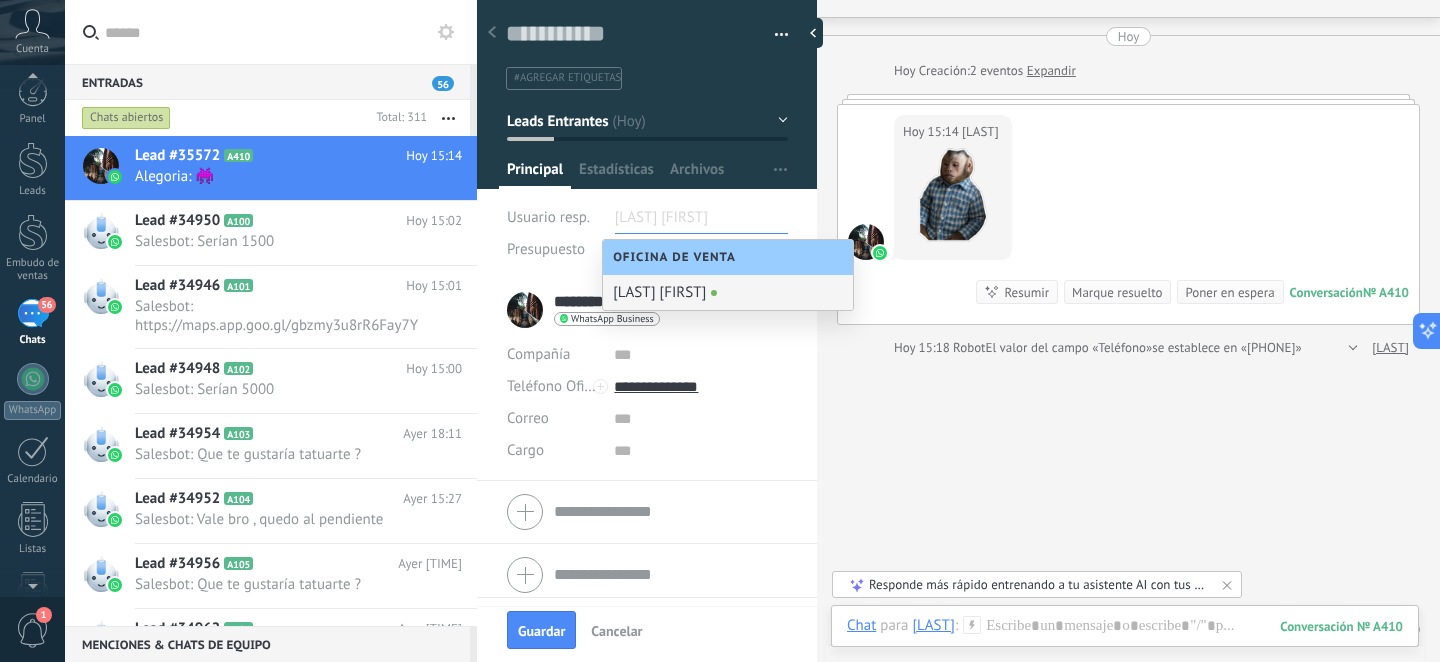 click on "[NAME]" at bounding box center (728, 292) 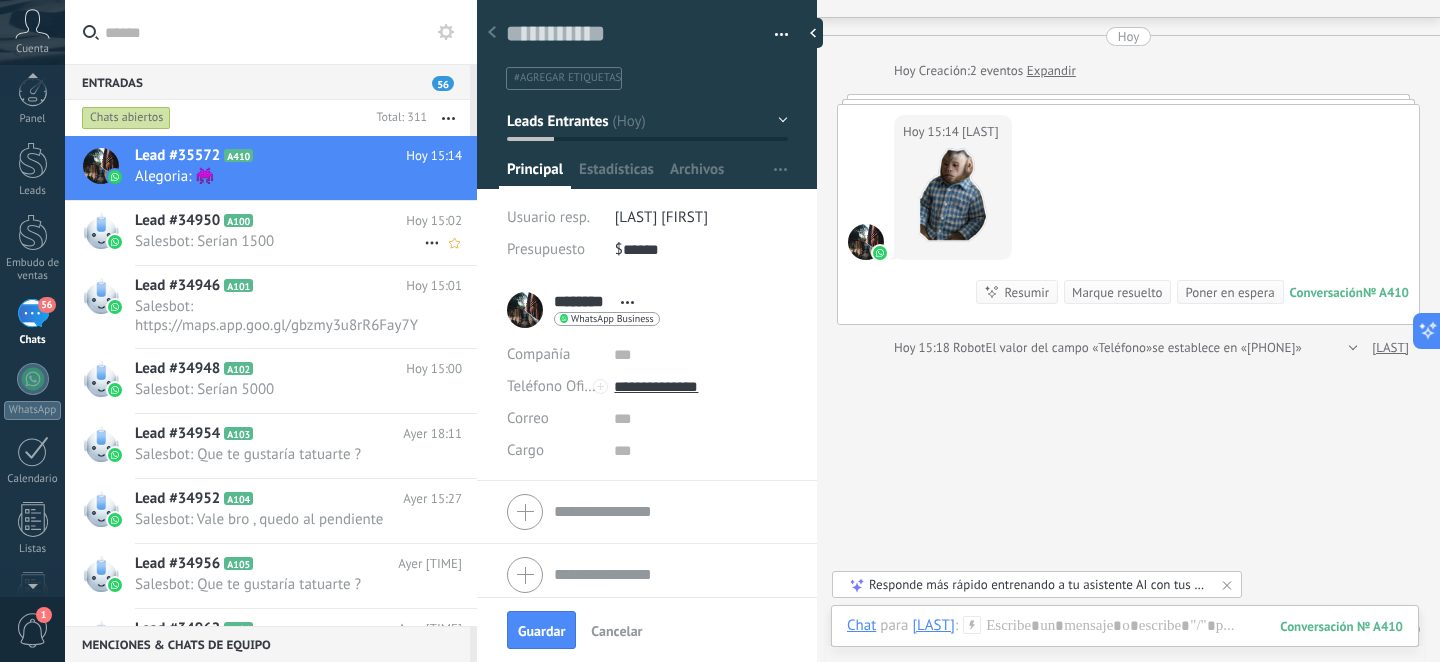 click on "A100" at bounding box center [238, 220] 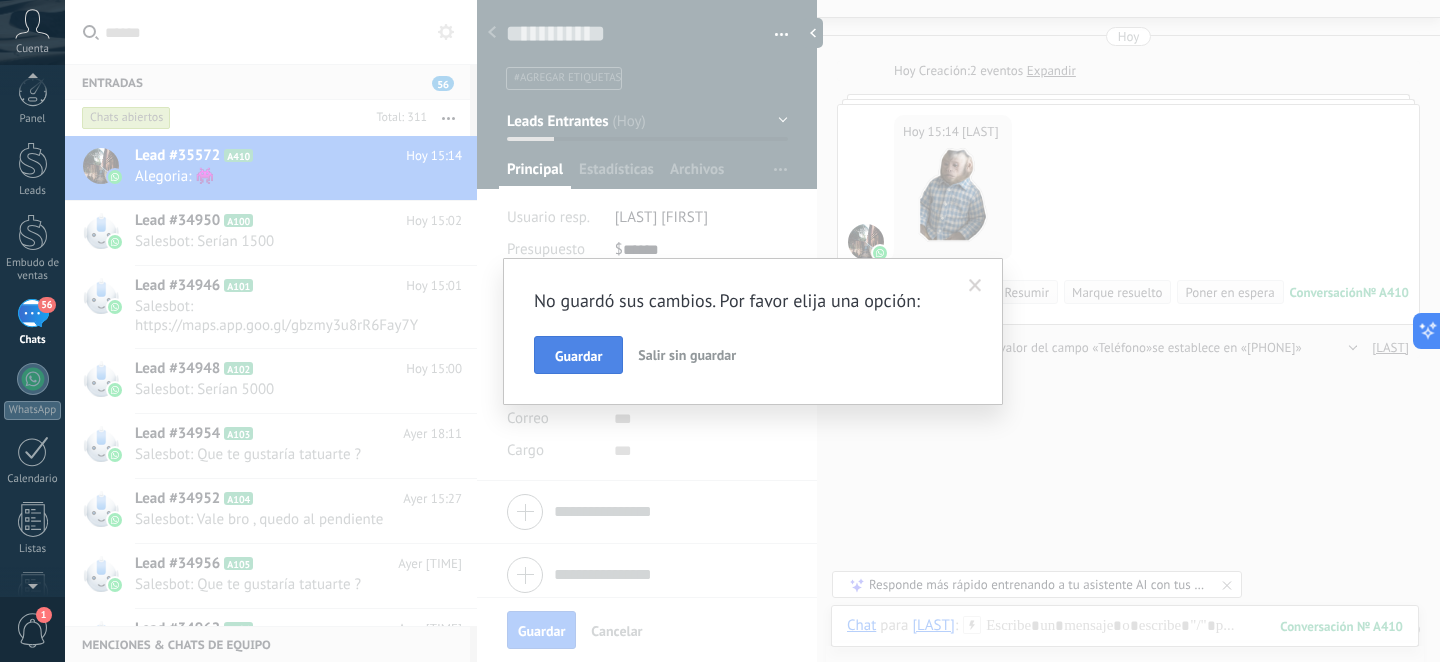 click on "Guardar" at bounding box center (578, 356) 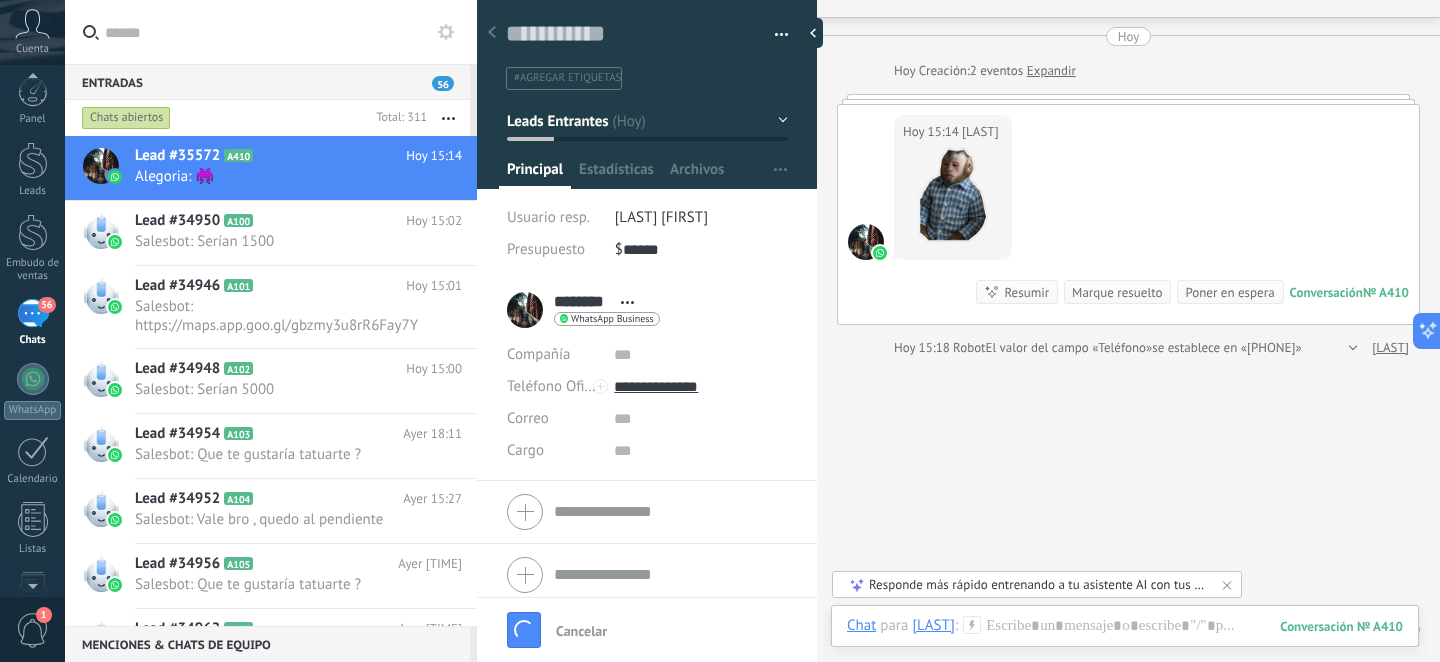 scroll, scrollTop: 129, scrollLeft: 0, axis: vertical 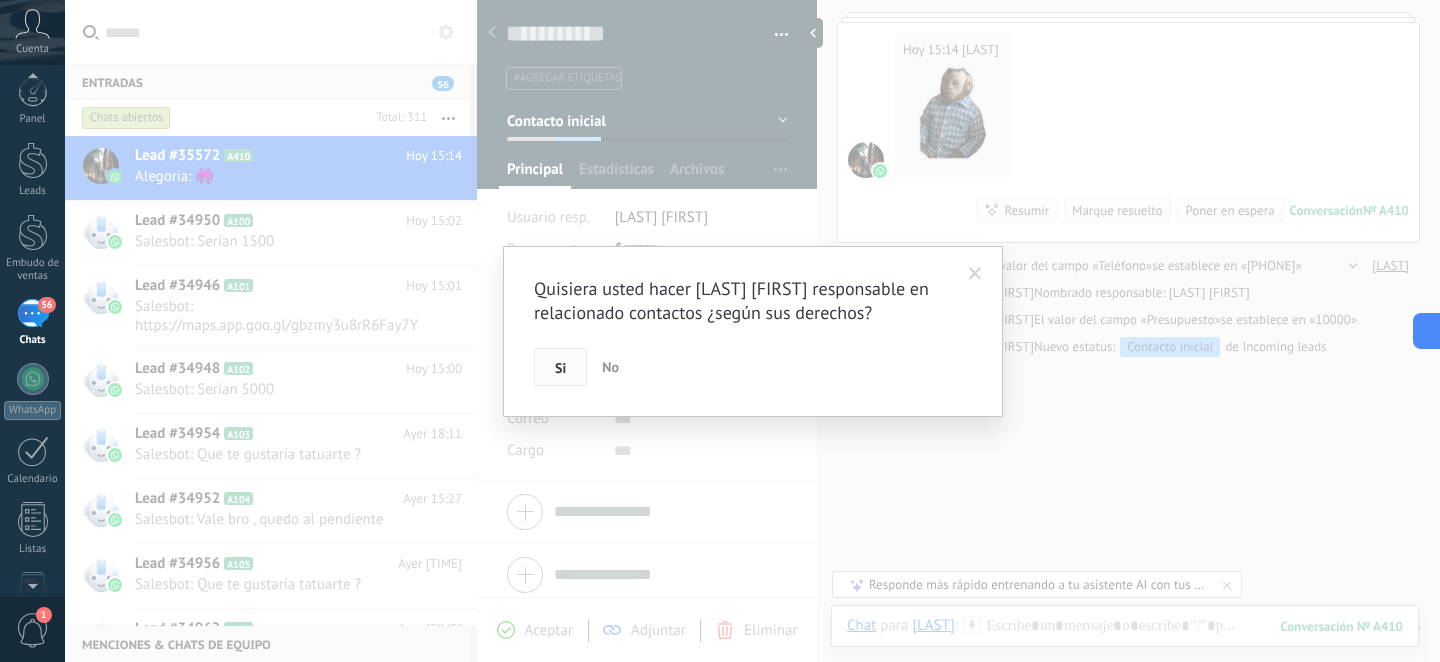 click on "Si" at bounding box center [560, 367] 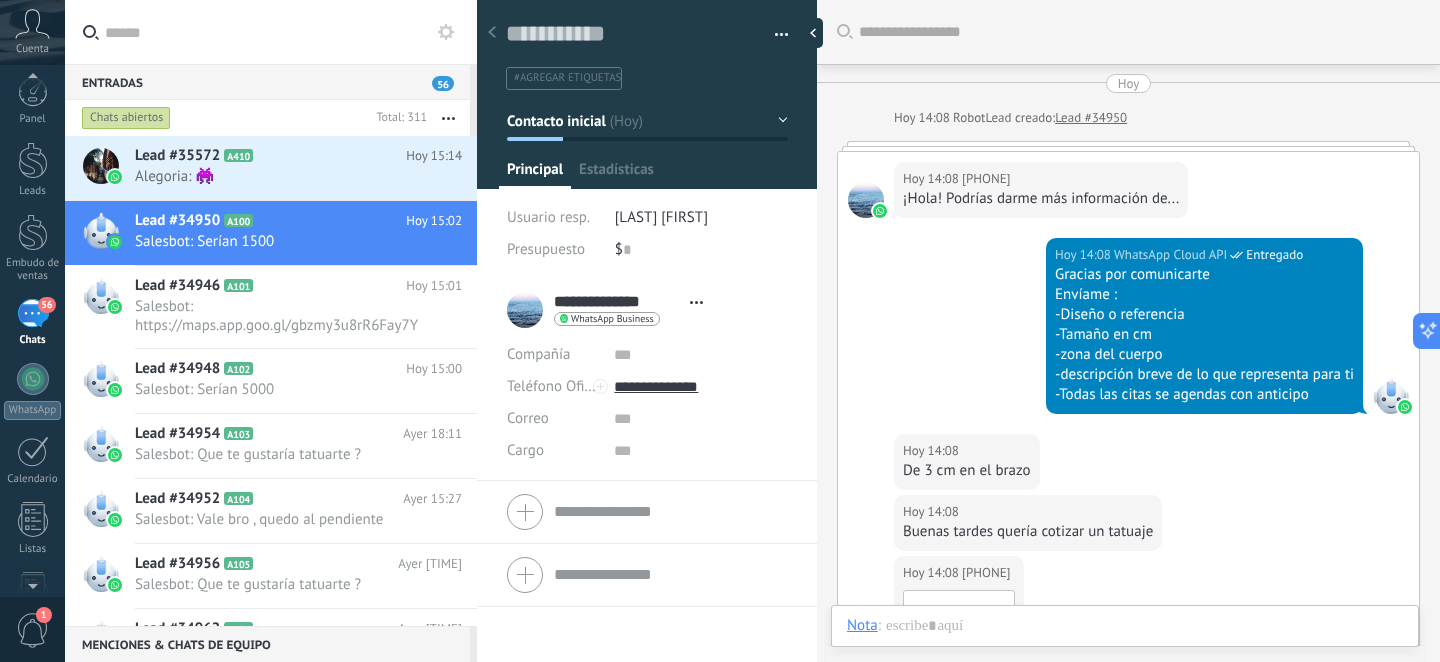 scroll, scrollTop: 675, scrollLeft: 0, axis: vertical 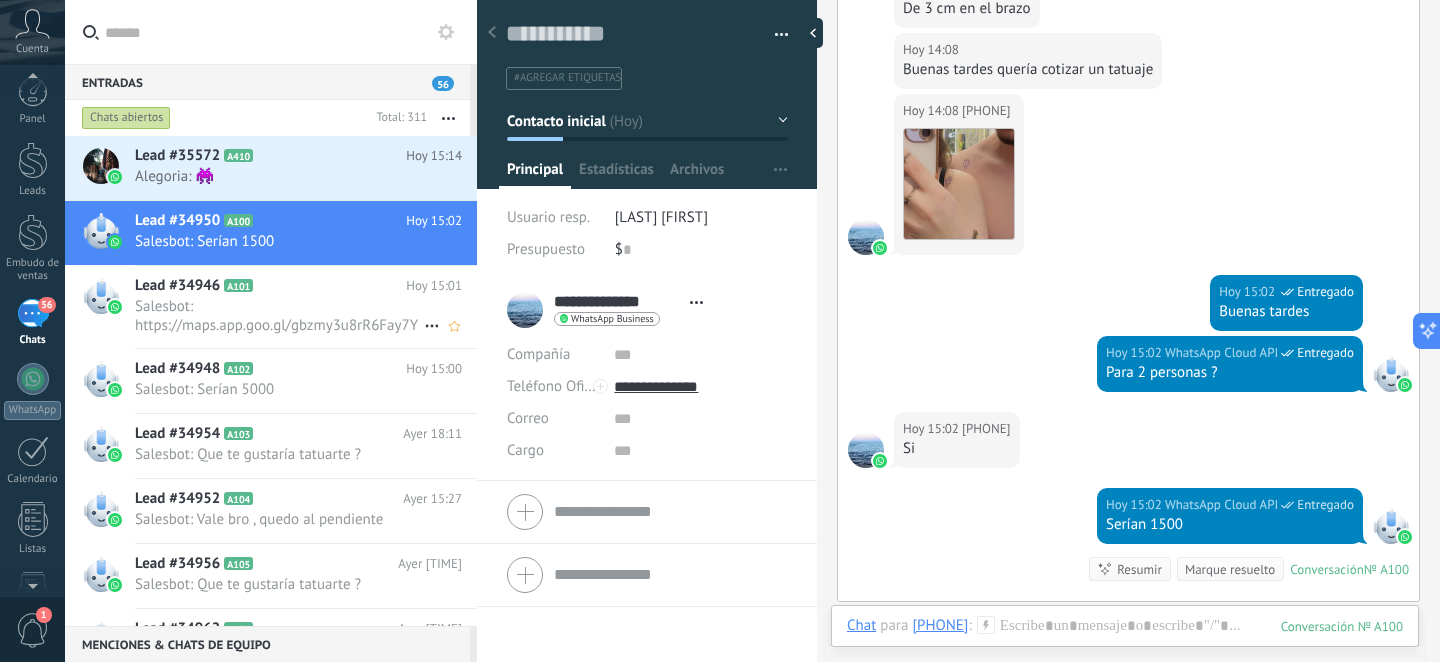 click on "Salesbot: https://maps.app.goo.gl/gbzmy3u8rR6Fay7Y8?g_st=ipc" at bounding box center [279, 316] 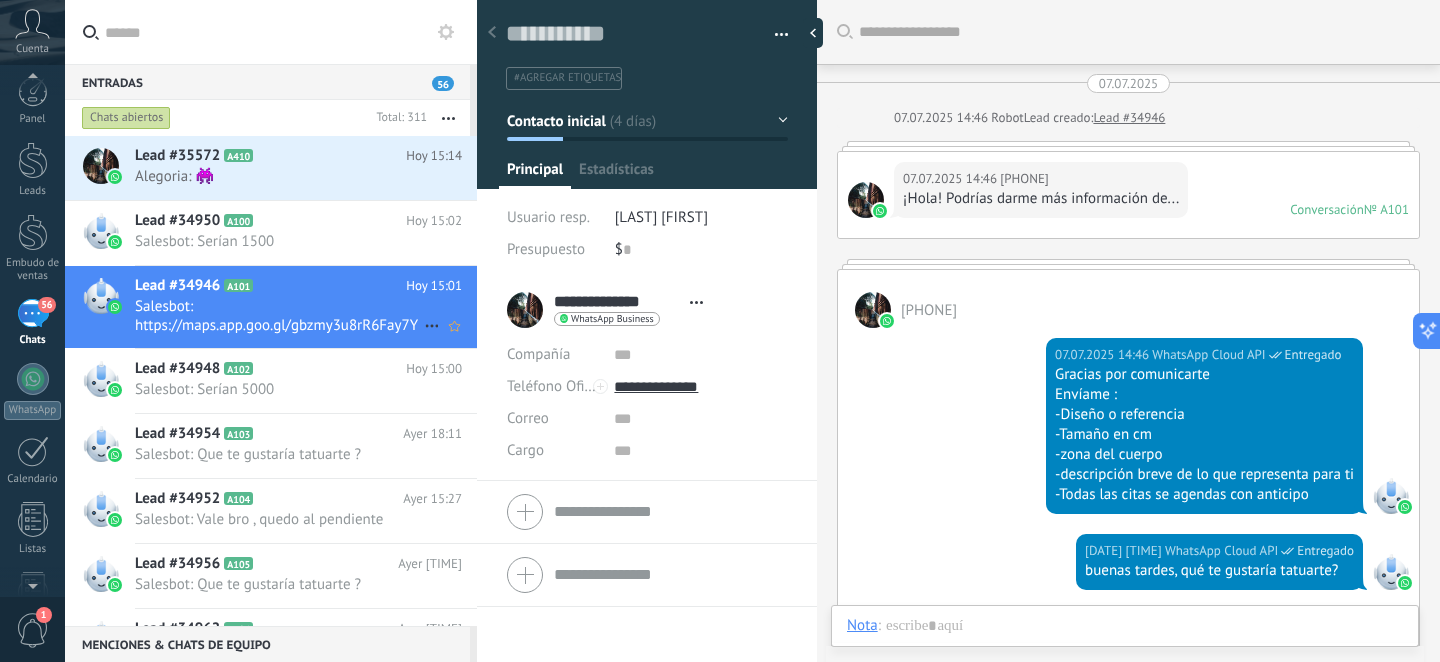 scroll, scrollTop: 30, scrollLeft: 0, axis: vertical 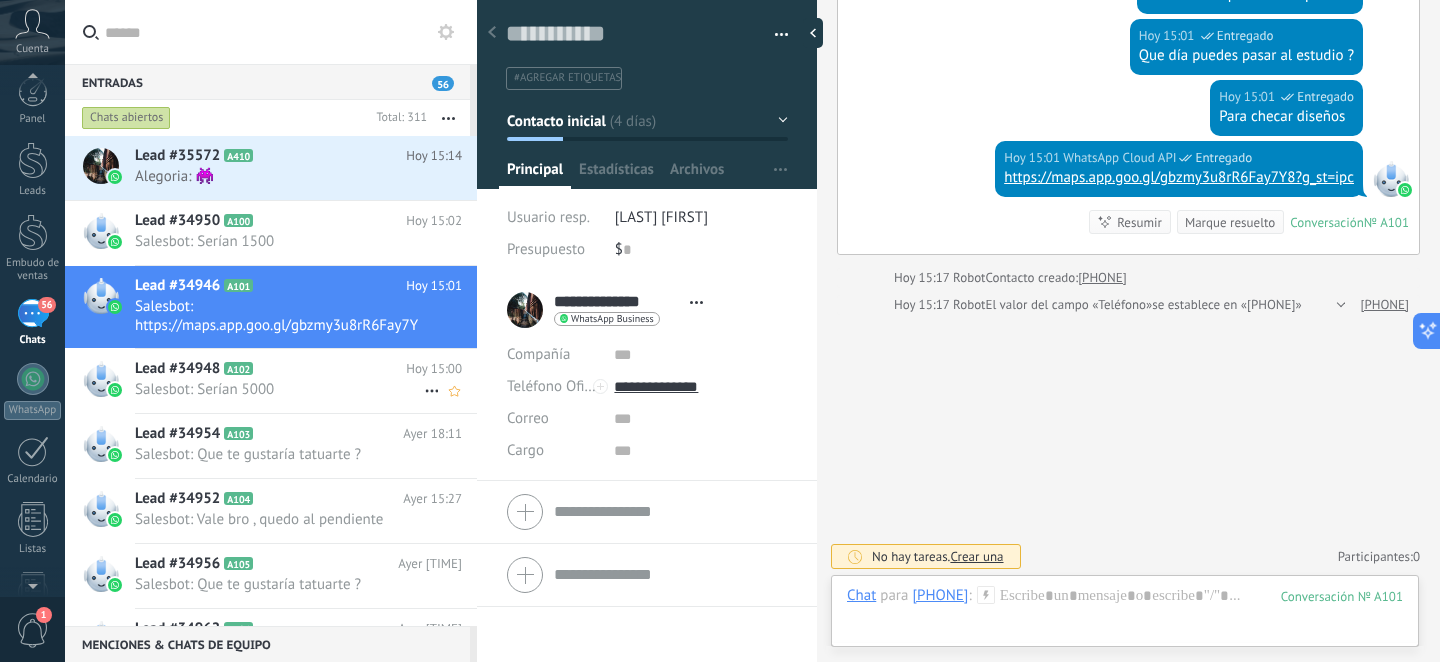 click on "Salesbot: Serían 5000" at bounding box center [279, 389] 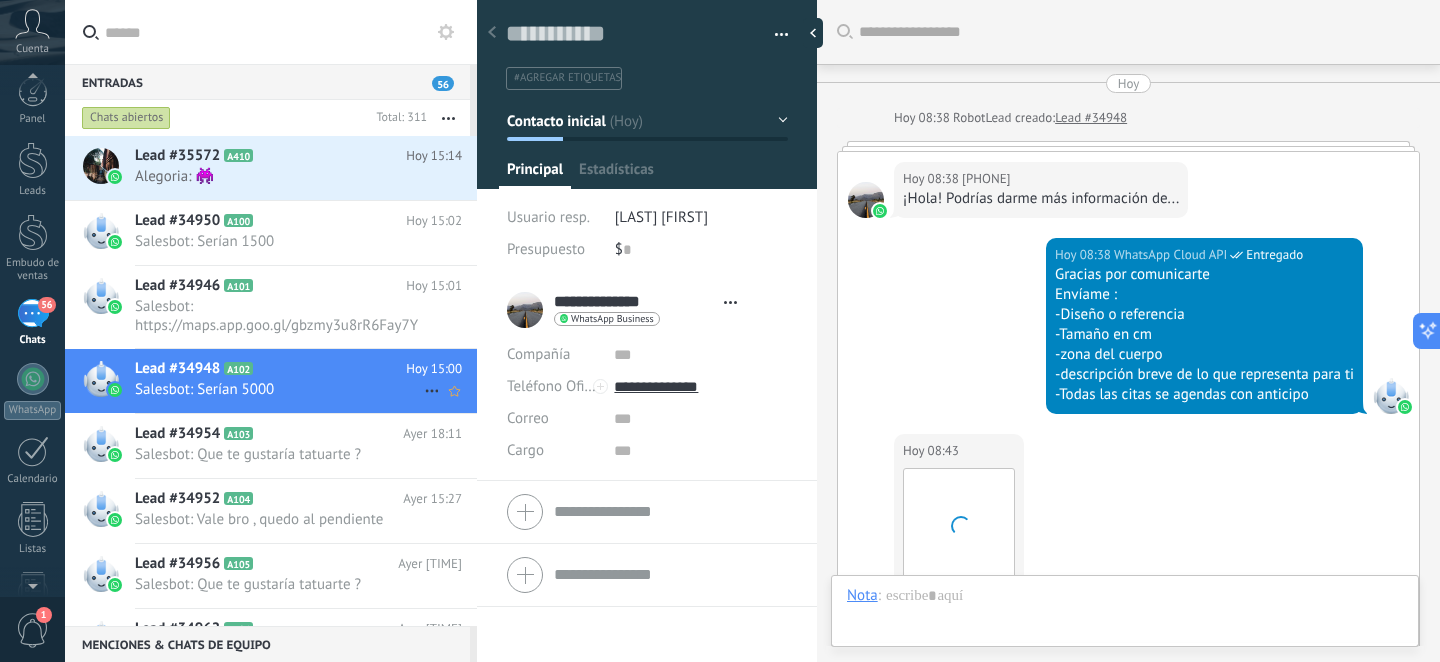 scroll, scrollTop: 30, scrollLeft: 0, axis: vertical 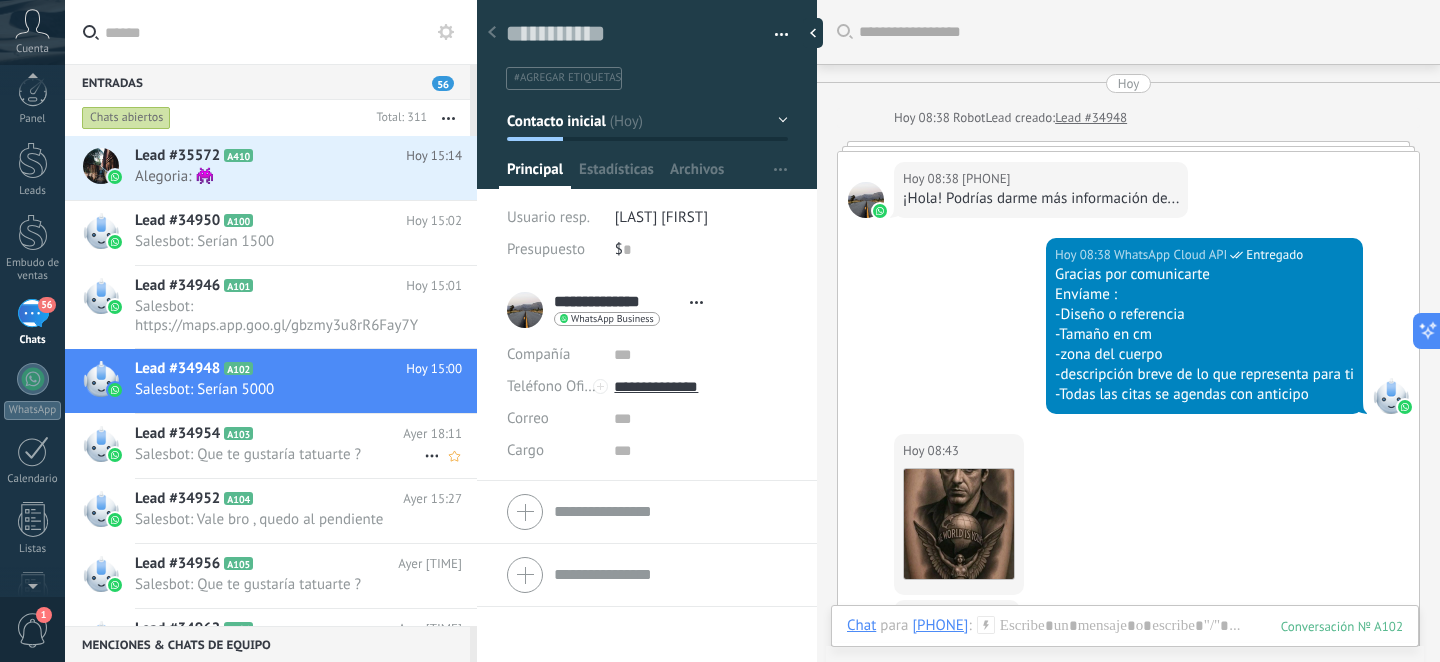 click on "Salesbot: Que te gustaría tatuarte ?" at bounding box center (279, 454) 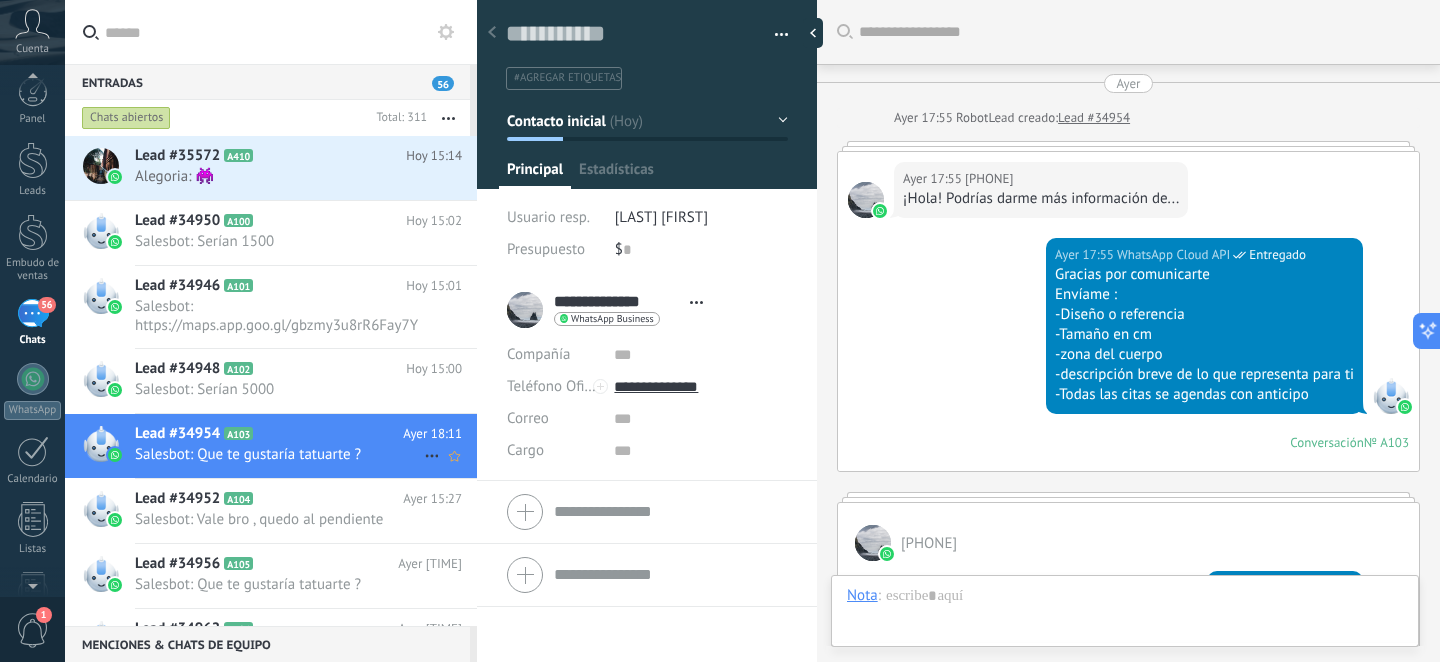 scroll, scrollTop: 30, scrollLeft: 0, axis: vertical 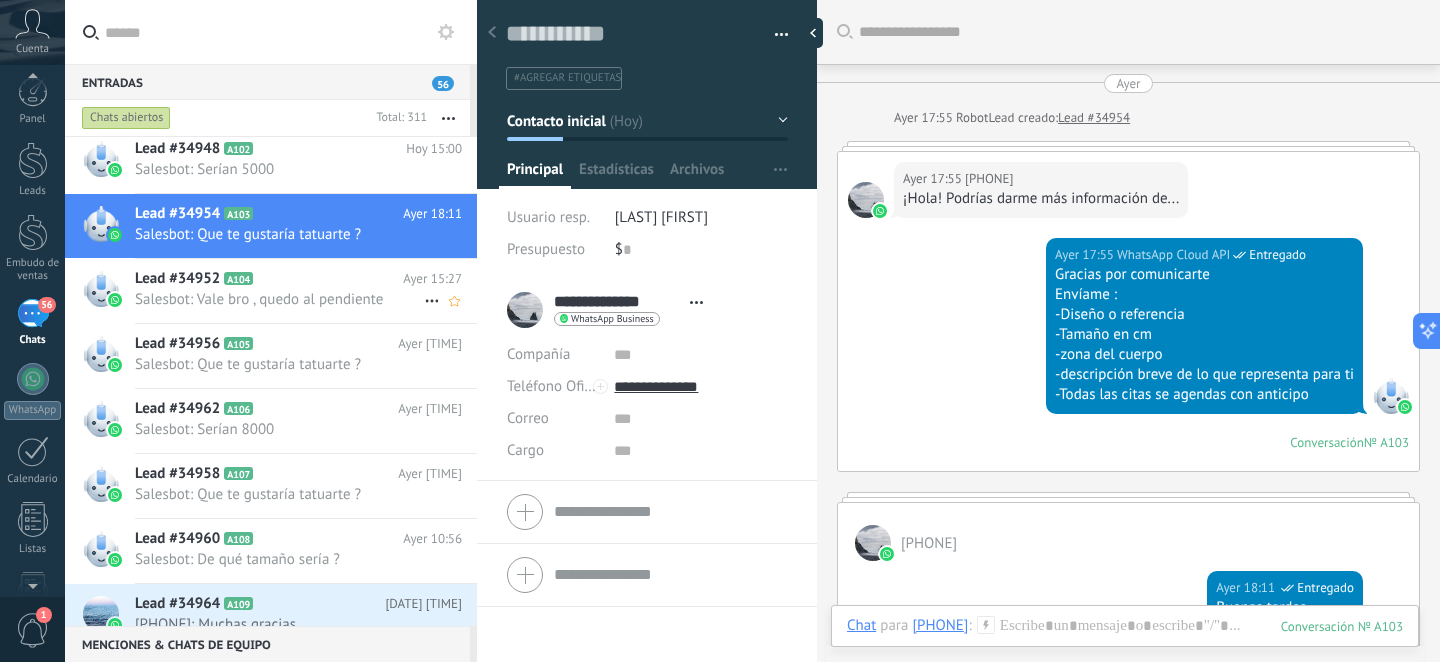 click on "Salesbot: Vale bro , quedo al pendiente" at bounding box center [279, 299] 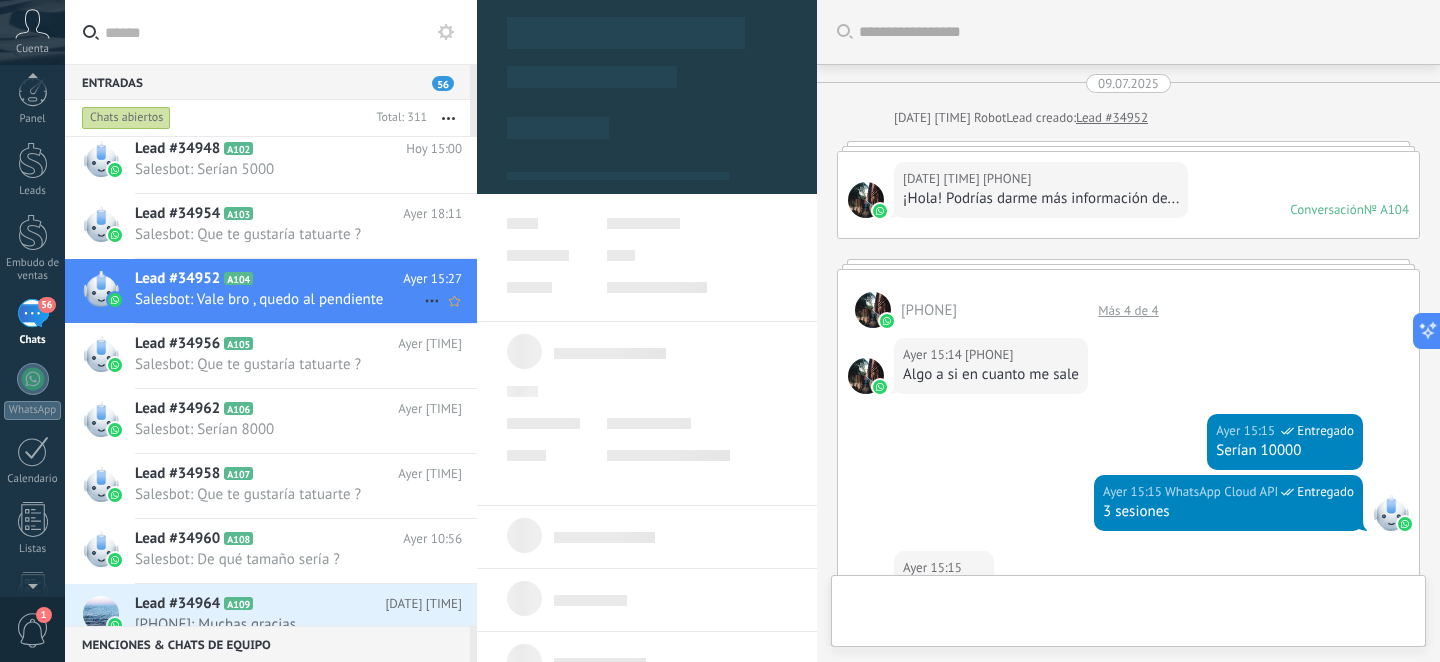 scroll, scrollTop: 30, scrollLeft: 0, axis: vertical 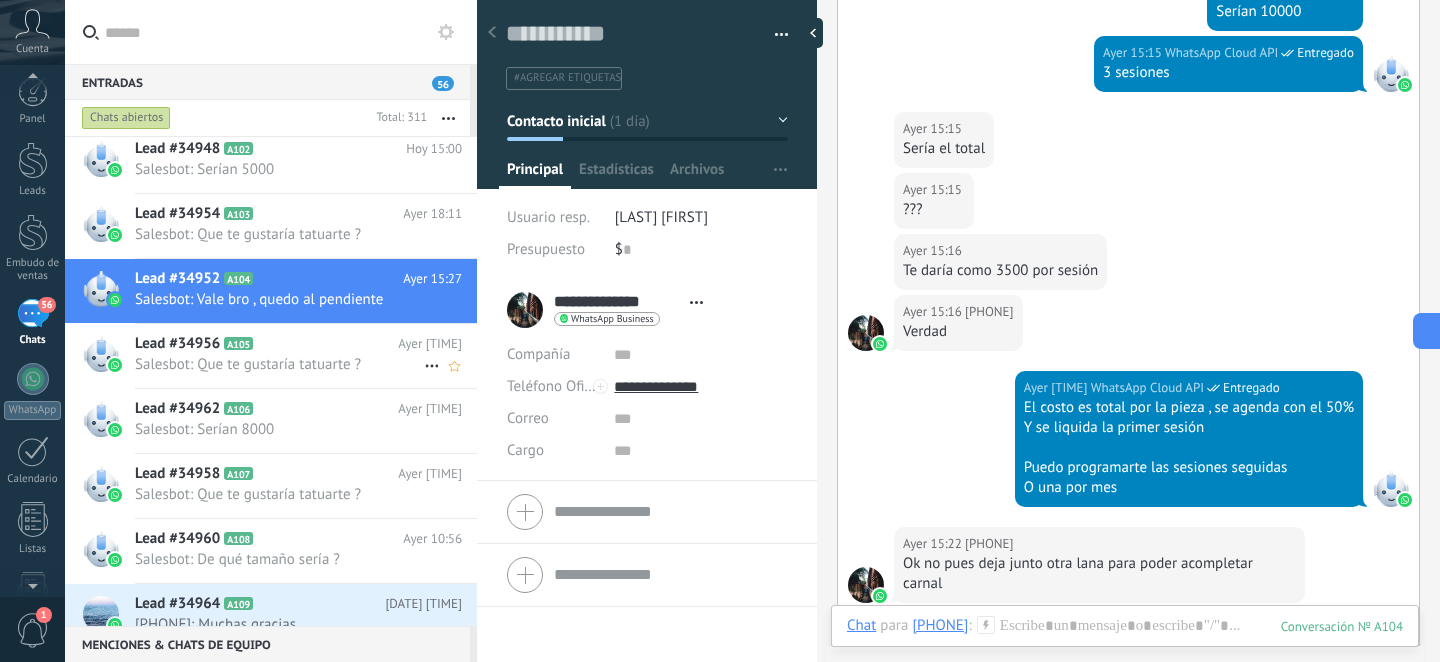 click on "Salesbot: Que te gustaría tatuarte ?" at bounding box center [279, 364] 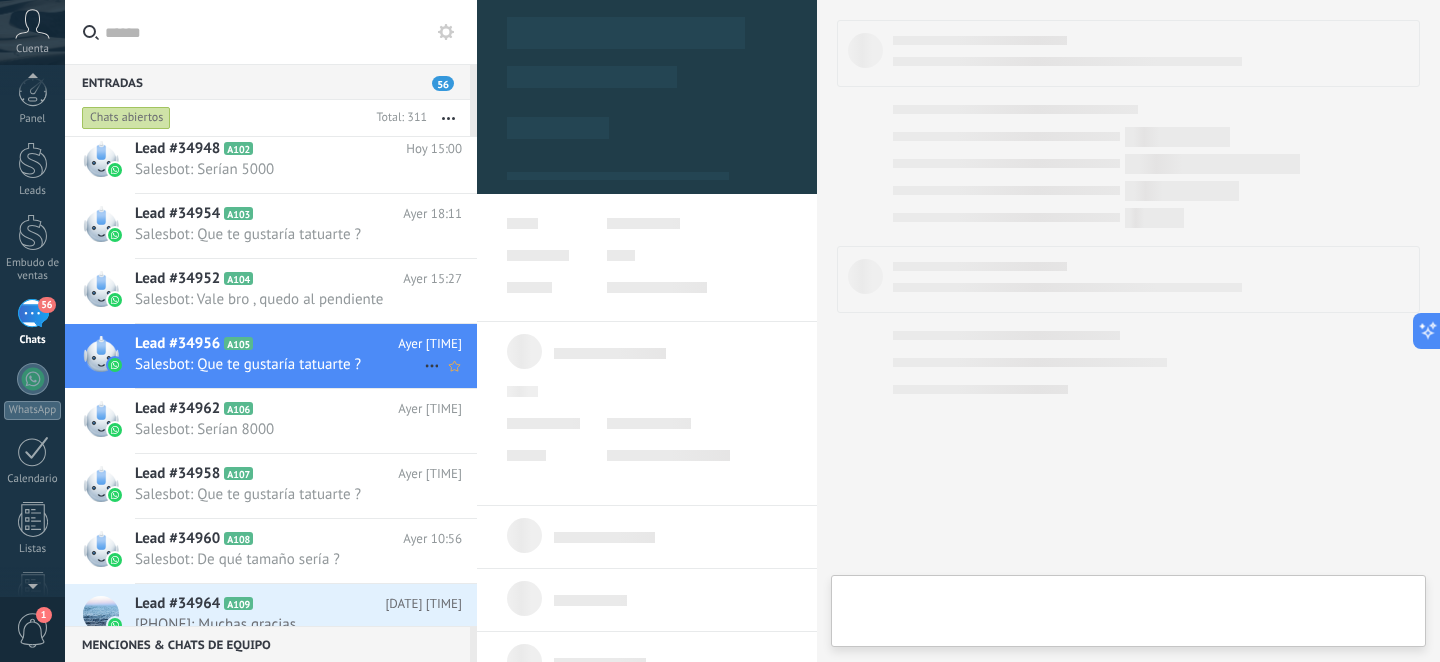 type on "**********" 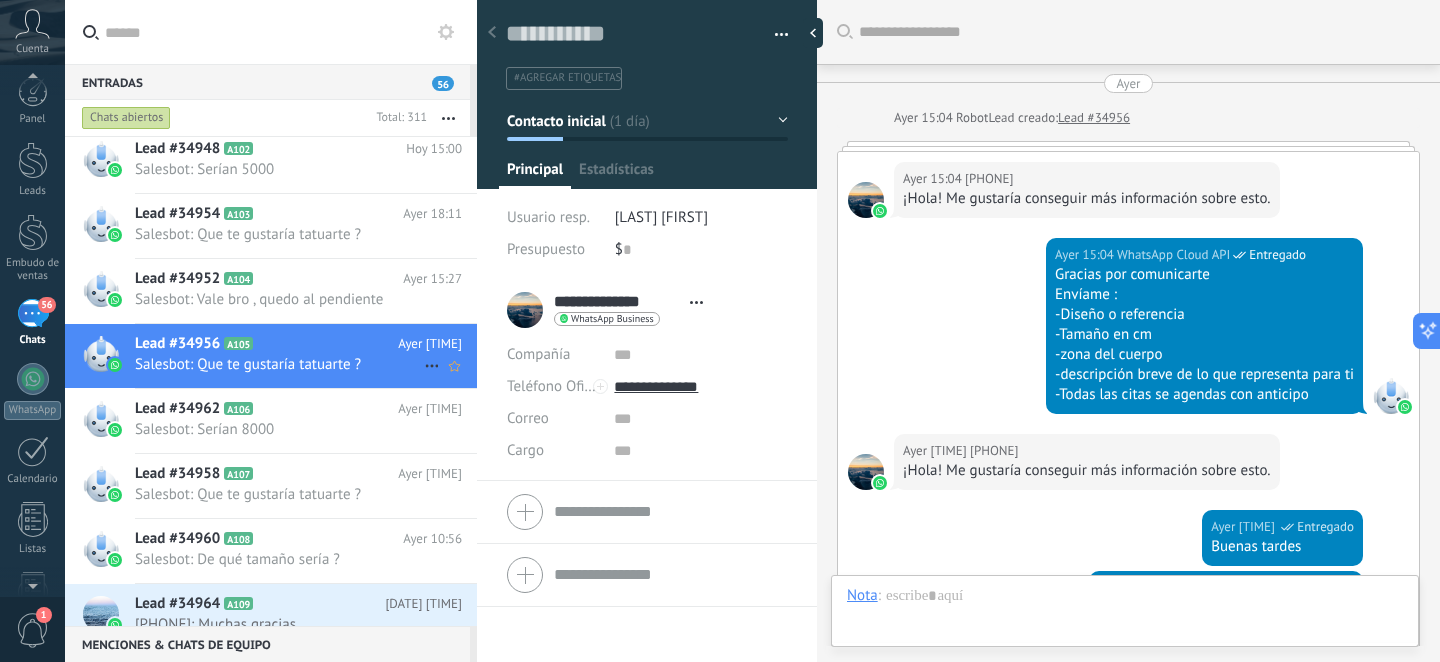 scroll, scrollTop: 30, scrollLeft: 0, axis: vertical 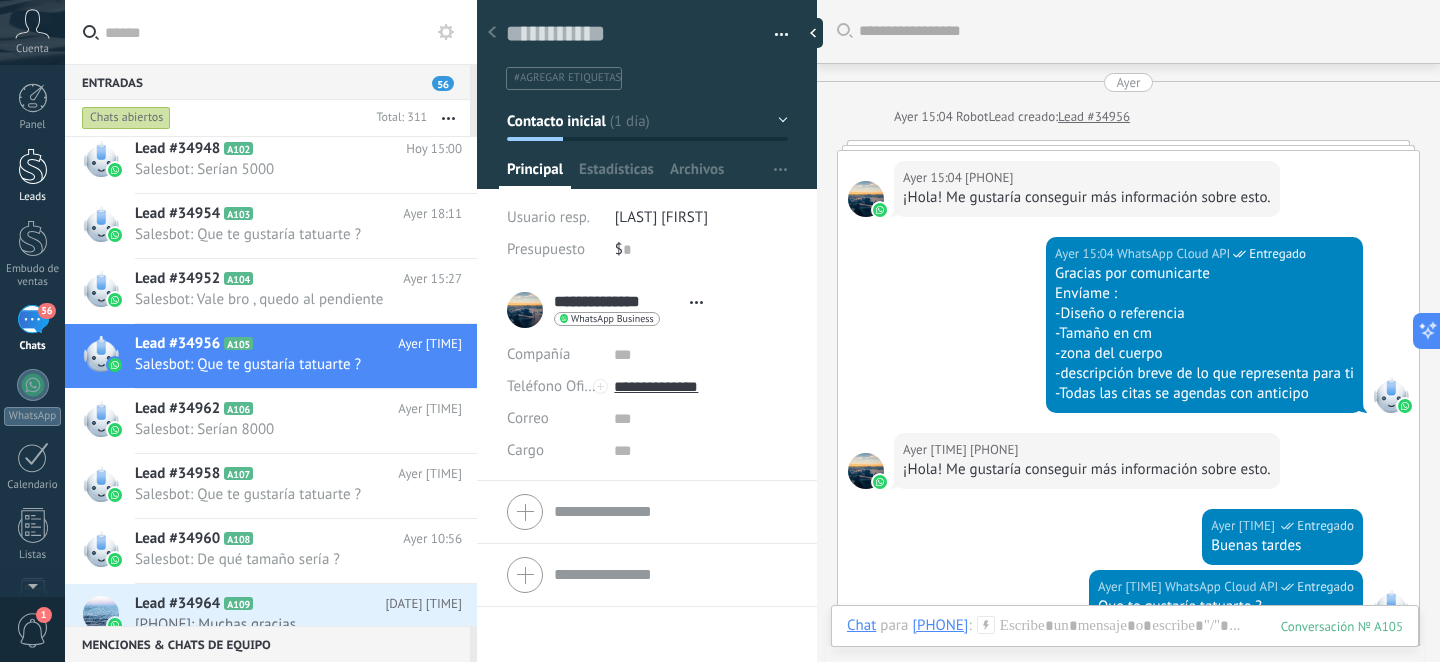 click at bounding box center [33, 166] 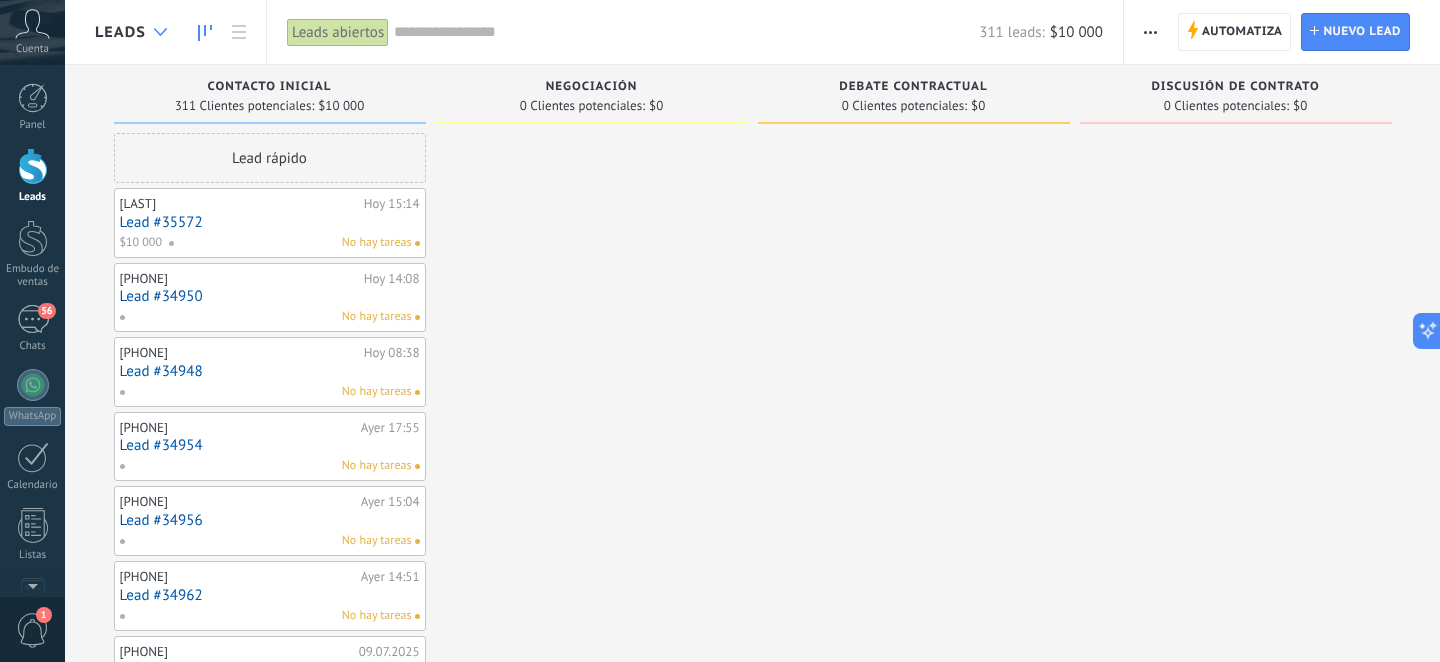 click at bounding box center [160, 32] 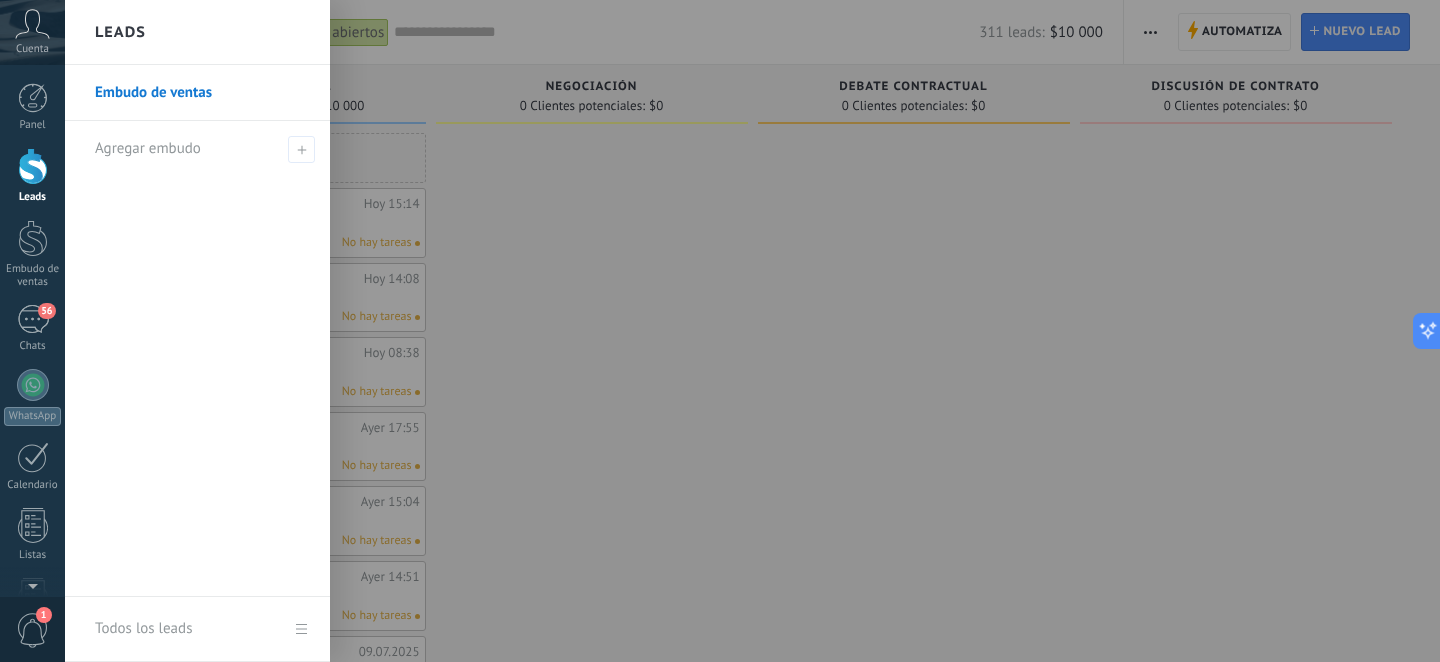 click at bounding box center [785, 331] 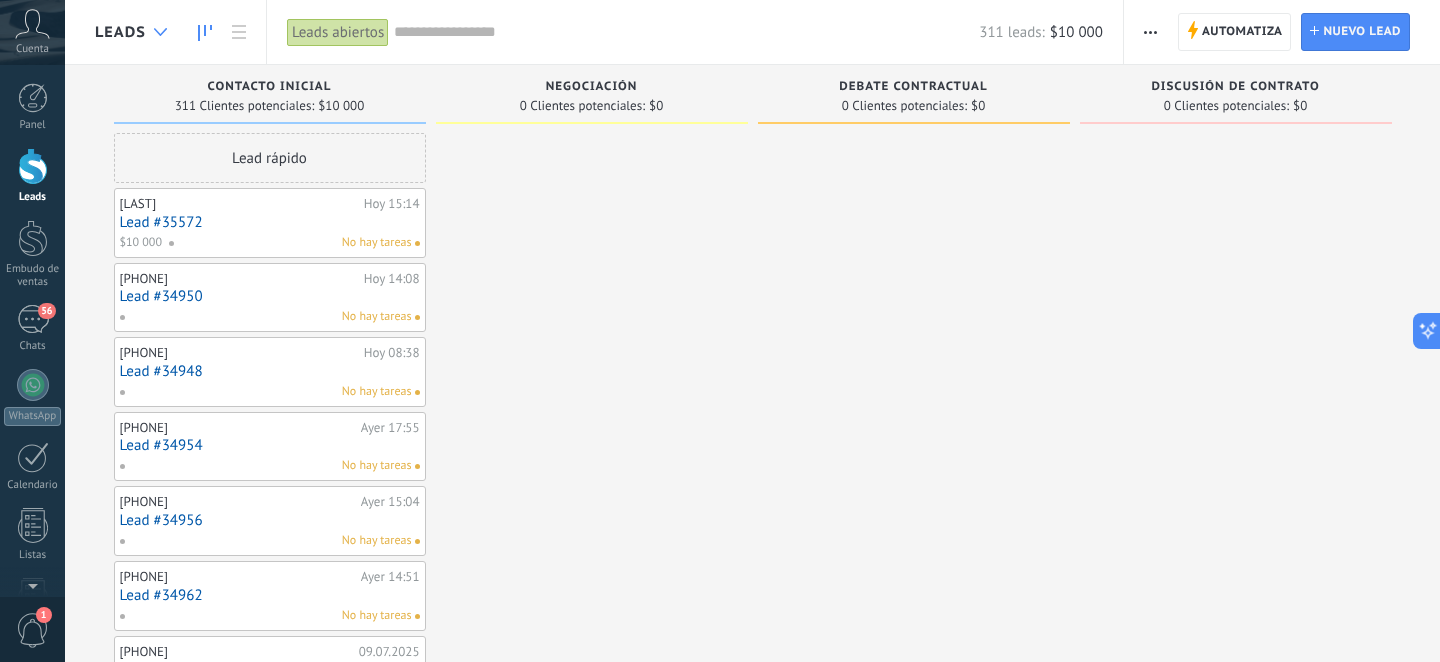 click at bounding box center (160, 32) 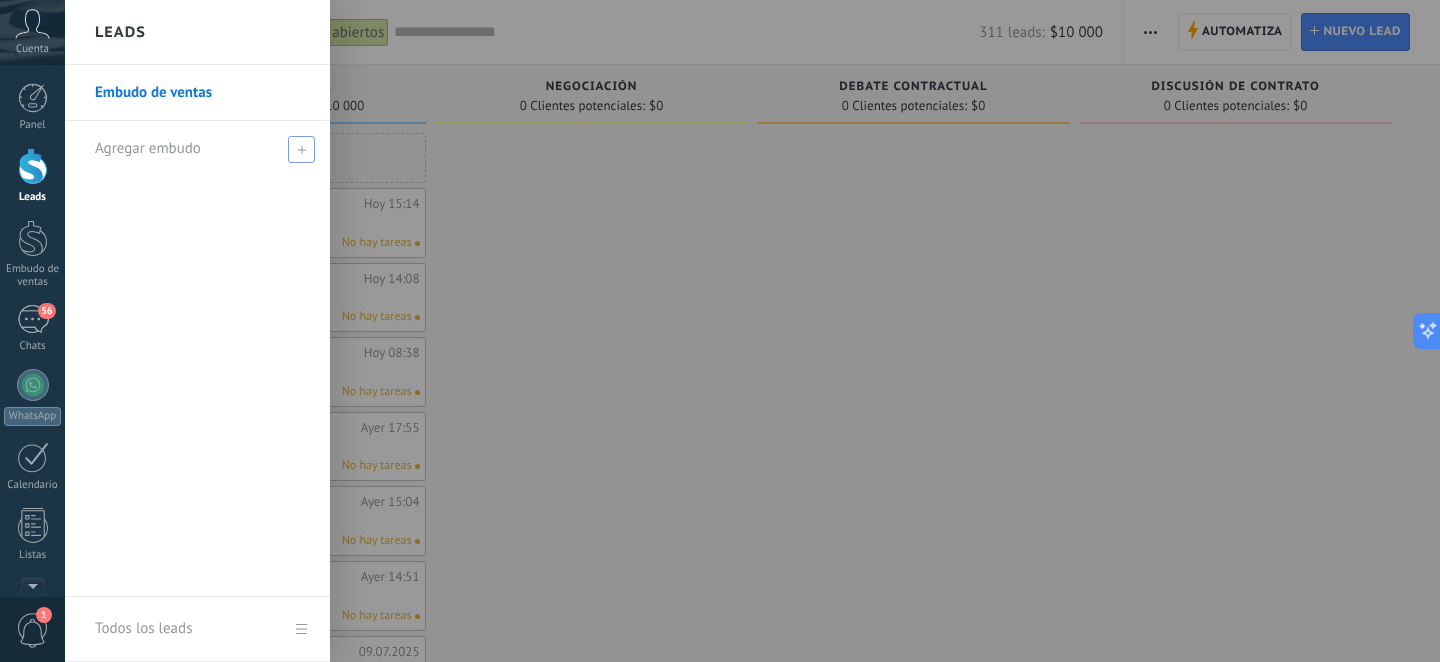click on "Agregar embudo" at bounding box center (148, 148) 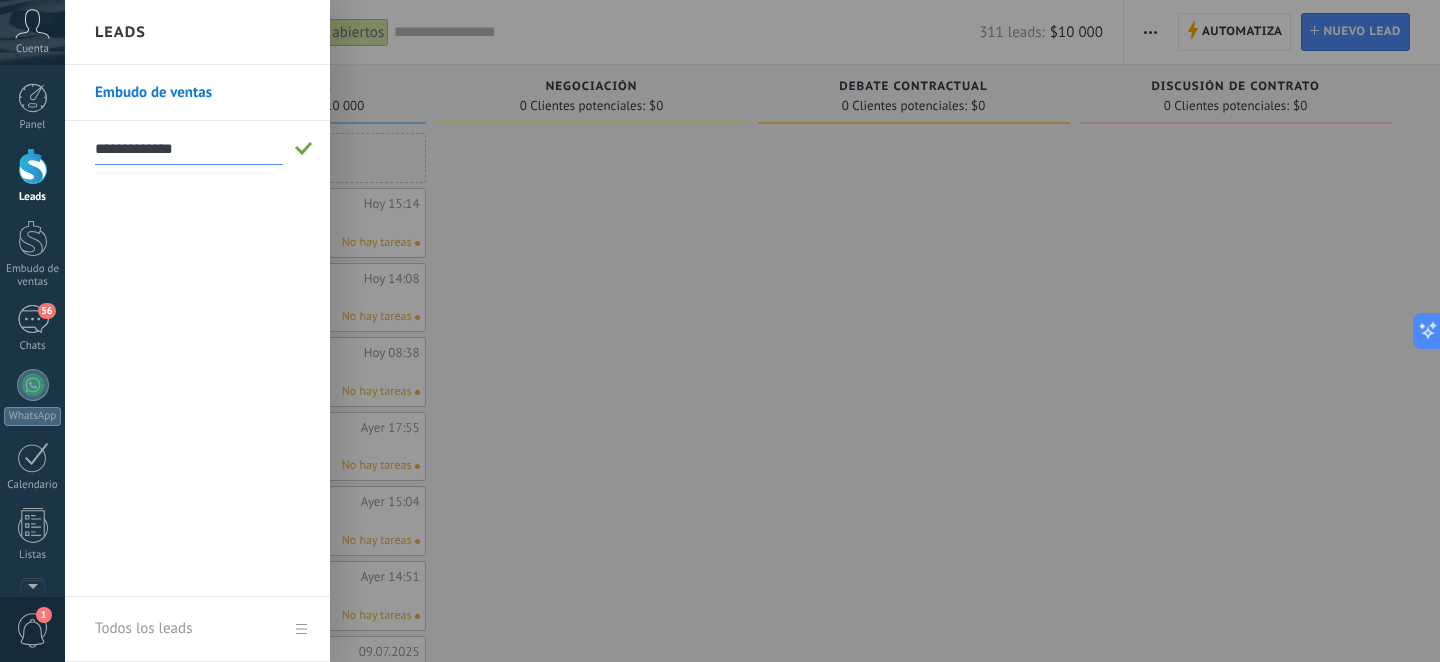 type on "**********" 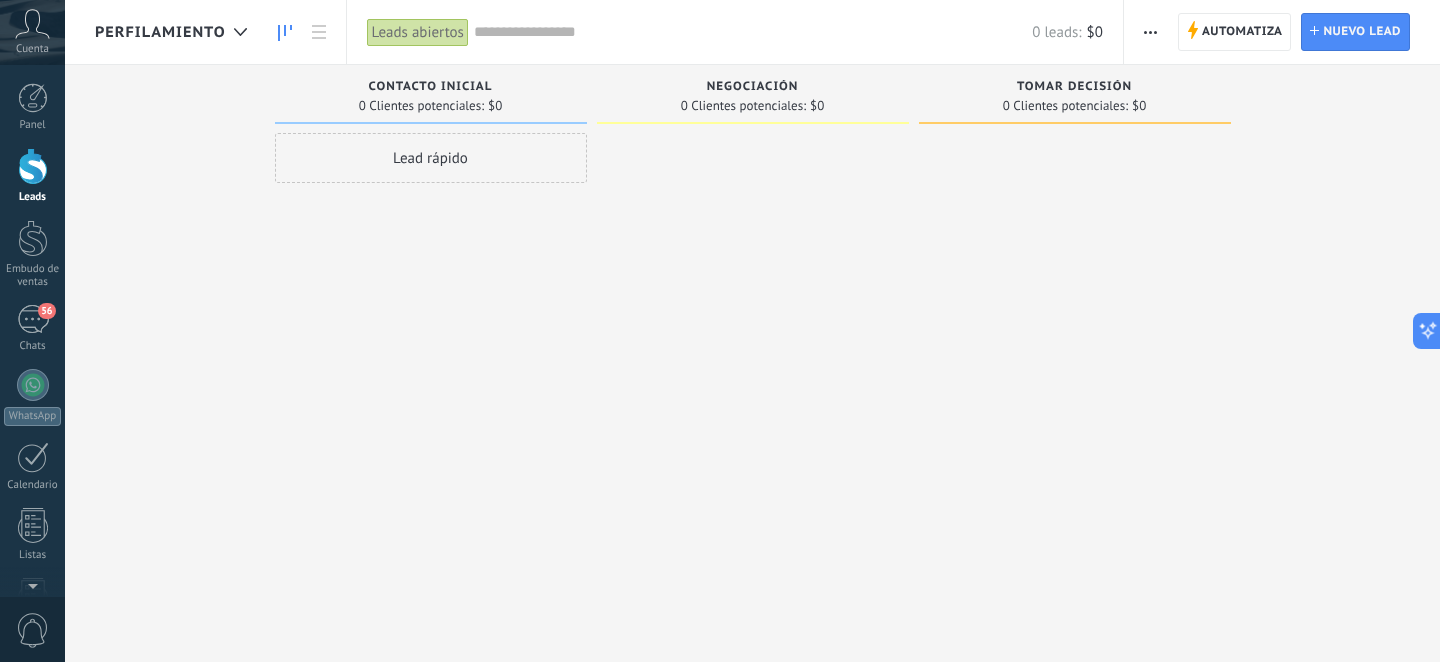 click on "Negociación" at bounding box center (753, 87) 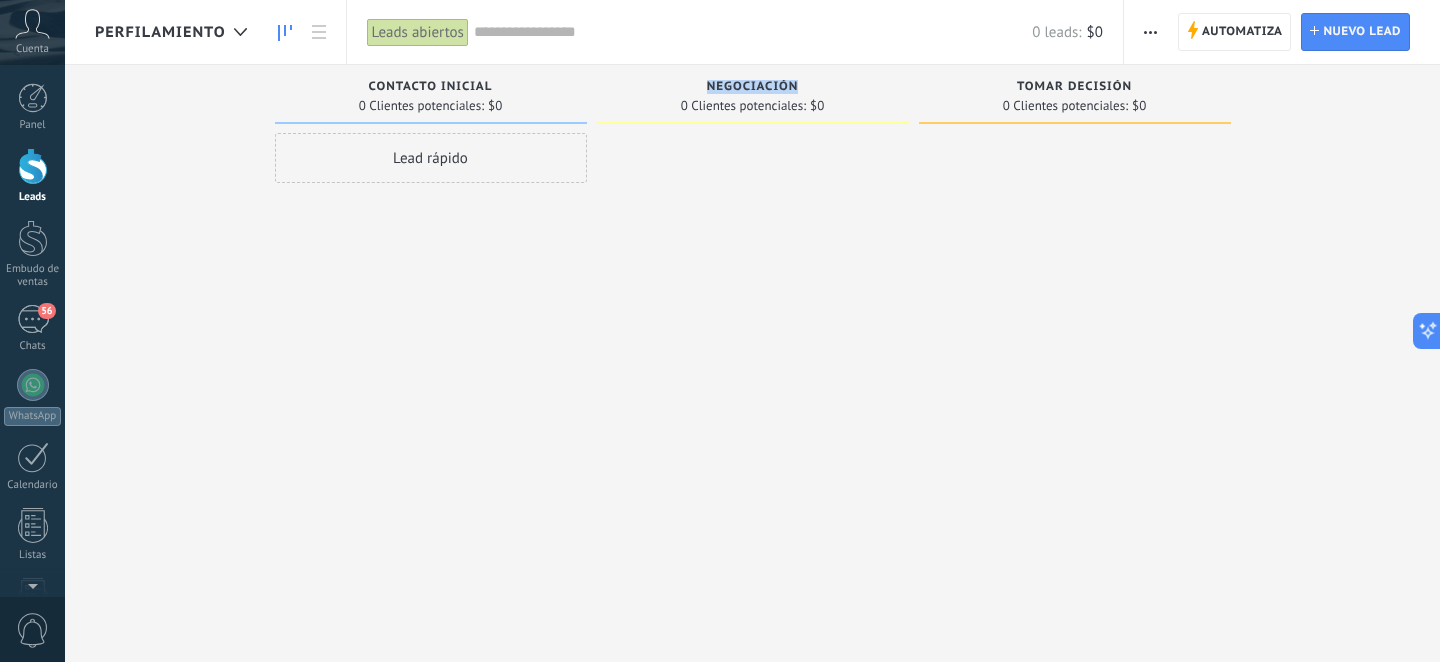 click on "Negociación" at bounding box center (753, 87) 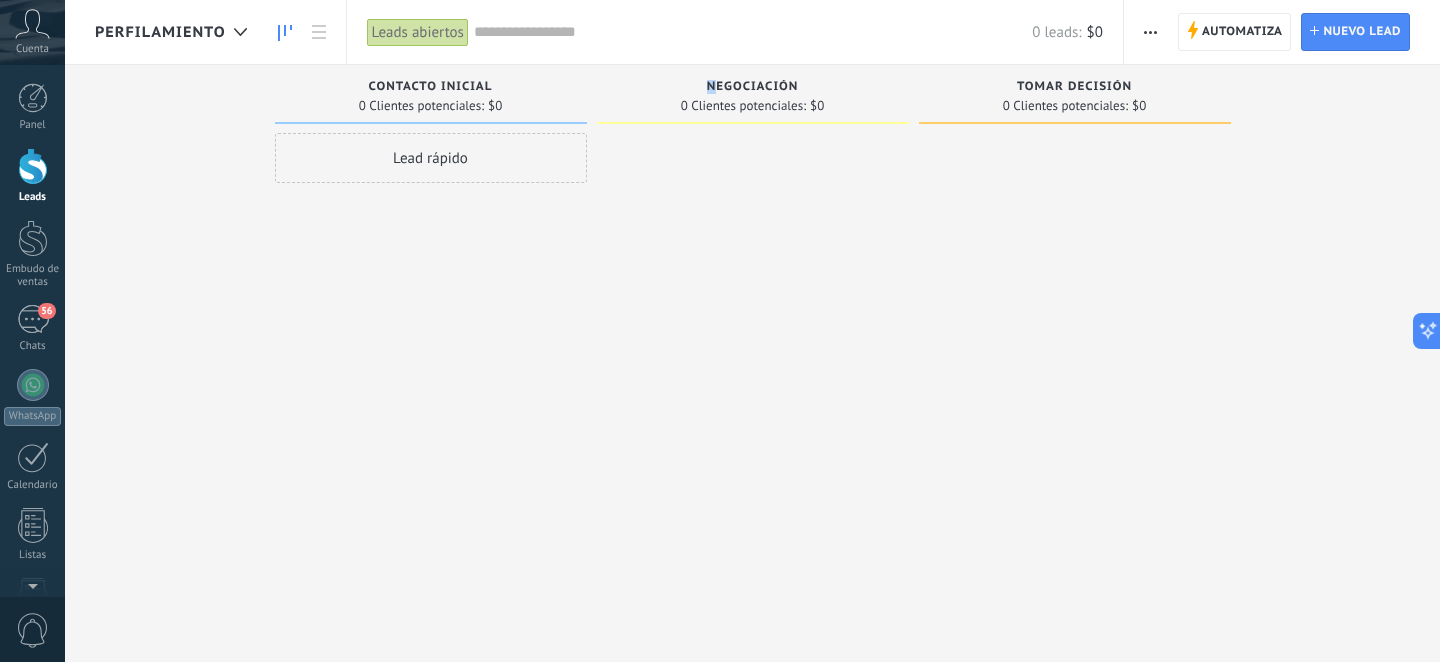 click on "Negociación" at bounding box center (753, 87) 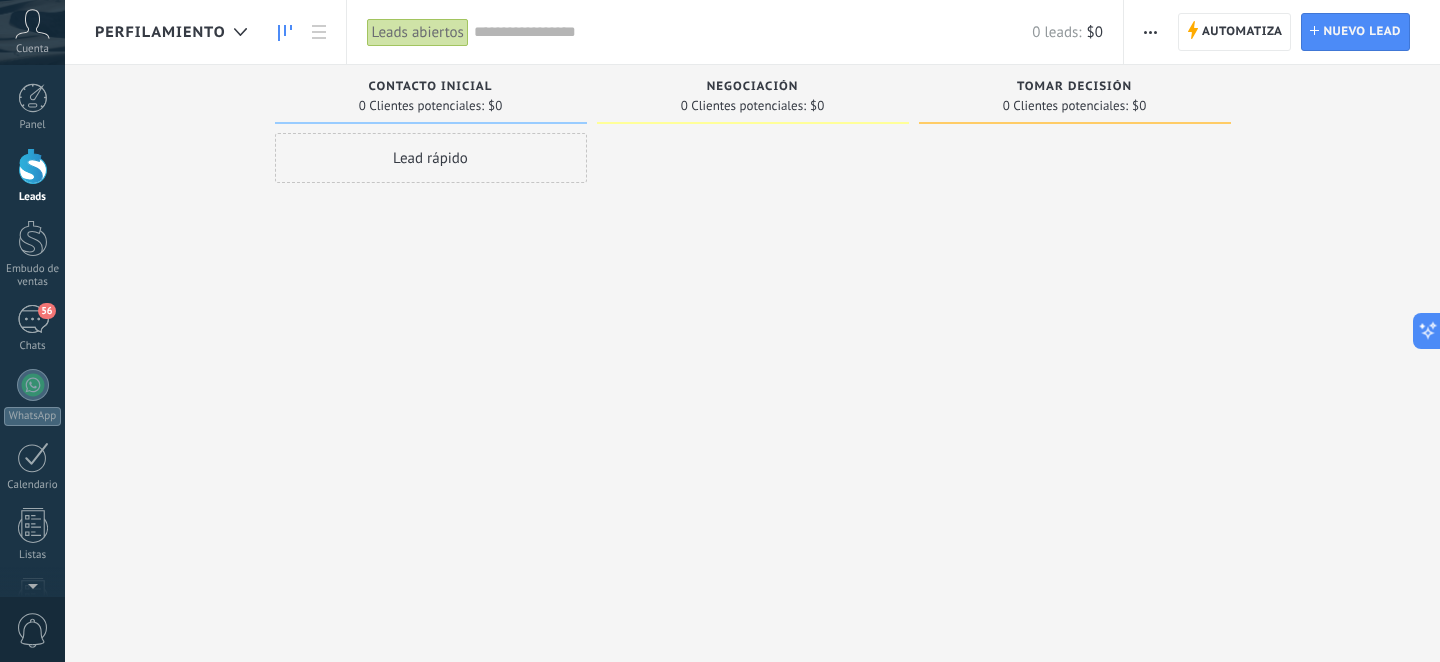 click on "Negociación" at bounding box center [753, 87] 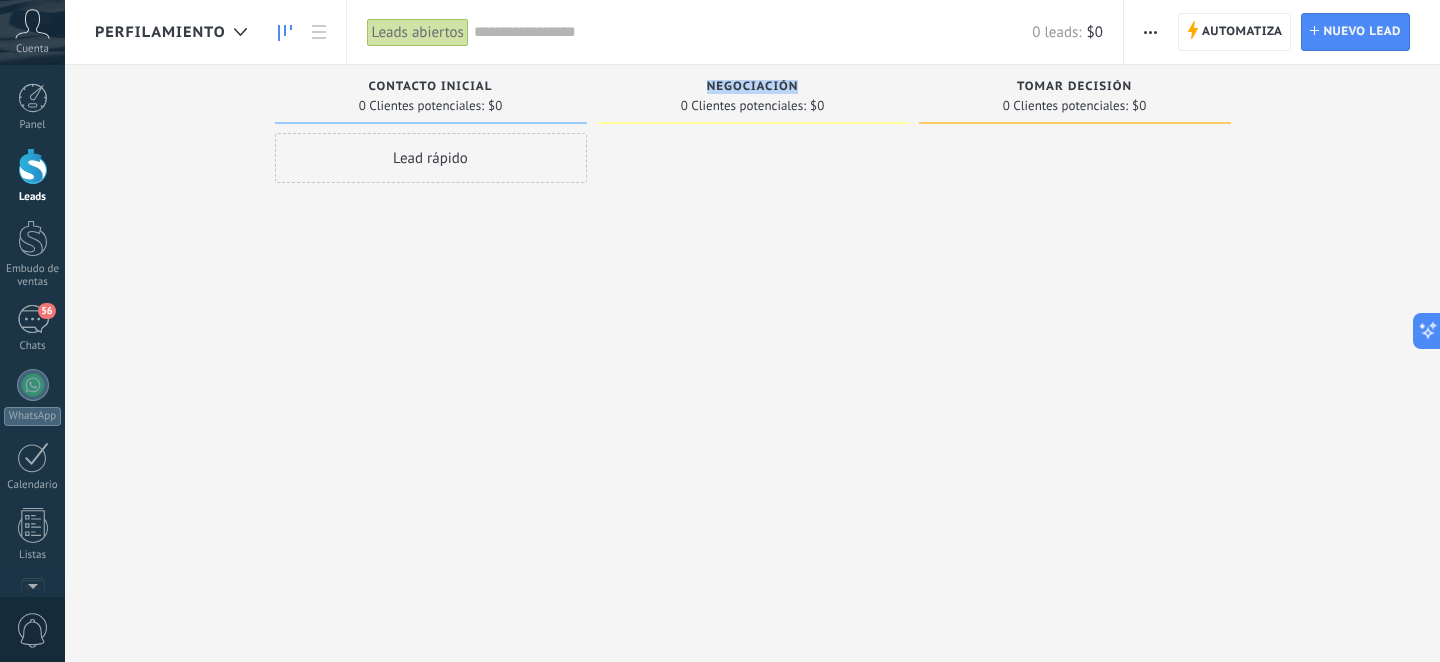 click on "Negociación" at bounding box center [753, 87] 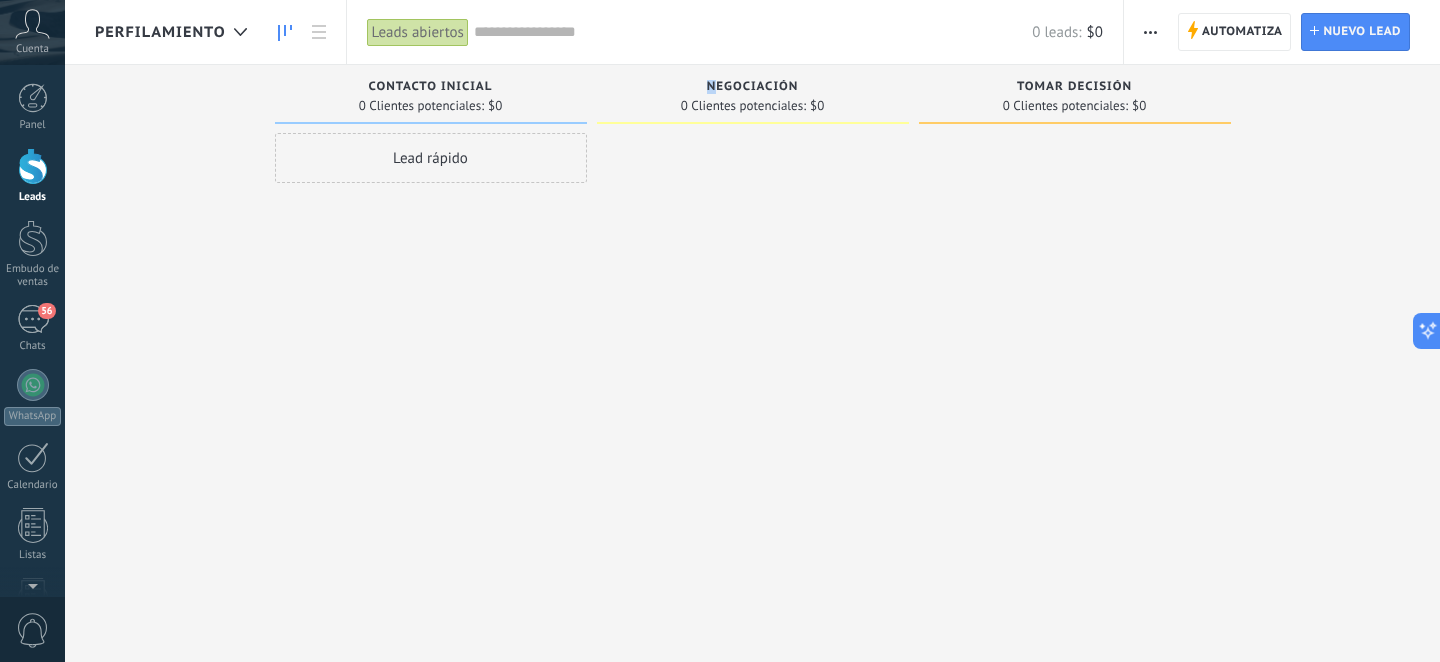 click on "Negociación" at bounding box center (753, 87) 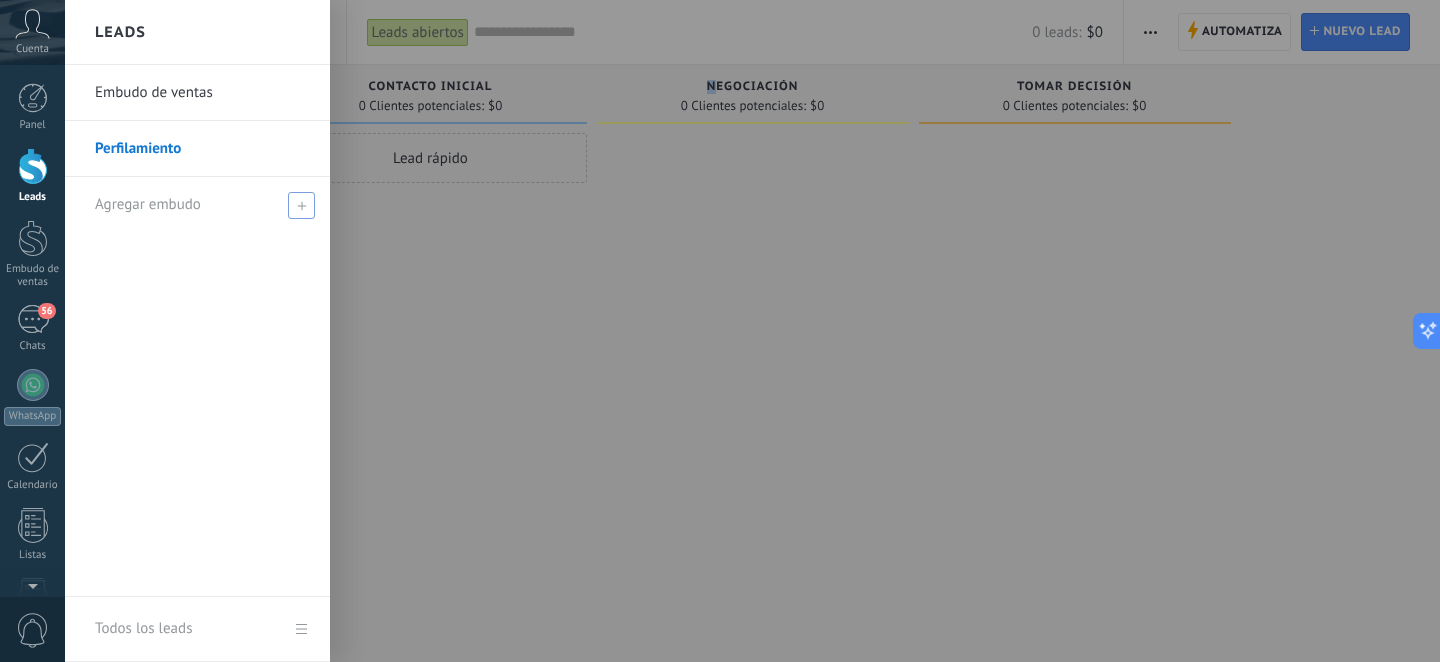 click on "Agregar embudo" at bounding box center [148, 204] 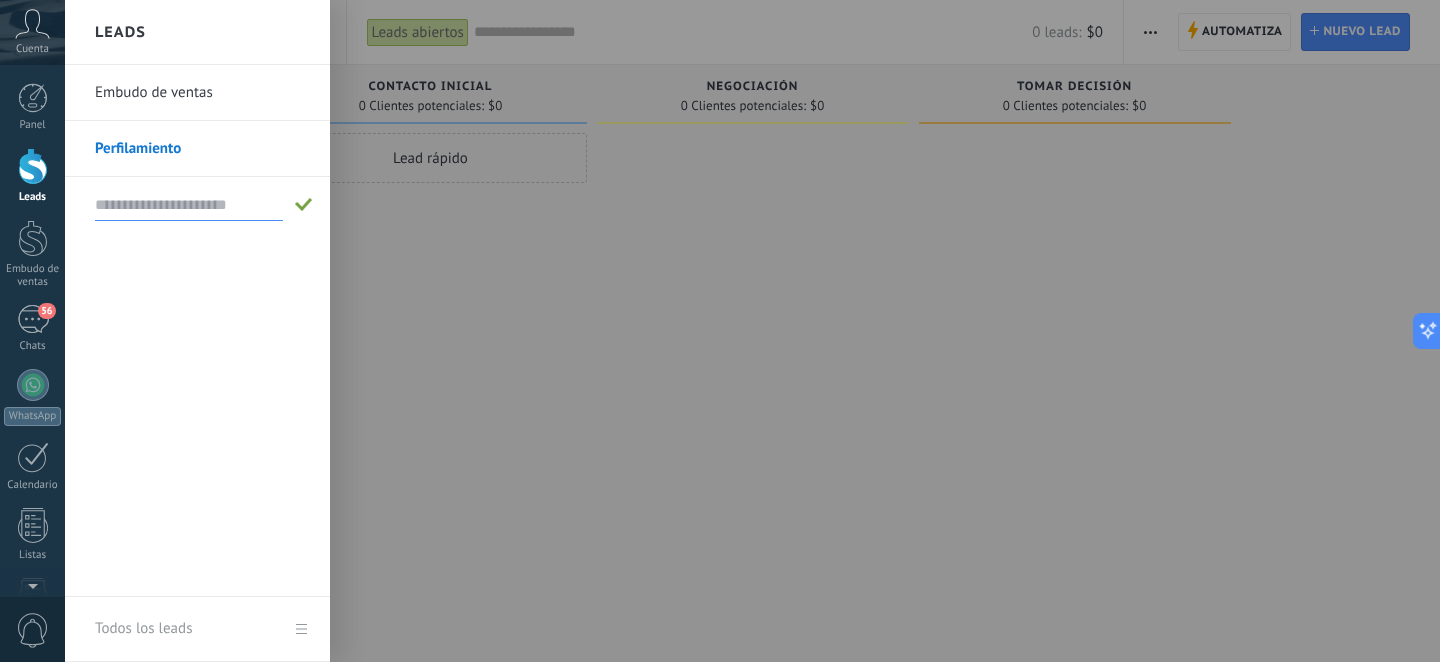 type on "*" 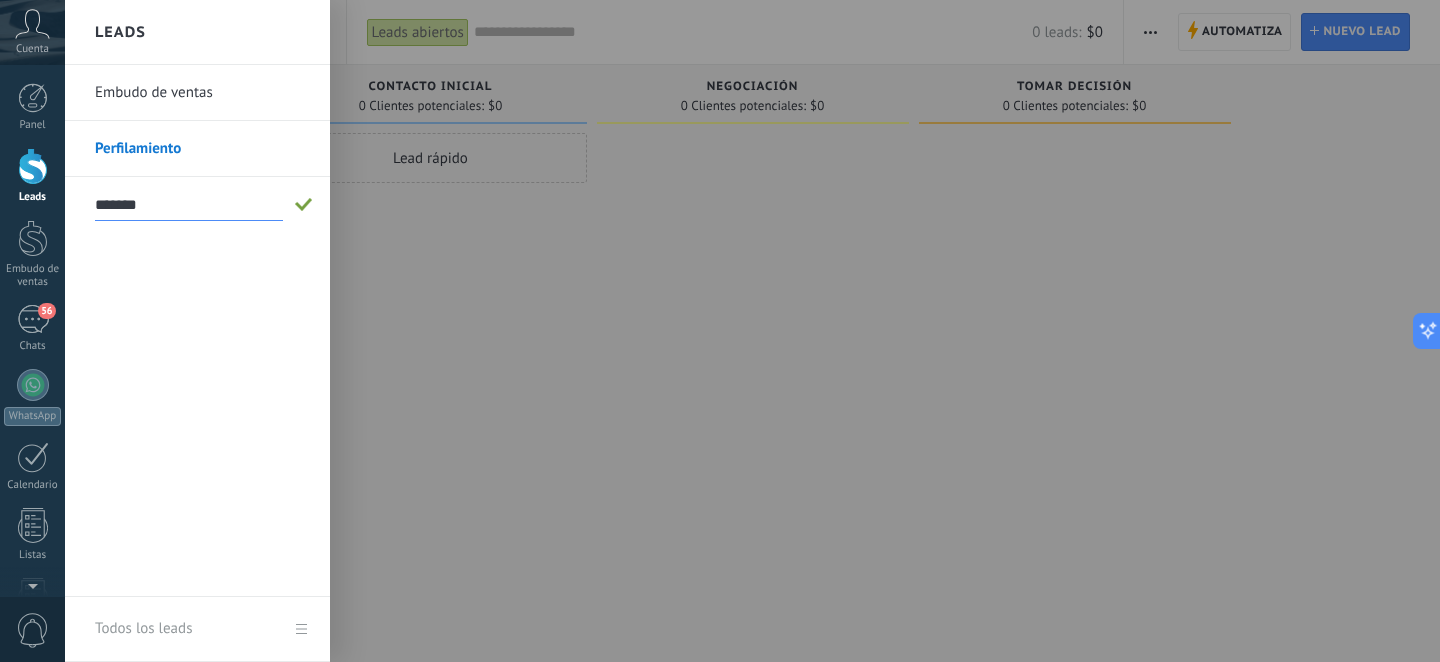 type on "*******" 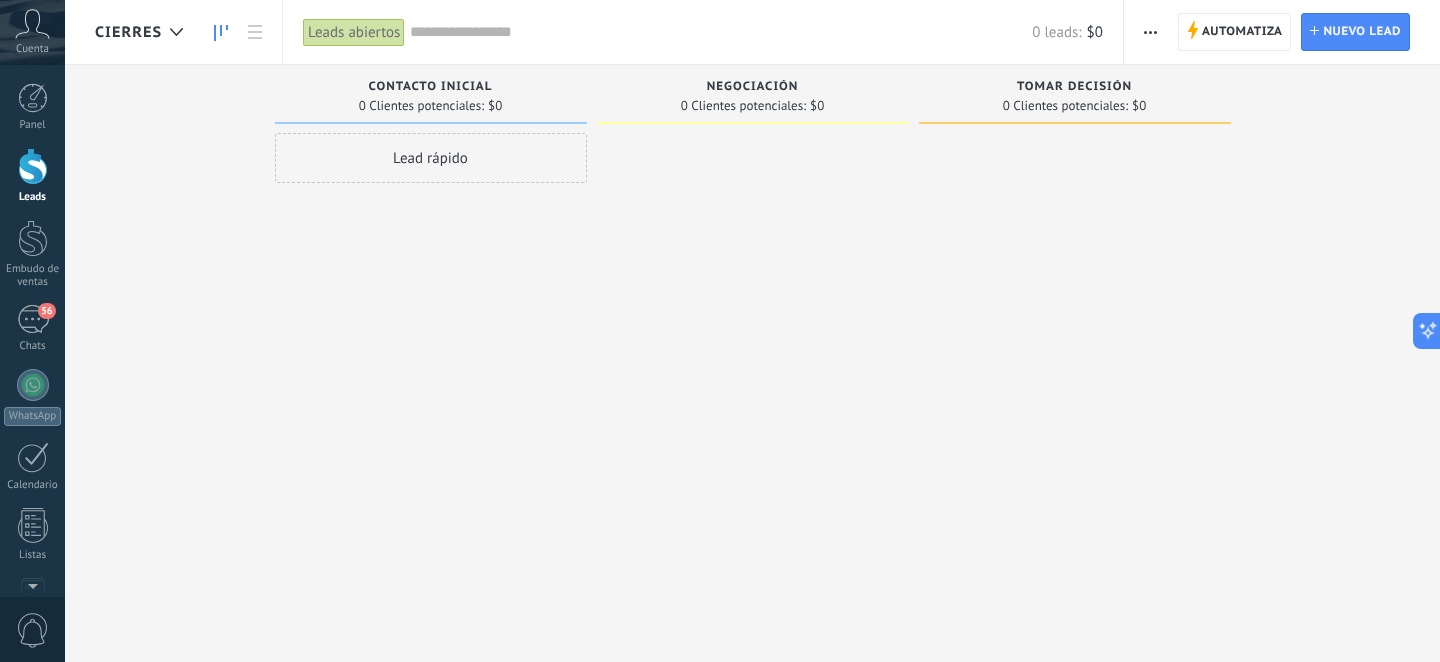 click on "Contacto inicial 0  Clientes potenciales:  $0" at bounding box center (431, 94) 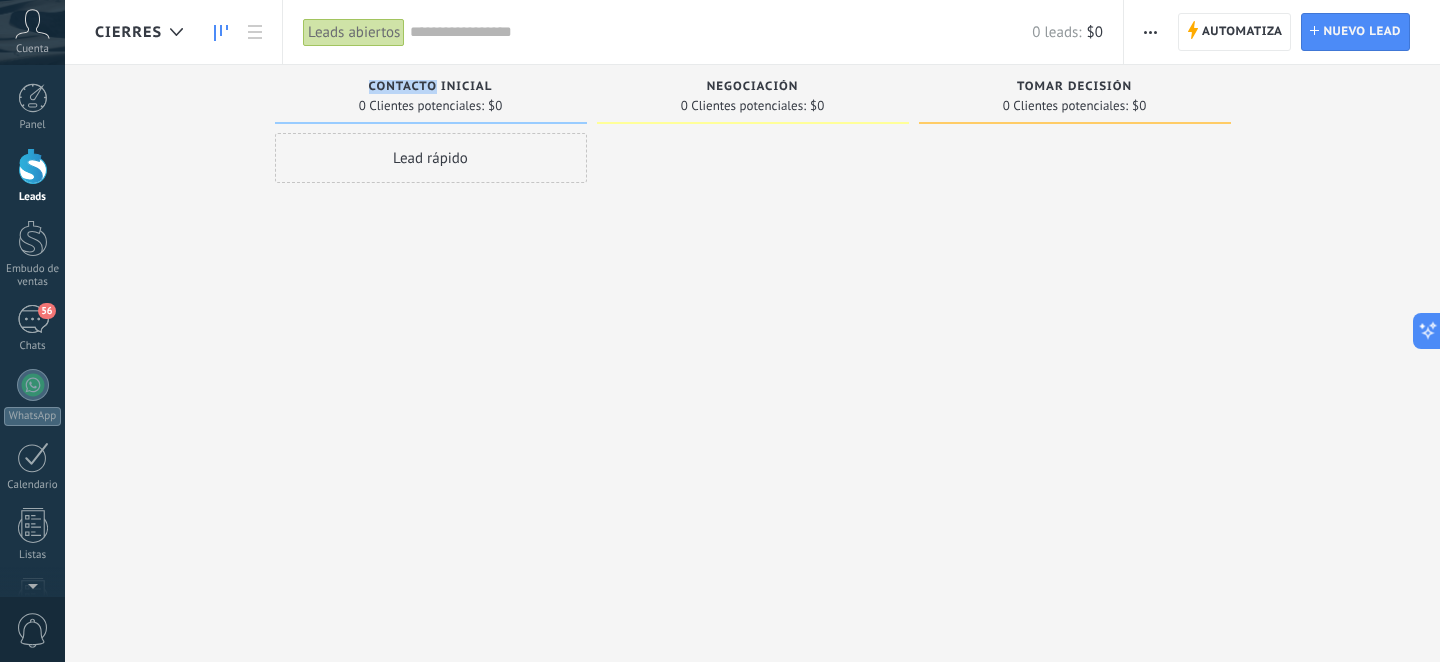 click on "Contacto inicial" at bounding box center (431, 87) 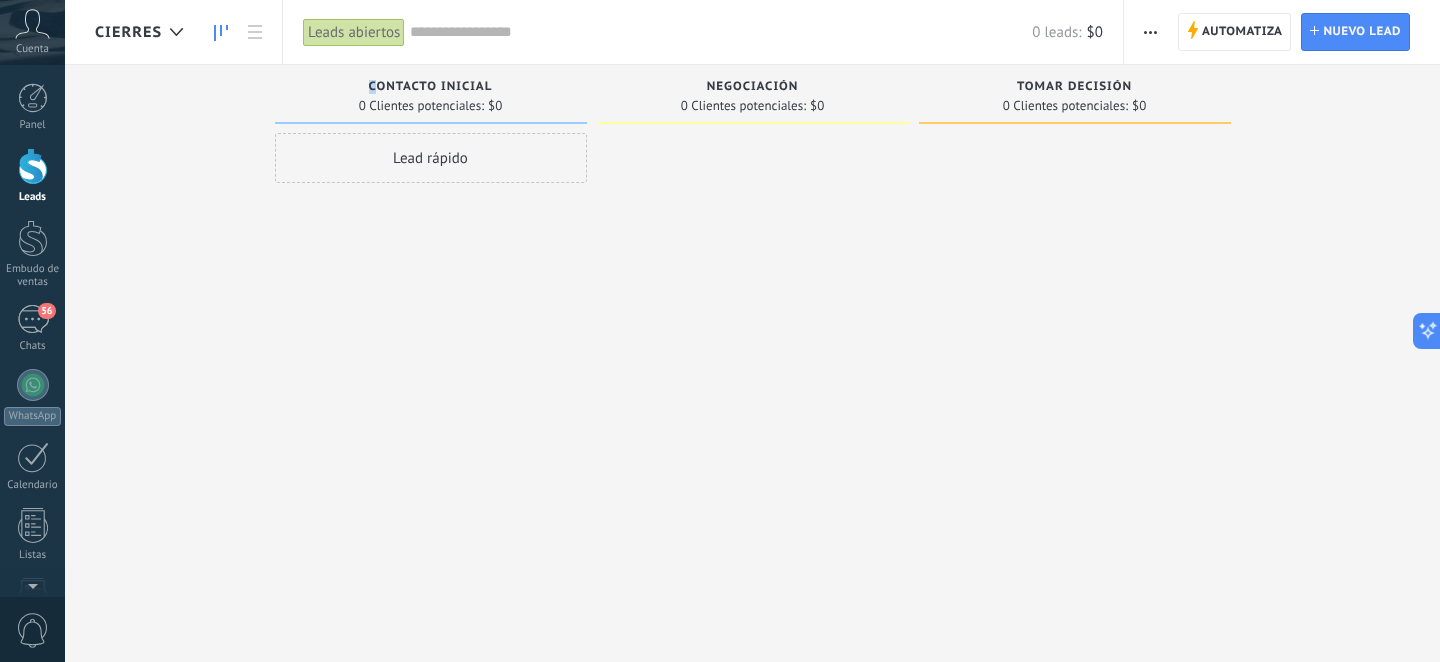 click on "Contacto inicial" at bounding box center (431, 87) 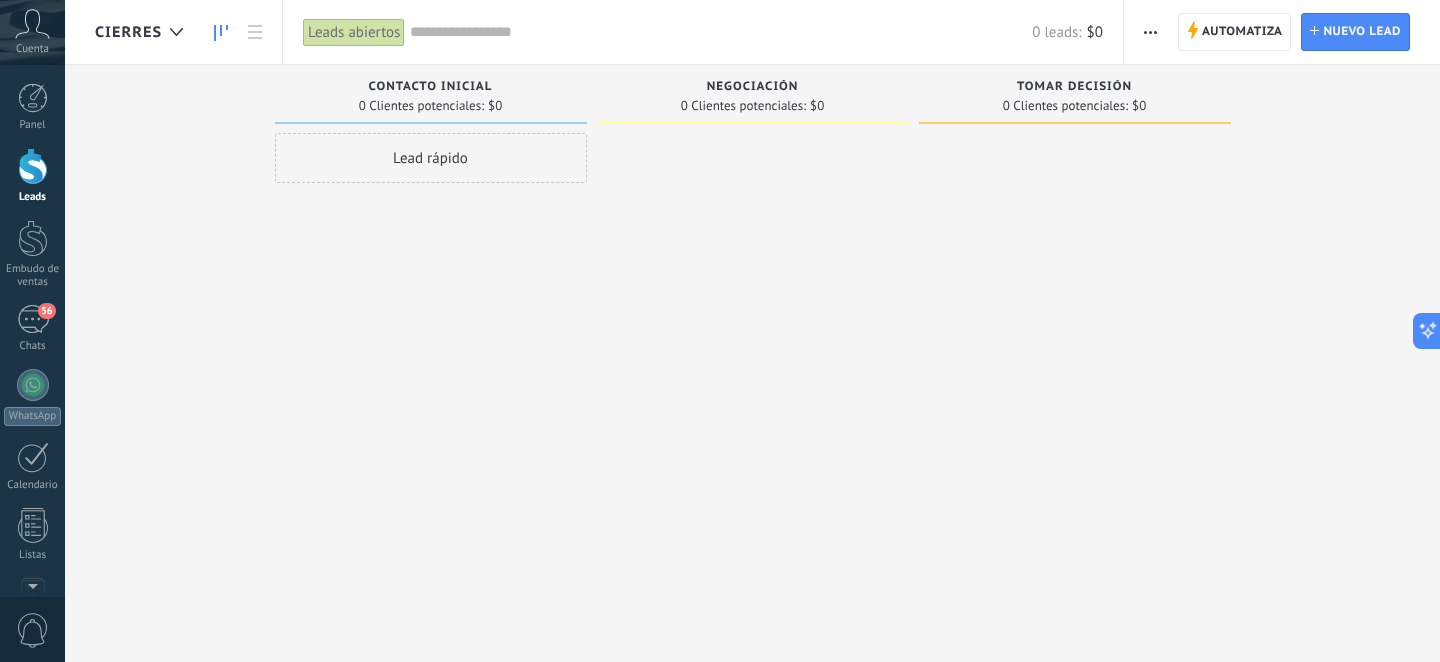 click on "Contacto inicial" at bounding box center [431, 87] 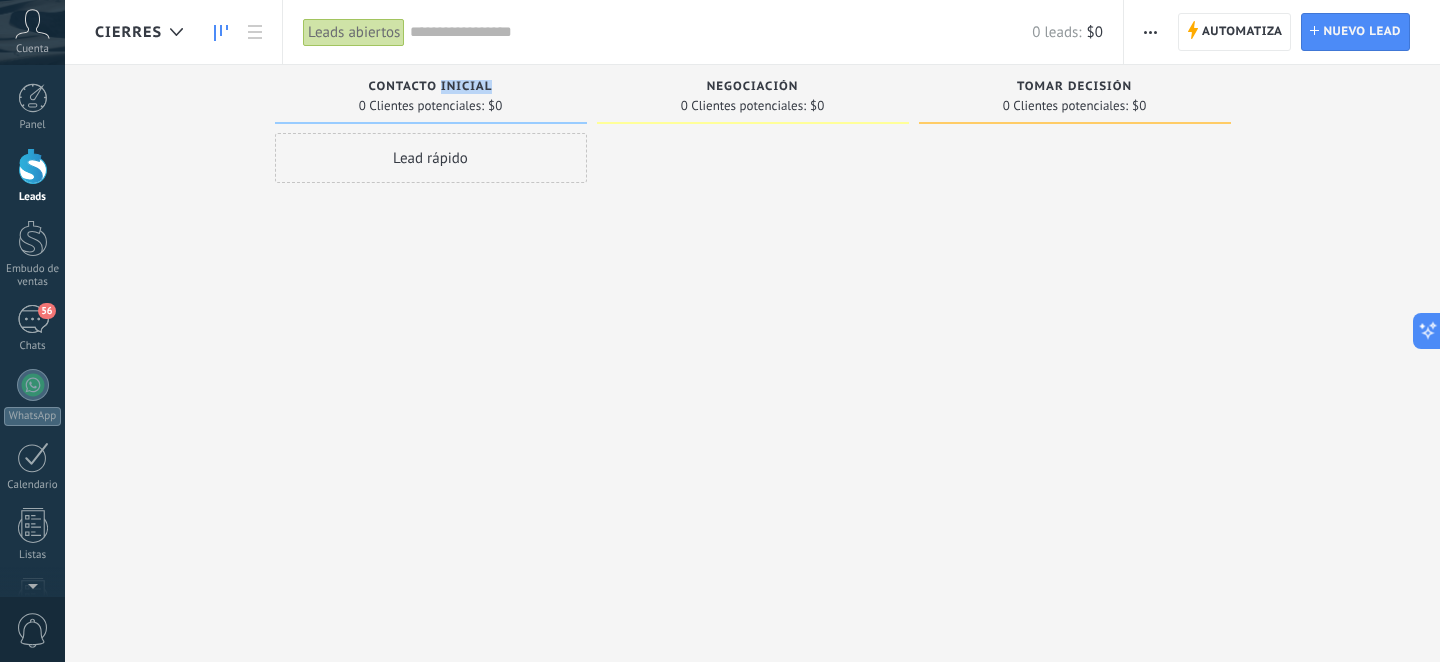 click on "Contacto inicial" at bounding box center (431, 87) 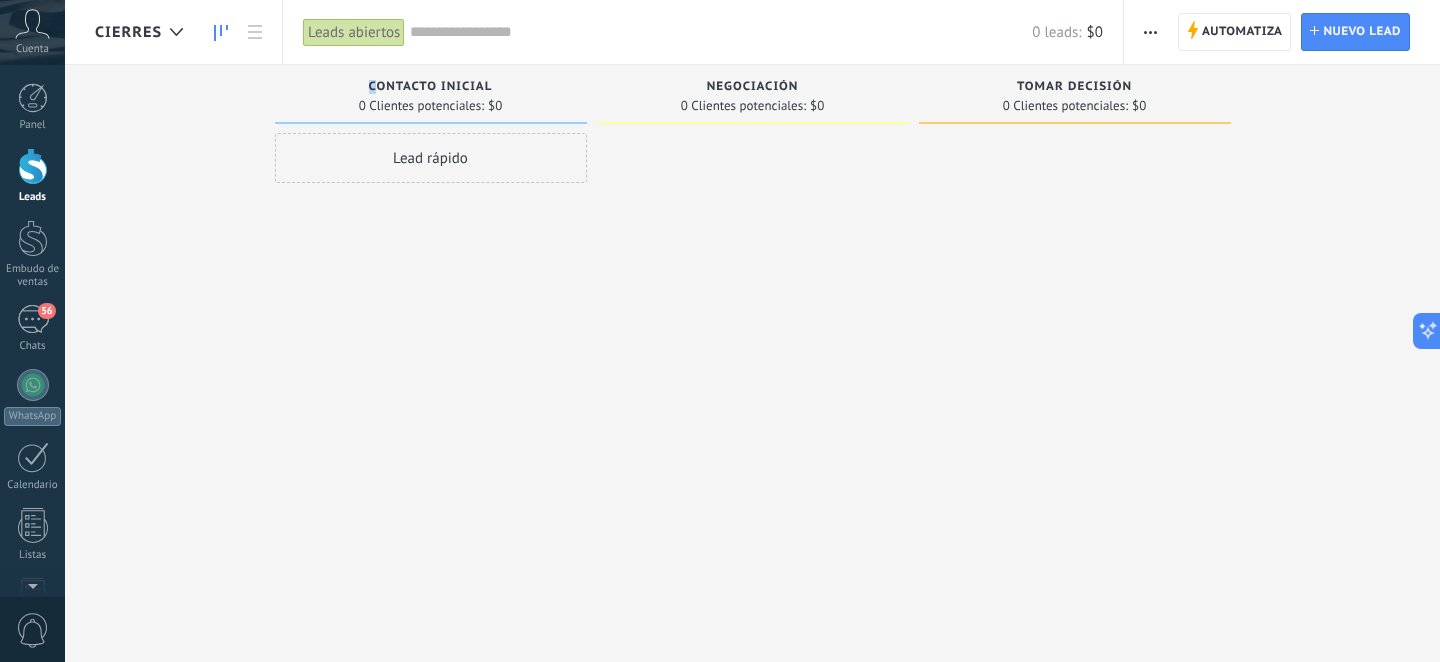click on "Contacto inicial" at bounding box center (431, 87) 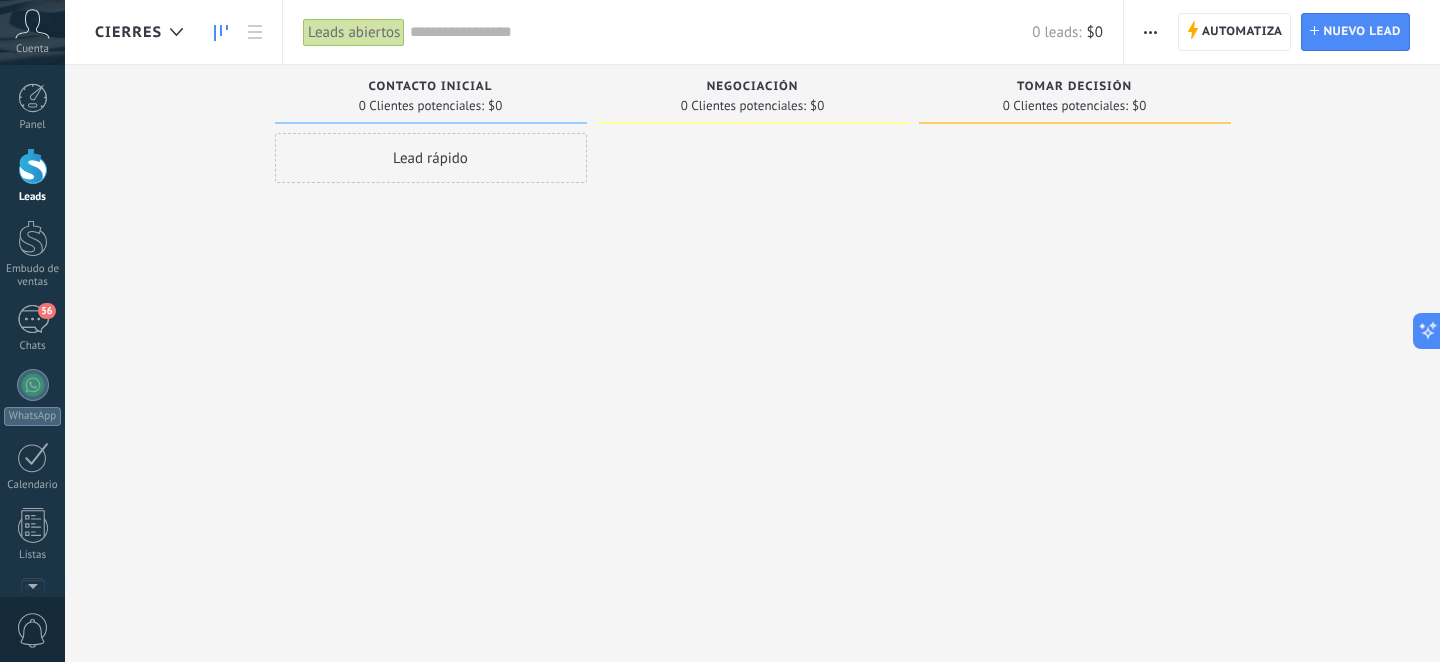 click on "Contacto inicial" at bounding box center [431, 87] 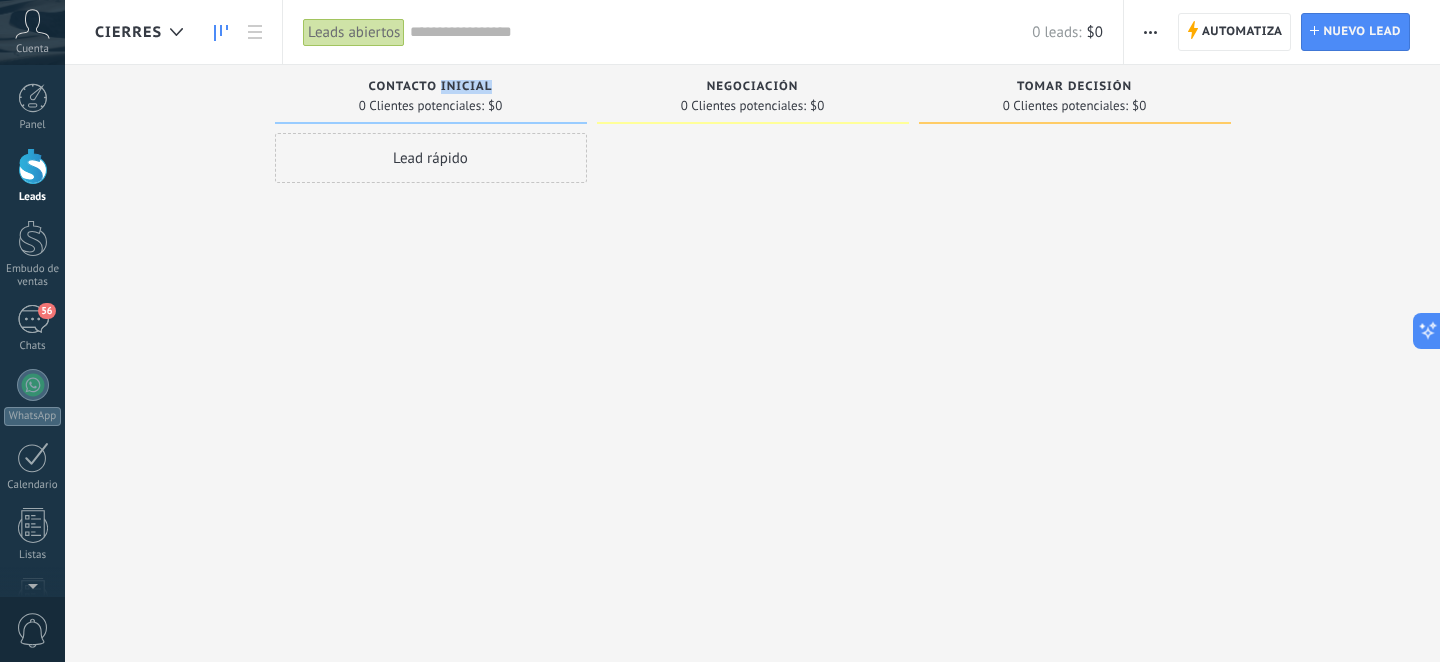 click on "Contacto inicial" at bounding box center [431, 87] 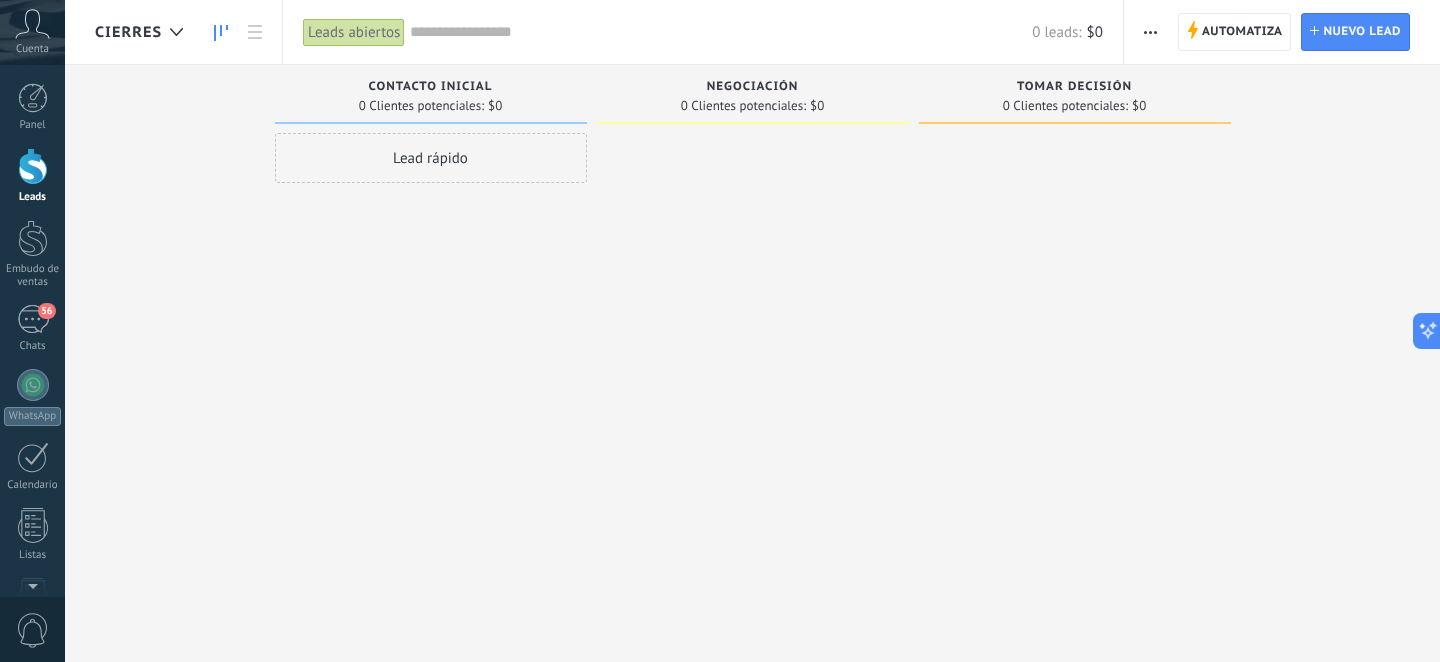 click on "Contacto inicial" at bounding box center [431, 87] 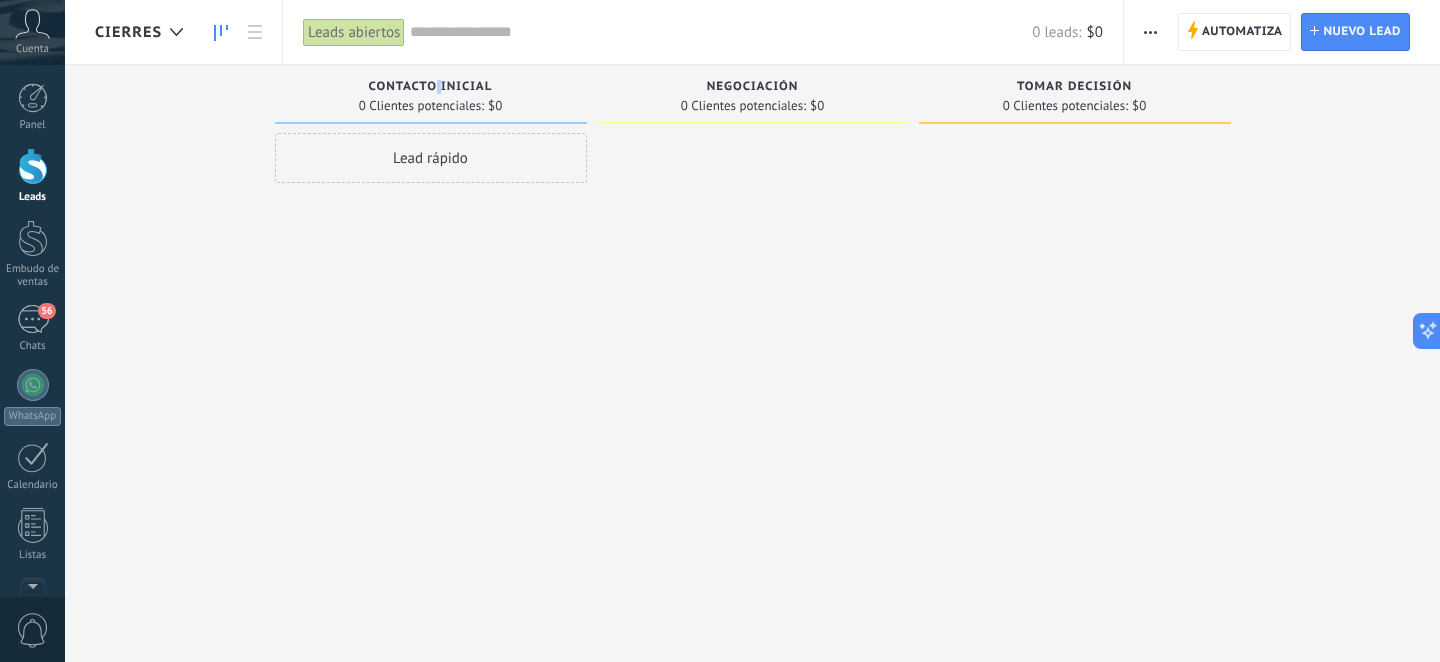 click on "Contacto inicial" at bounding box center (431, 87) 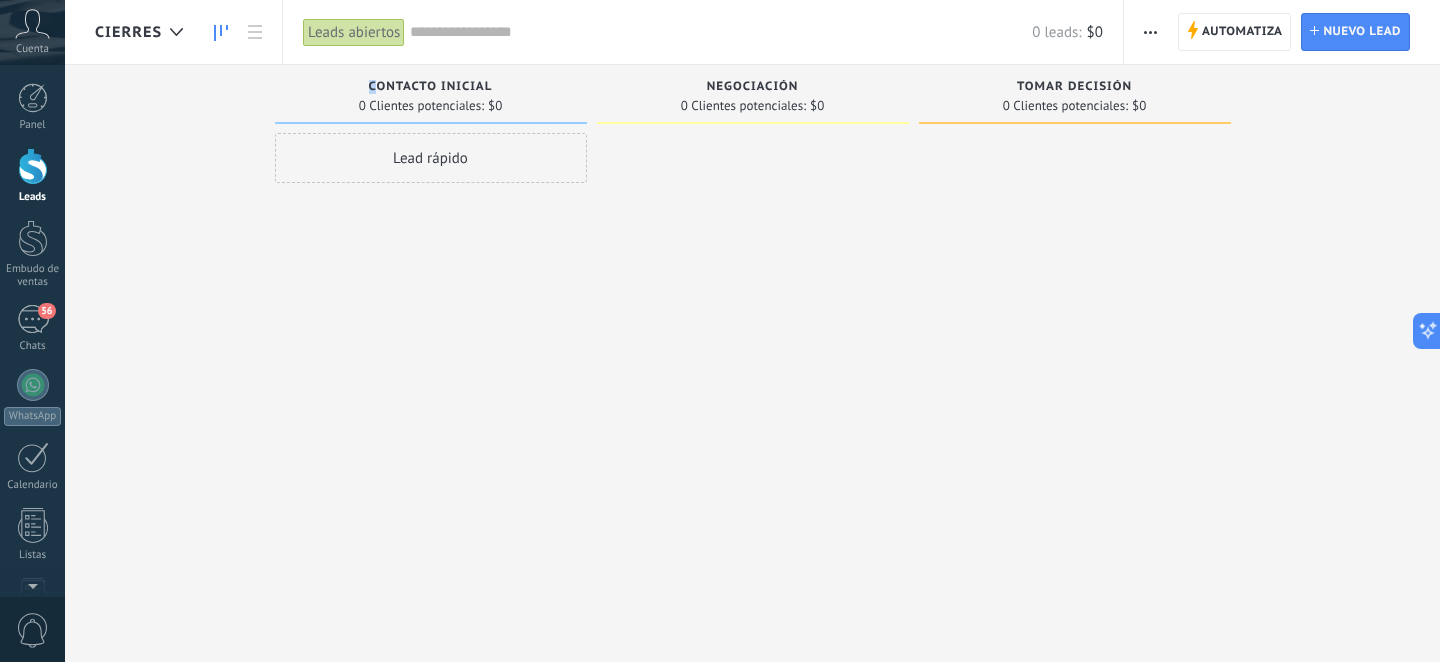 click on "Contacto inicial" at bounding box center [431, 87] 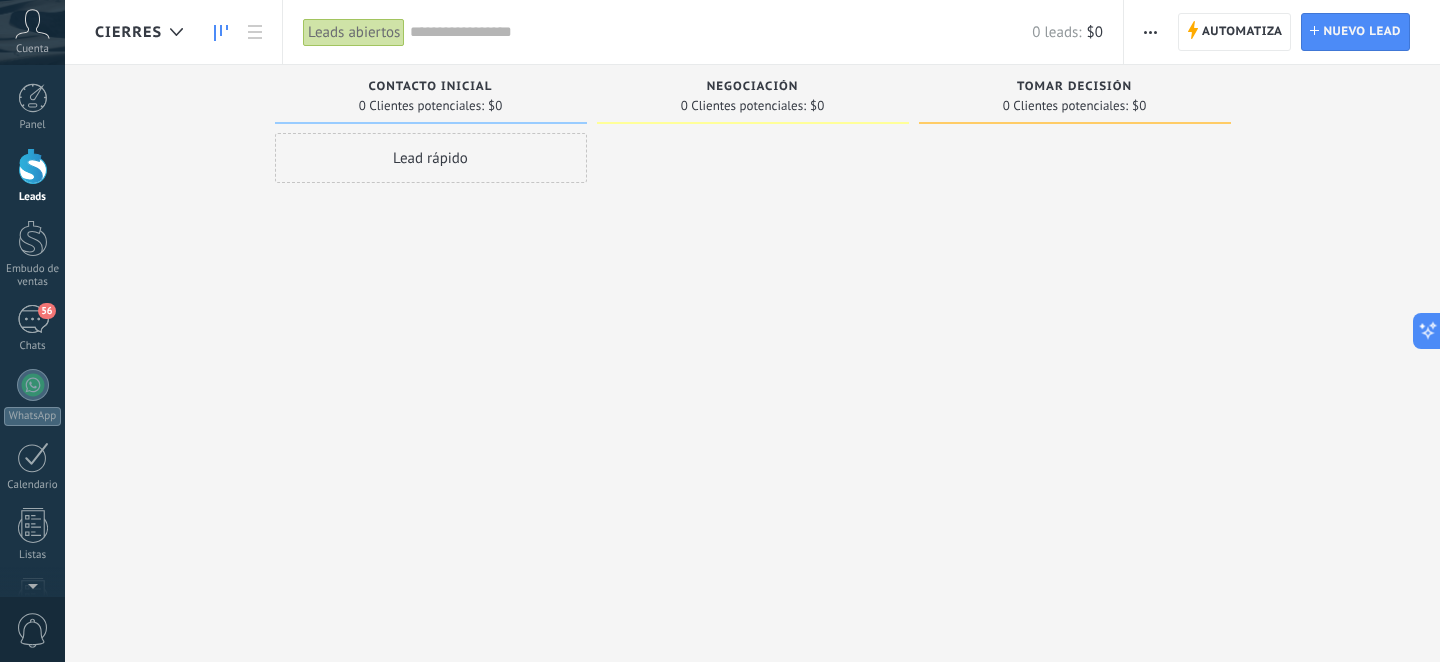 click on "0  Clientes potenciales:" at bounding box center [421, 106] 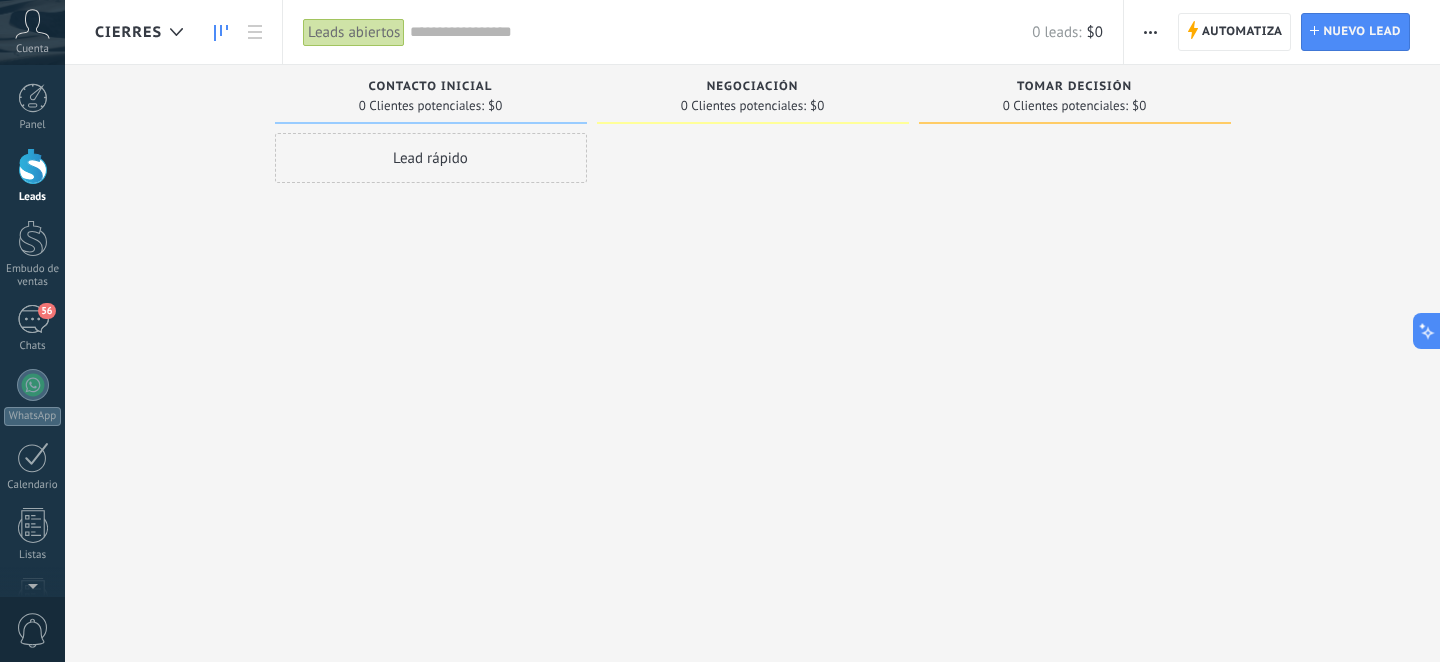 click on "Contacto inicial" at bounding box center (431, 88) 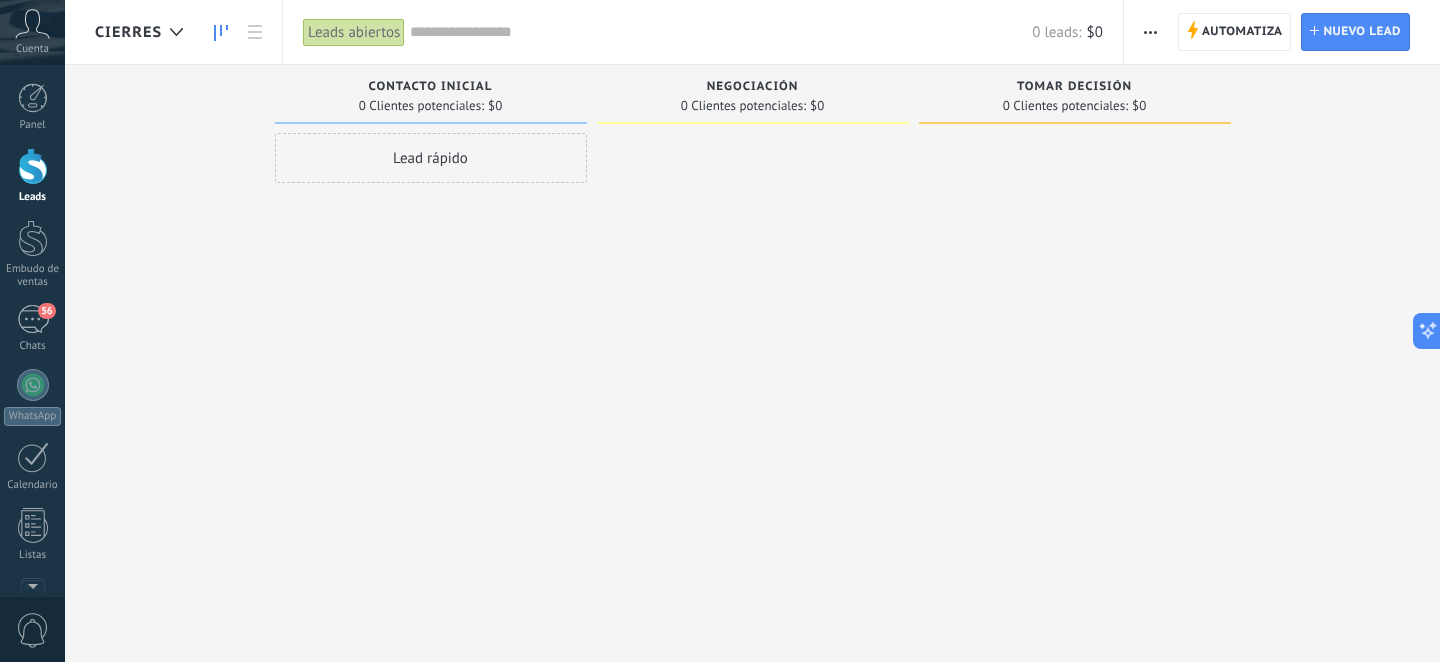 click at bounding box center (1150, 32) 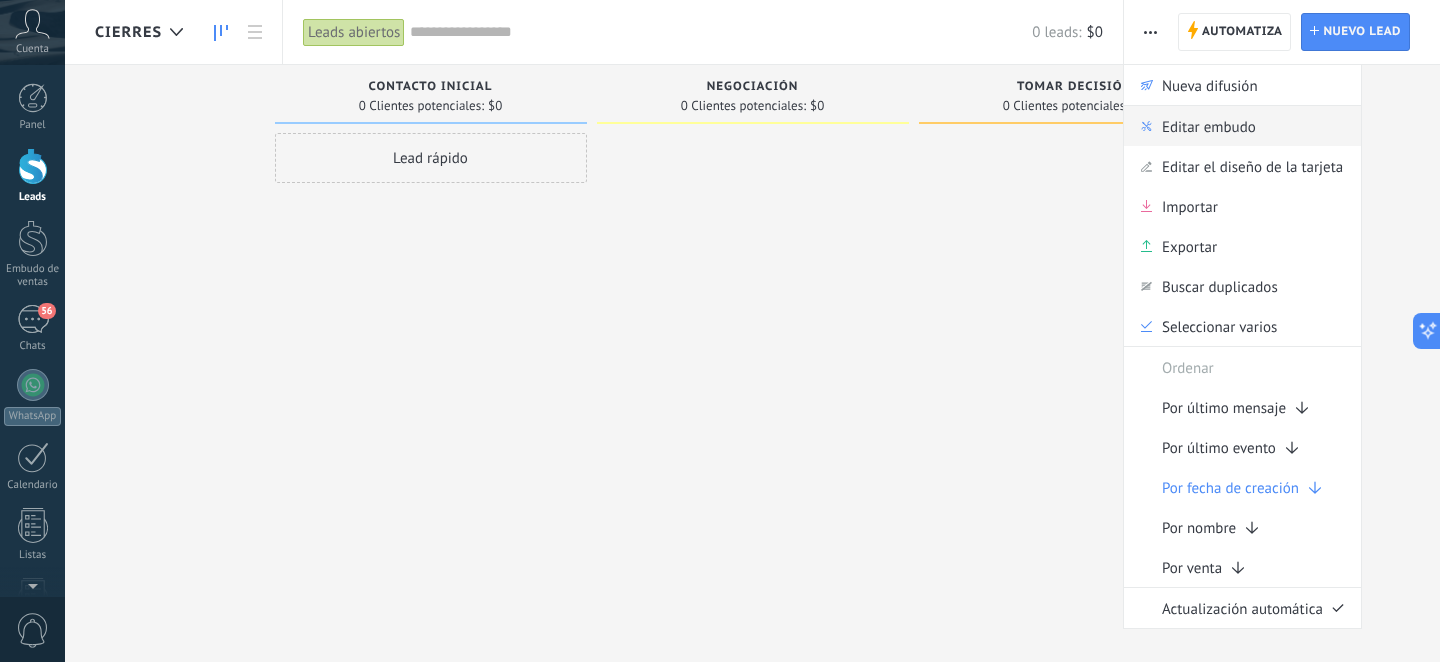 click on "Editar embudo" at bounding box center [1209, 126] 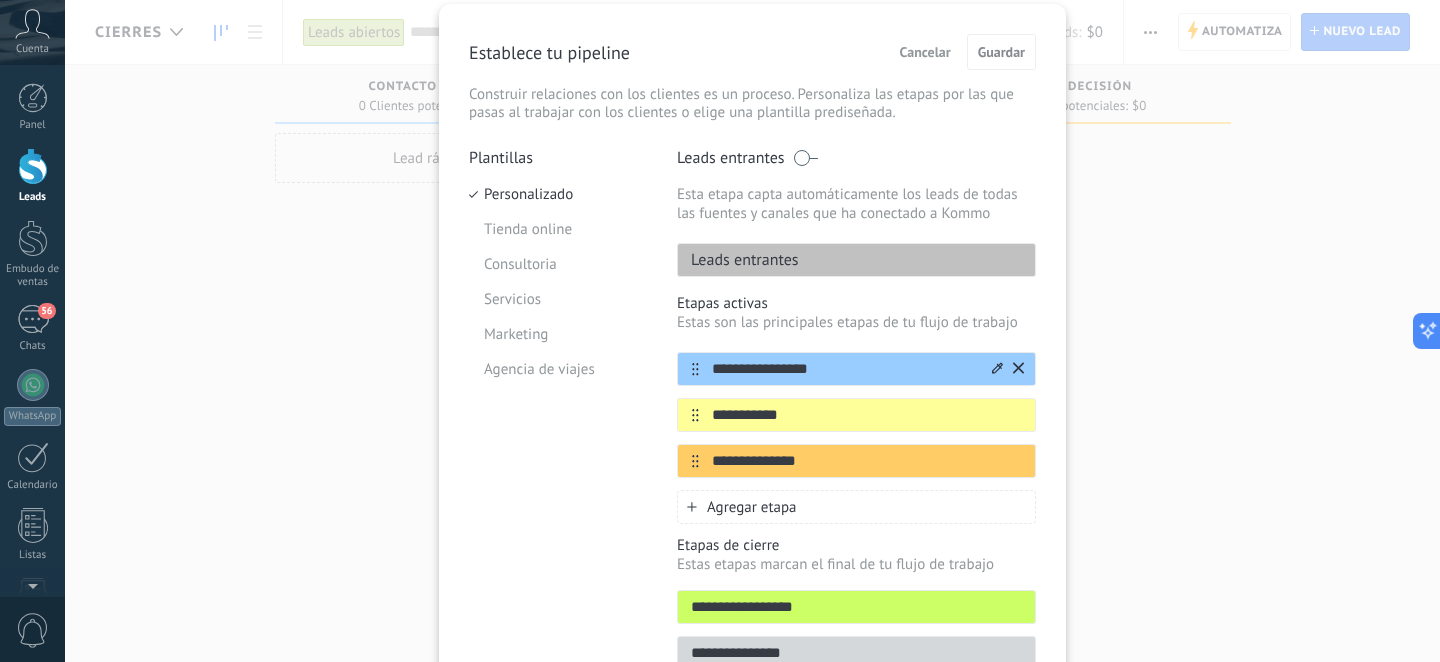 scroll, scrollTop: 43, scrollLeft: 0, axis: vertical 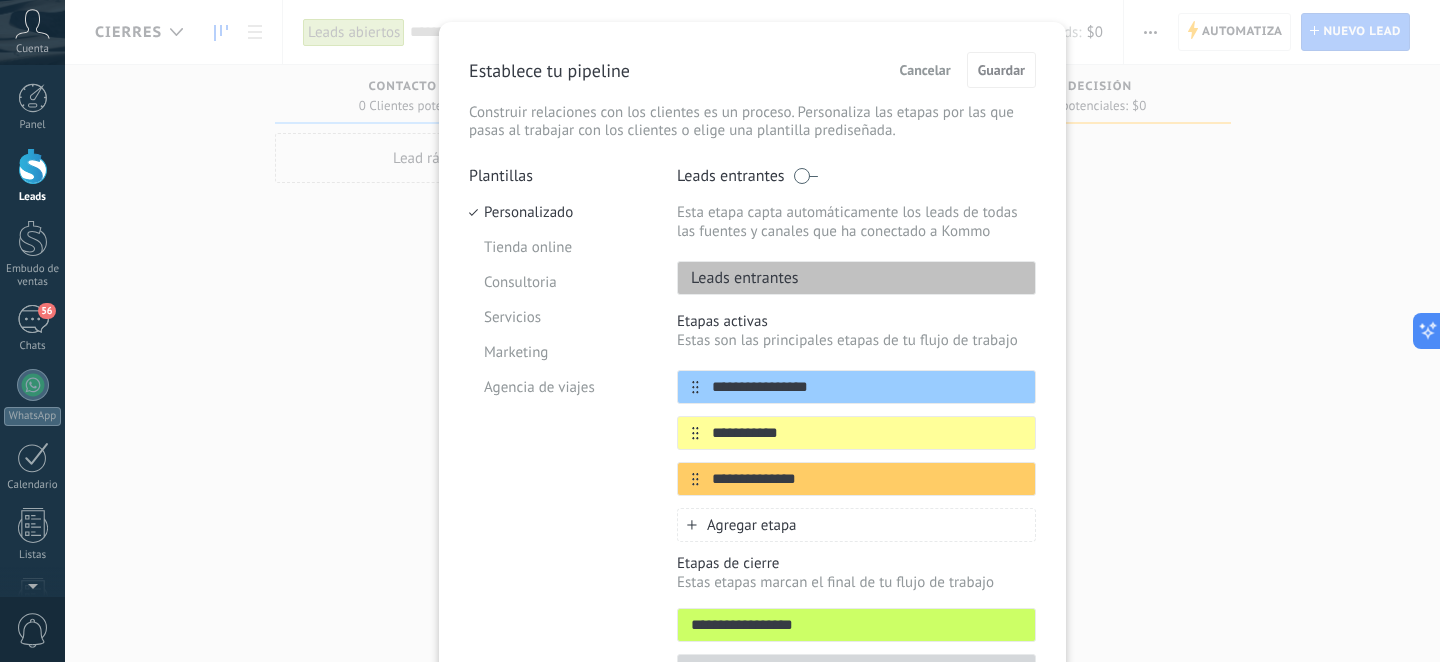 click on "Cancelar" at bounding box center (925, 70) 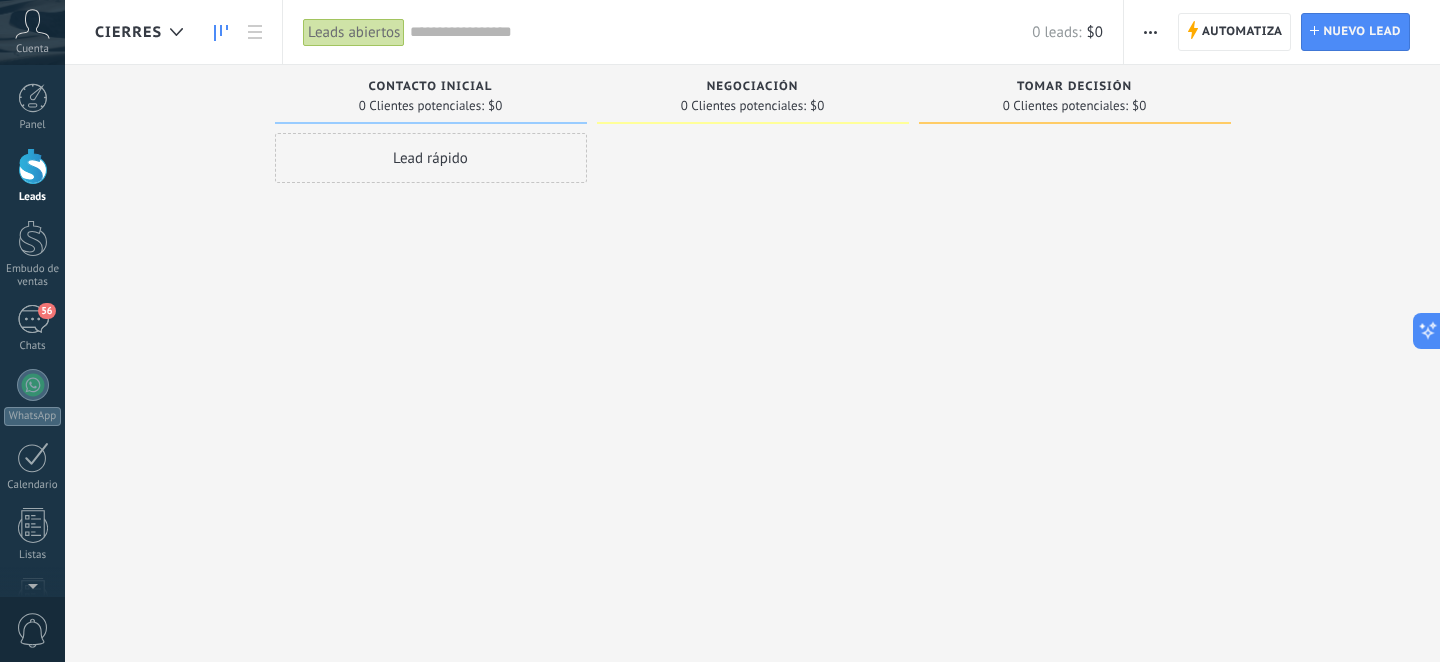scroll, scrollTop: 0, scrollLeft: 0, axis: both 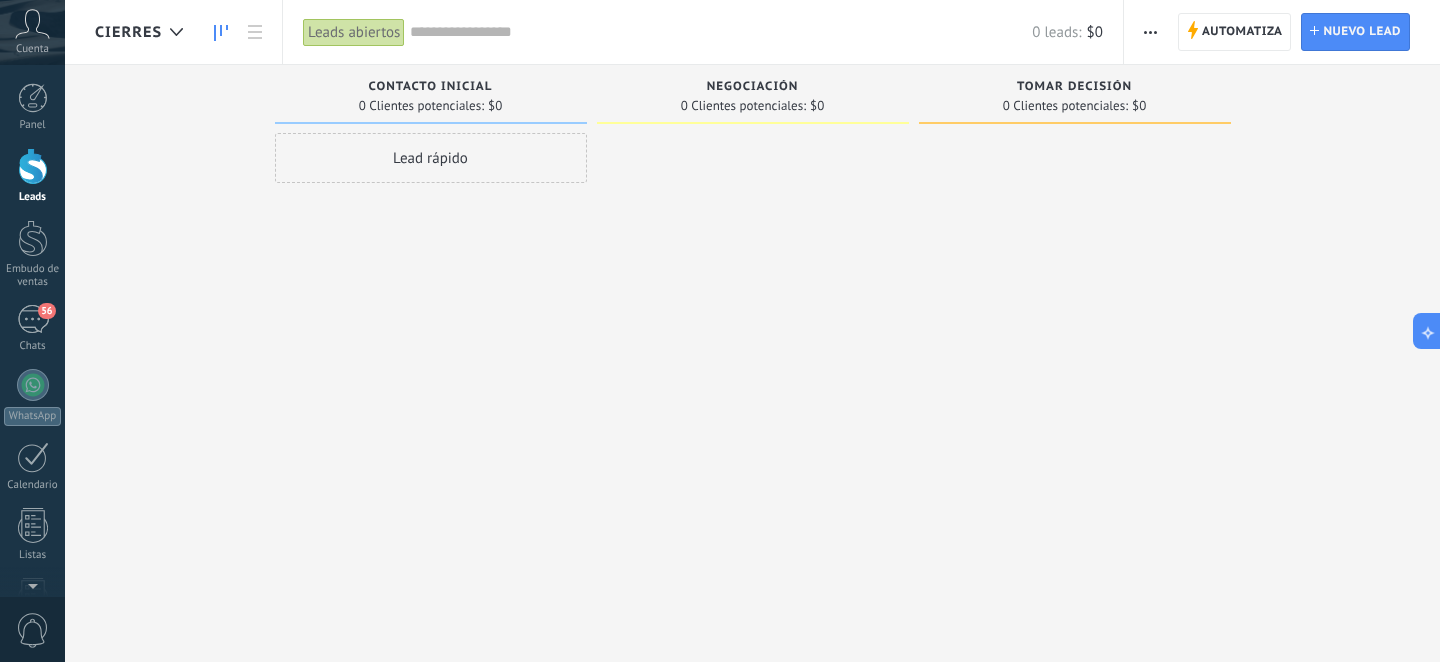 click on "Tomar decisión" at bounding box center (1074, 87) 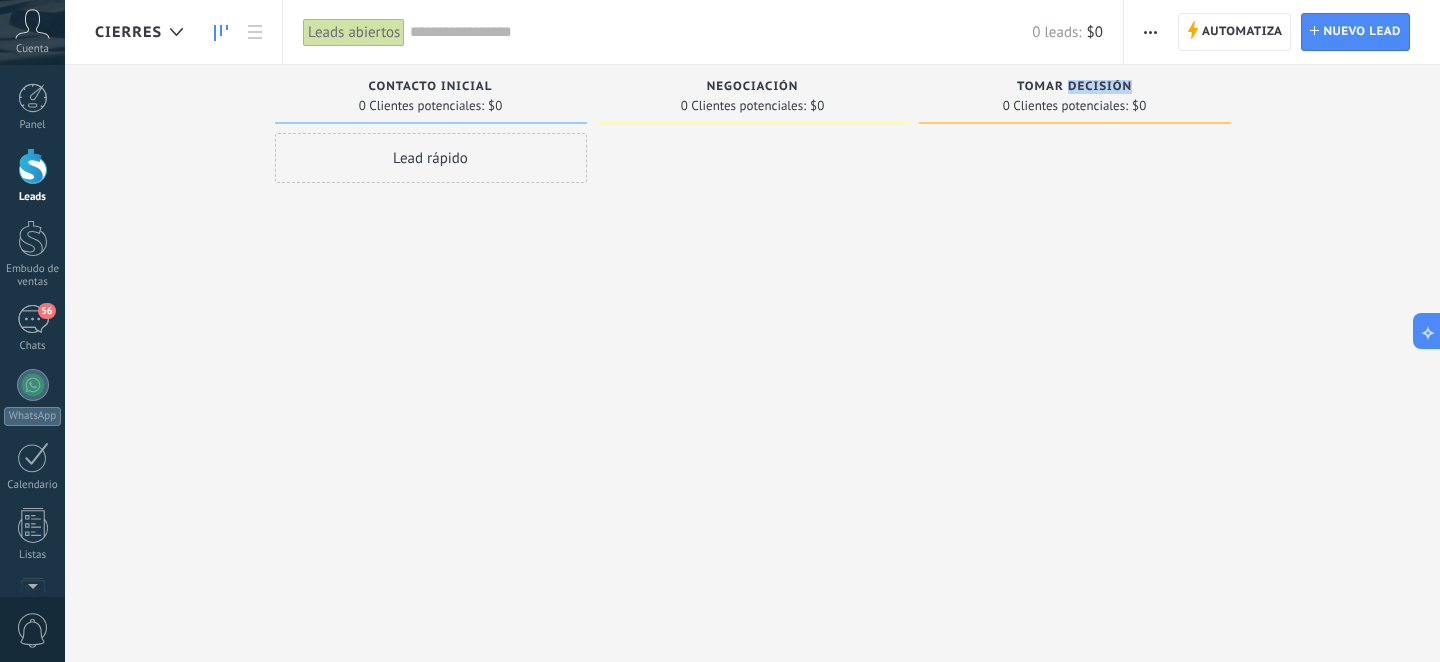 click on "Tomar decisión" at bounding box center (1074, 87) 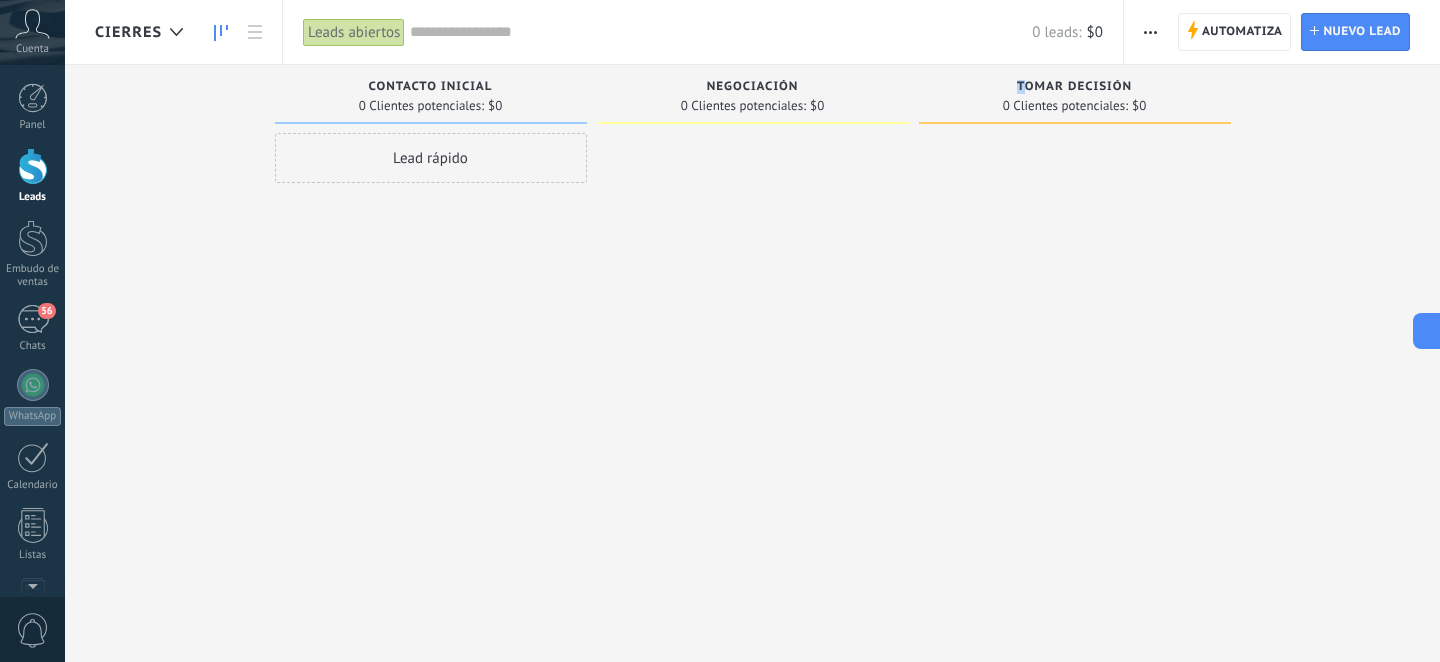 click on "Tomar decisión" at bounding box center (1074, 87) 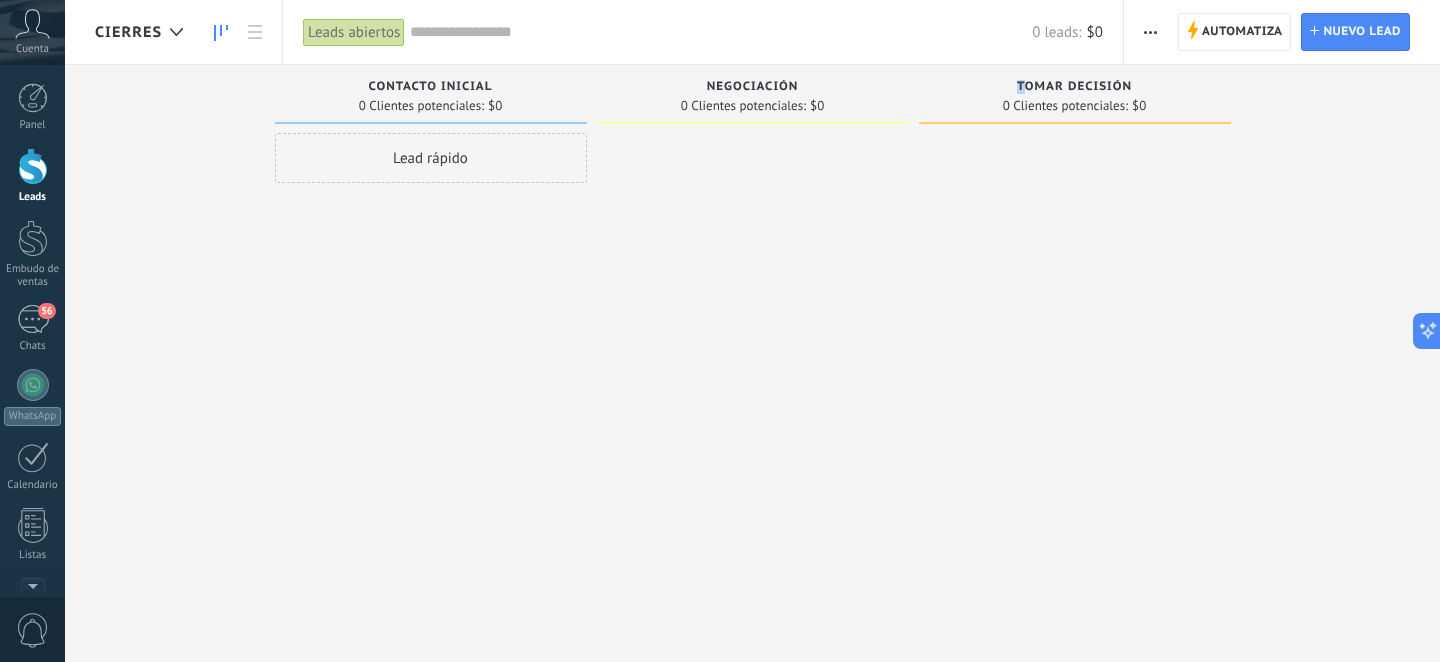 click at bounding box center [1075, 333] 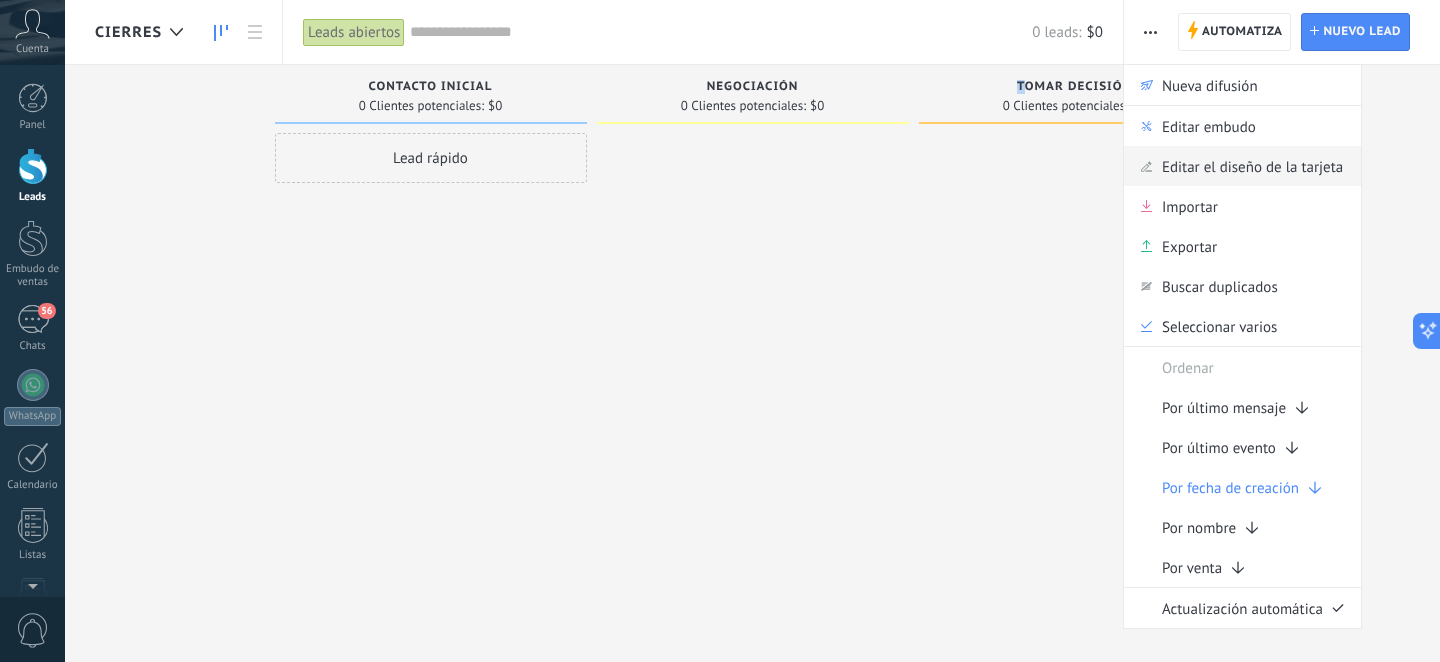 click on "Editar el diseño de la tarjeta" at bounding box center (1252, 166) 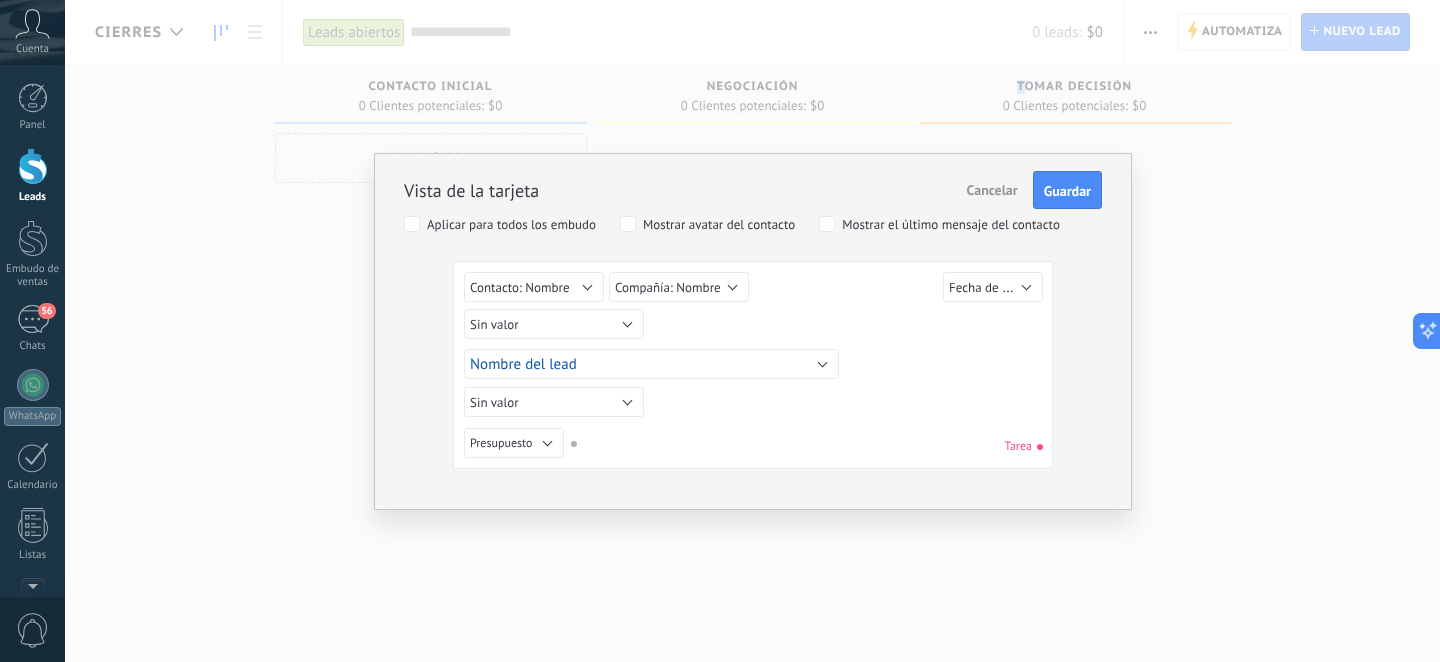click on "Cancelar" at bounding box center [992, 190] 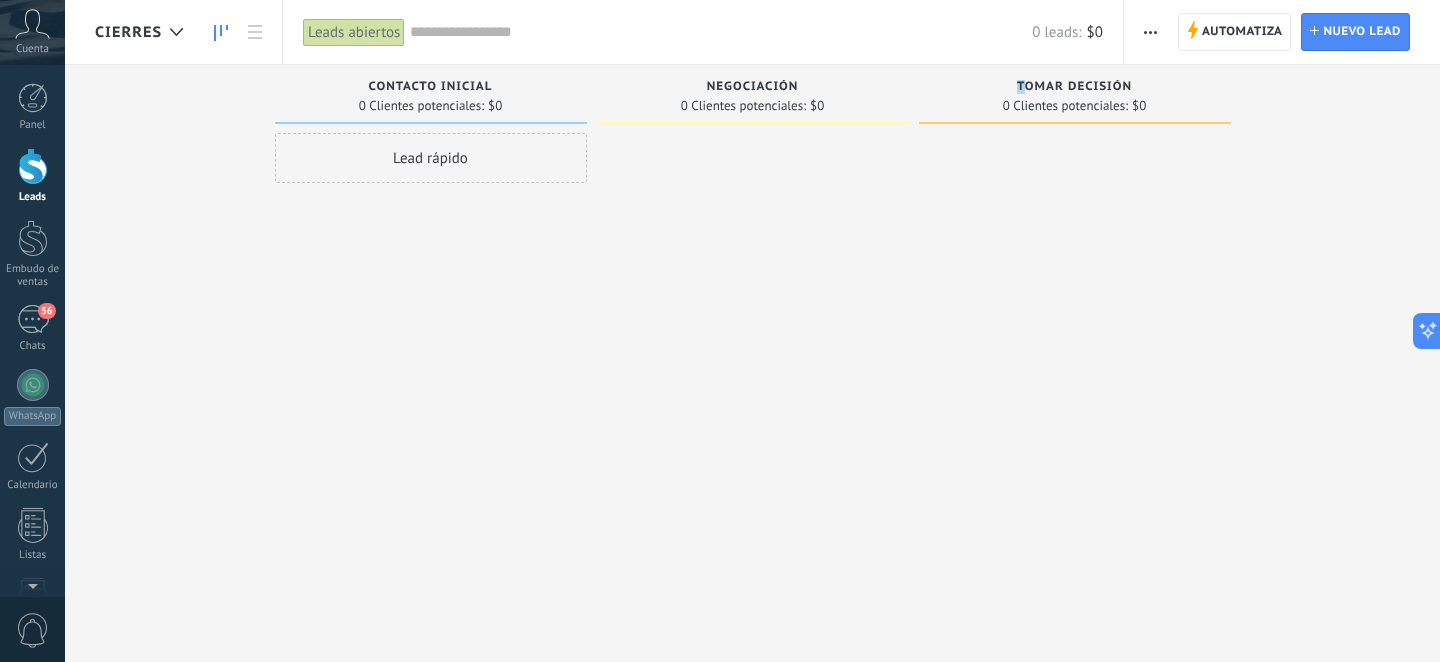 click 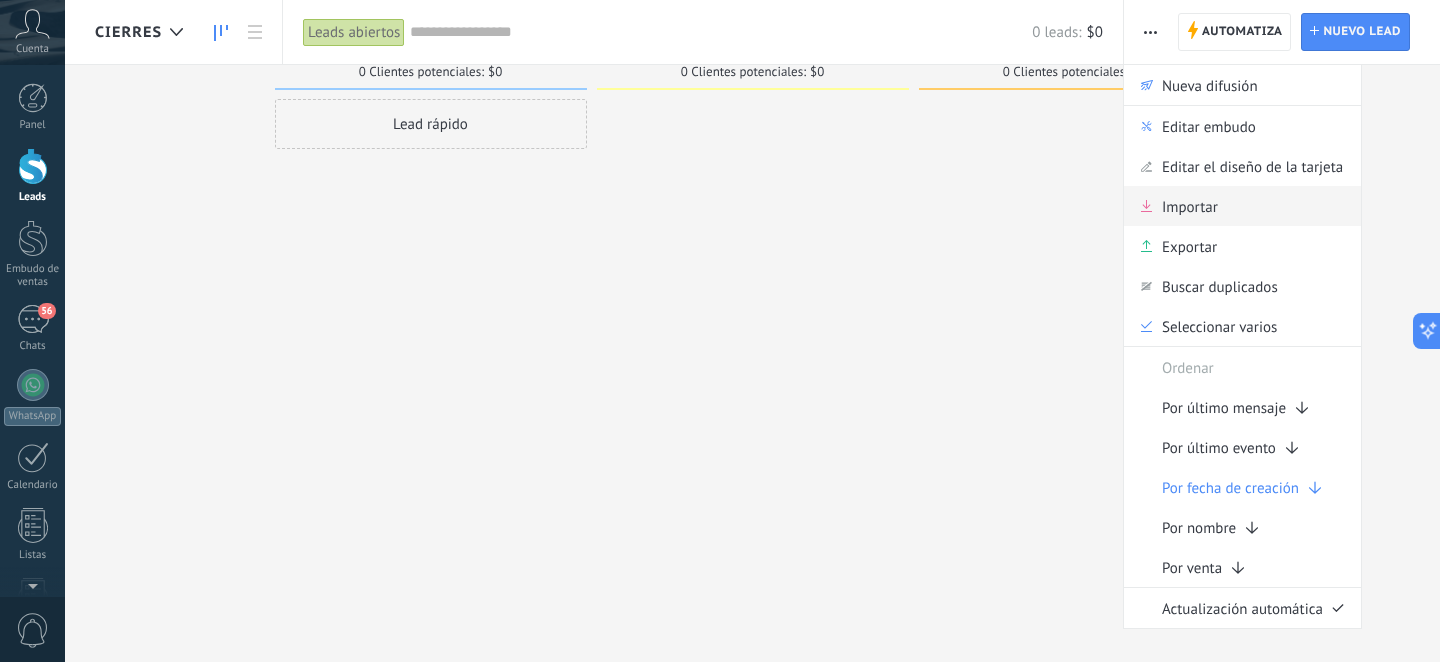 scroll, scrollTop: 0, scrollLeft: 0, axis: both 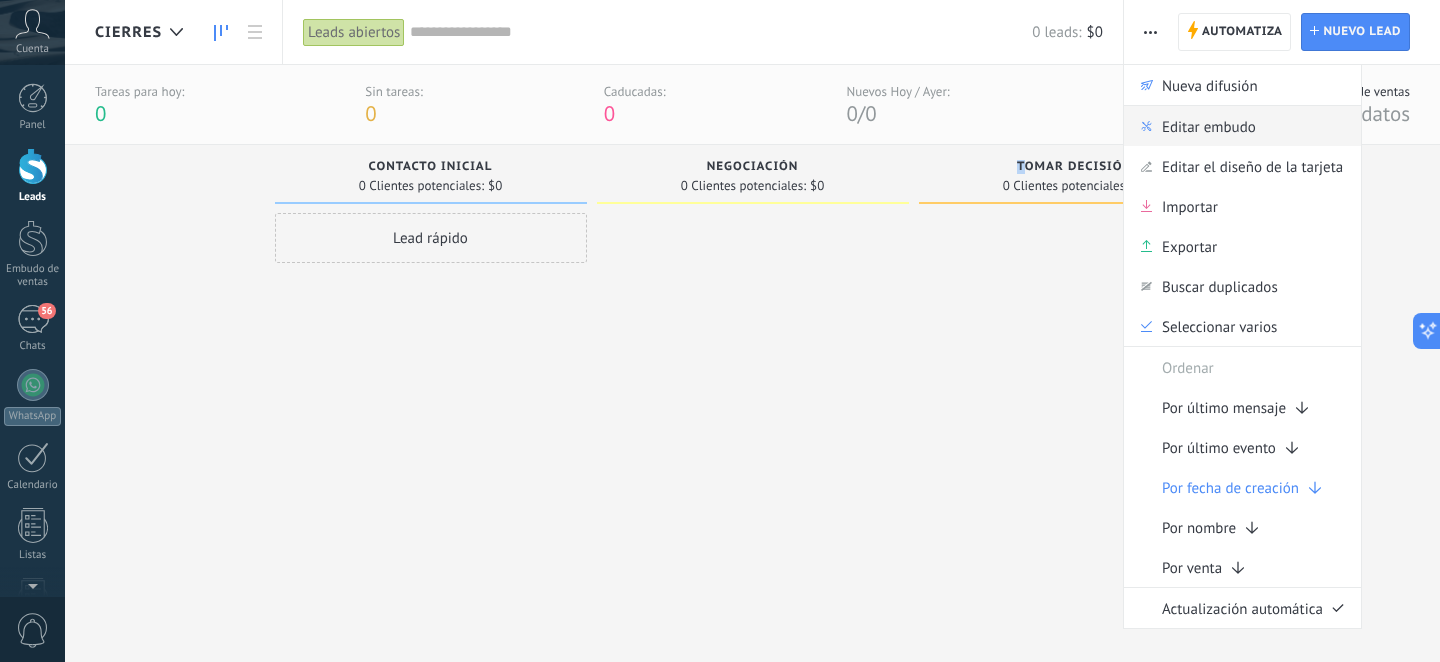click on "Editar embudo" at bounding box center [1209, 126] 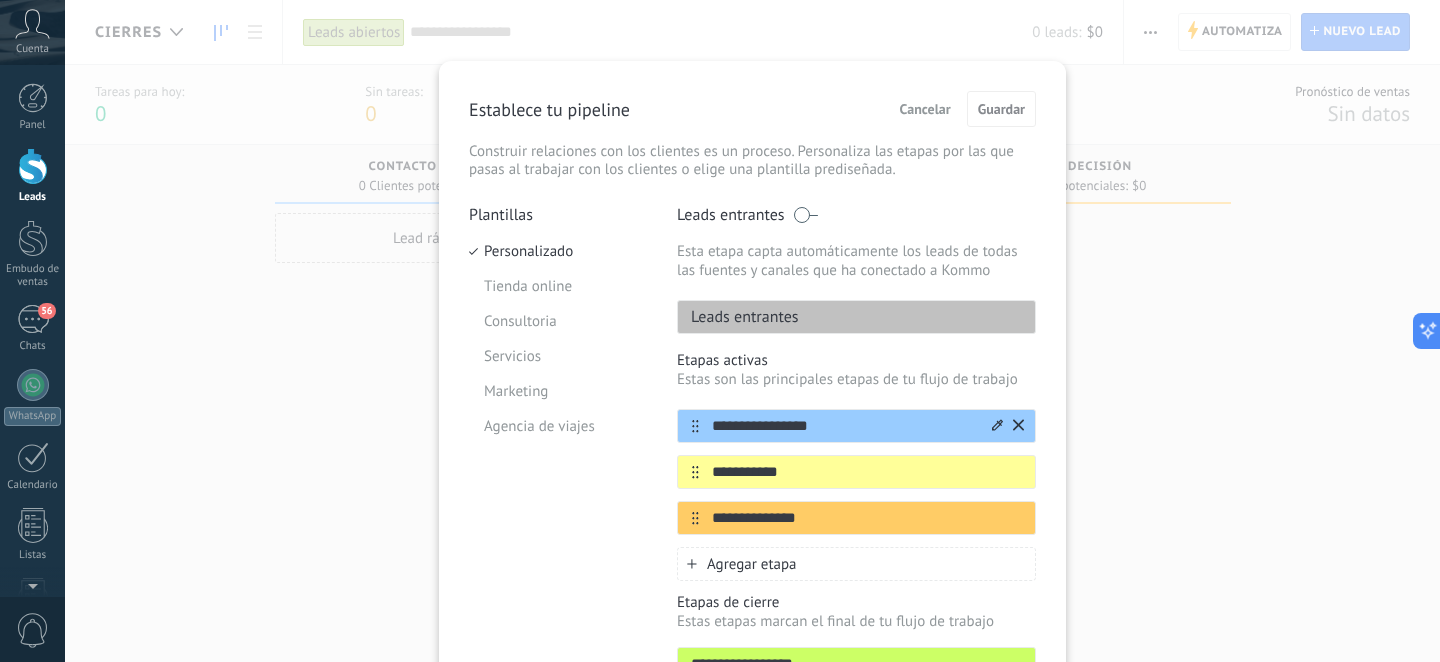 scroll, scrollTop: 0, scrollLeft: 0, axis: both 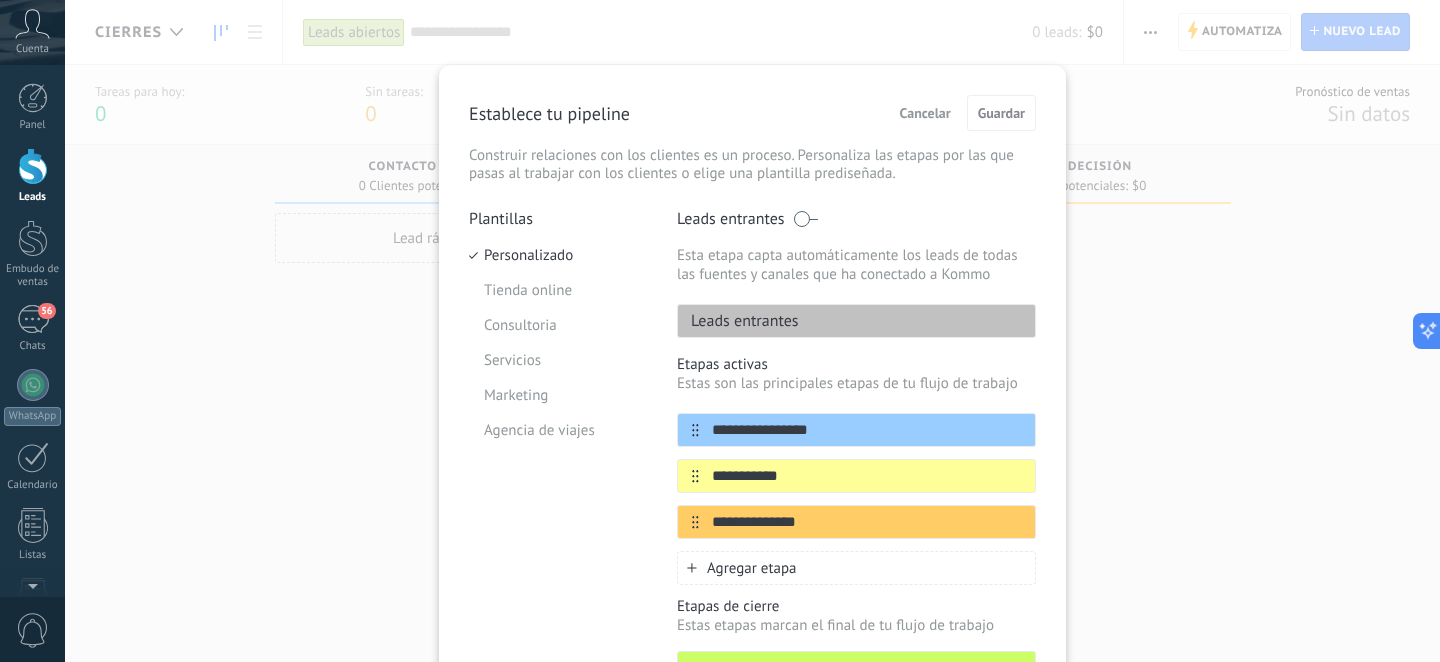 click on "Cancelar" at bounding box center [925, 113] 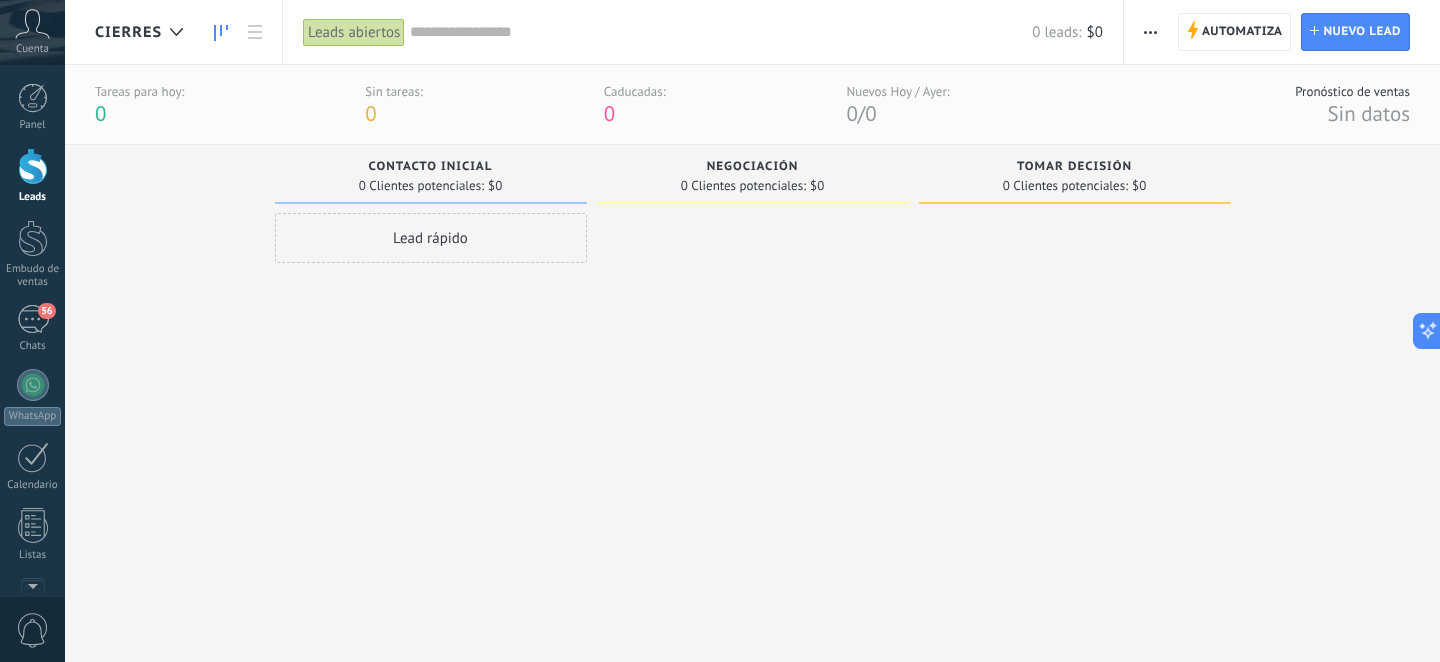 click on "Contacto inicial" at bounding box center (431, 167) 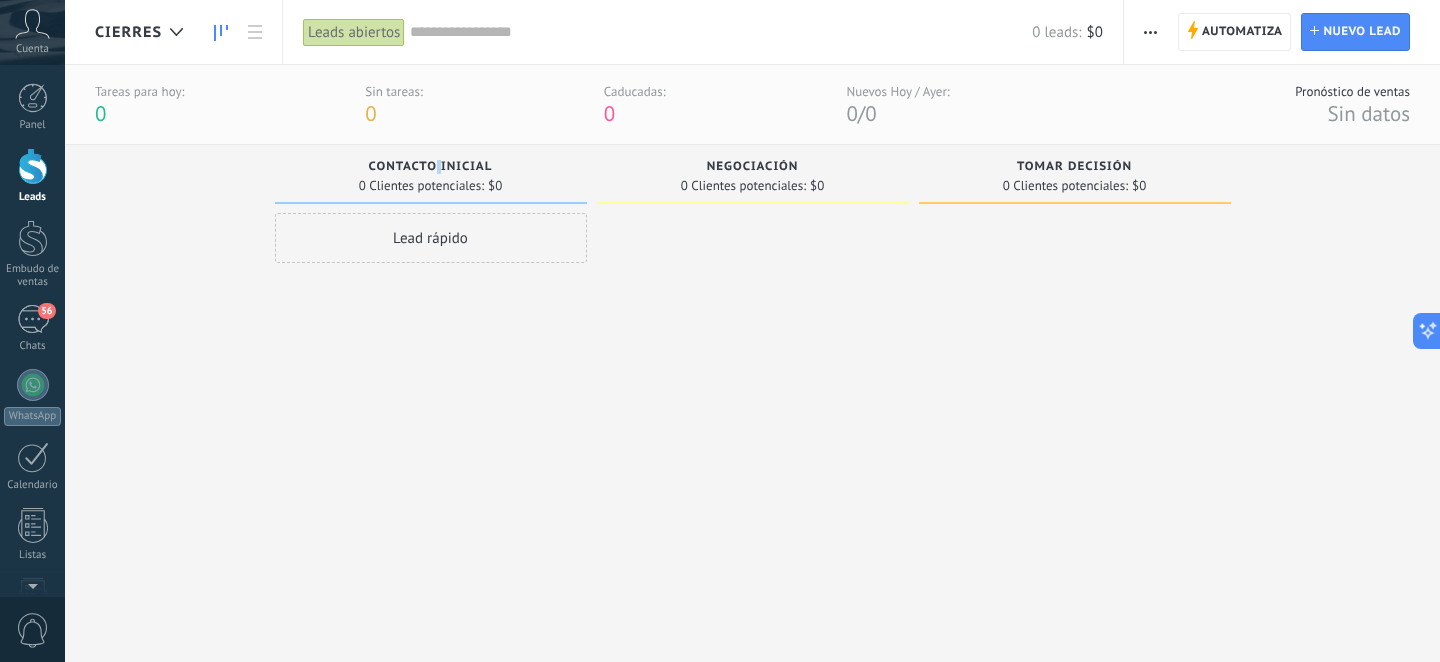 click on "Contacto inicial" at bounding box center [431, 167] 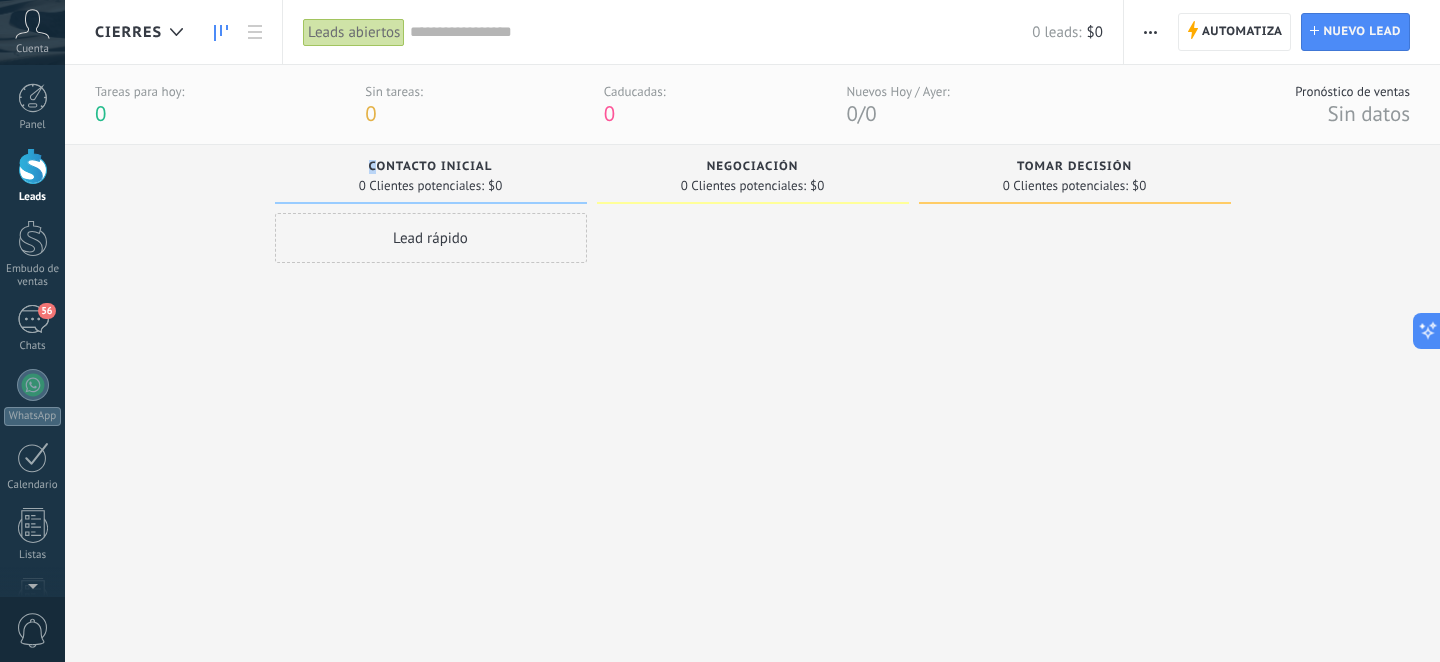 click on "Contacto inicial" at bounding box center [431, 167] 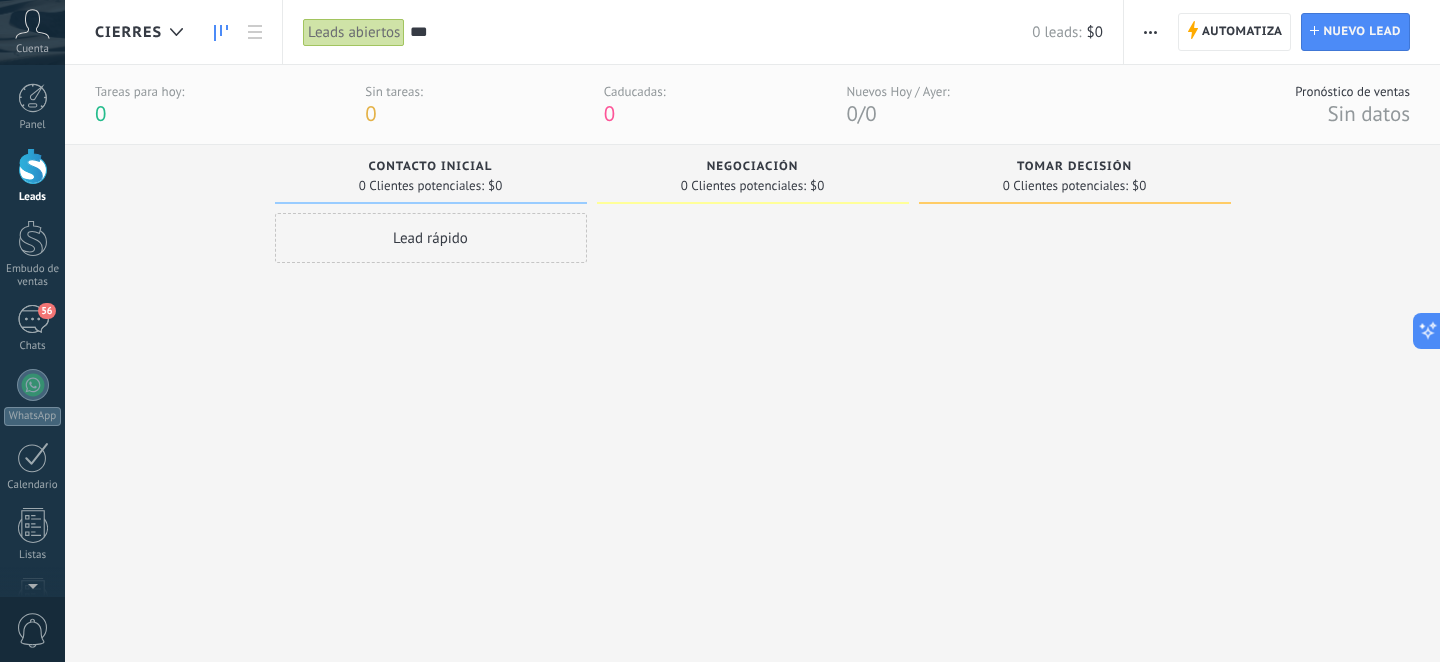 type on "***" 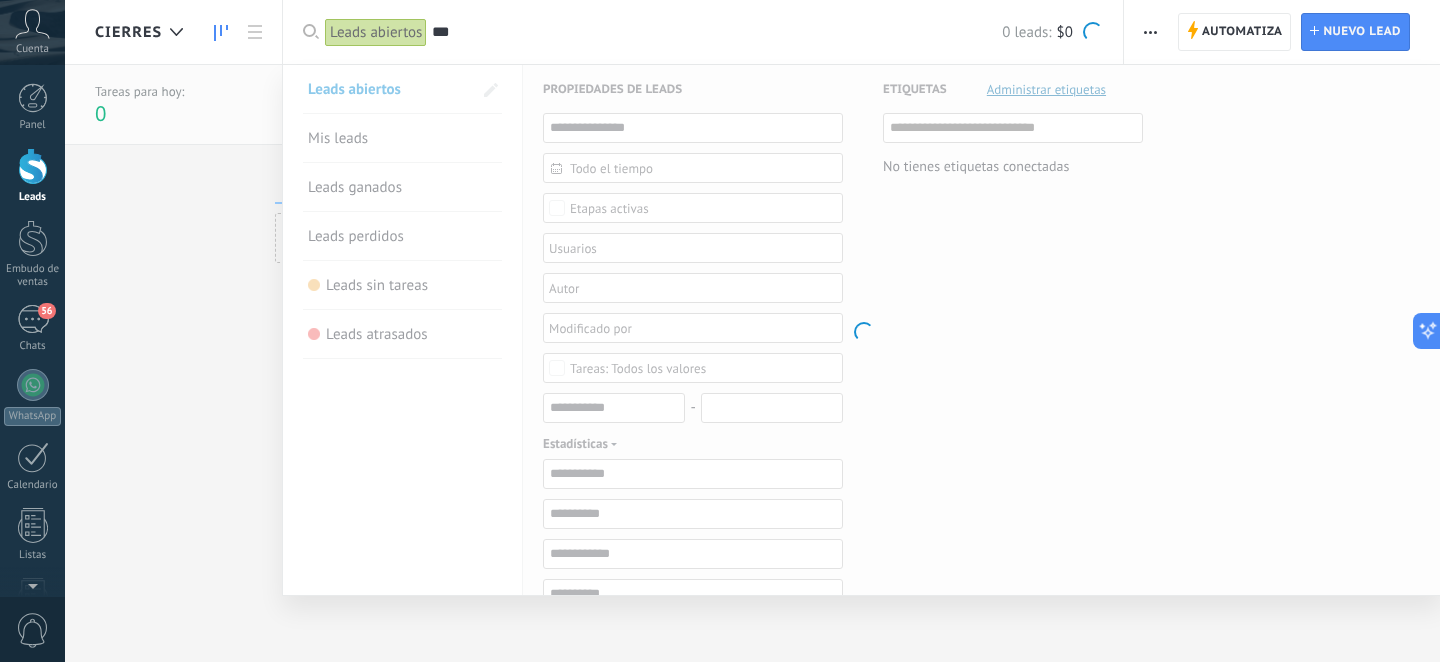 click on "Leads abiertos Mis leads Leads ganados Leads perdidos Leads sin tareas Leads atrasados Guardar Propiedades de leads Todo el tiempo Todo el tiempo Hoy Ayer Últimos  ** 30  dias Esta semana La última semana Este mes El mes pasado Este trimestre Este año   Ninguno Leads Entrantes Contacto inicial Negociación Tomar decisión Logrado con éxito Ventas Perdidos Etapas activas Seleccionar todo Presupuesto insuficiente No hay necesidad para el producto No satisfecho con las condiciones Comprado del competidor Razón no definida Razones de pérdidas Seleccionar todo Tel. Correo Formulario Chat Todos los valores Seleccionar todo Hoy Mañana Esta semana Este mes Este trimestre No hay tareas atrasadas Todos los valores - Estadísticas Seleccionar campo utm_content utm_medium utm_campaign utm_source utm_term utm_referrer referrer gclientid gclid fbclid Seleccionar campo Conversaciones Seleccionar todo Sin conversaciones En curso Cerrada Todos los valores Seleccionar todo Leer No leído Todos los valores Entrantes Hoy" at bounding box center (862, 330) 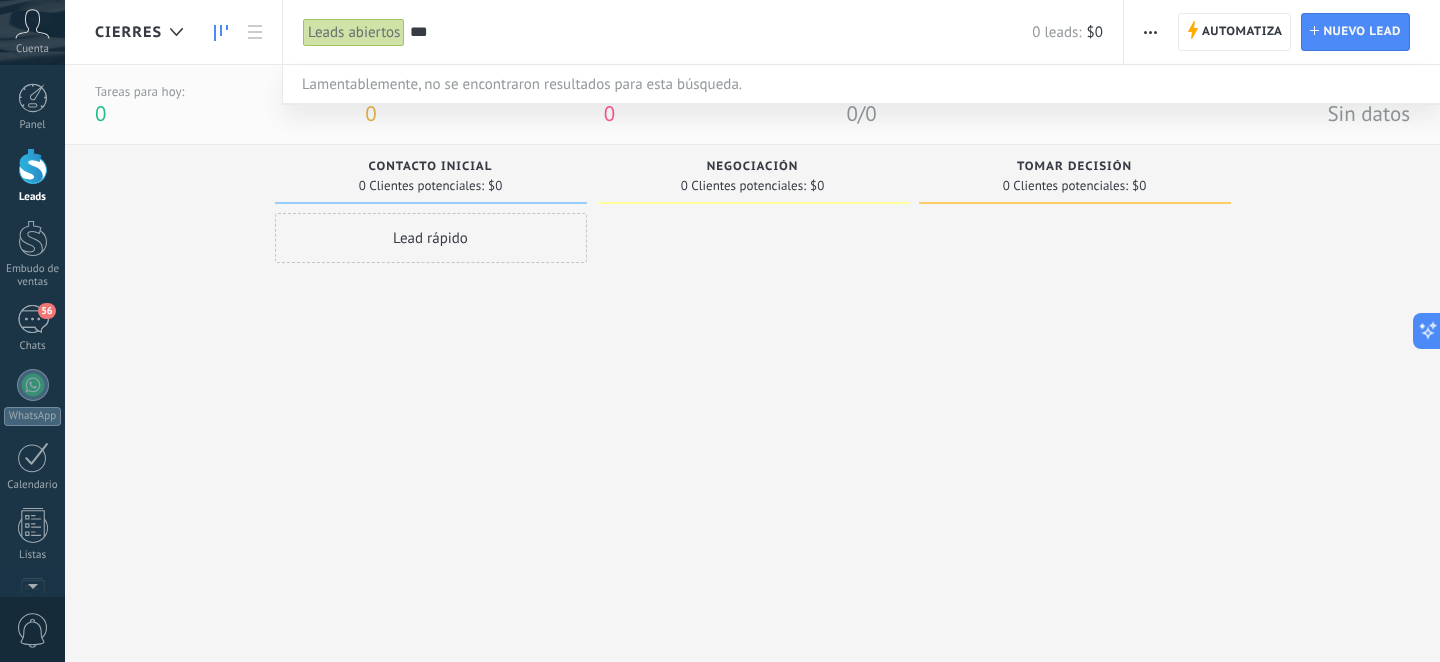 click on "***" at bounding box center (721, 32) 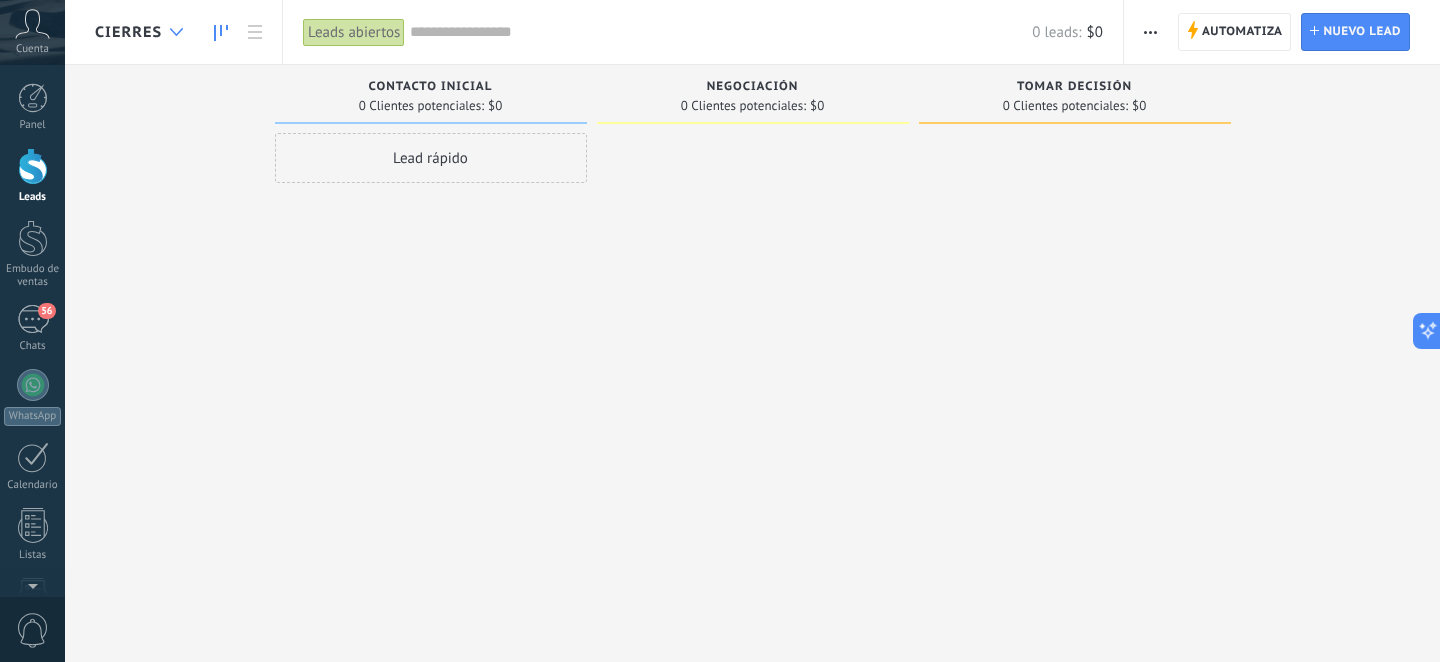 click 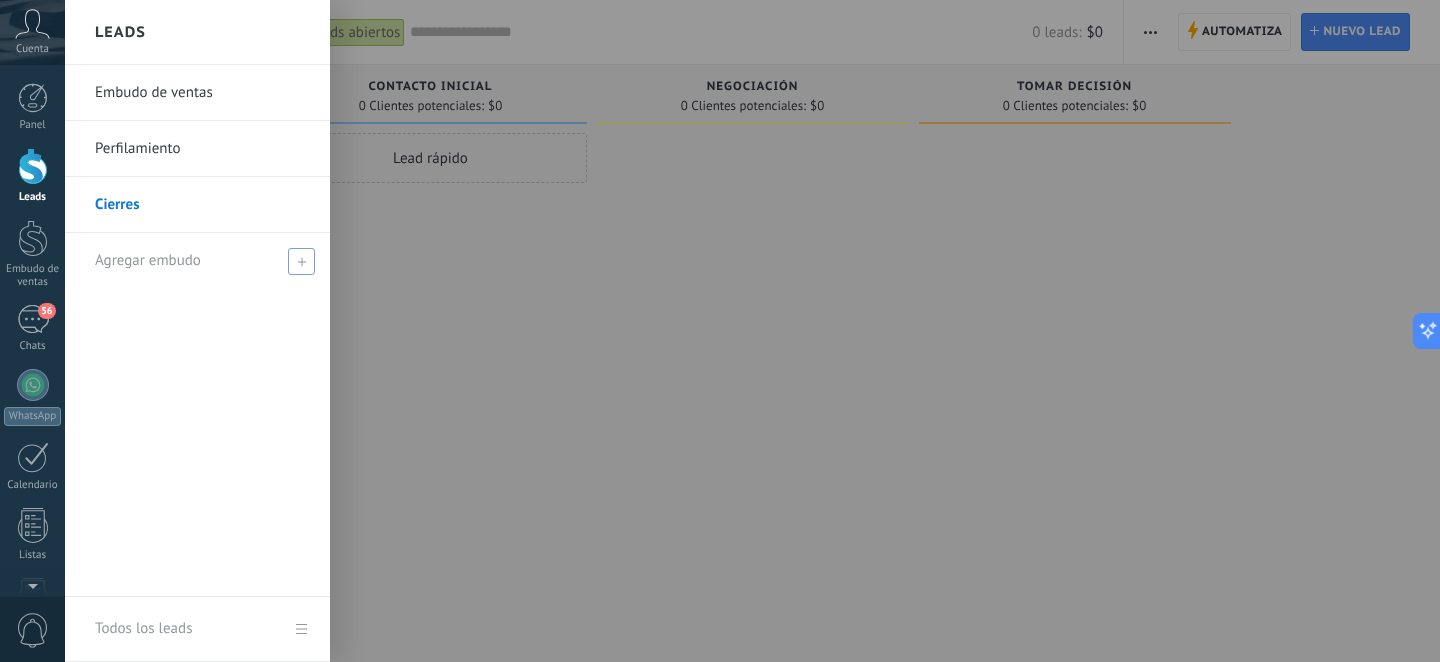 click on "Agregar embudo" at bounding box center [148, 260] 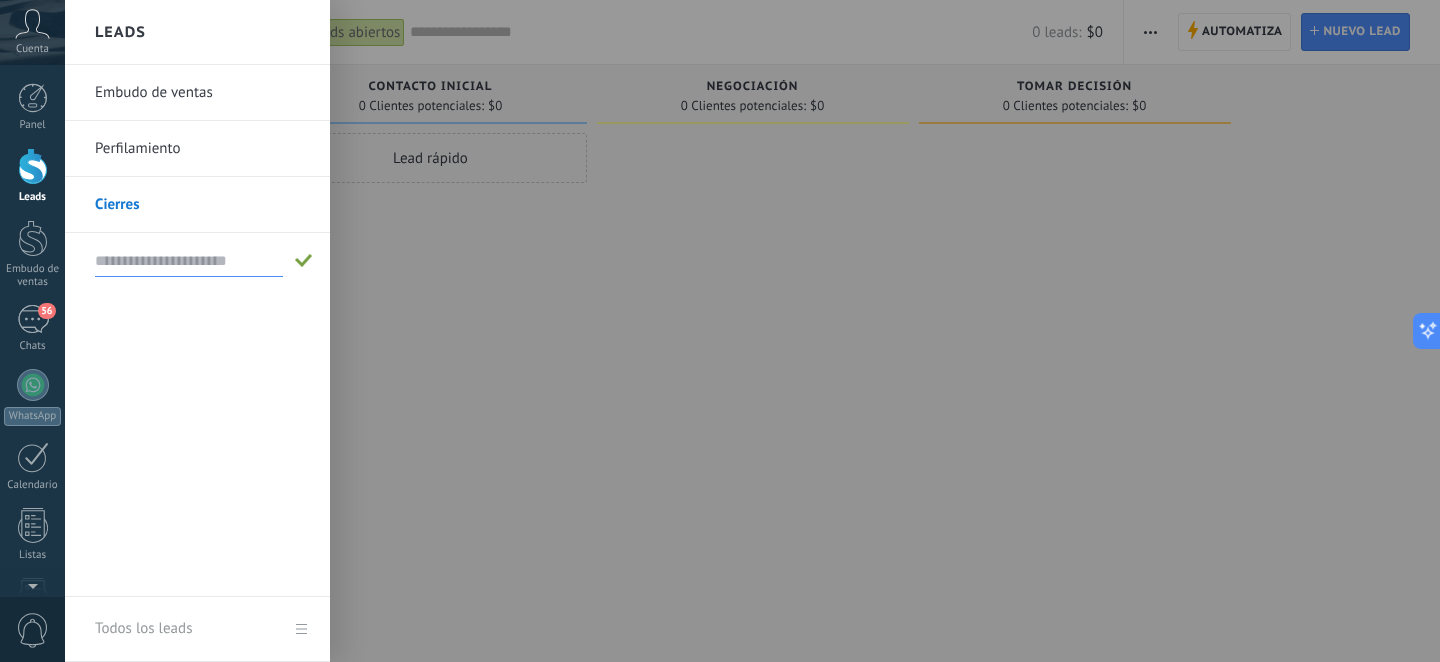 type on "*" 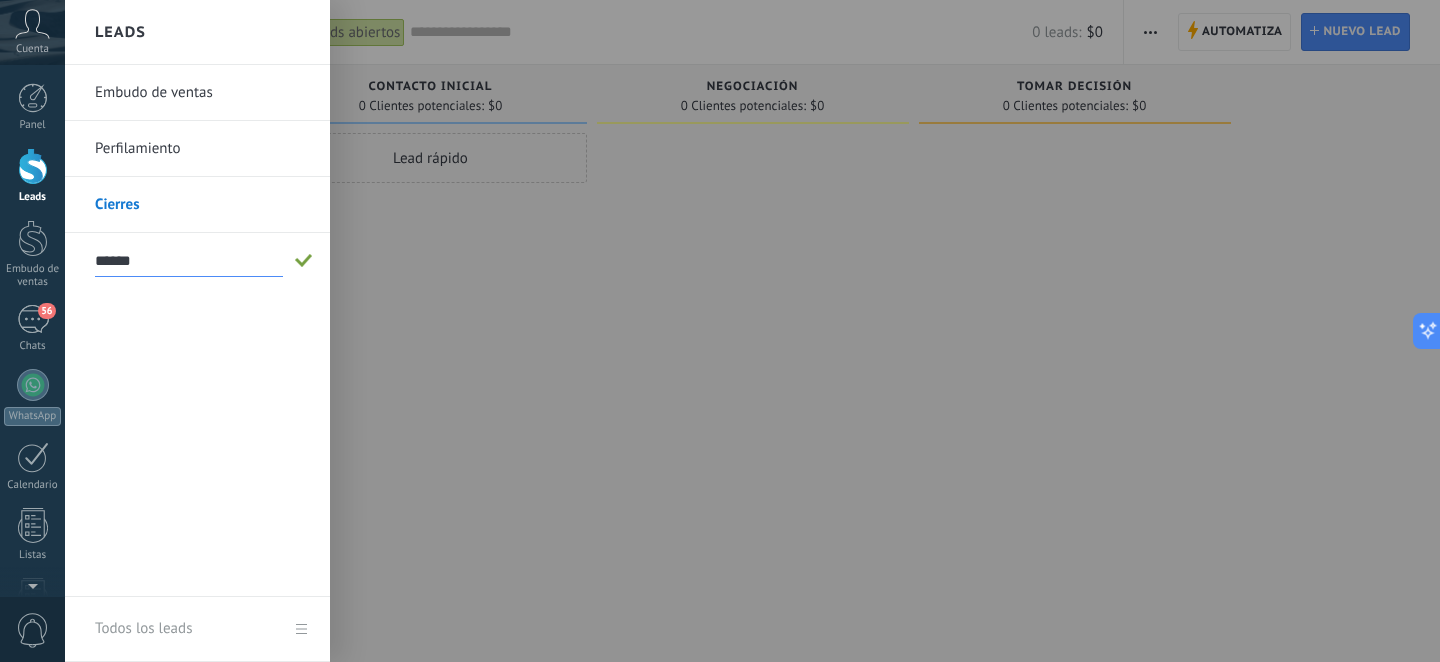 type on "******" 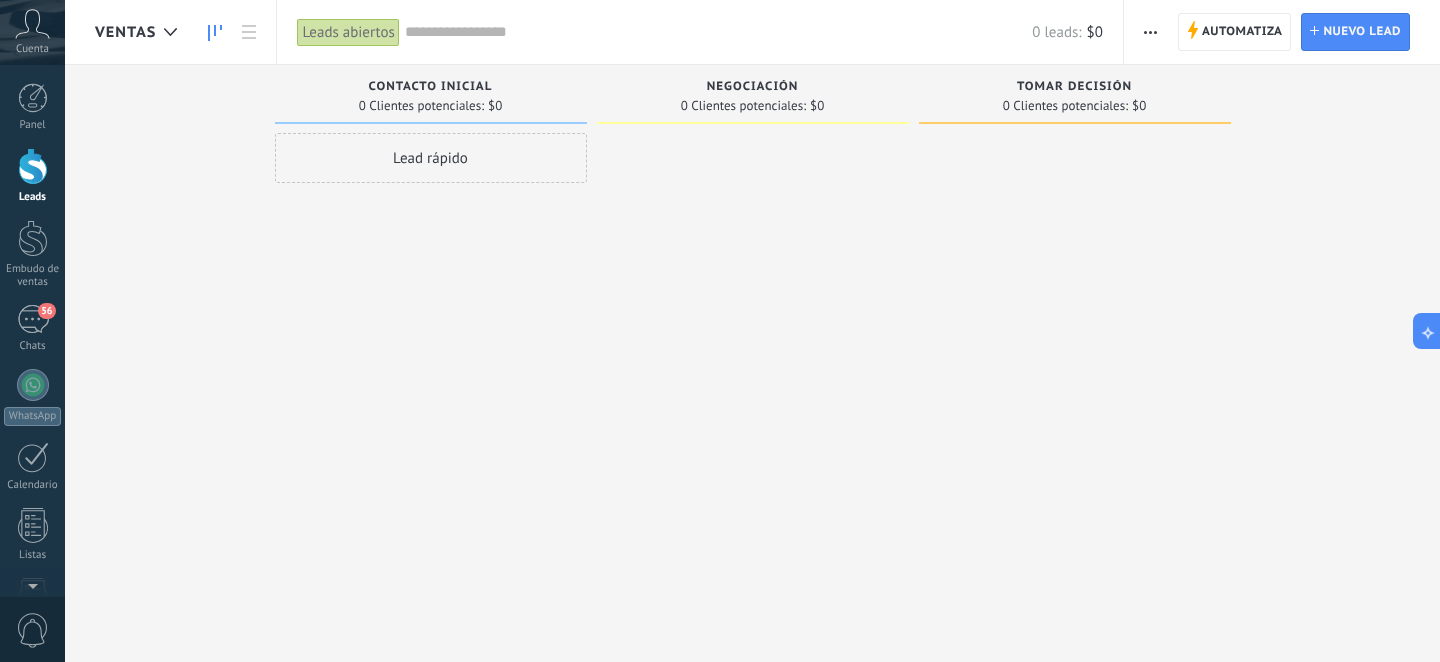 click at bounding box center [1150, 32] 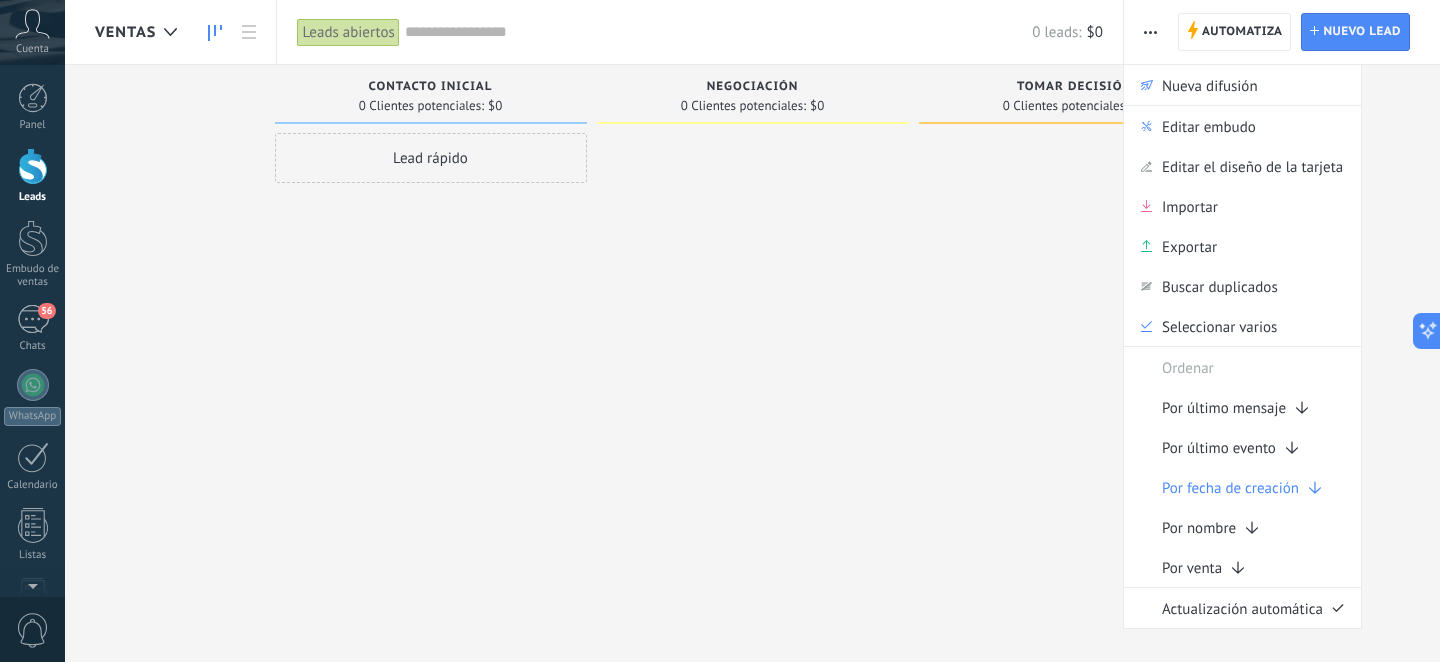 click at bounding box center [1075, 333] 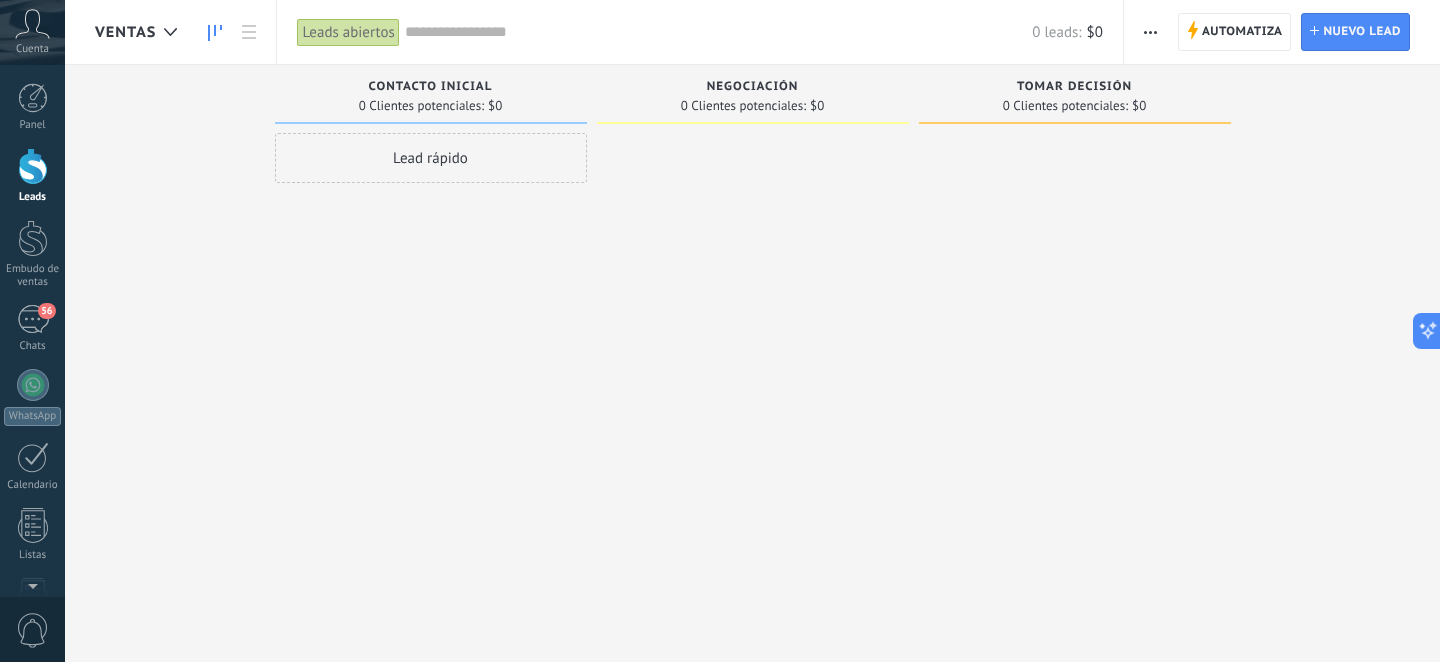 click on "Negociación" at bounding box center (753, 87) 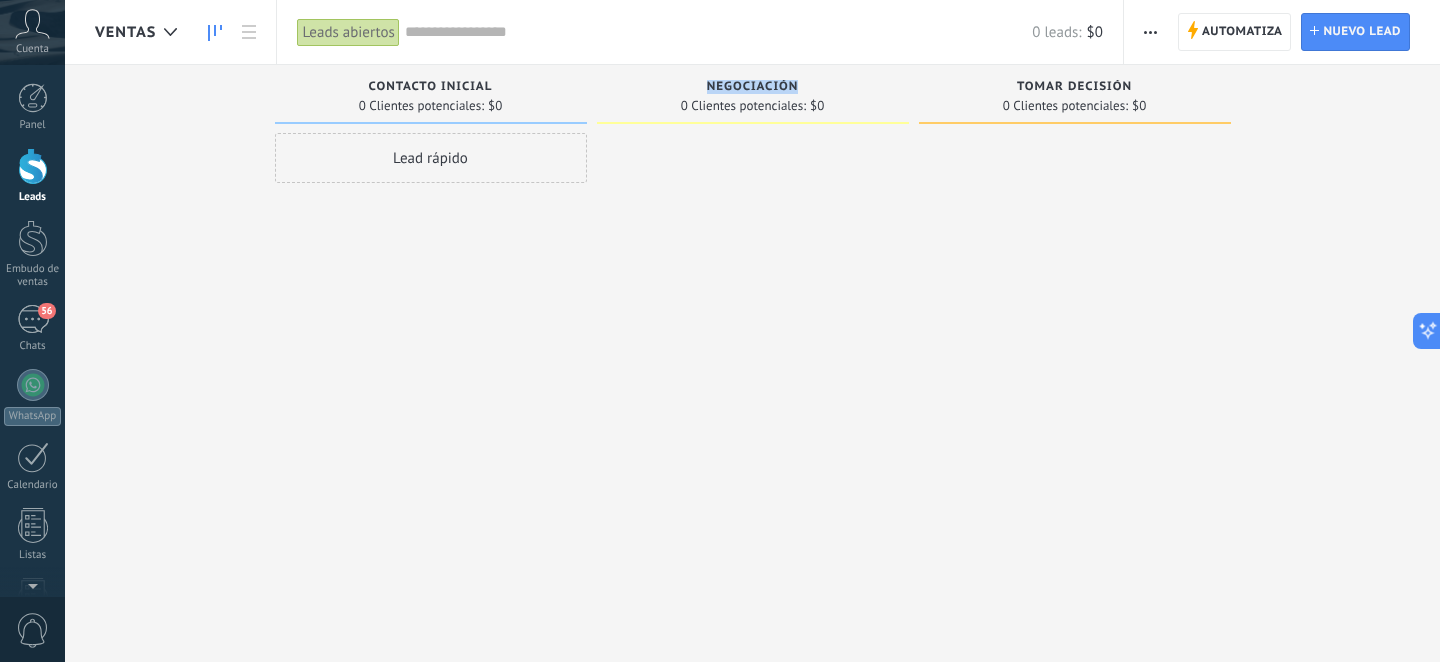 click on "Negociación" at bounding box center [753, 87] 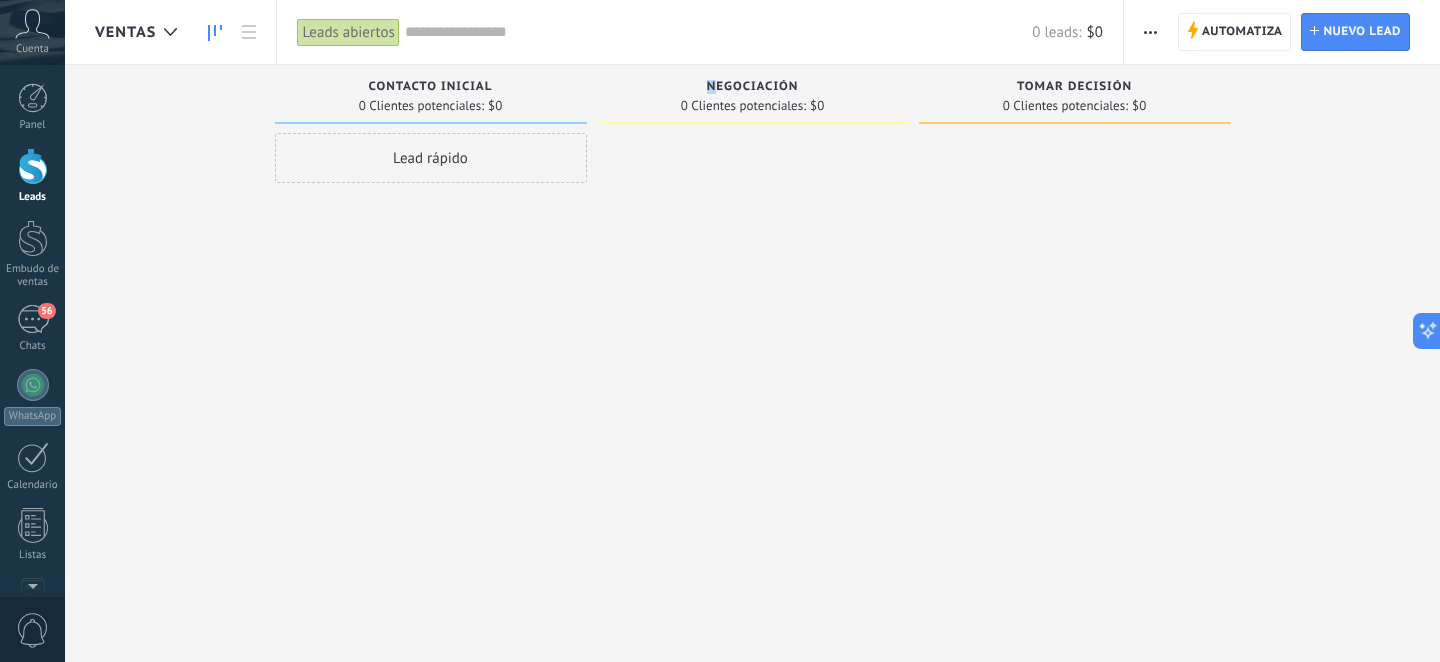 click on "Negociación" at bounding box center [753, 87] 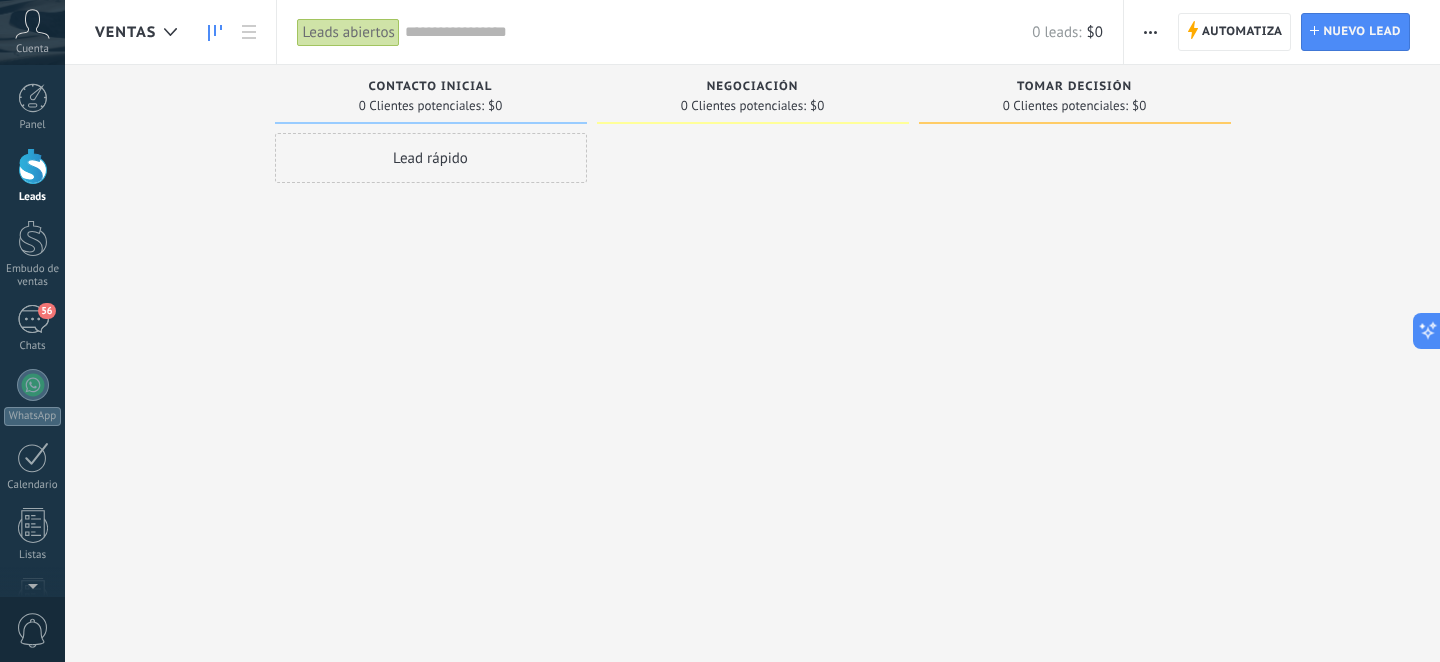click on "Negociación" at bounding box center [753, 87] 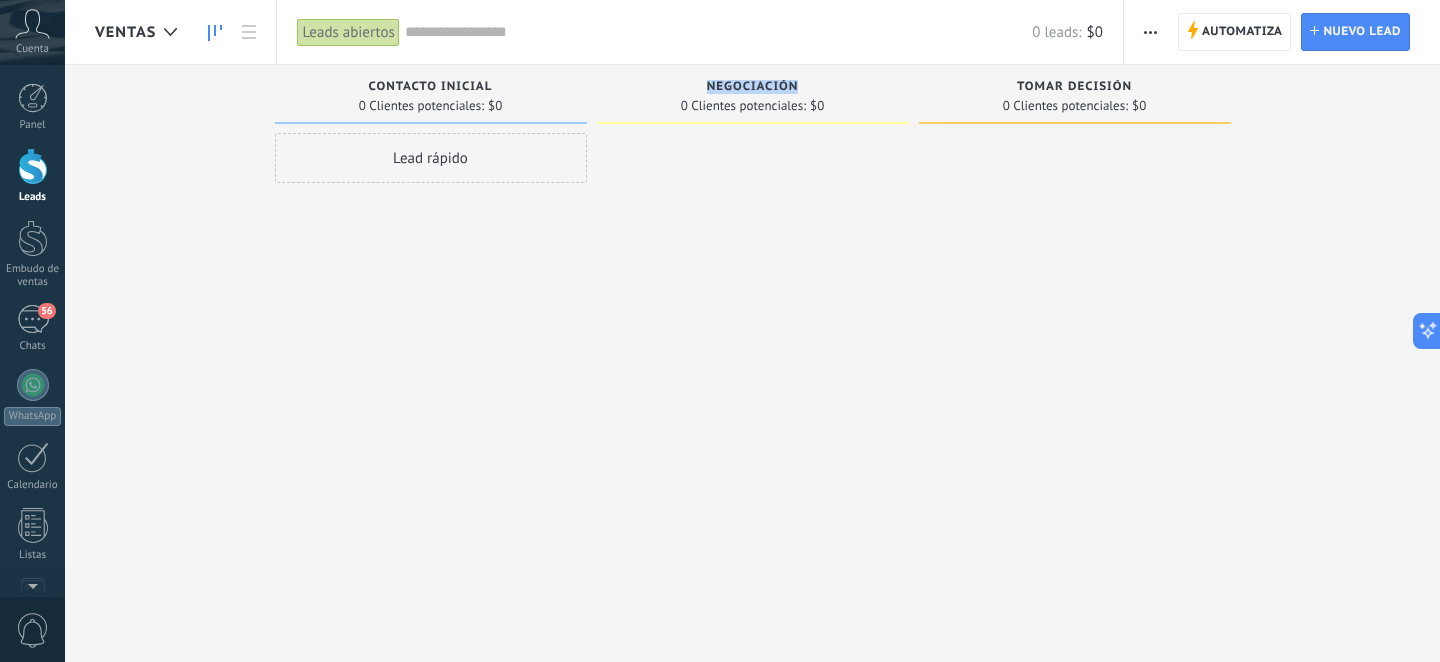 click on "Negociación" at bounding box center (753, 87) 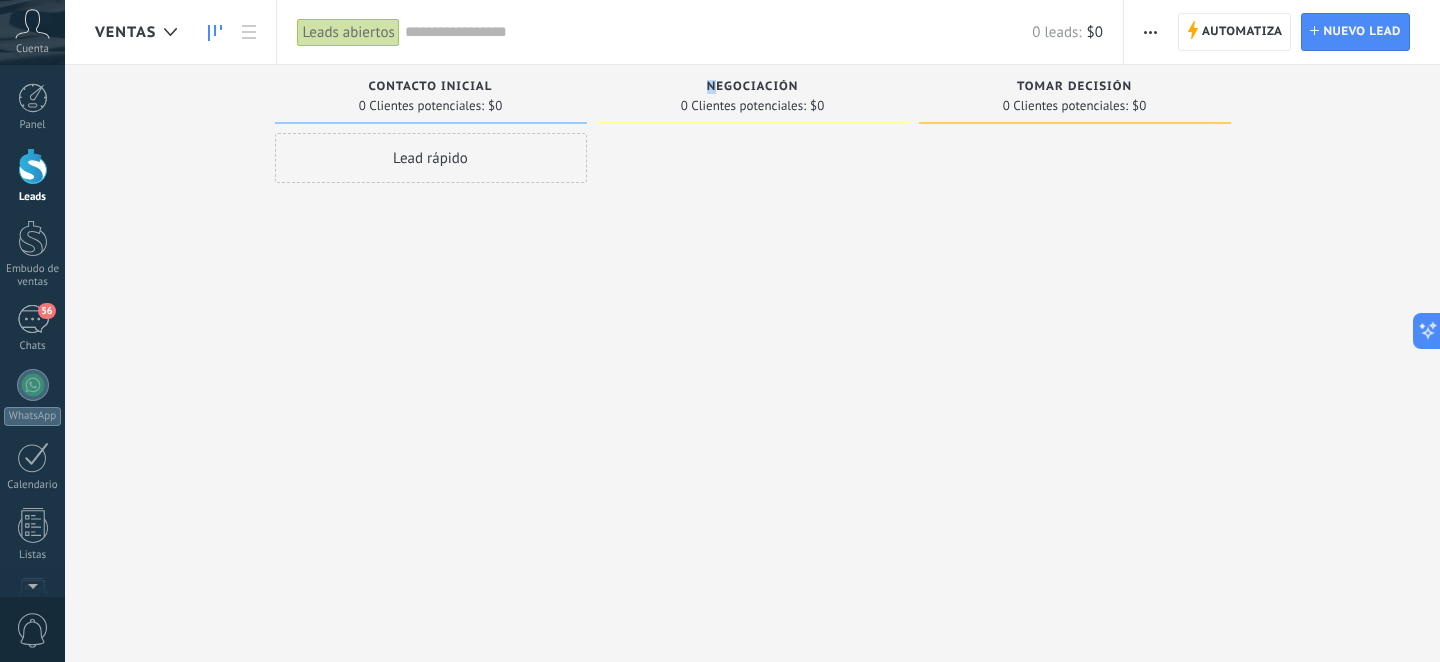 click on "Negociación" at bounding box center [753, 87] 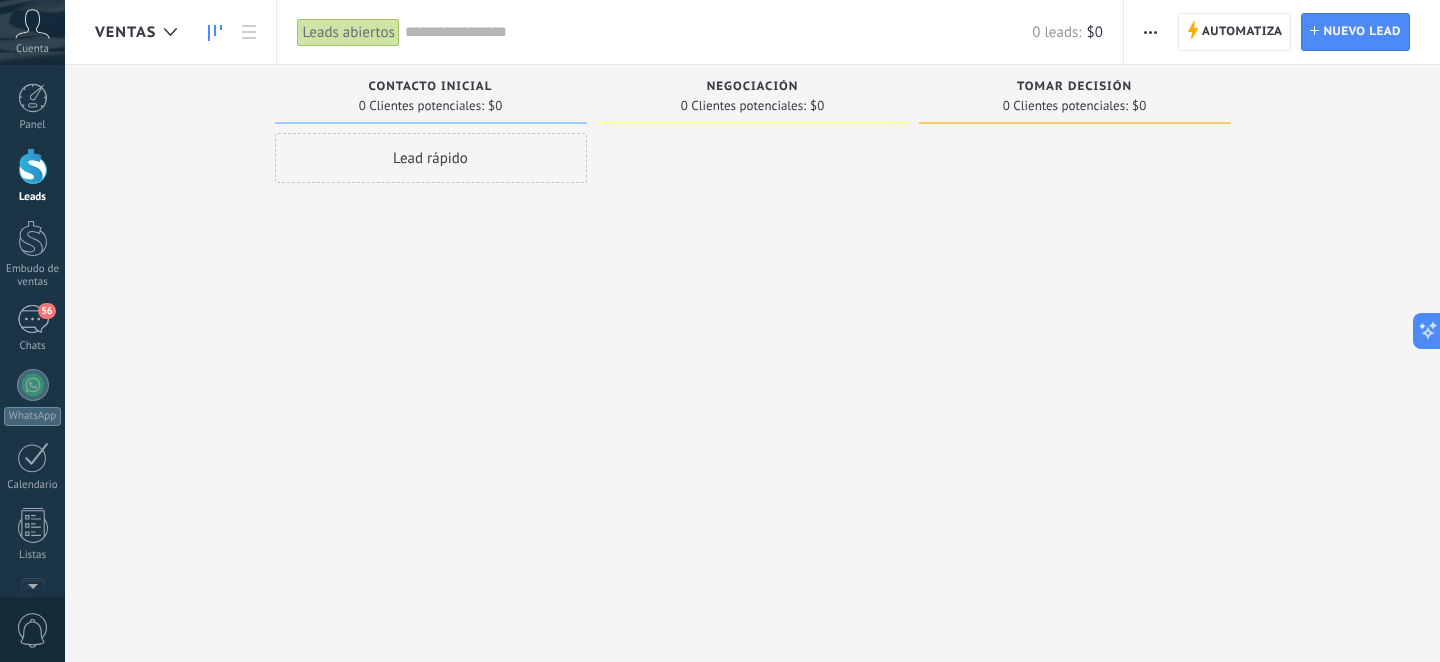 click on "Negociación" at bounding box center [753, 87] 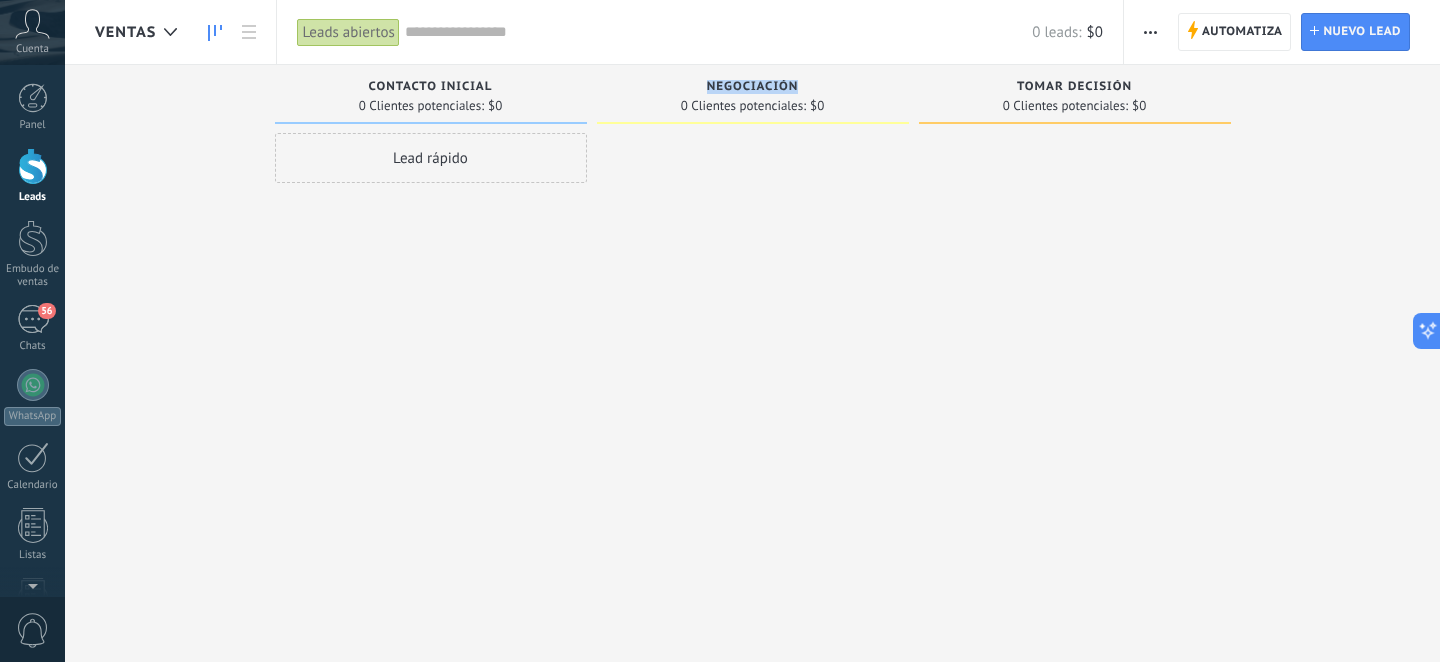click on "Negociación" at bounding box center (753, 87) 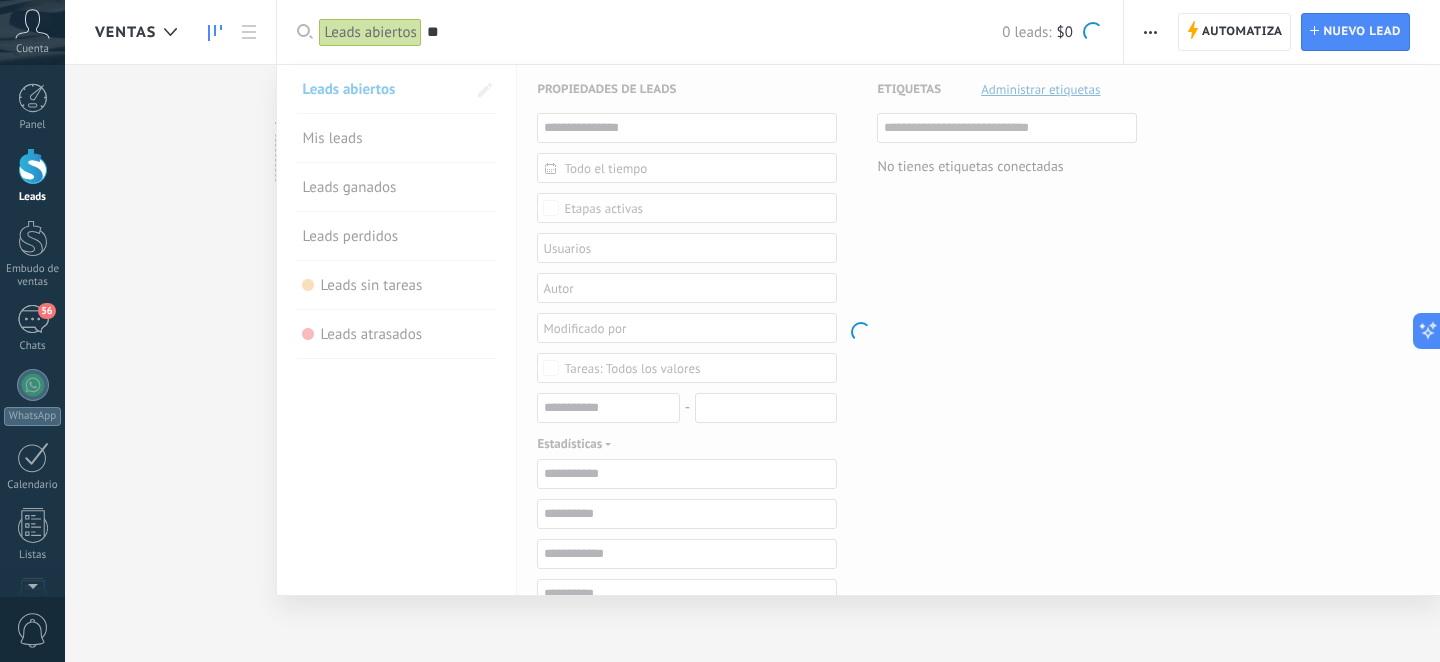 type on "*" 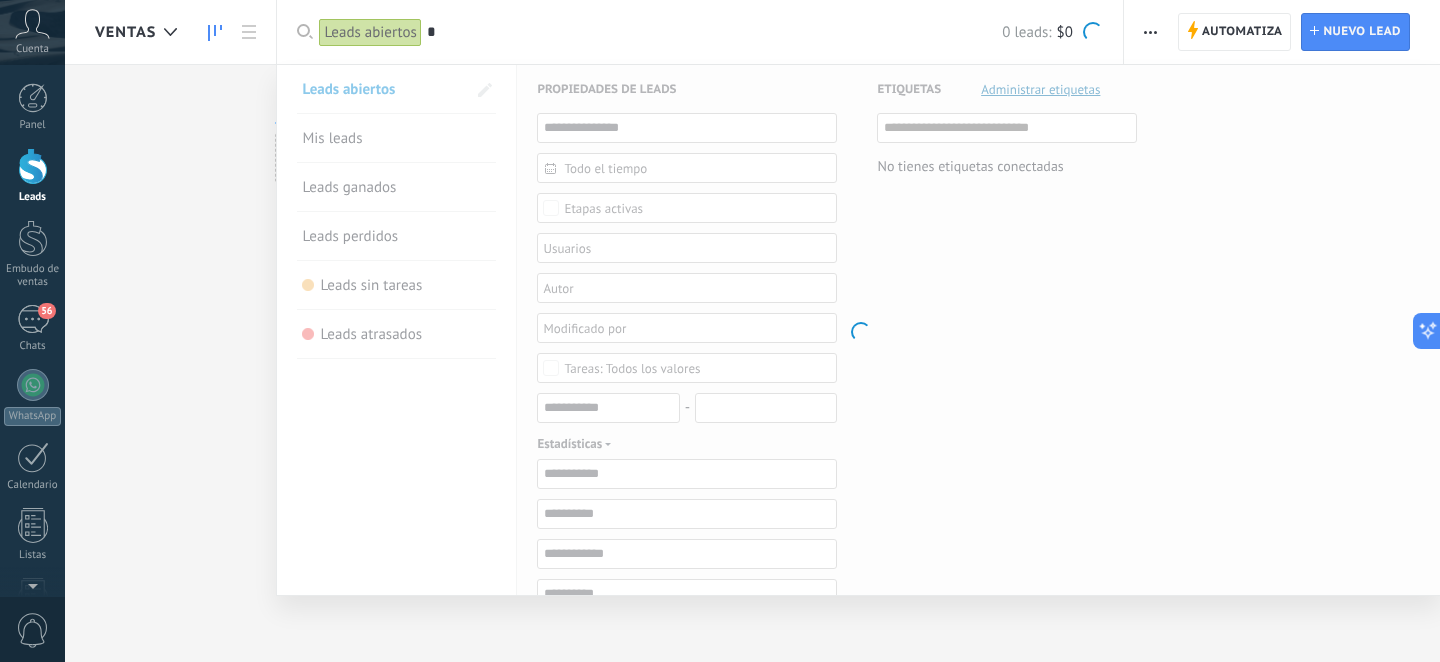 type 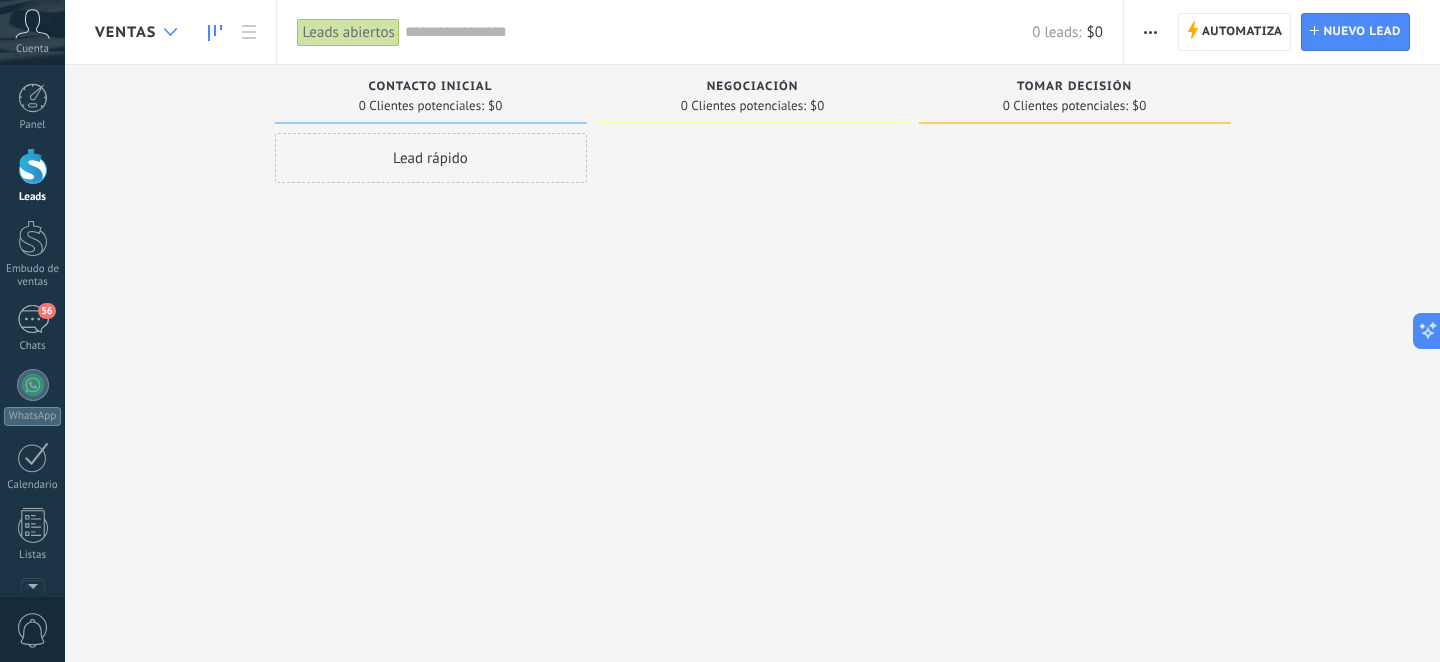 click at bounding box center (170, 32) 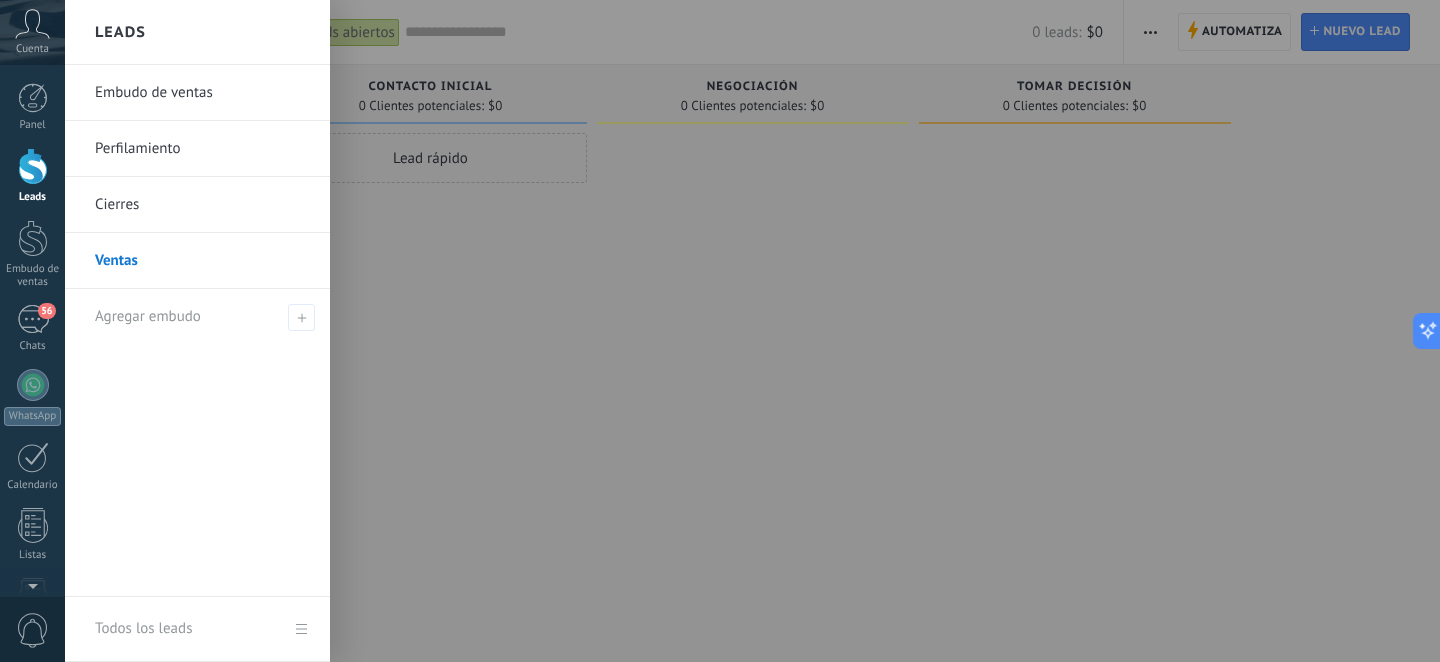 click on "Embudo de ventas" at bounding box center [202, 93] 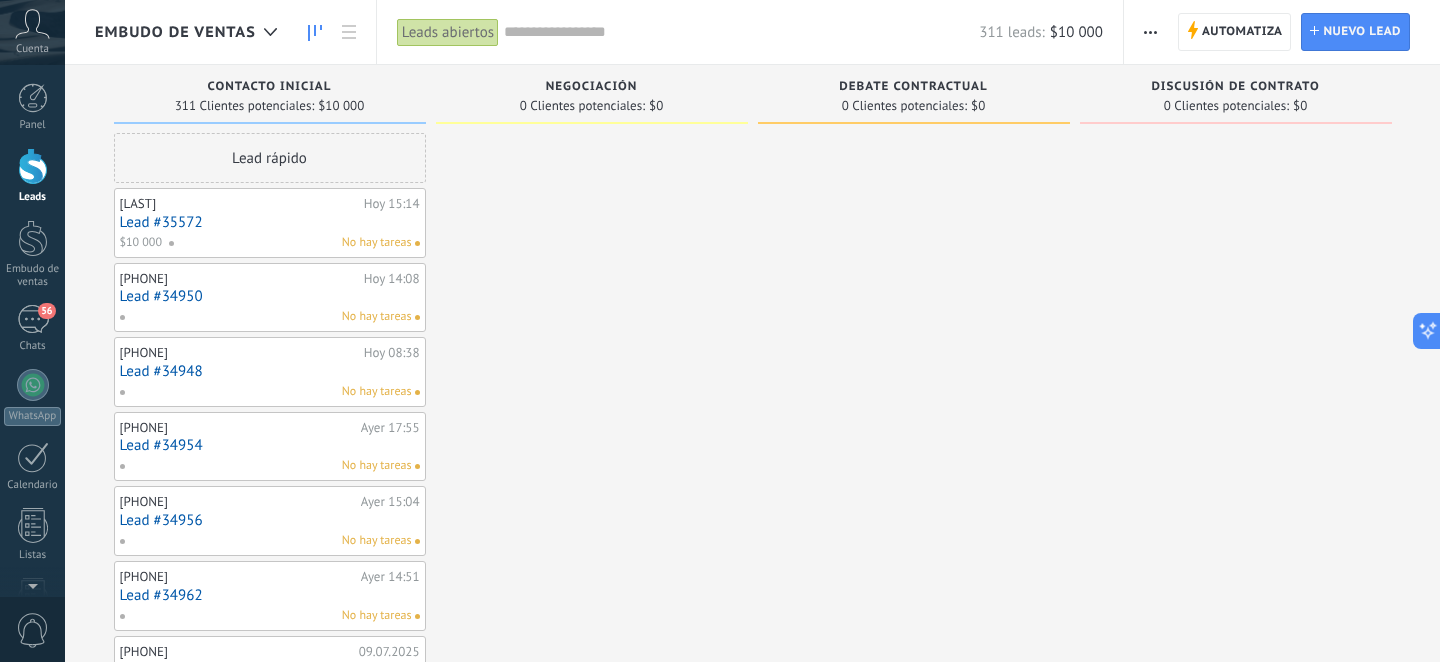 click on "Embudo de ventas" at bounding box center [175, 32] 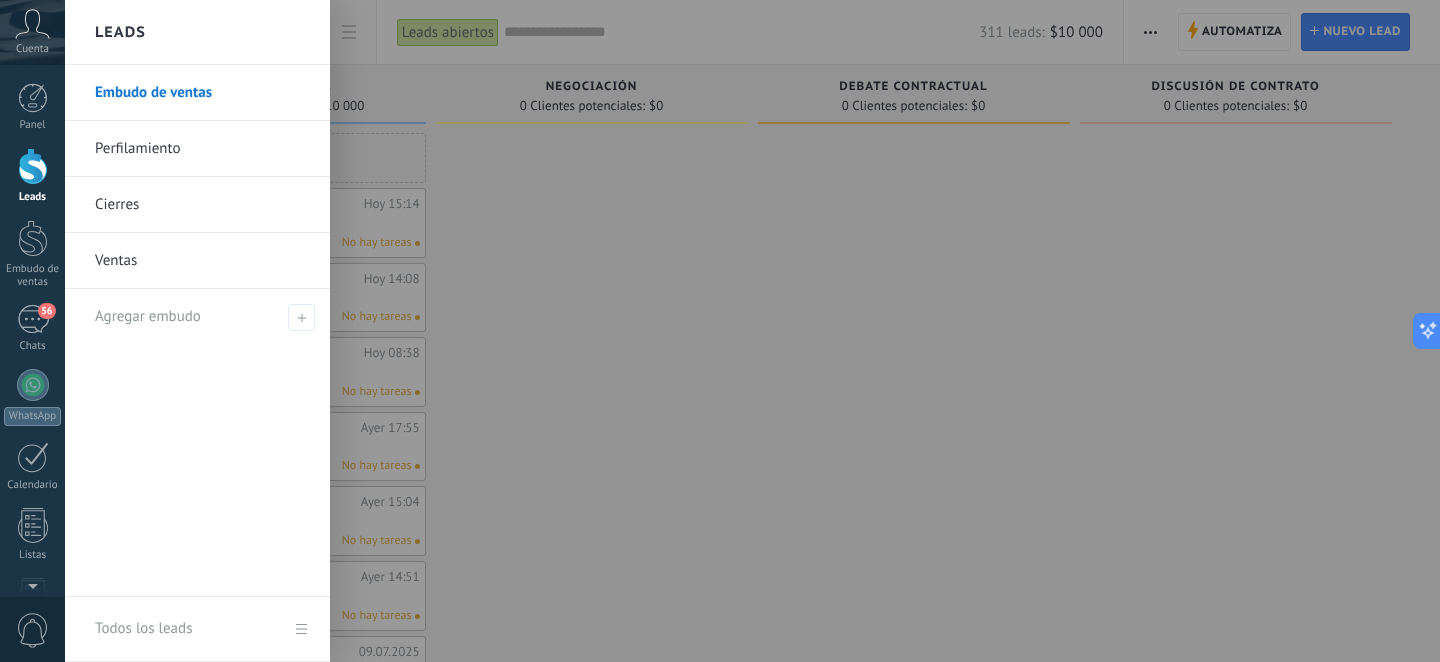 click on "Embudo de ventas" at bounding box center [202, 93] 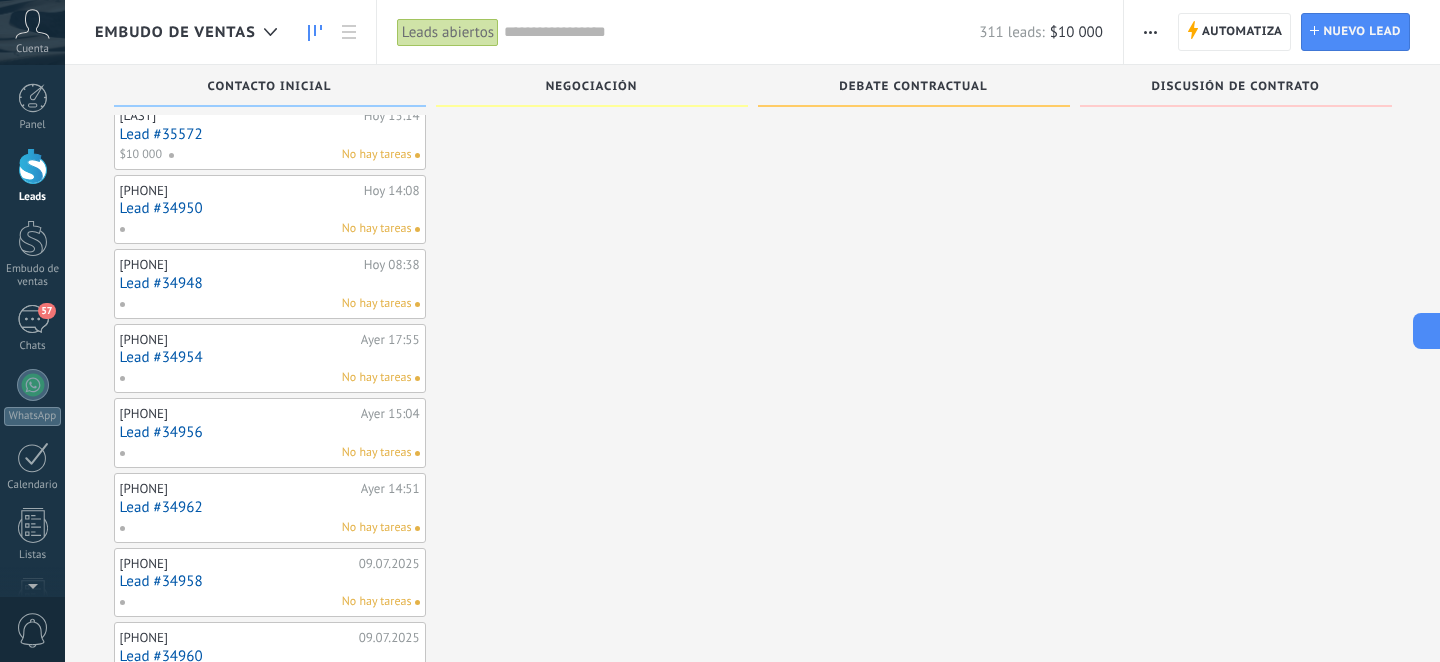scroll, scrollTop: 0, scrollLeft: 0, axis: both 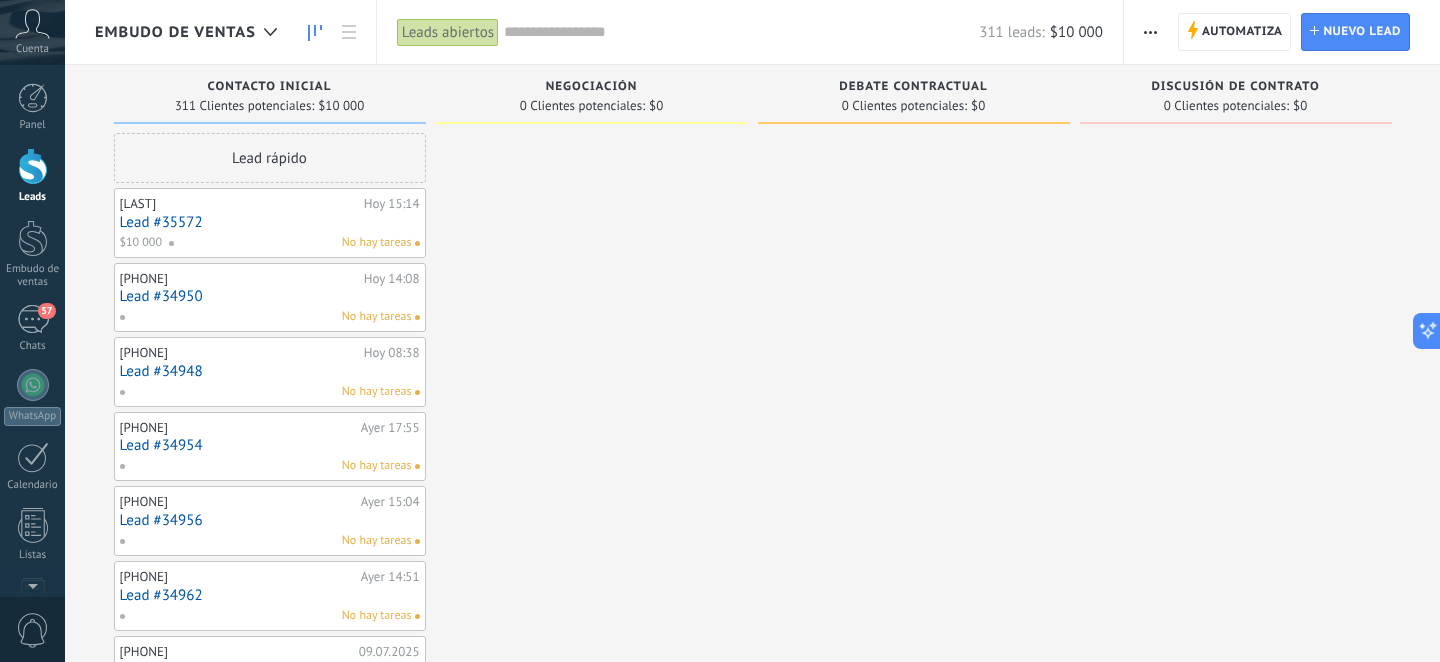 click at bounding box center (1150, 32) 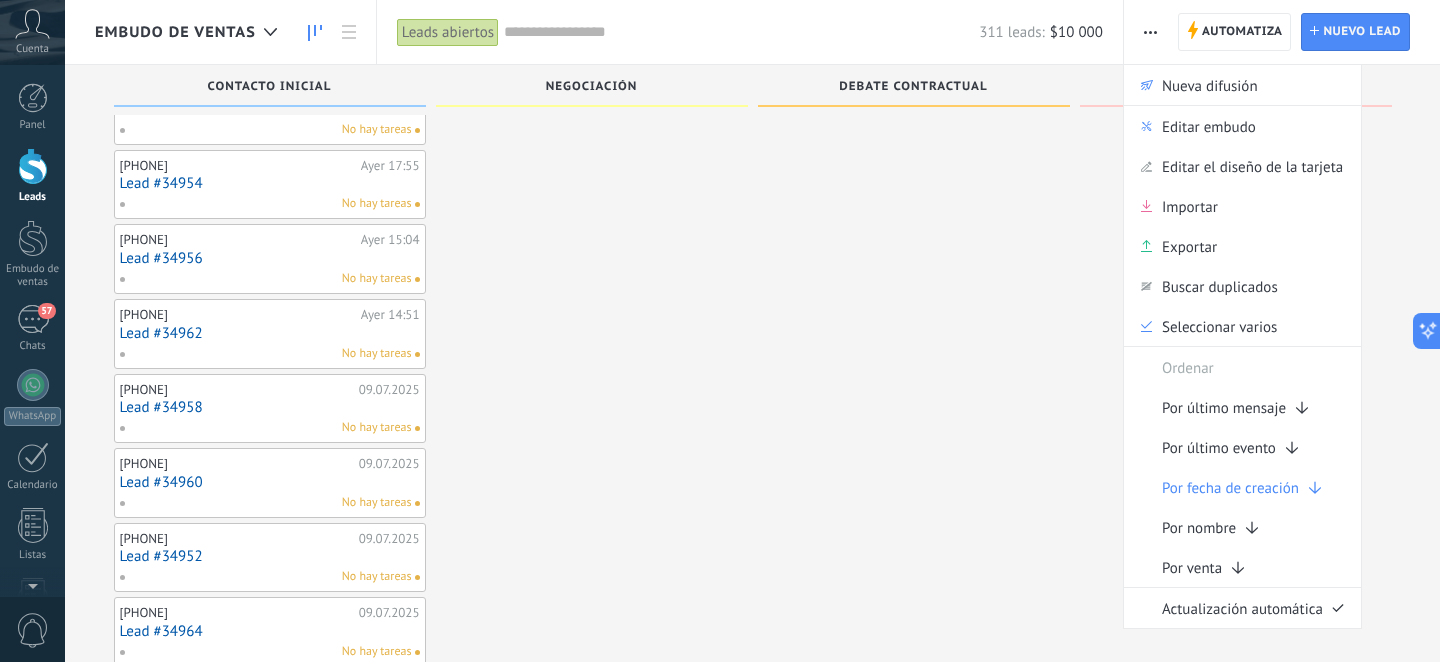 scroll, scrollTop: 0, scrollLeft: 0, axis: both 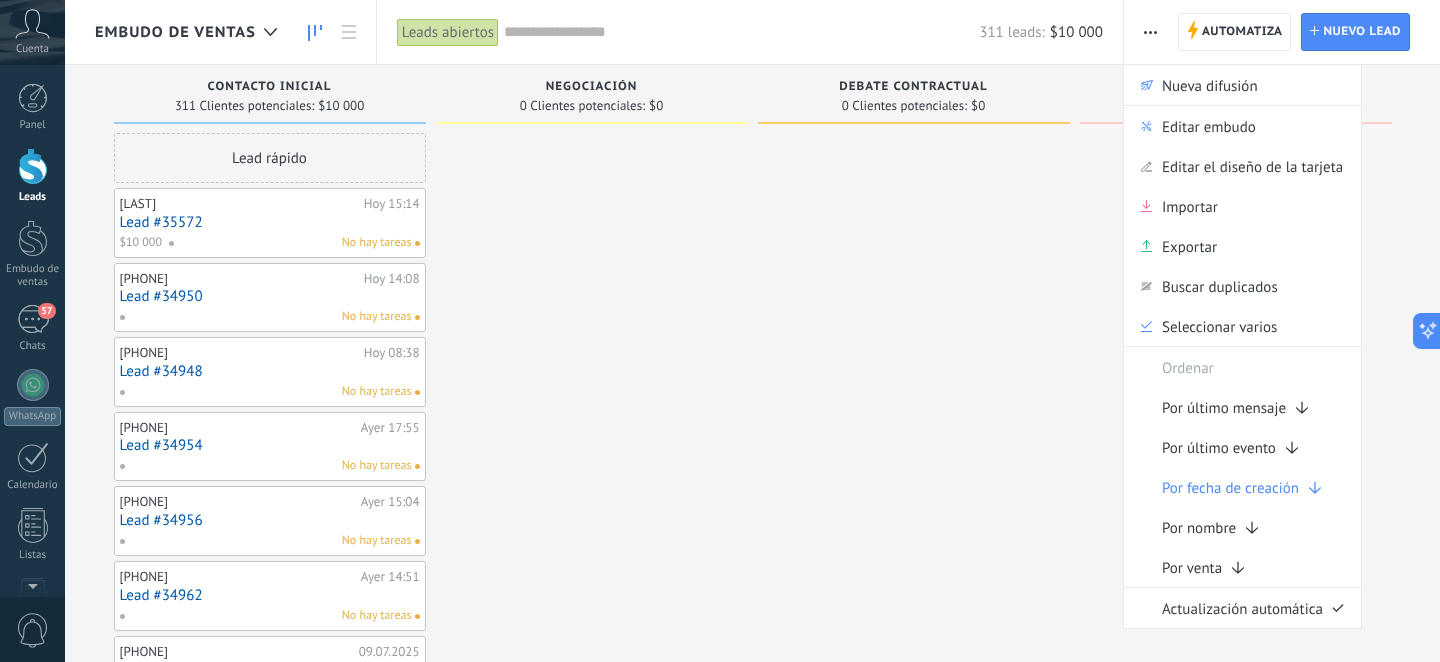 click at bounding box center (592, 904) 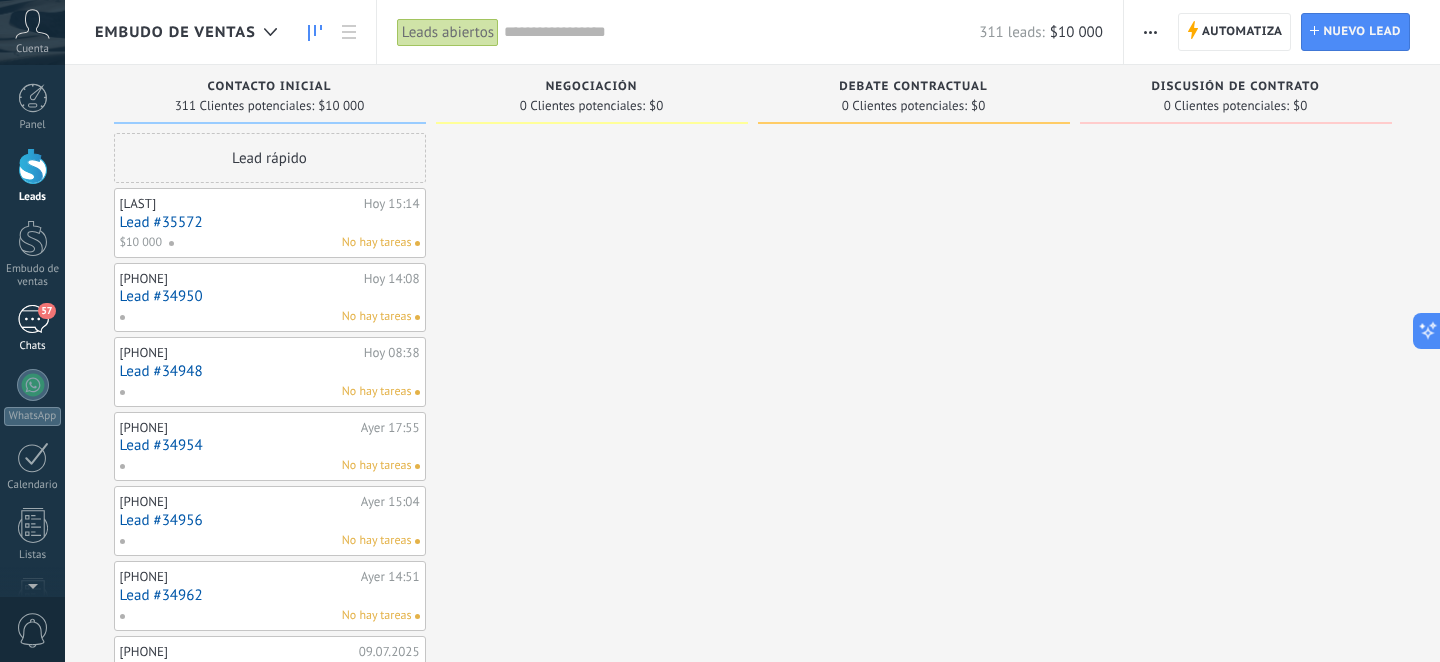 click on "57" at bounding box center (33, 319) 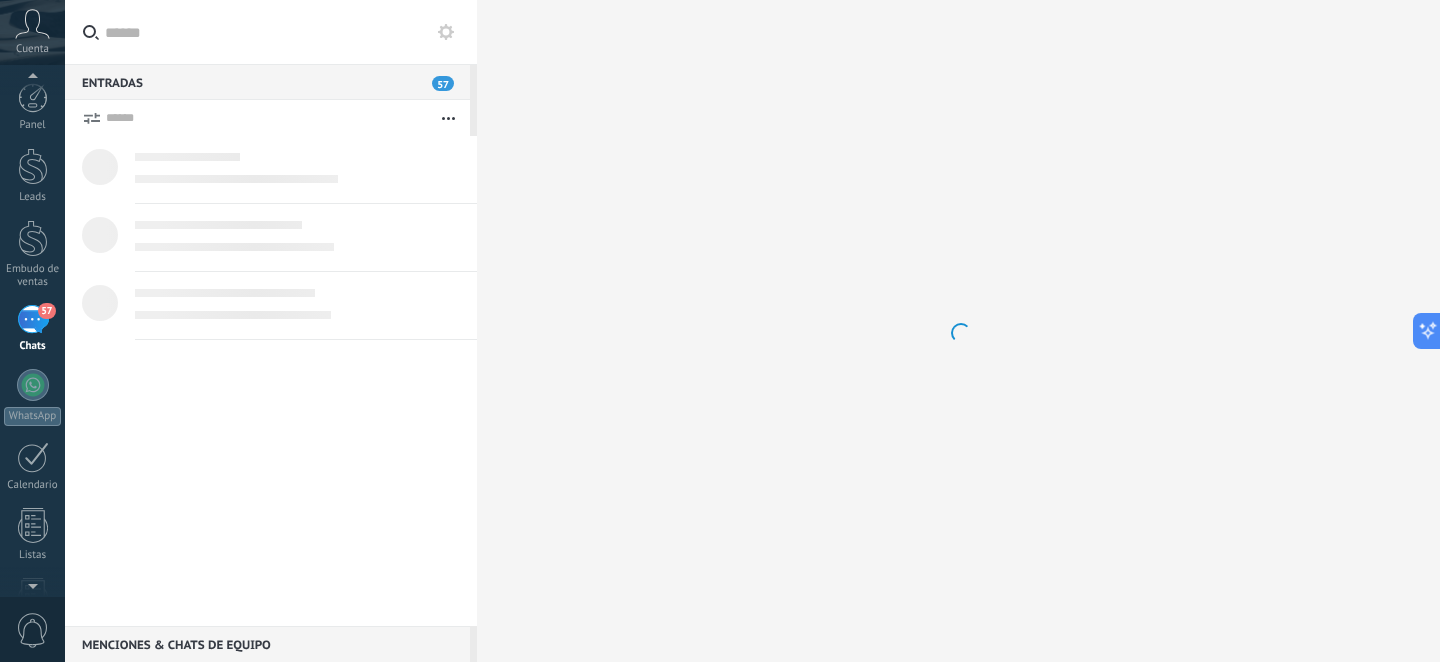 scroll, scrollTop: 6, scrollLeft: 0, axis: vertical 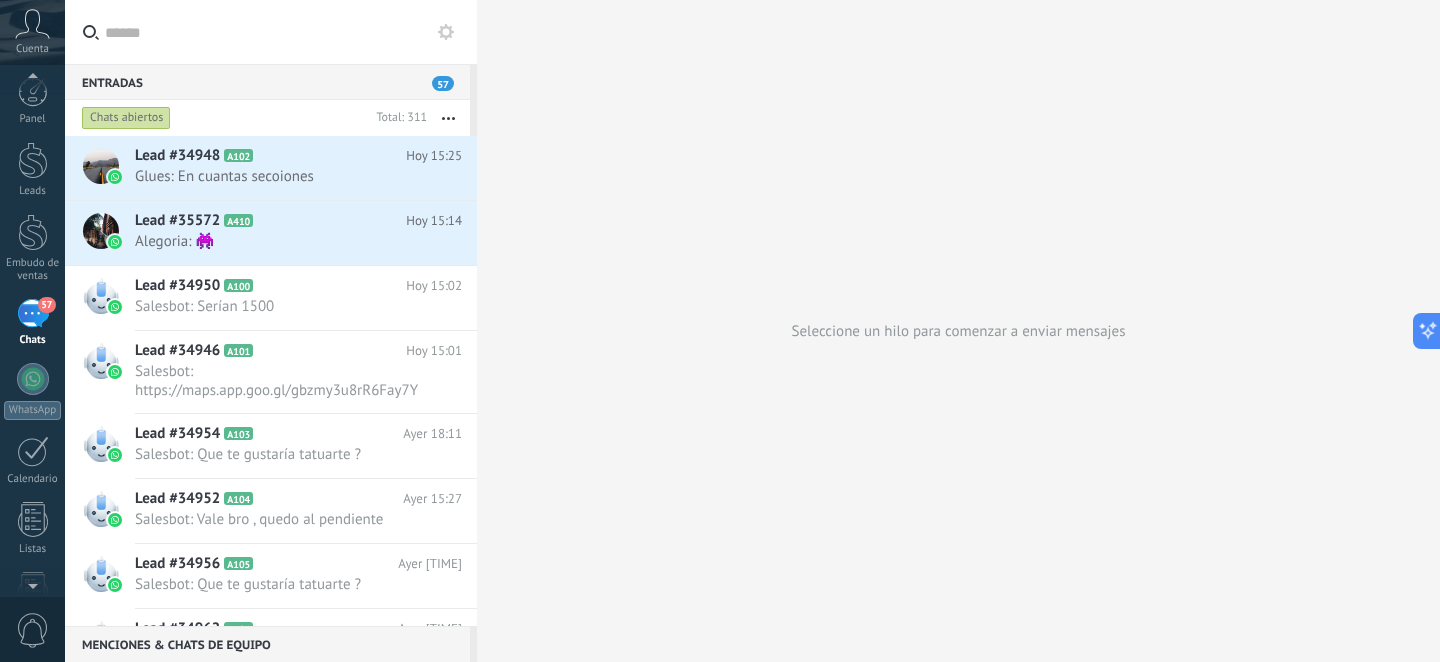click 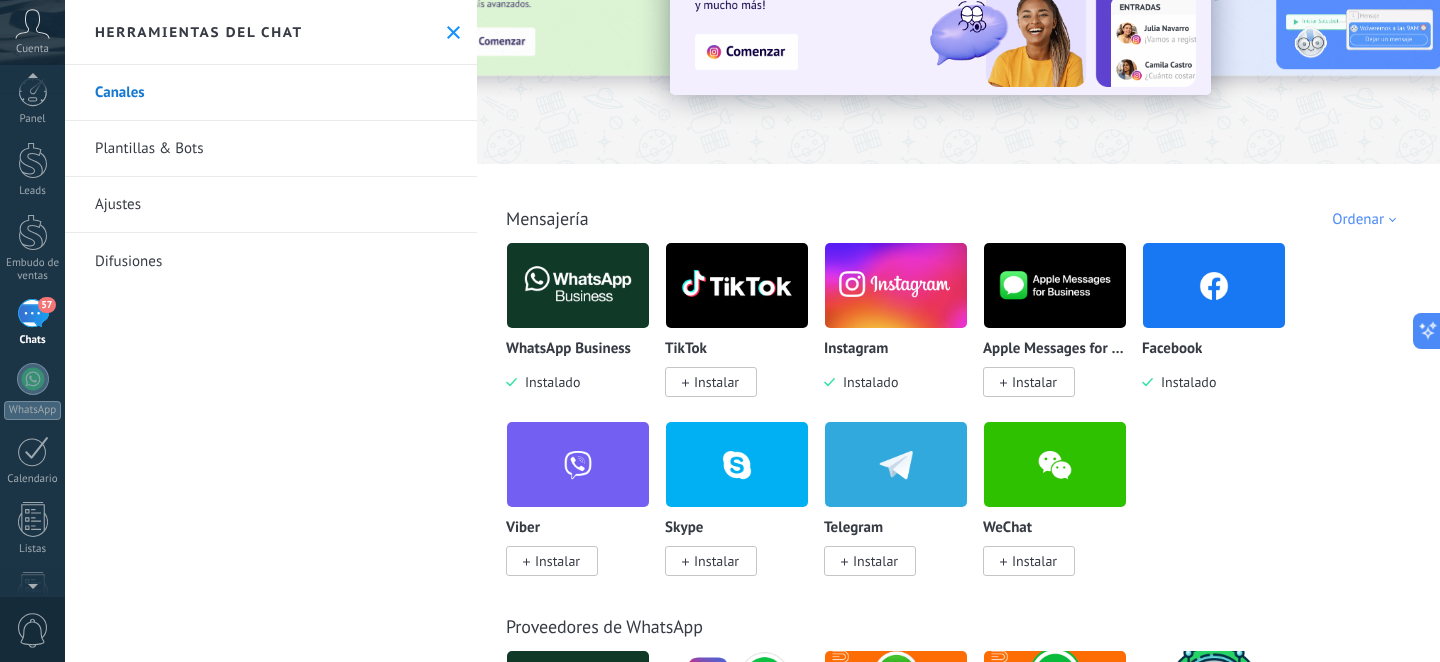 scroll, scrollTop: 170, scrollLeft: 0, axis: vertical 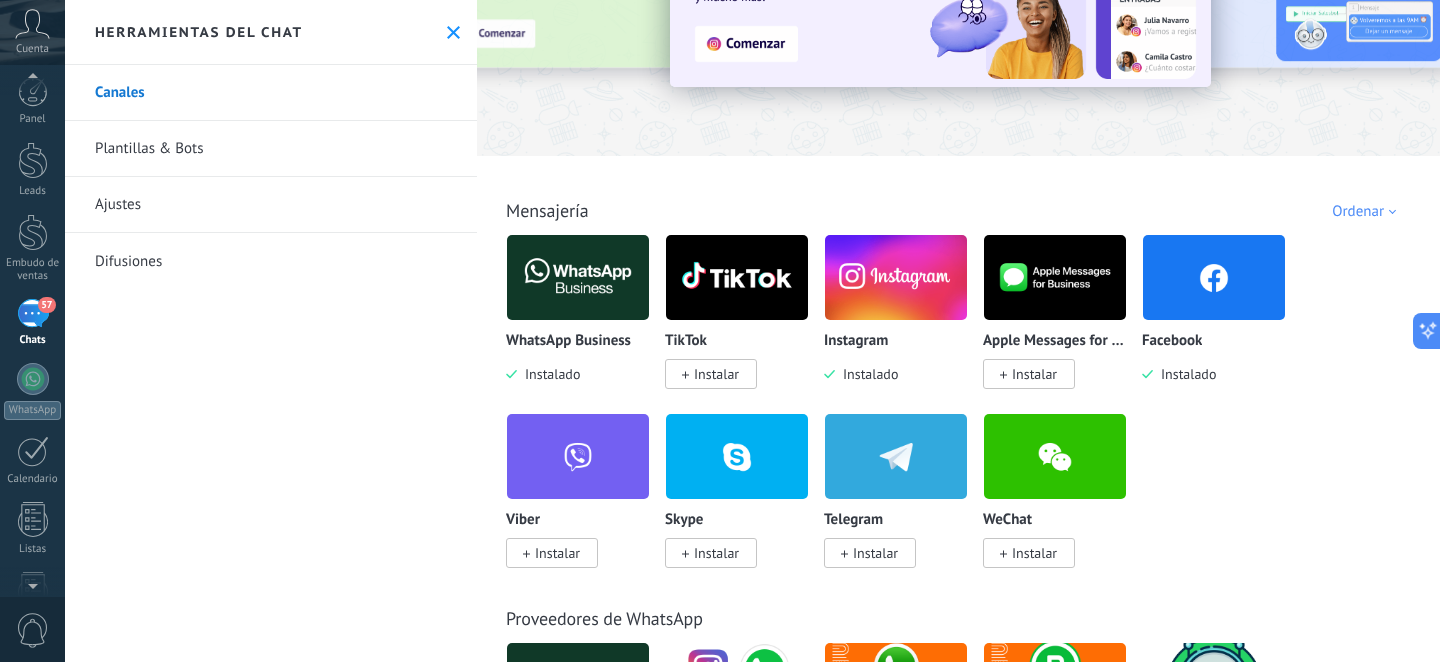 click at bounding box center [1214, 277] 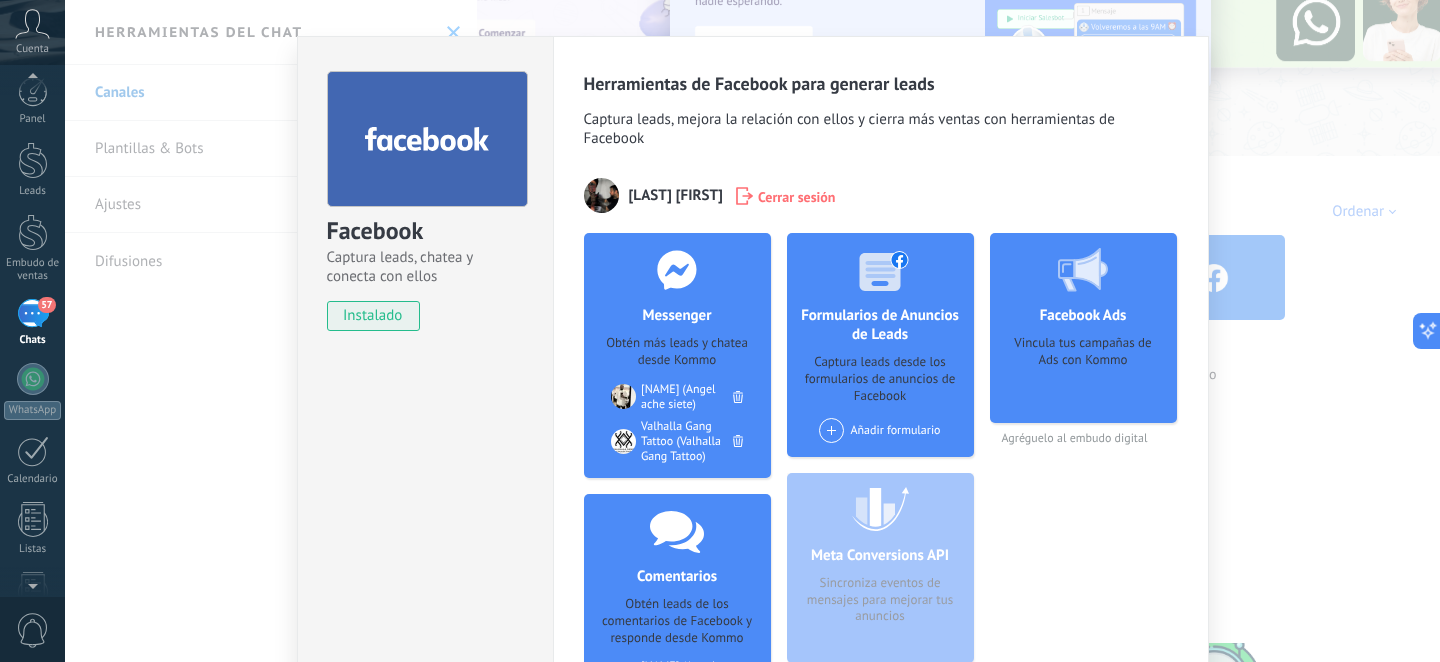 scroll, scrollTop: 0, scrollLeft: 0, axis: both 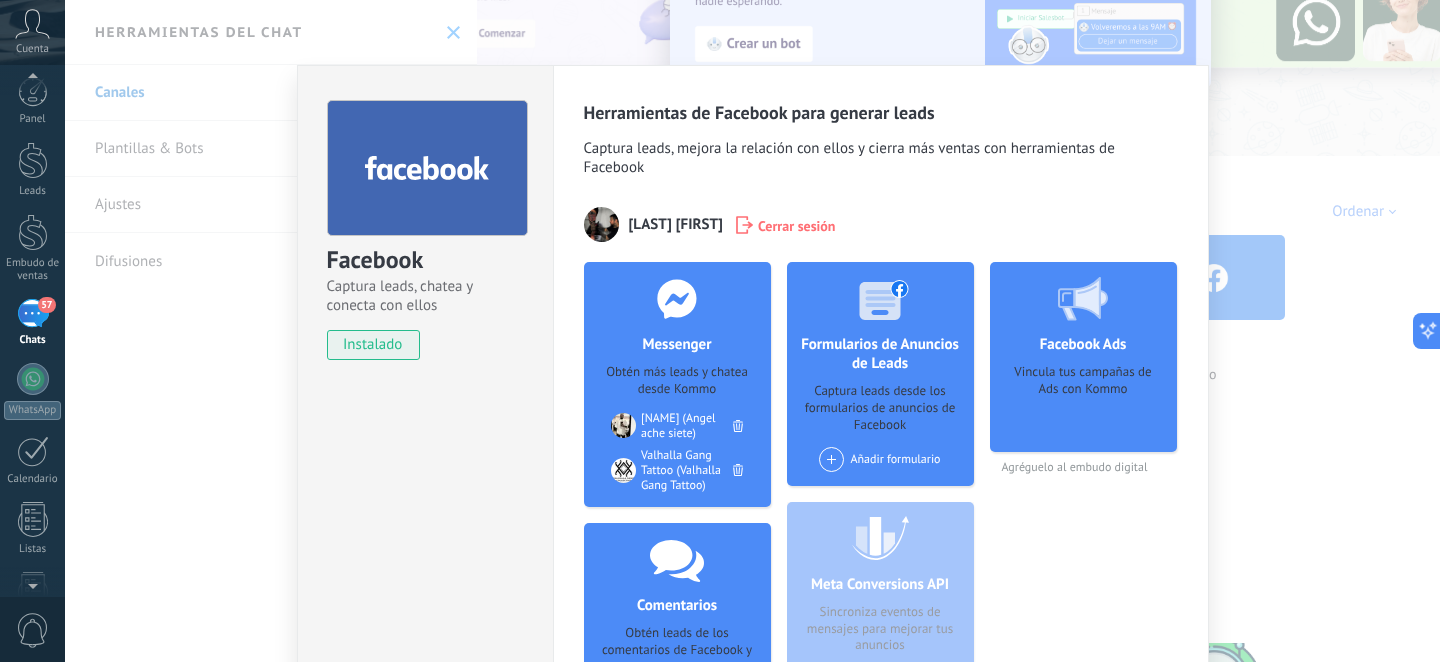 click on "Facebook Captura leads, chatea y conecta con ellos instalado Desinstalar Herramientas de Facebook para generar leads Captura leads, mejora la relación con ellos y cierra más ventas con herramientas de Facebook Hernandez Angel Cerrar sesión Messenger Obtén más leads y chatea desde Kommo Agregar página Angel ache siete (Angel ache siete) Valhalla Gang Tattoo (Valhalla Gang Tattoo) Comentarios Obtén leads de los comentarios de Facebook y responde desde Kommo Agregar página Angel ache siete (Angel ache siete) Valhalla Gang Tattoo (Valhalla Gang Tattoo) Formularios de Anuncios de Leads Captura leads desde los formularios de anuncios de Facebook Añadir formulario Meta Conversions API Sincroniza eventos de mensajes para mejorar tus anuncios Facebook Ads Vincula tus campañas de Ads con Kommo Agréguelo al embudo digital más" at bounding box center (752, 331) 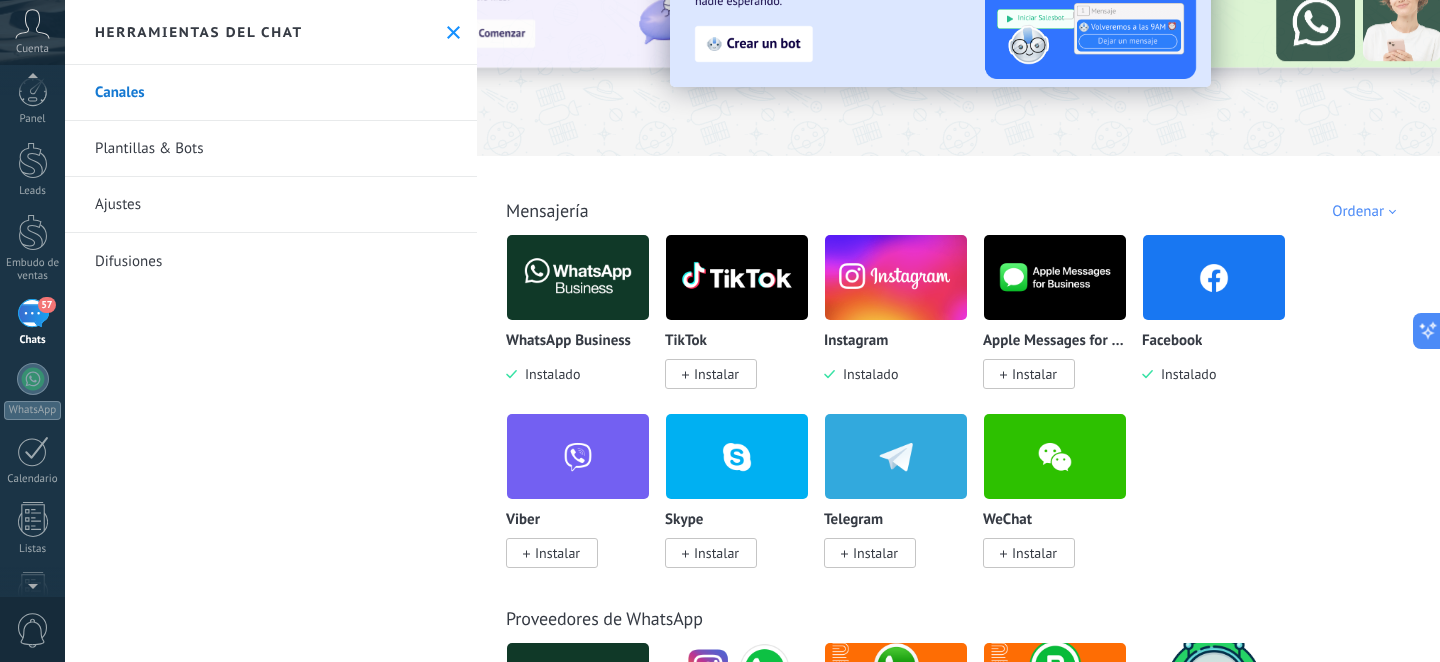 click on "Panel
Leads
Embudo de ventas
57
Chats
WhatsApp" at bounding box center (32, 496) 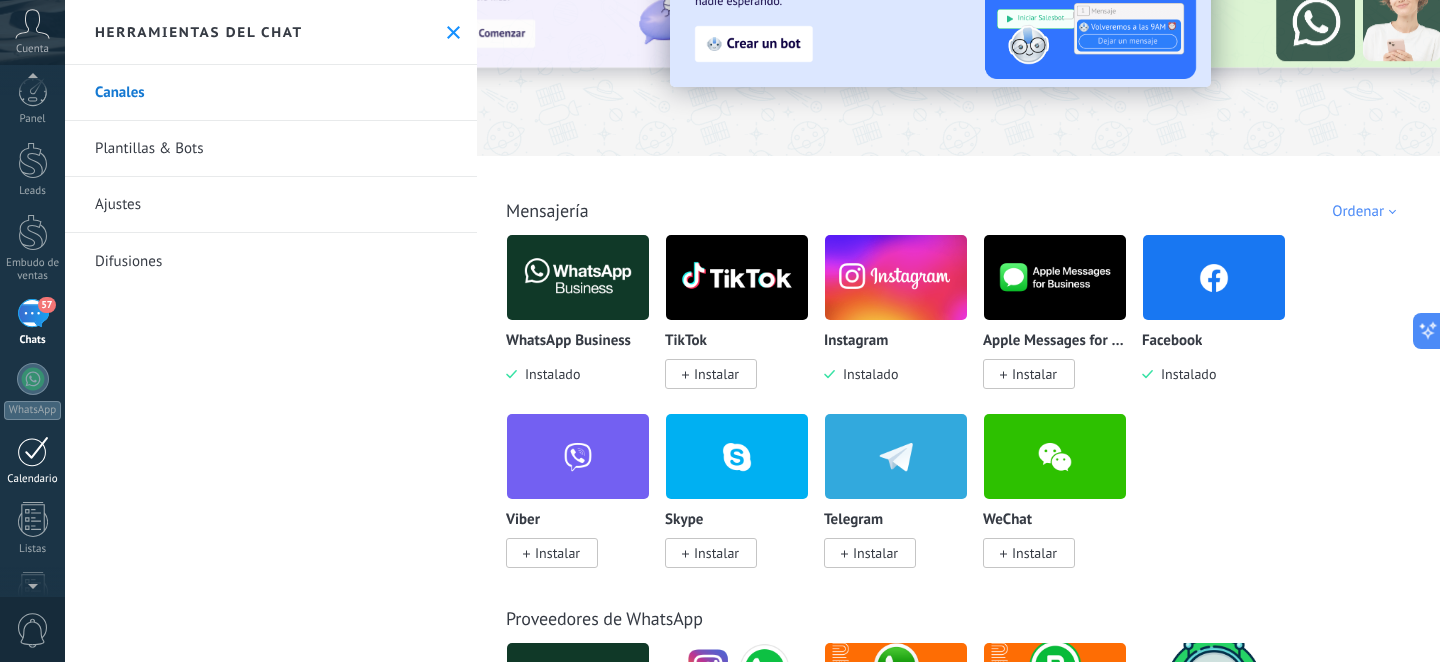 click at bounding box center [33, 451] 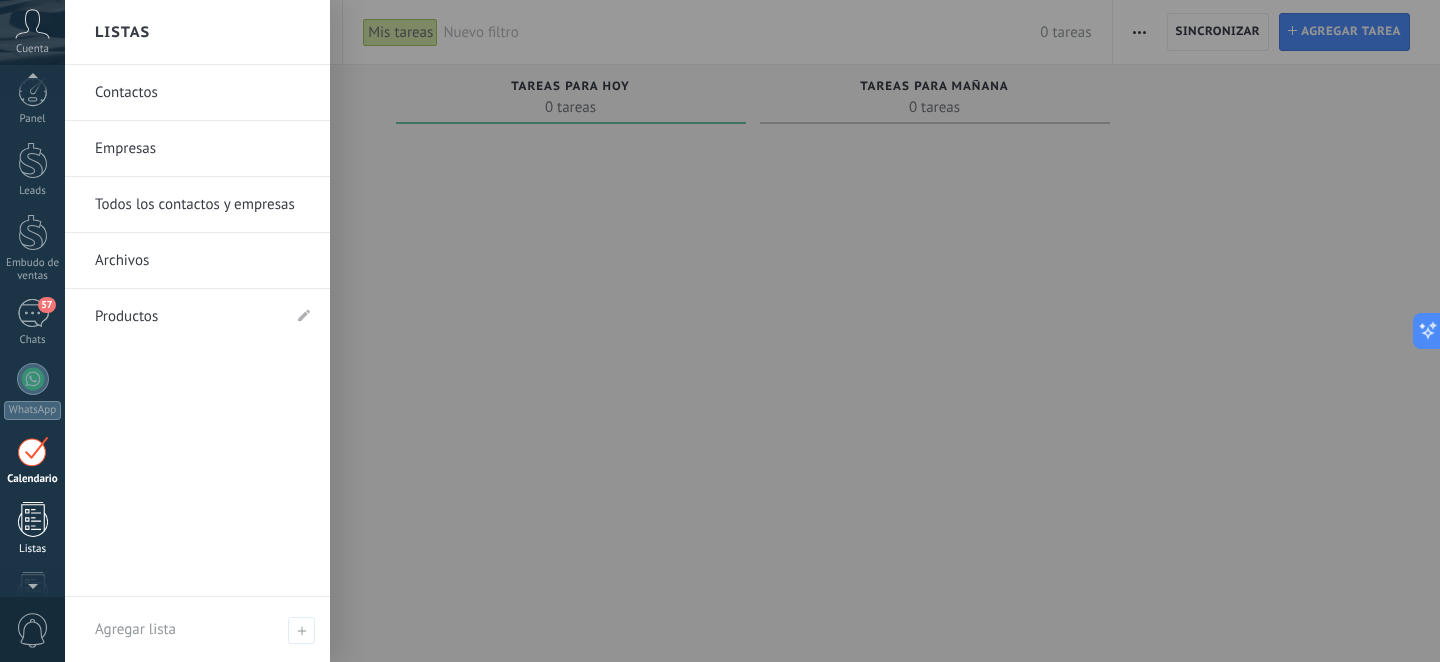 click at bounding box center (33, 519) 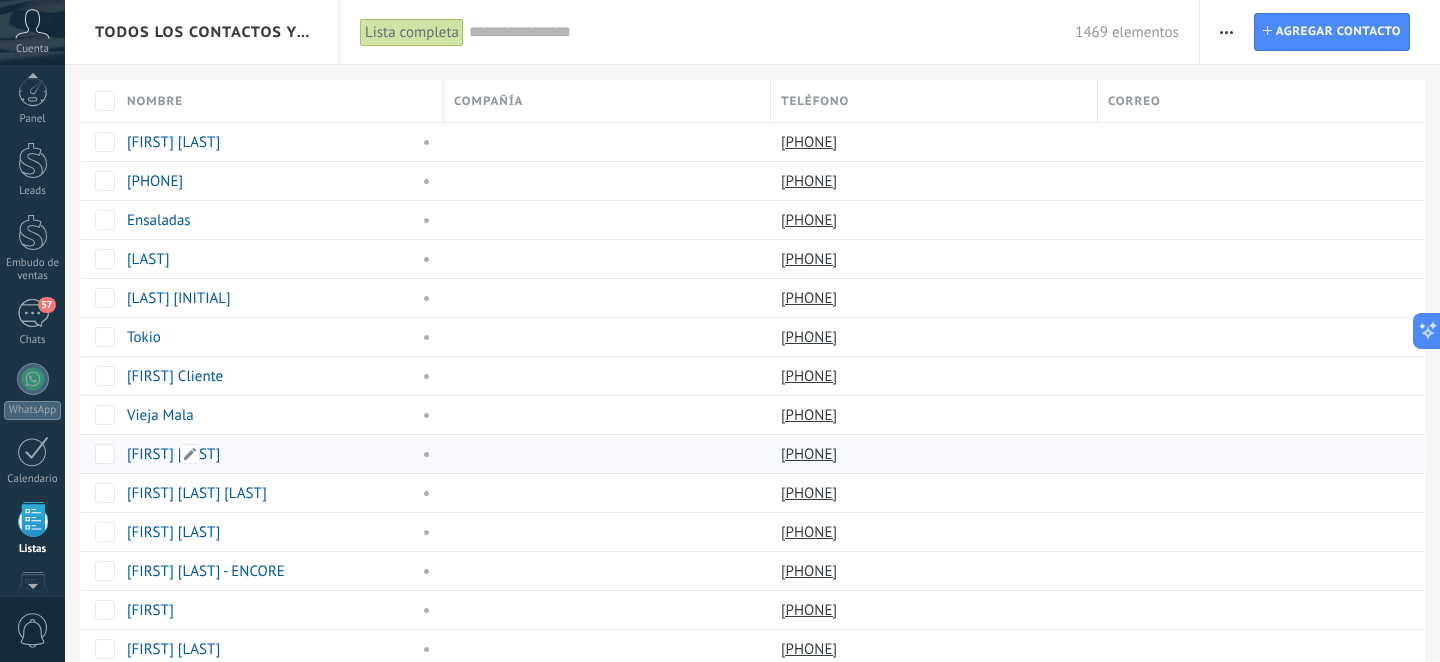 scroll, scrollTop: 209, scrollLeft: 0, axis: vertical 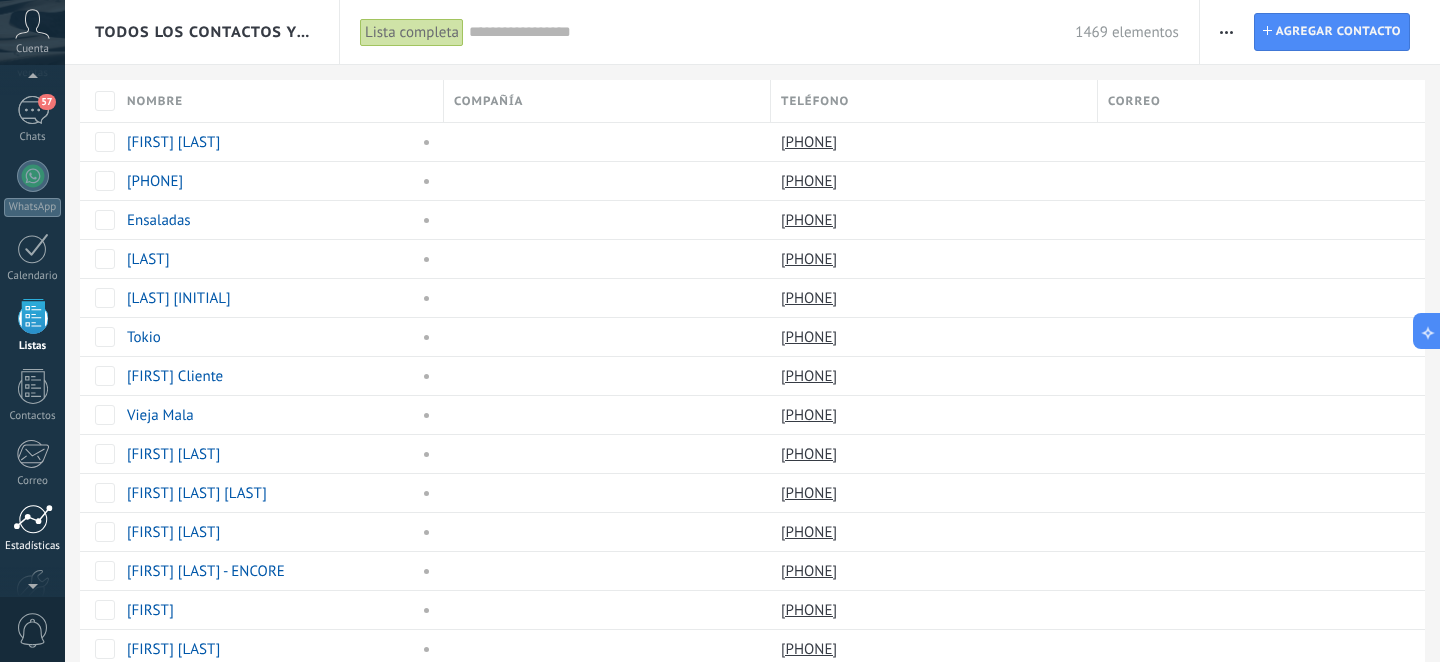 click at bounding box center (33, 519) 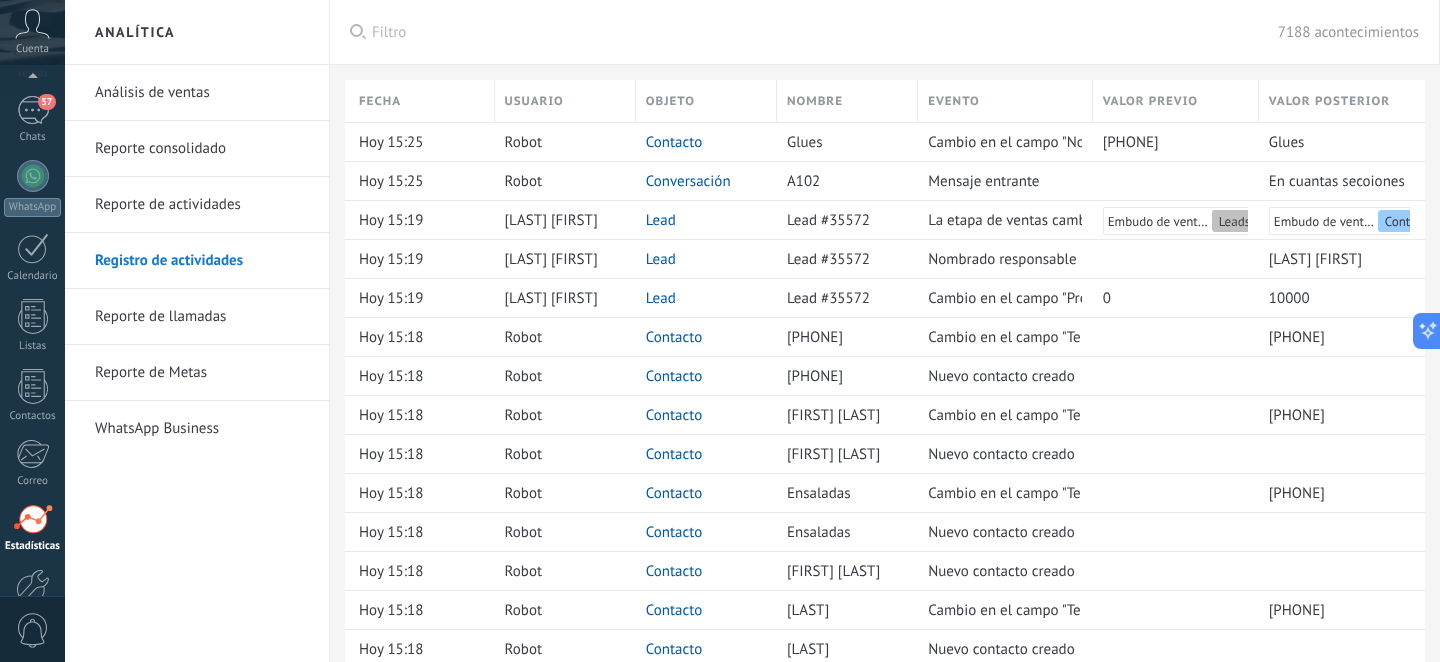 scroll, scrollTop: 325, scrollLeft: 0, axis: vertical 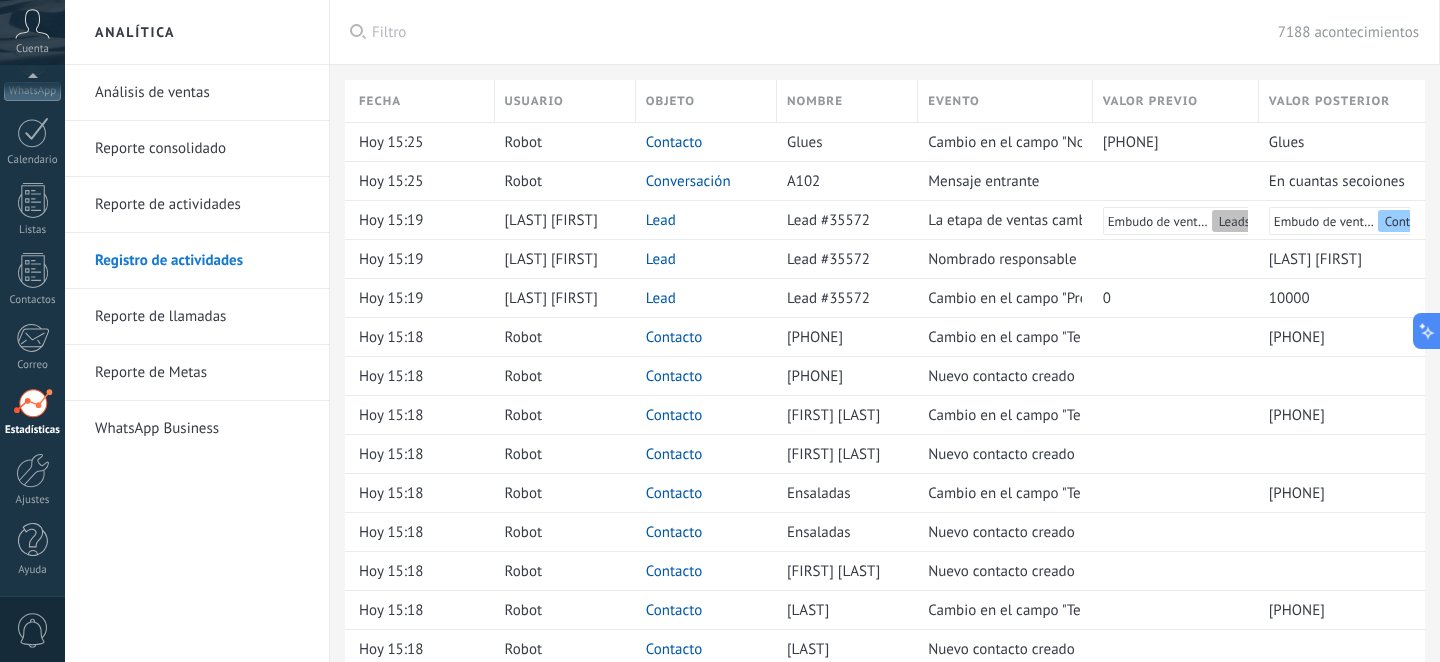 click on "Análisis de ventas" at bounding box center (202, 93) 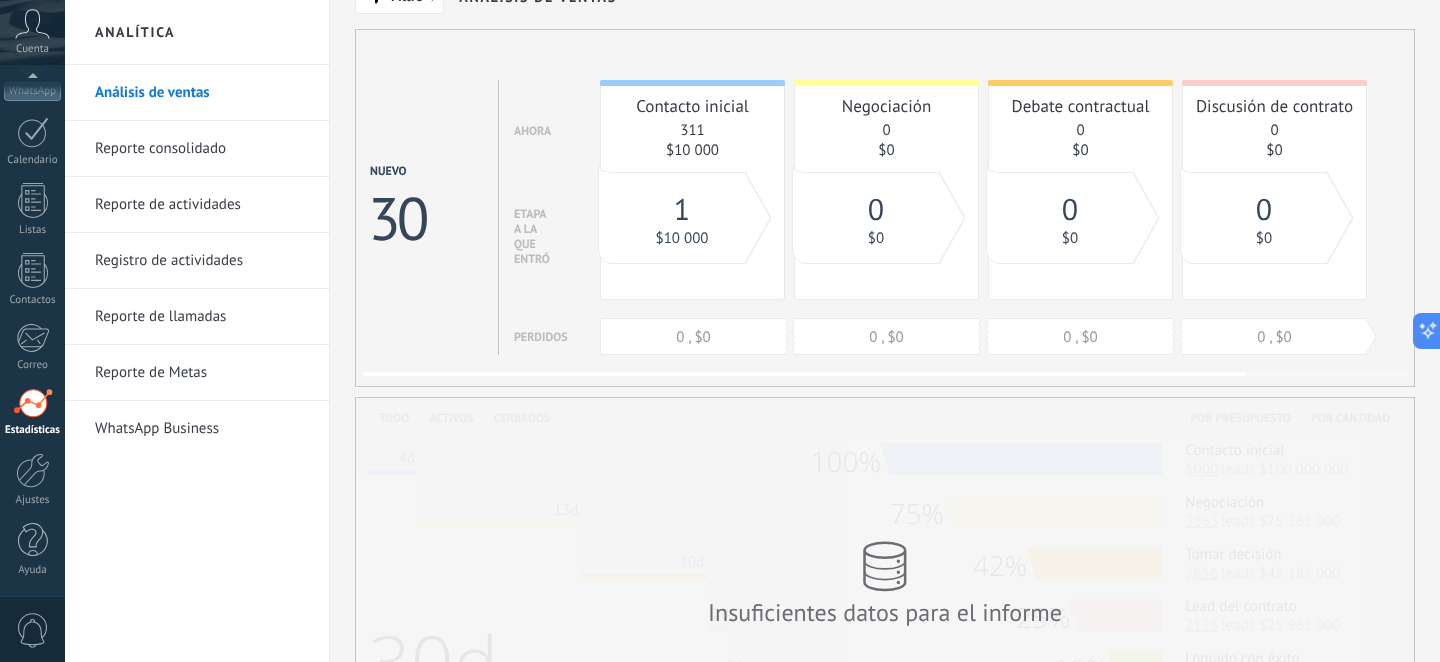 scroll, scrollTop: 0, scrollLeft: 0, axis: both 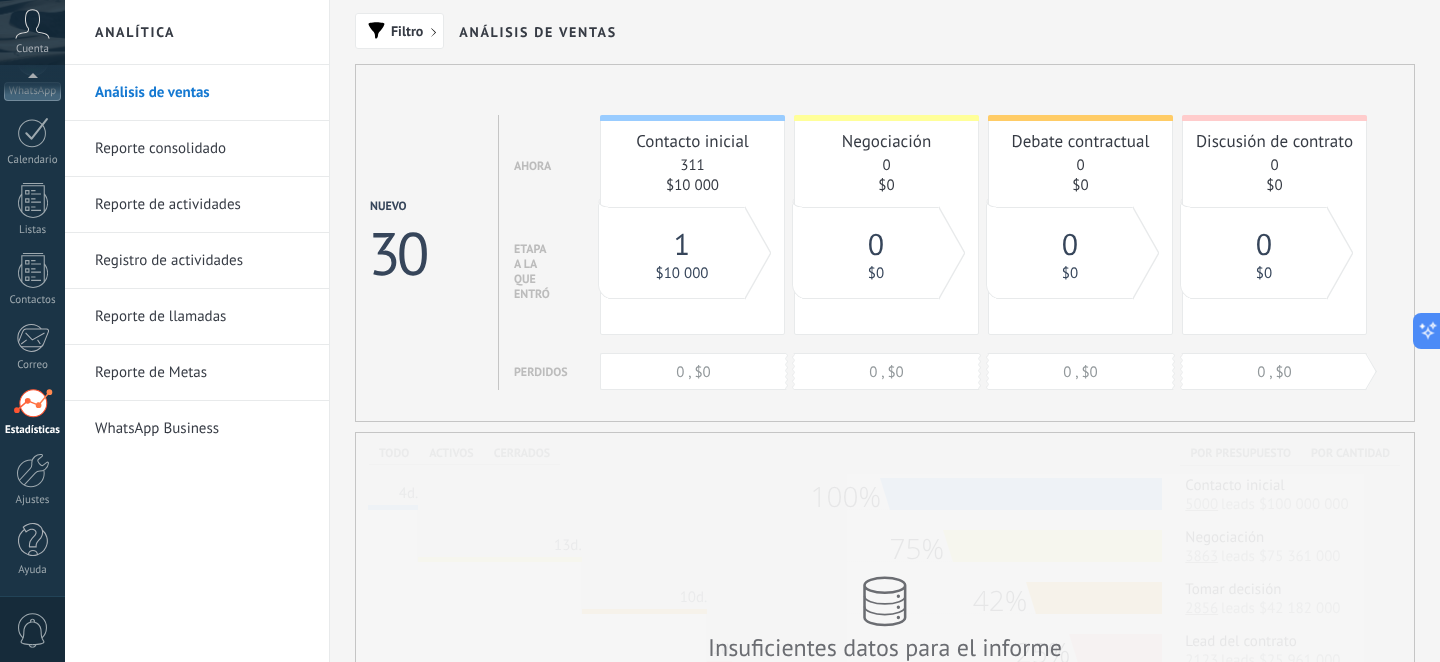 click on "Reporte consolidado" at bounding box center (202, 149) 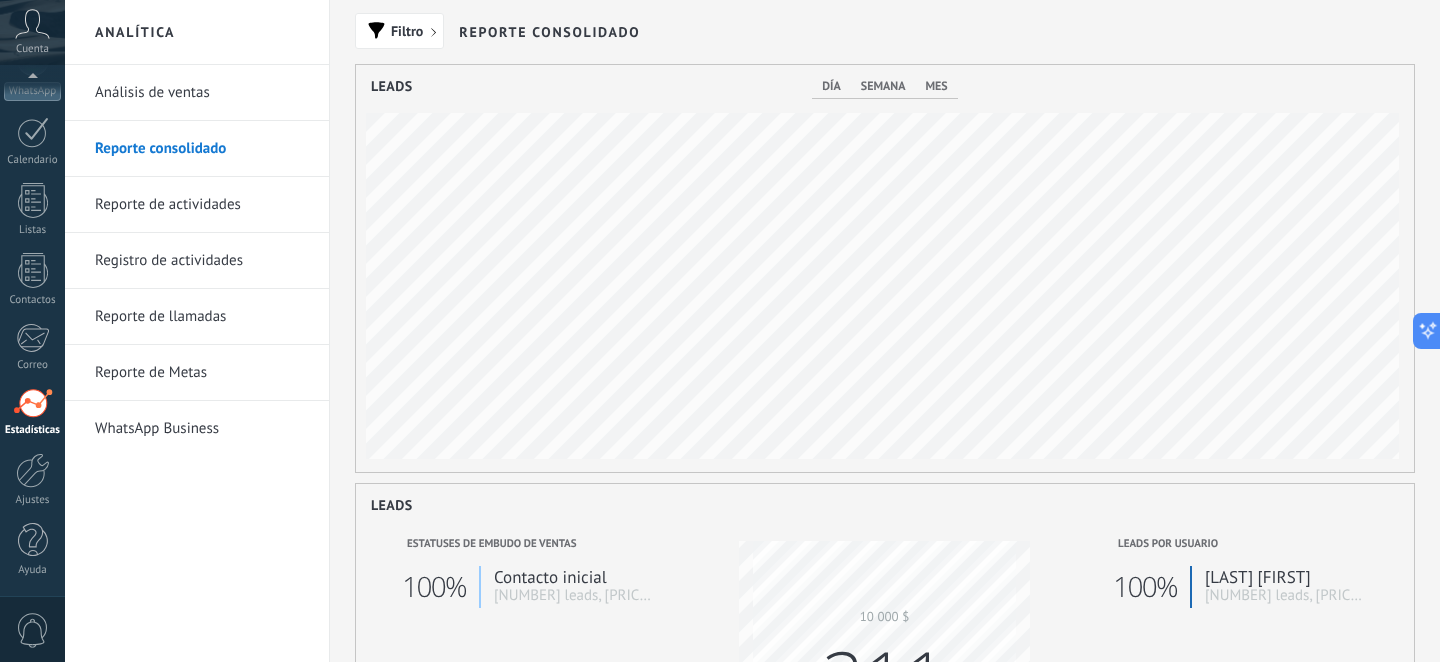 scroll, scrollTop: 999593, scrollLeft: 998942, axis: both 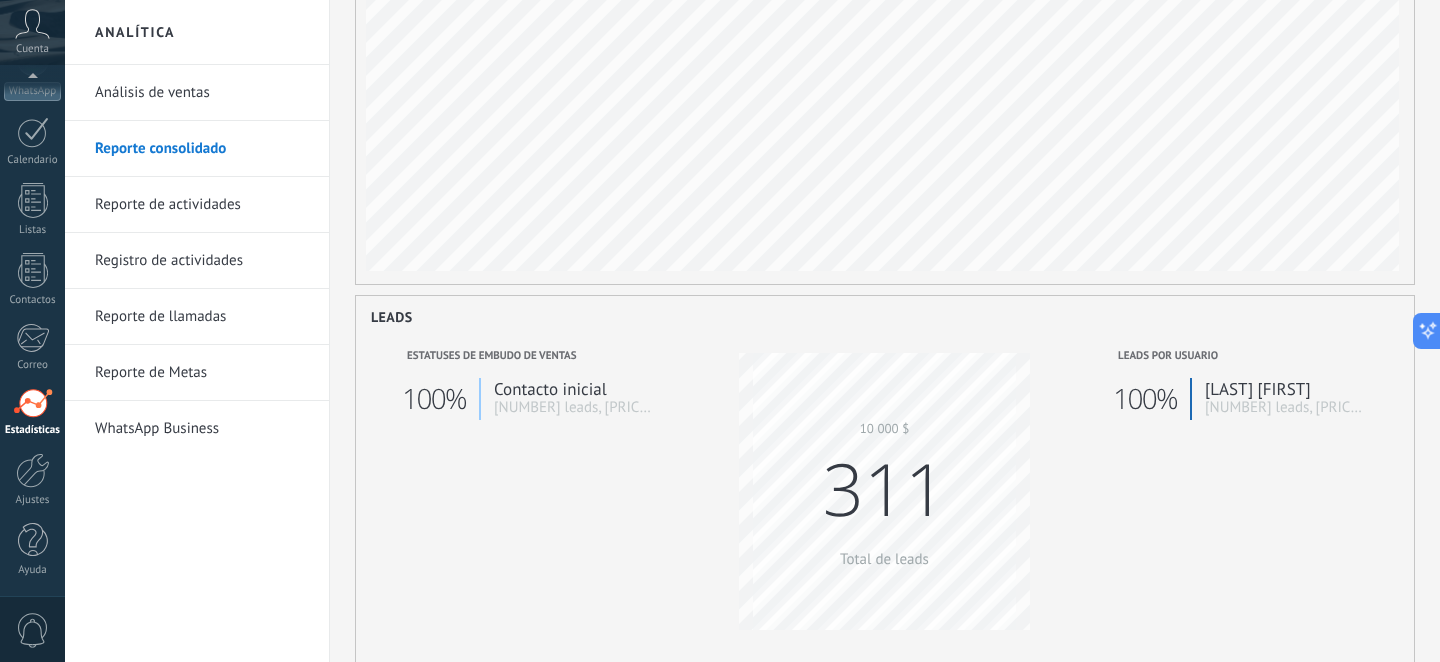 click on "Reporte de actividades" at bounding box center (202, 205) 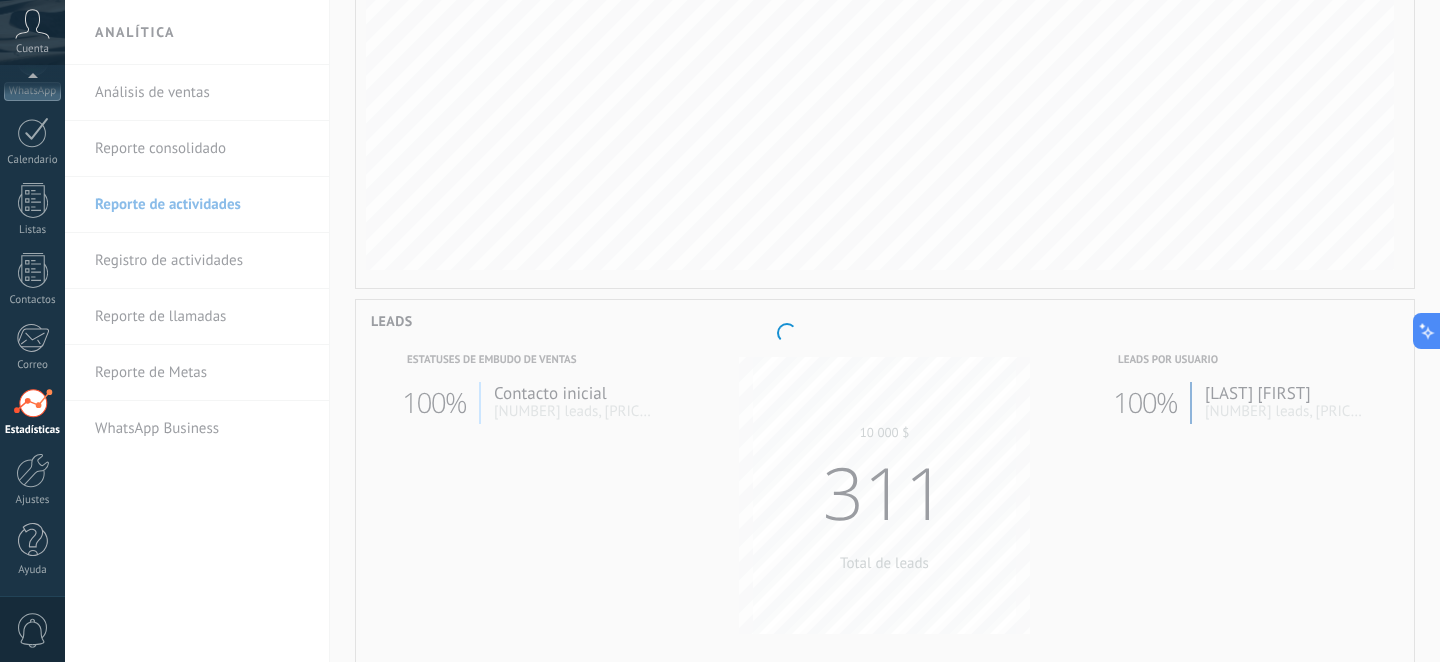 scroll, scrollTop: 0, scrollLeft: 0, axis: both 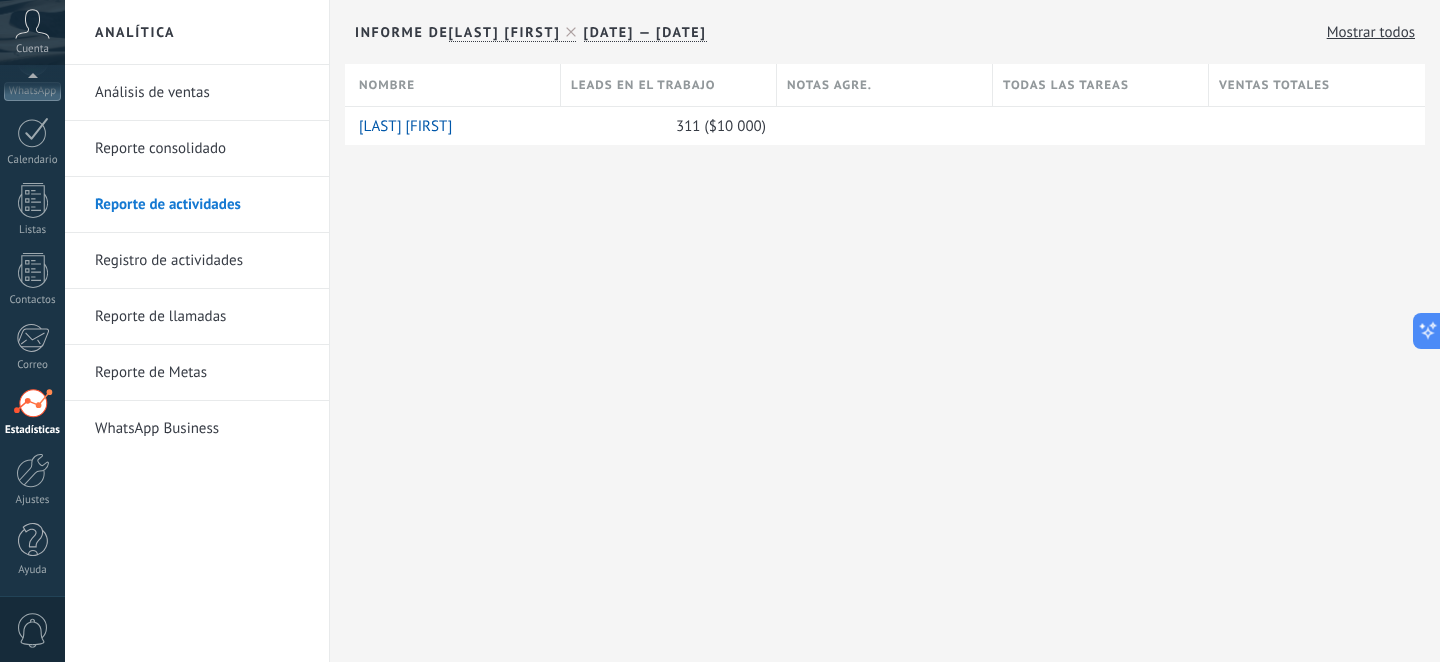 click on "Registro de actividades" at bounding box center [202, 261] 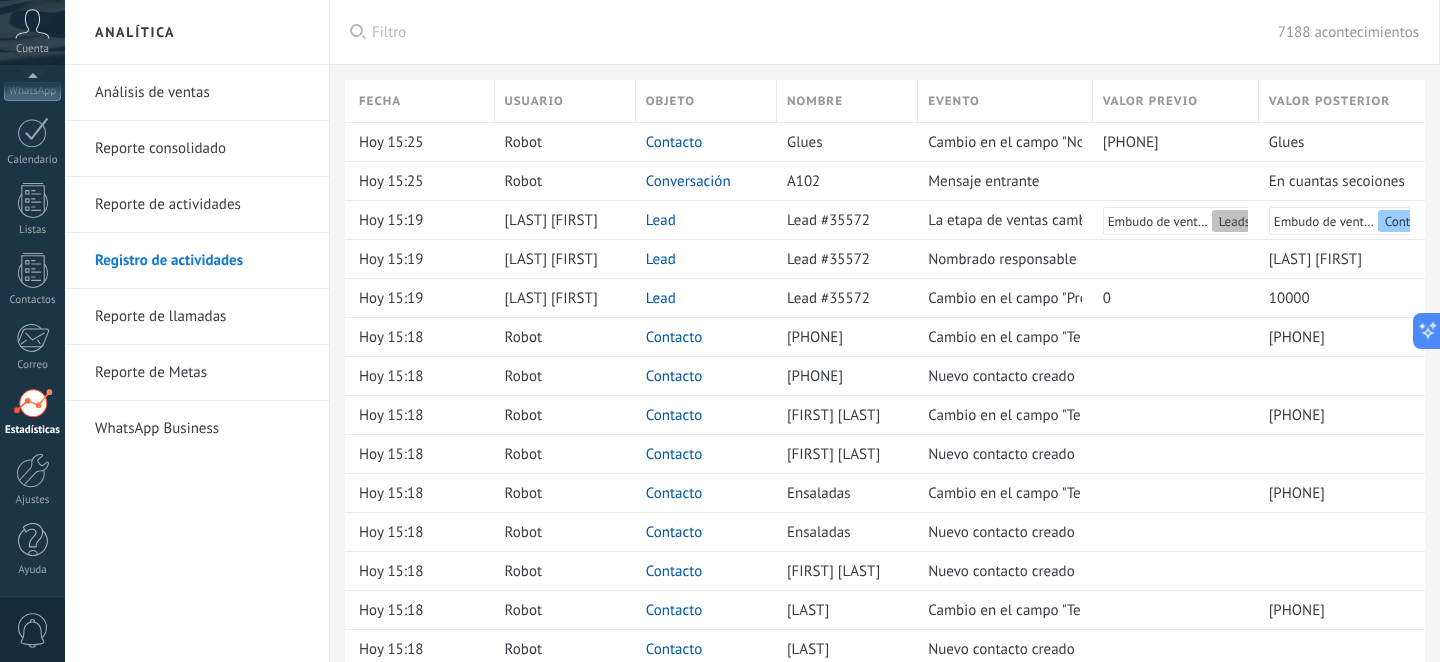 click on "Reporte de llamadas" at bounding box center (202, 317) 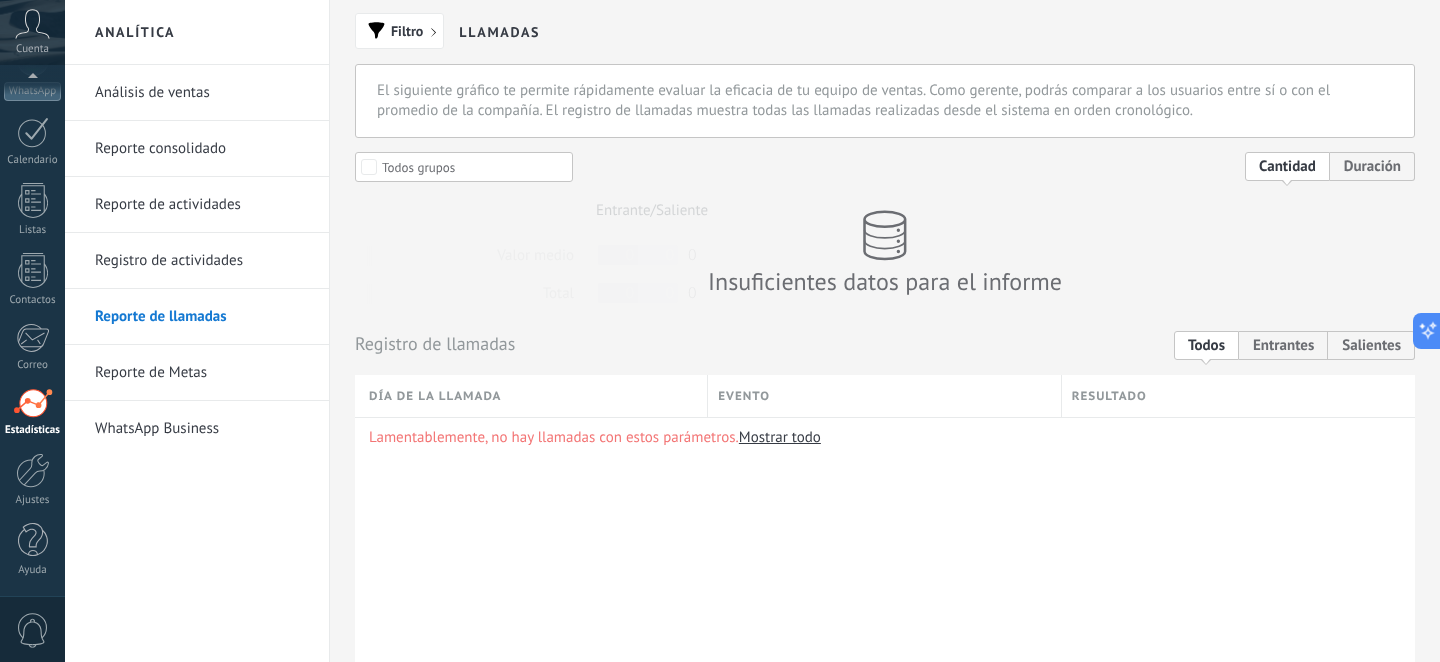 click on "Reporte de actividades" at bounding box center [202, 205] 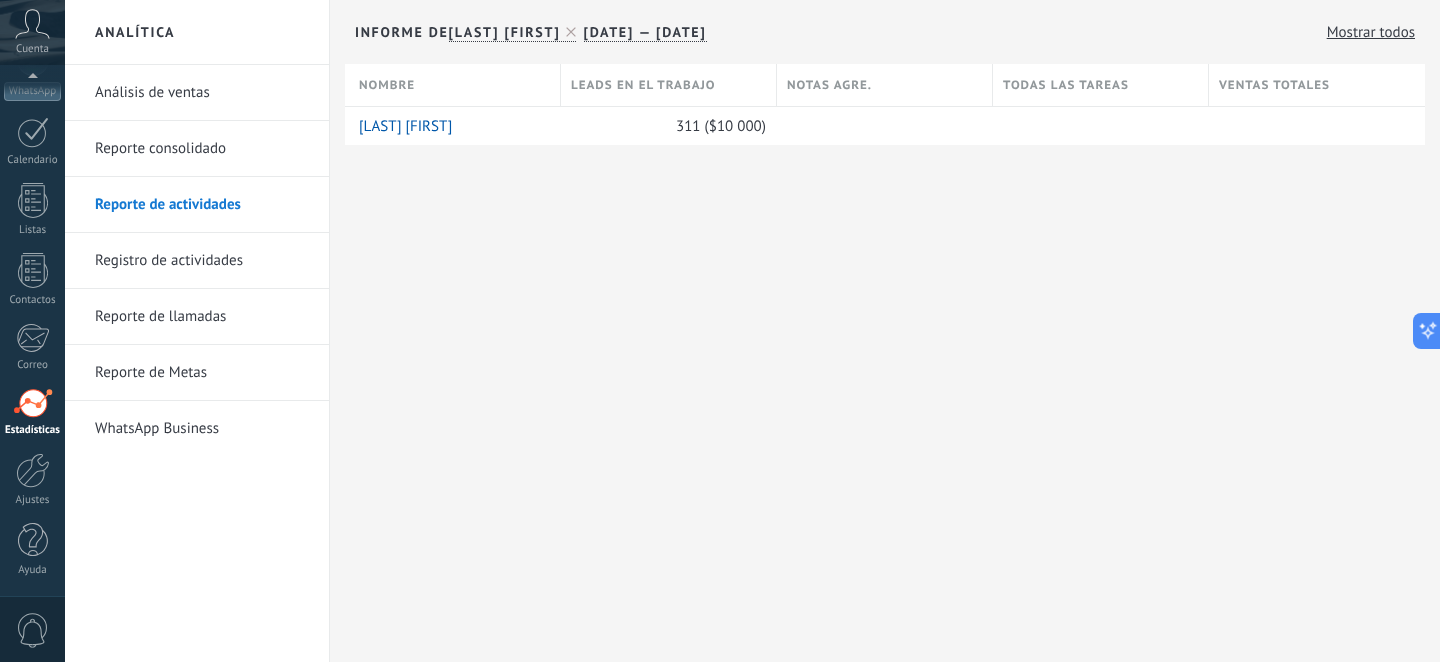 click on "Reporte de llamadas" at bounding box center [202, 317] 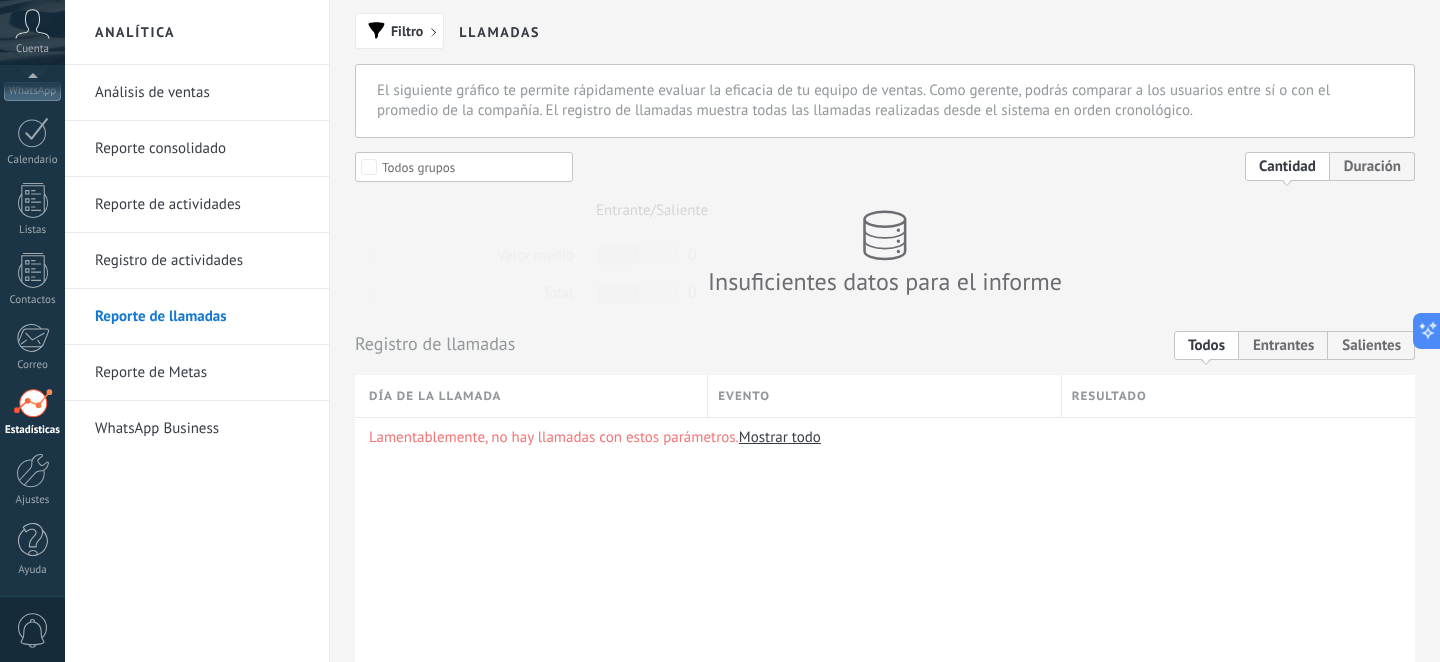 click on "Reporte de Metas" at bounding box center [202, 373] 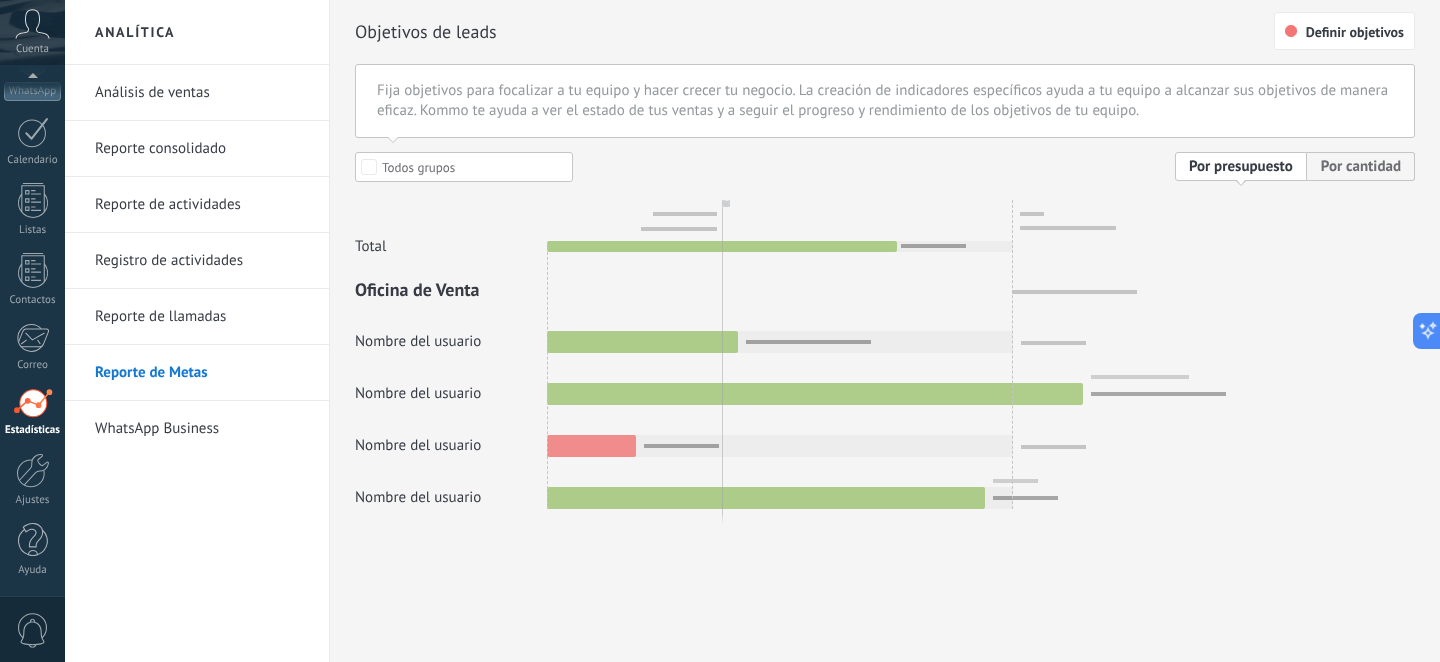 click on "WhatsApp Business" at bounding box center (202, 429) 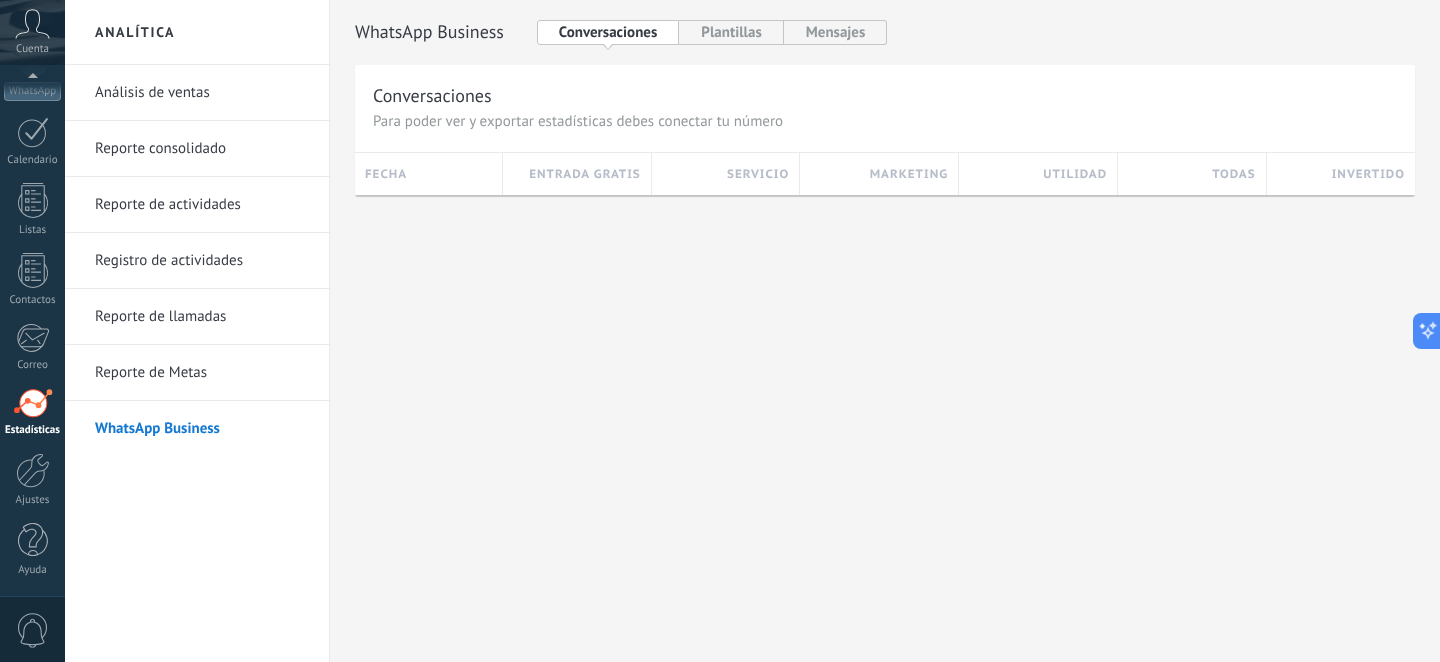 click on "Reporte de actividades" at bounding box center (202, 205) 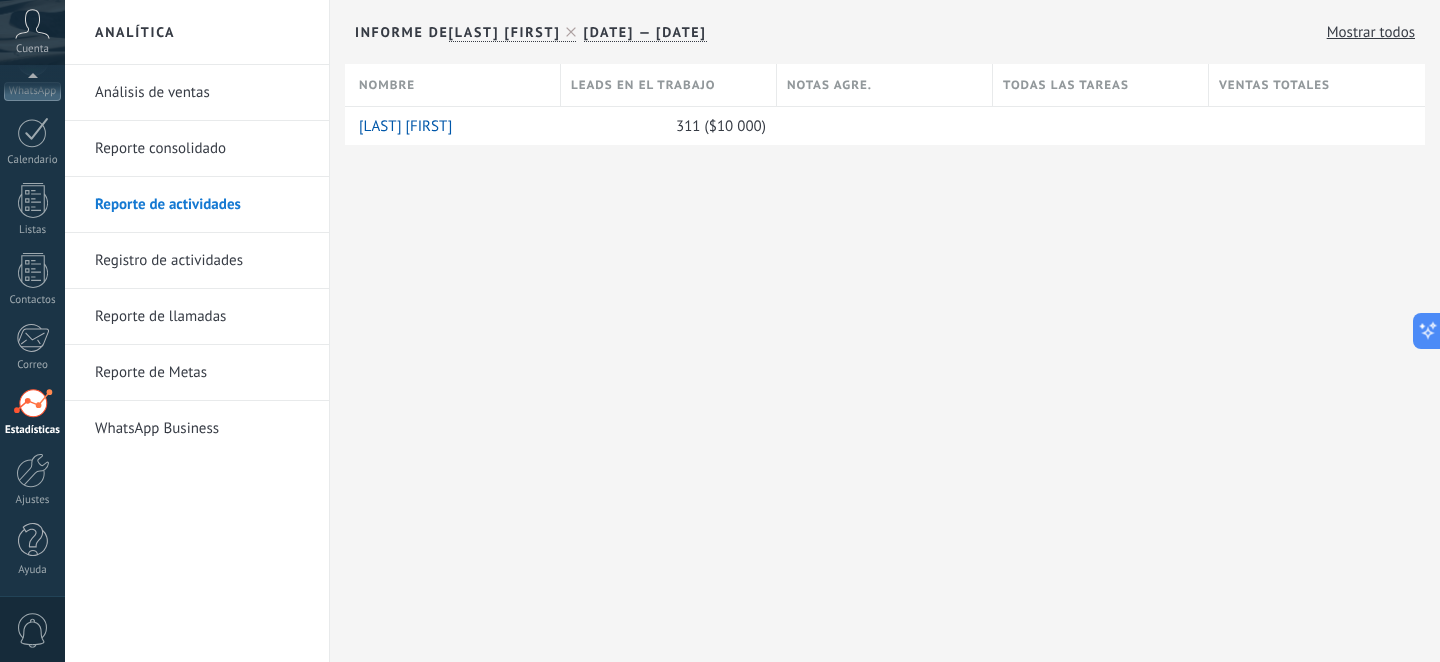 click on "Reporte consolidado" at bounding box center (202, 149) 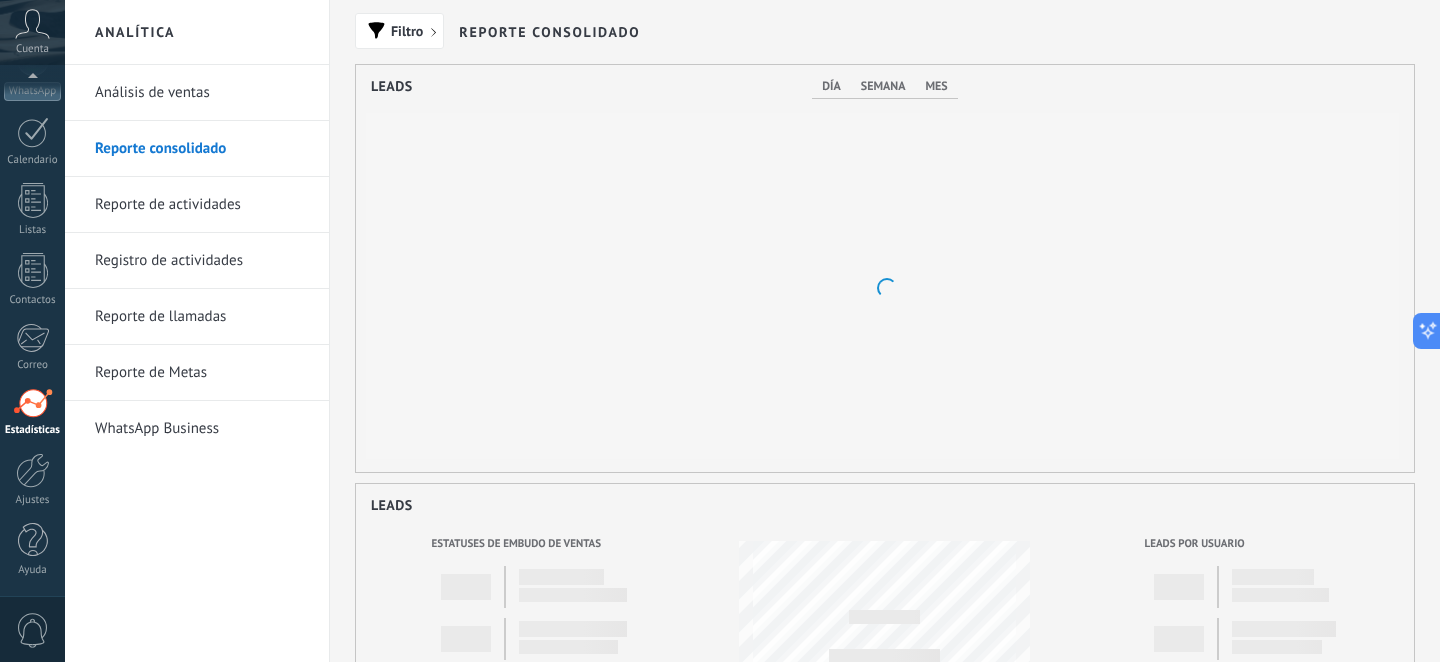 scroll, scrollTop: 999593, scrollLeft: 998942, axis: both 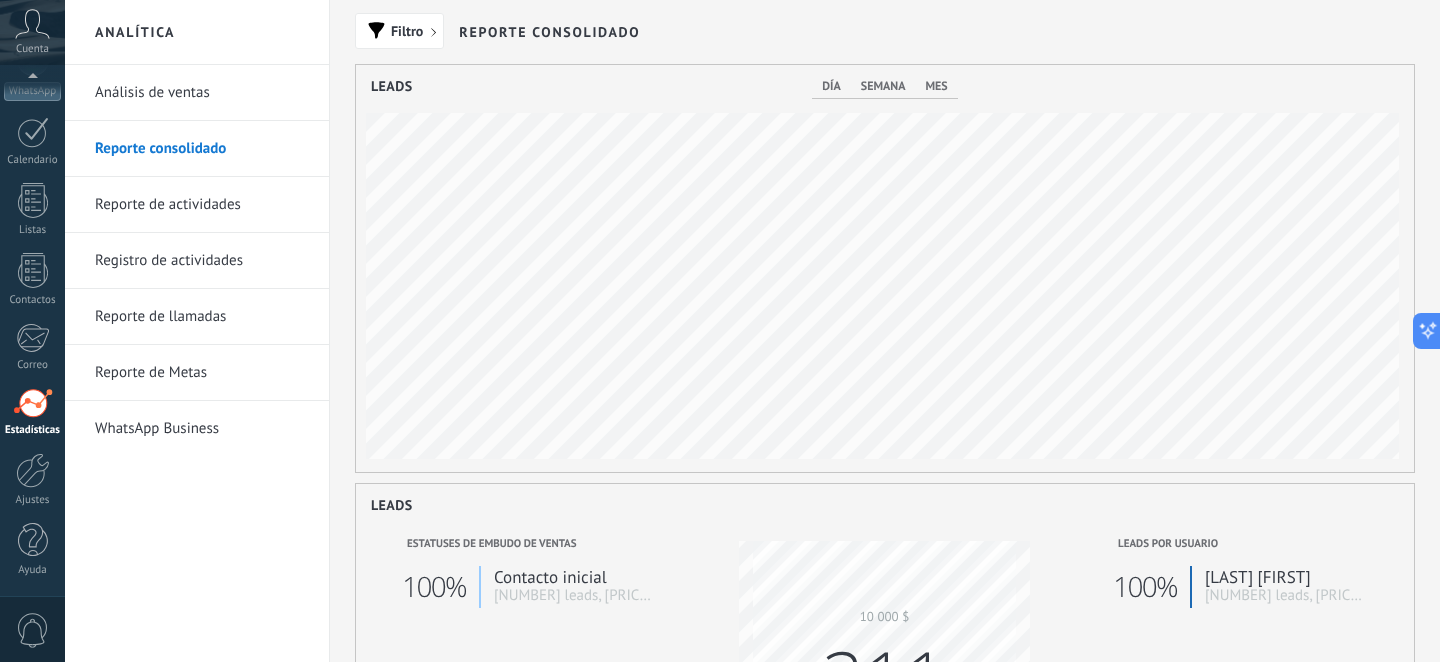click on "Análisis de ventas" at bounding box center (202, 93) 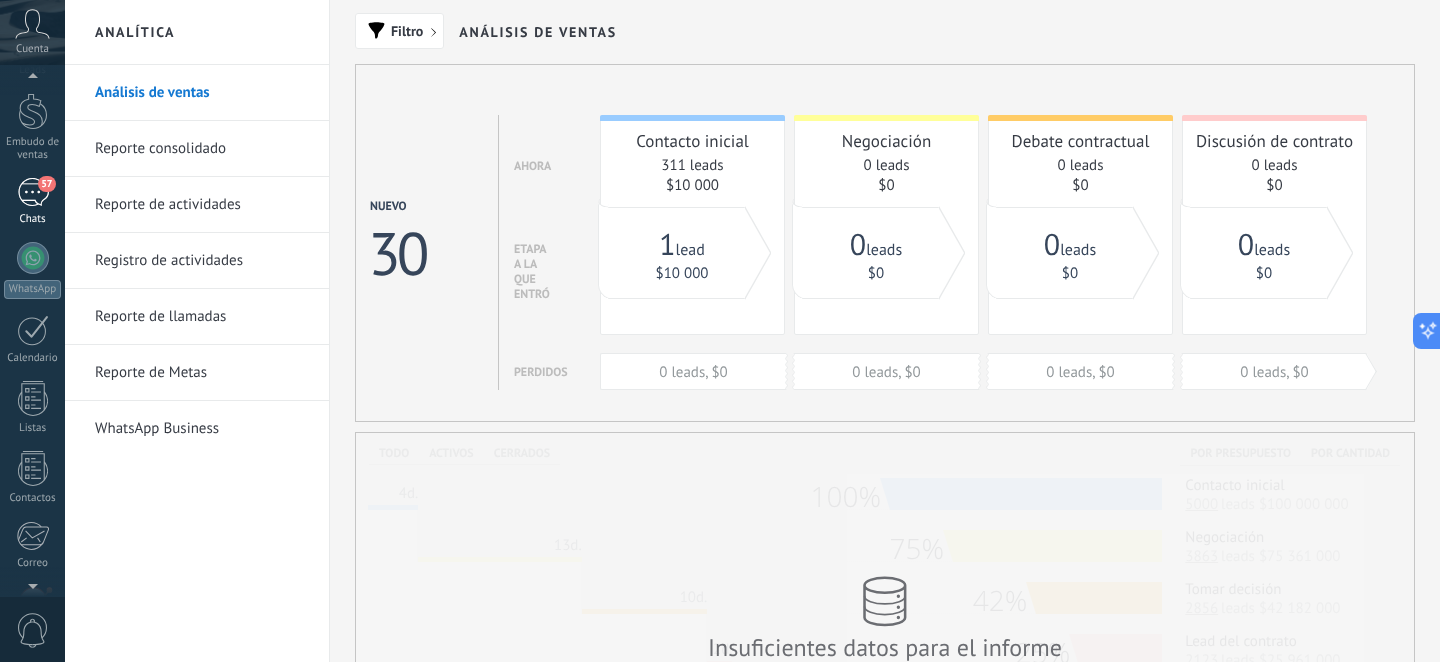 click on "57" at bounding box center [33, 192] 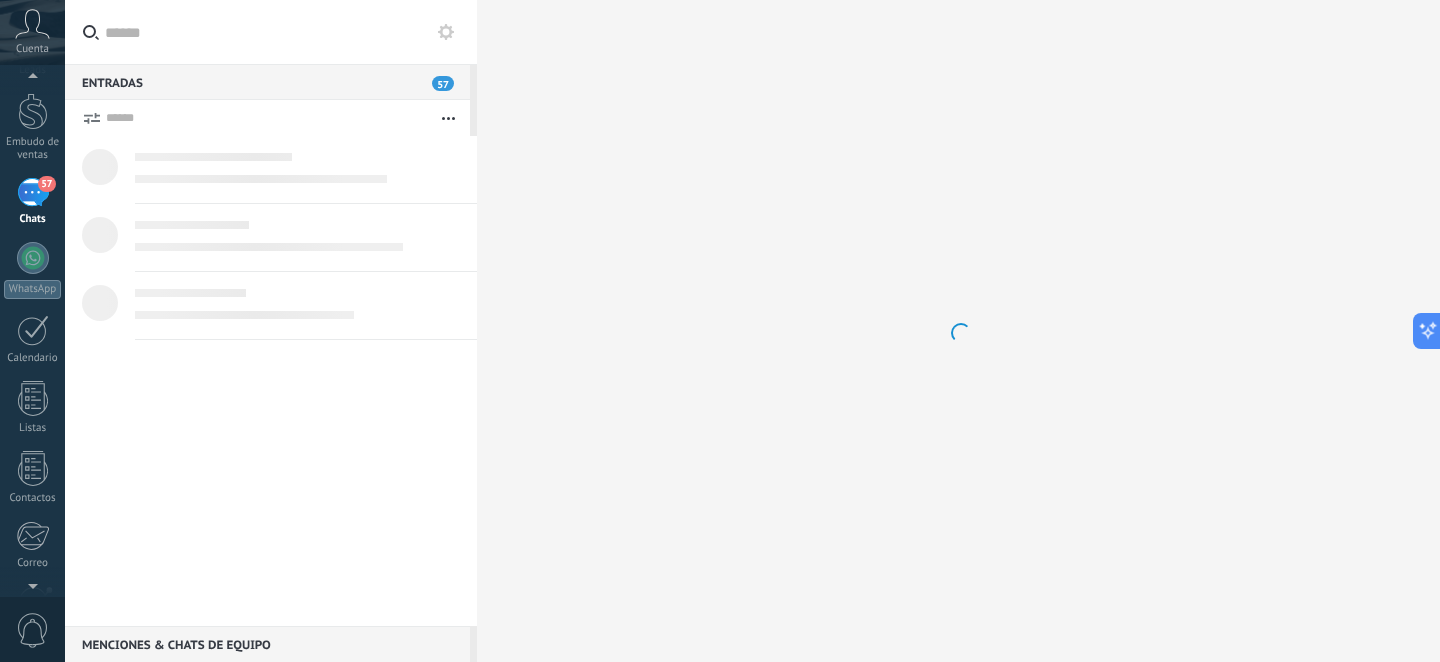 scroll, scrollTop: 6, scrollLeft: 0, axis: vertical 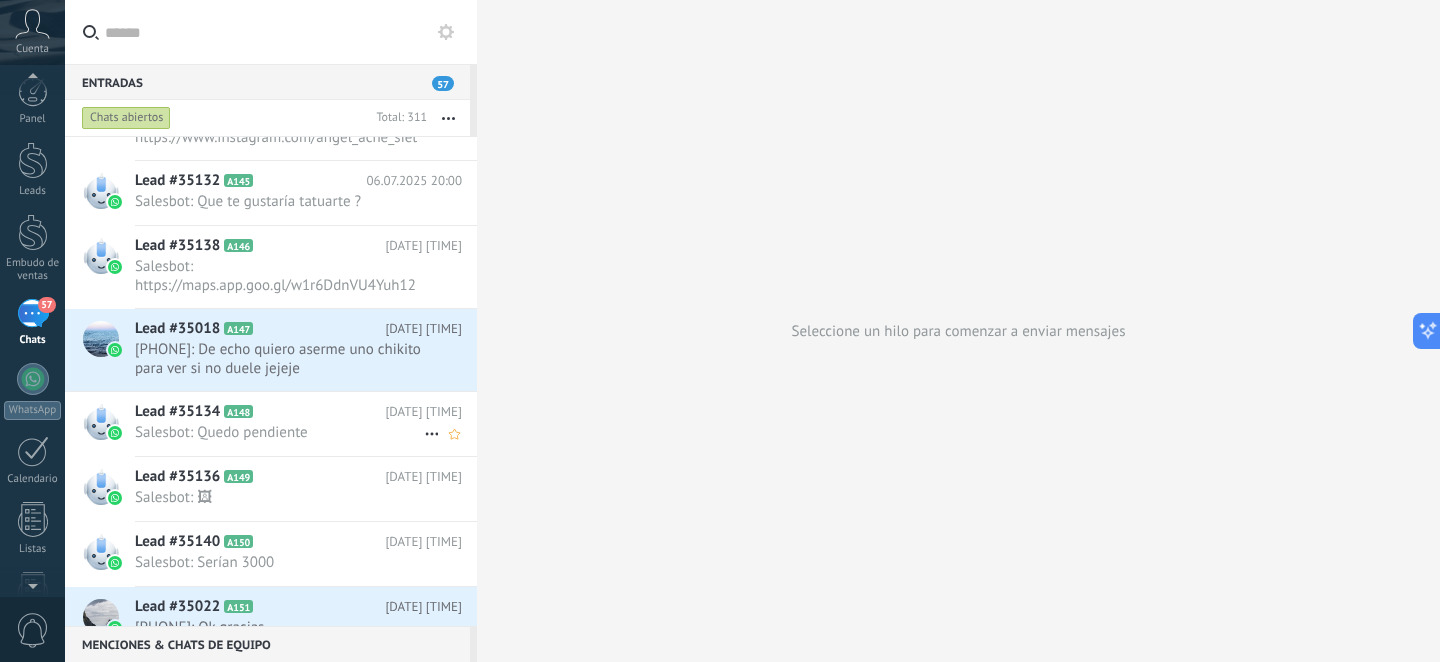 click on "Salesbot: Quedo pendiente" at bounding box center (279, 432) 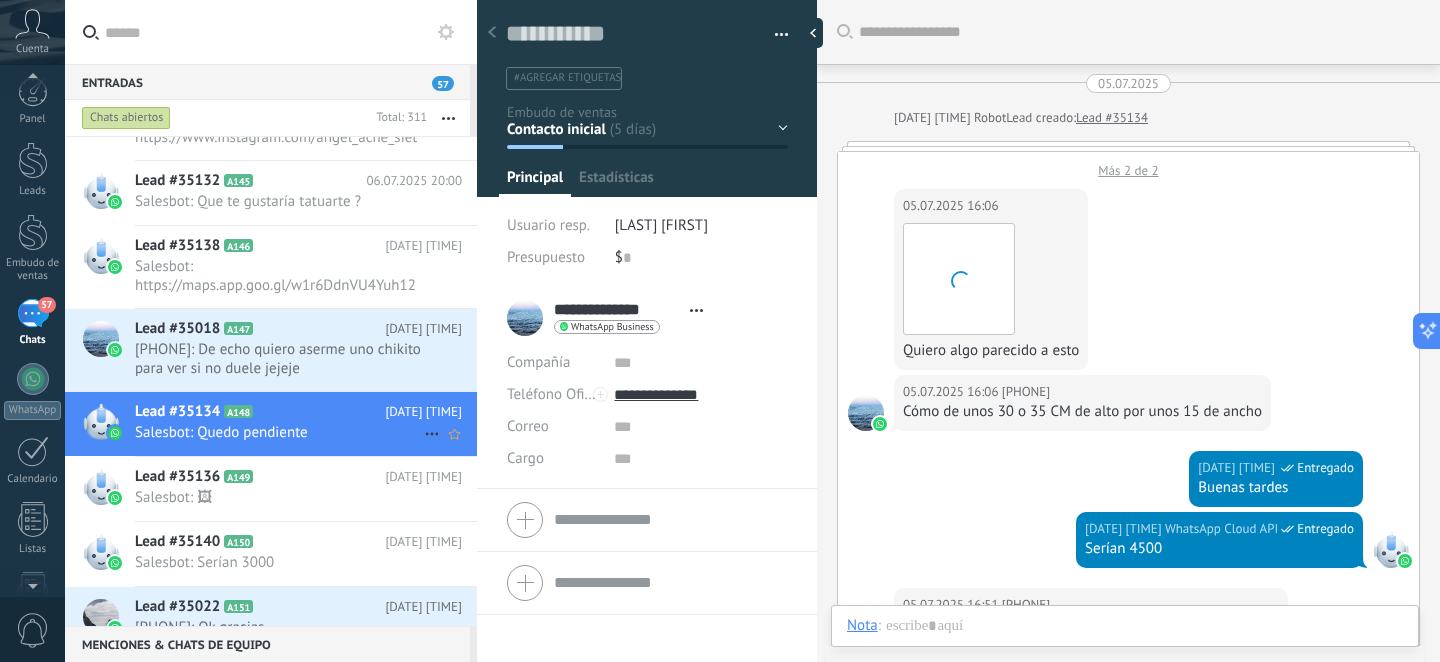 scroll, scrollTop: 702, scrollLeft: 0, axis: vertical 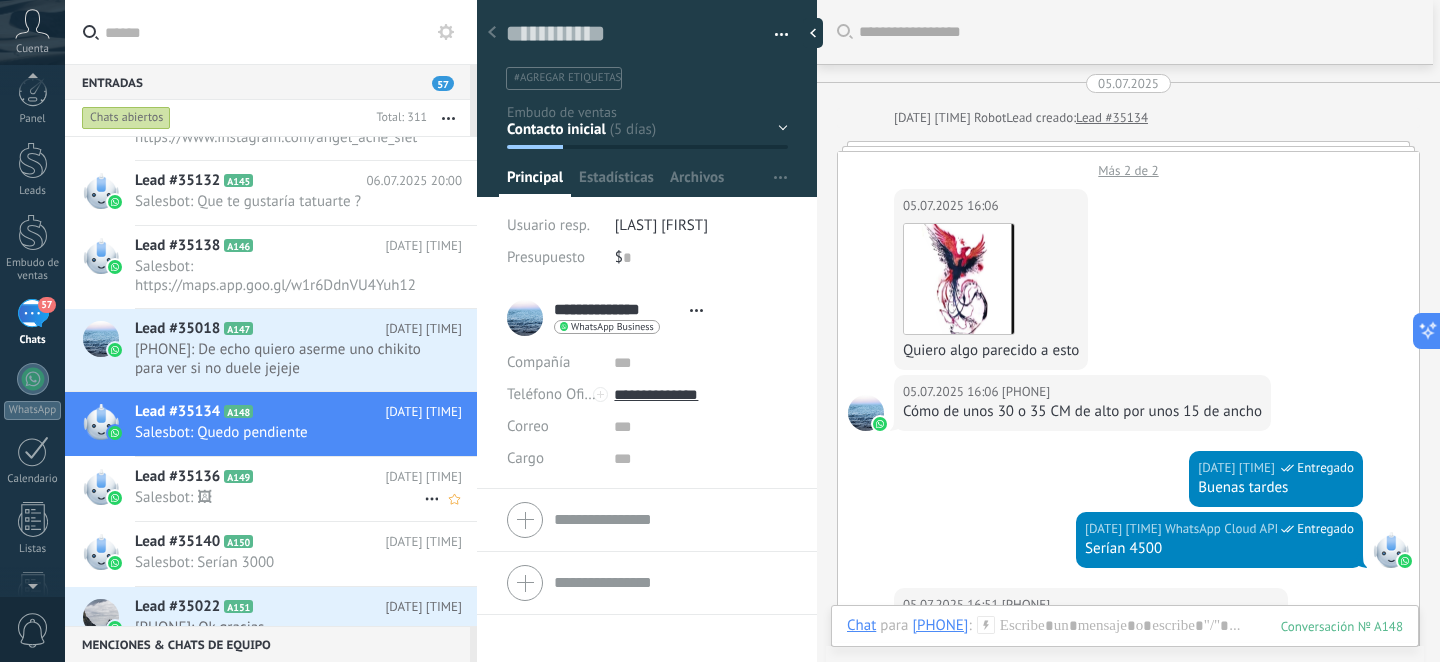 click on "Salesbot: 🖼" at bounding box center [279, 497] 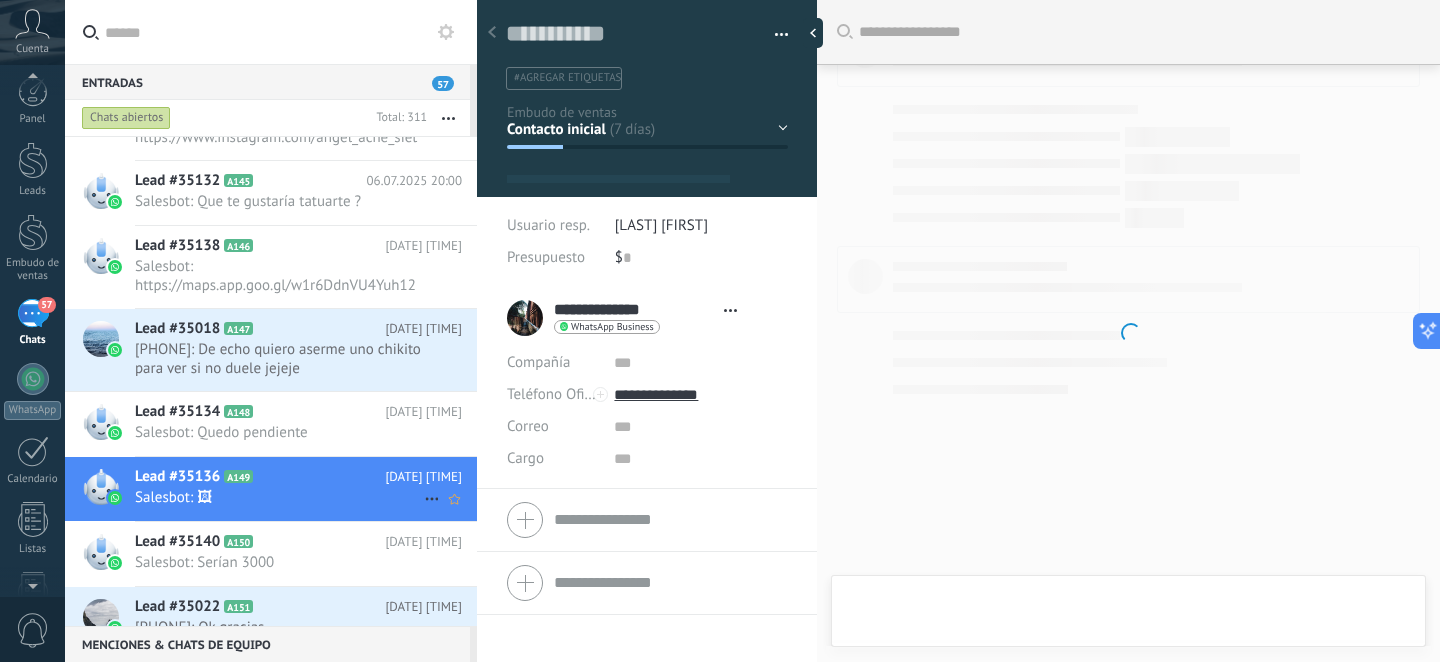 scroll, scrollTop: 1054, scrollLeft: 0, axis: vertical 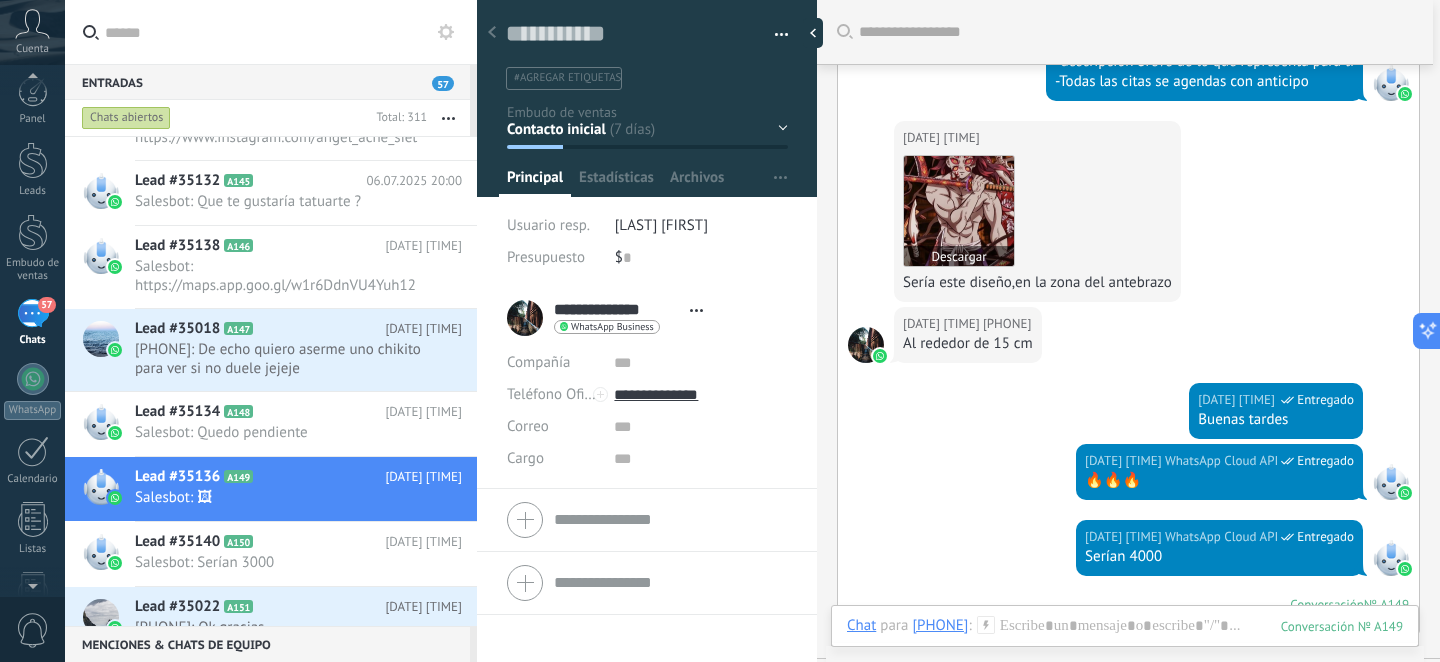 click at bounding box center (959, 211) 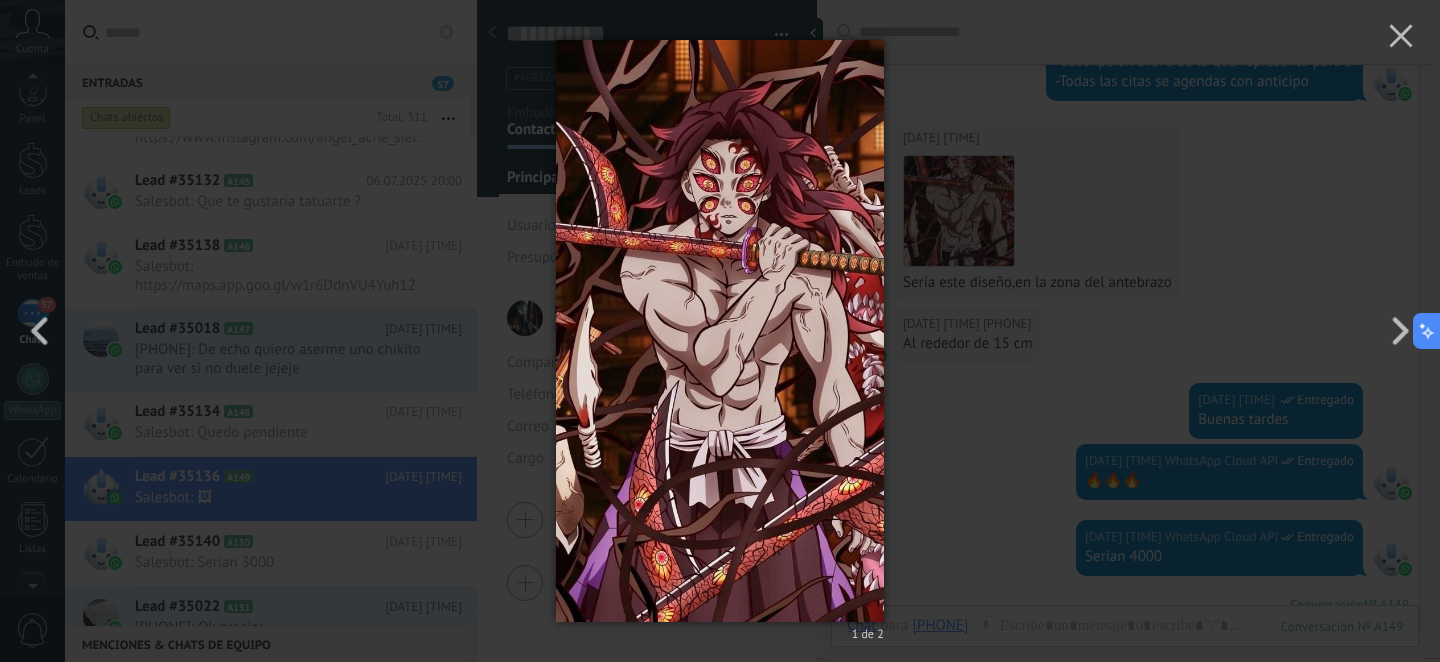 click on "1 de 2" at bounding box center (720, 331) 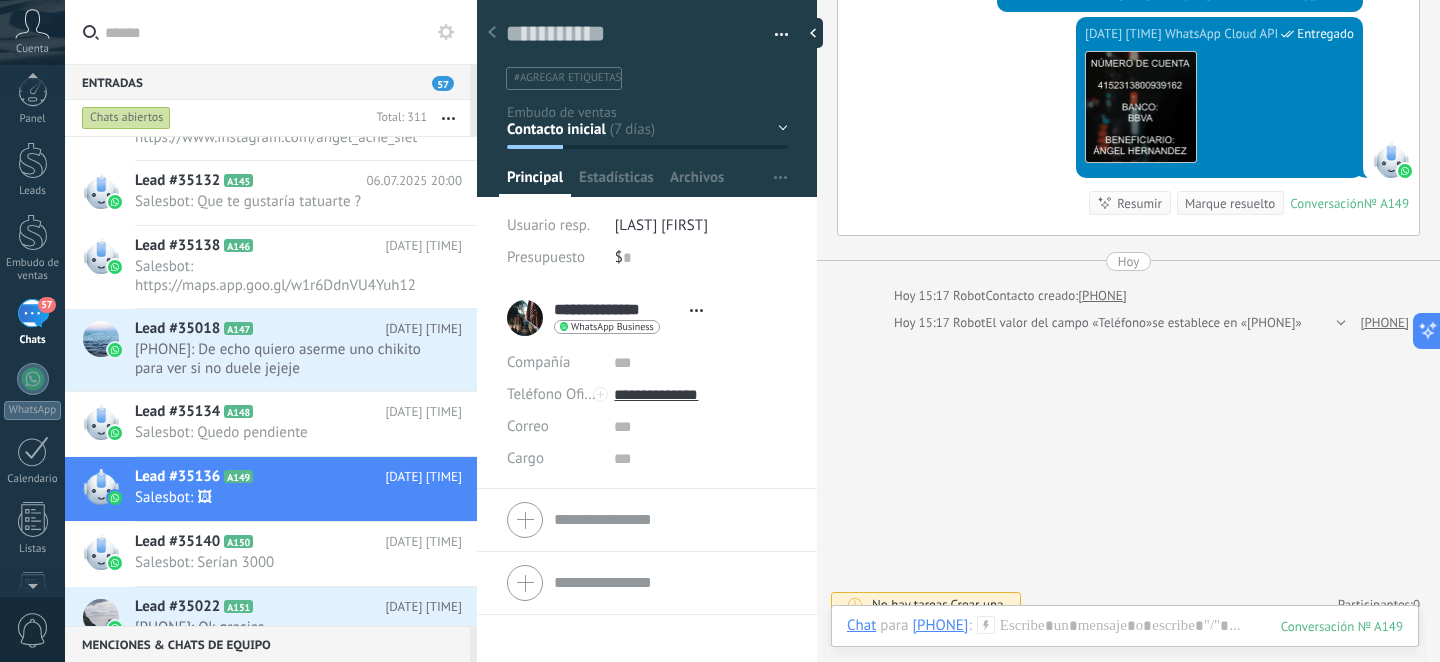 scroll, scrollTop: 1278, scrollLeft: 0, axis: vertical 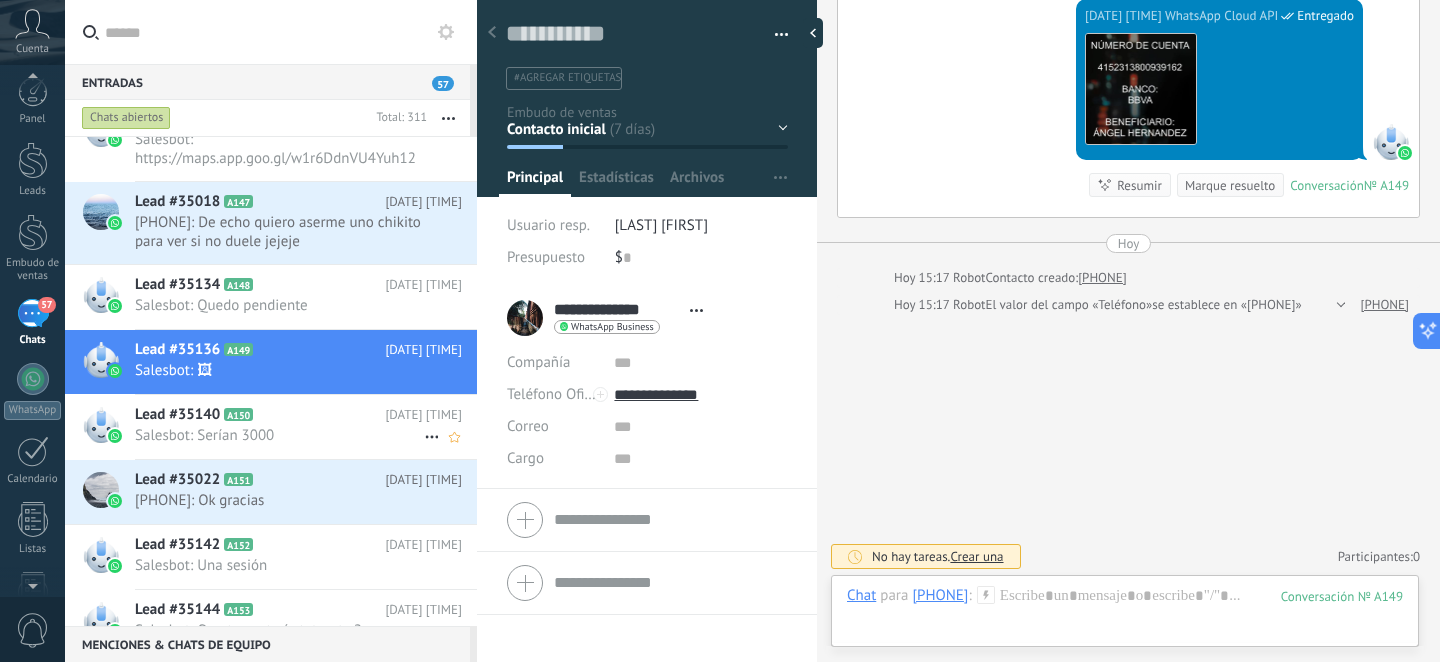 click on "Salesbot: Serían 3000" at bounding box center (279, 435) 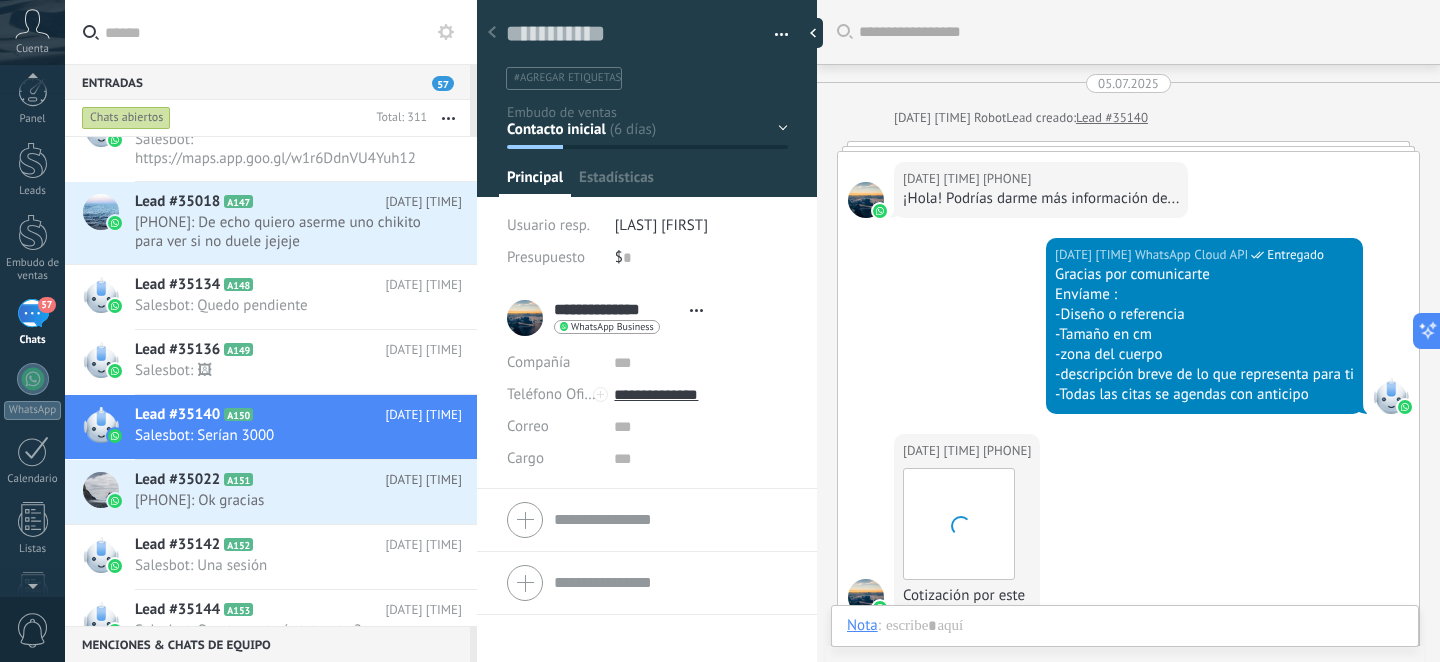 scroll, scrollTop: 30, scrollLeft: 0, axis: vertical 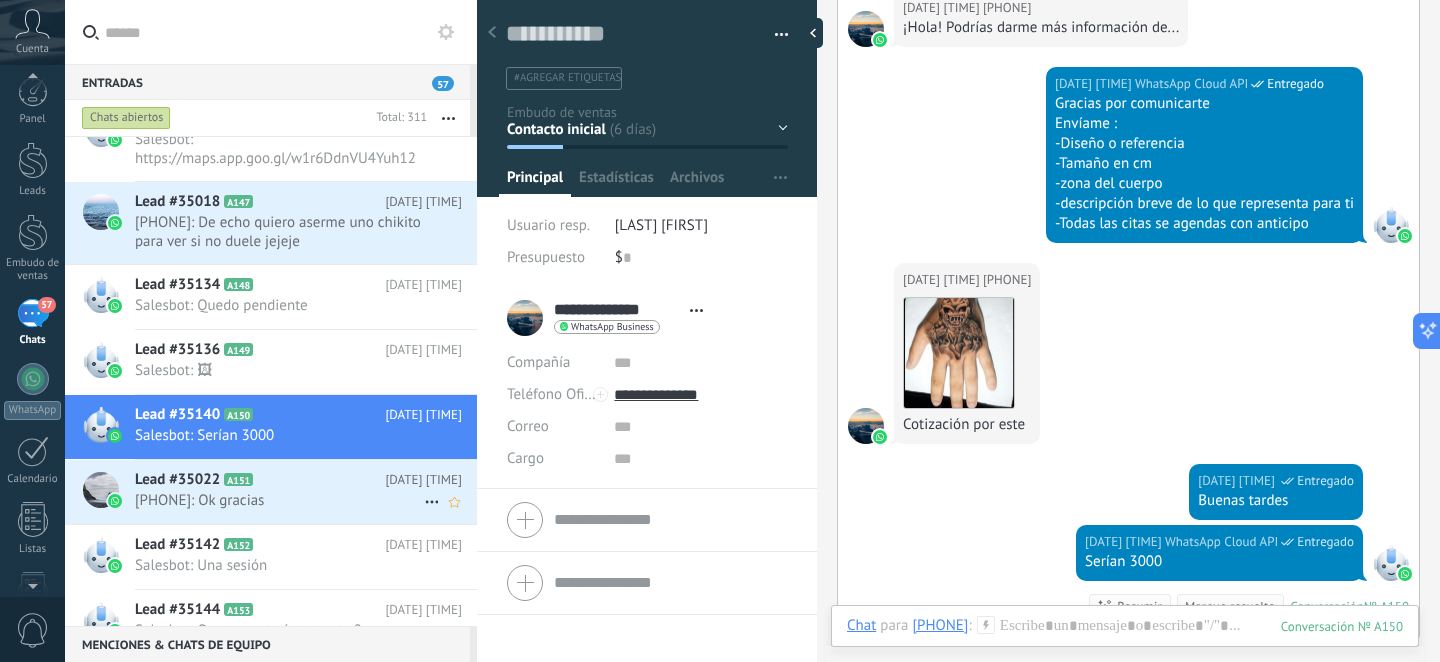 click on "Lead #35022
A151" at bounding box center (260, 480) 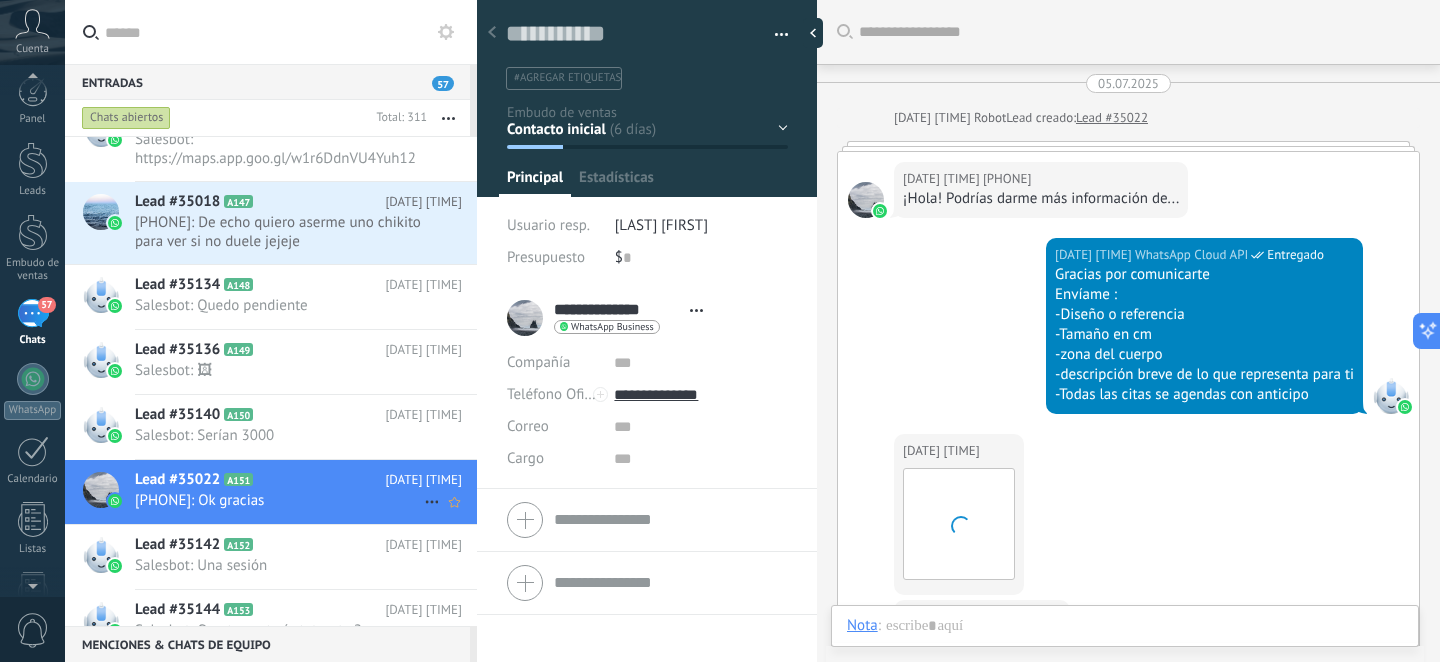 scroll, scrollTop: 30, scrollLeft: 0, axis: vertical 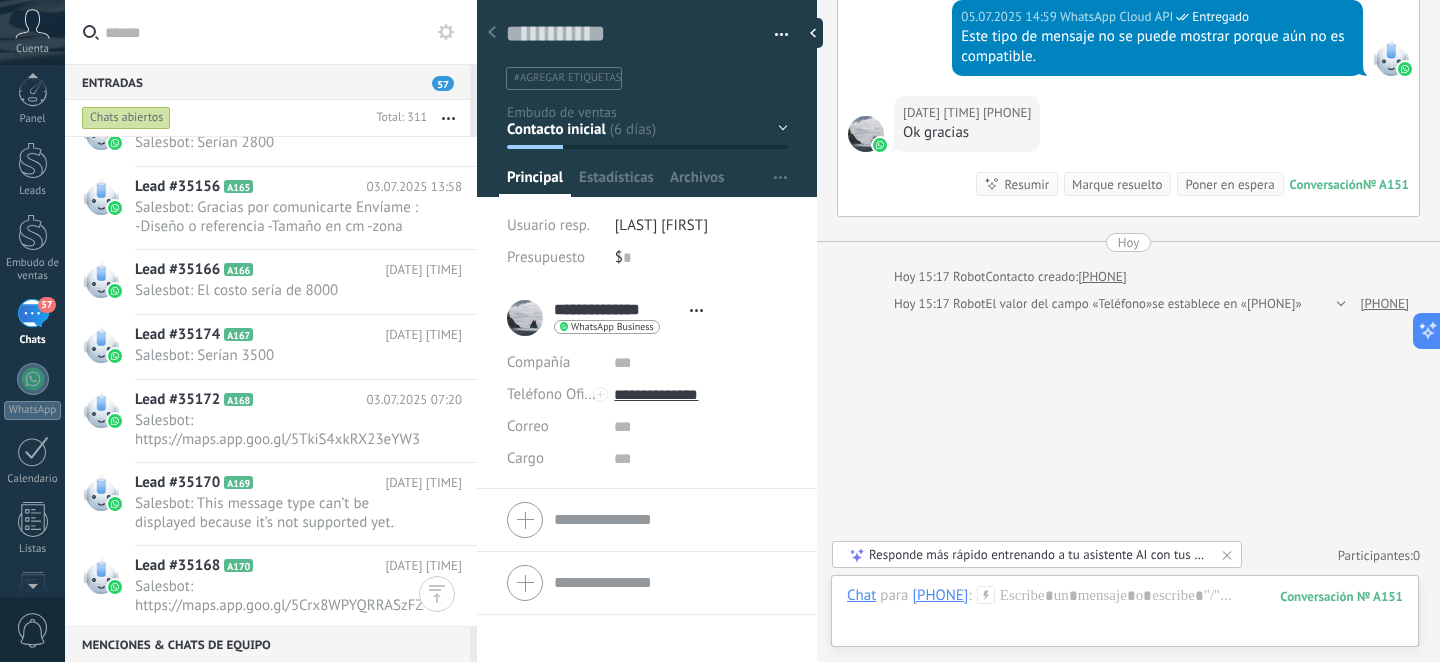 click on "Entradas 57" at bounding box center [267, 82] 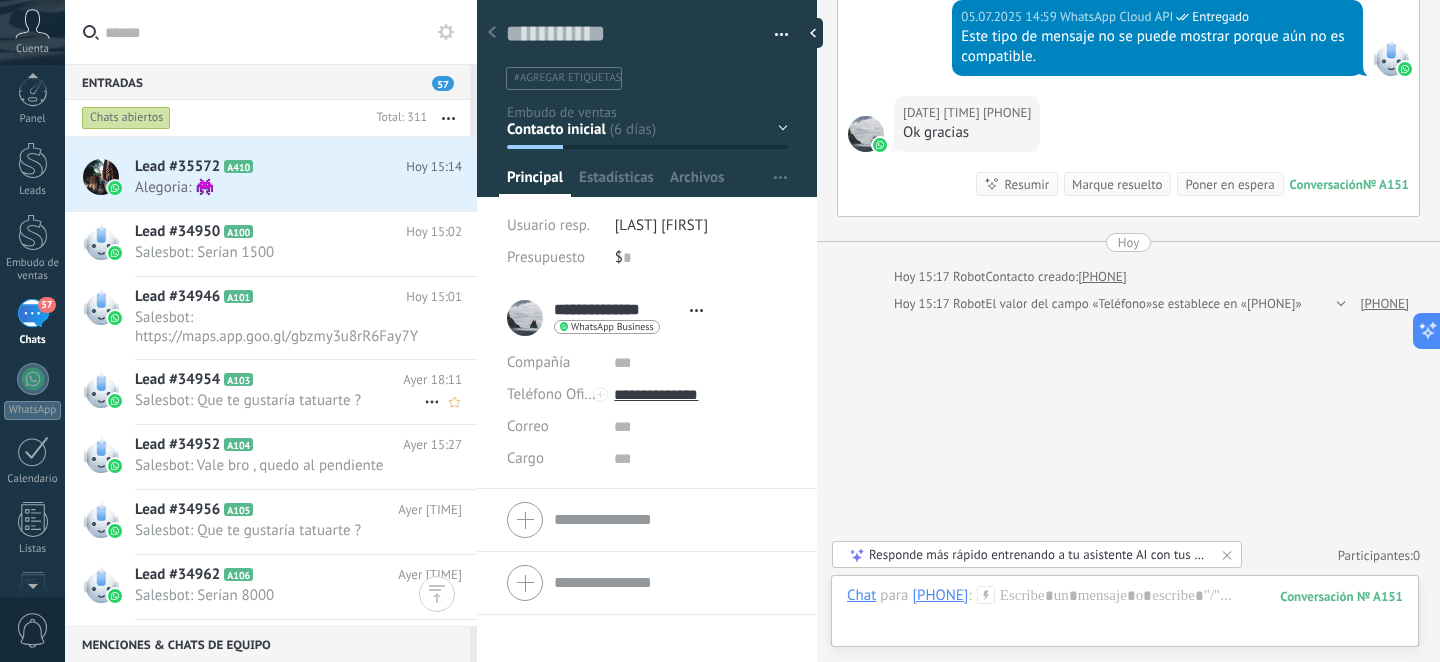 scroll, scrollTop: 0, scrollLeft: 0, axis: both 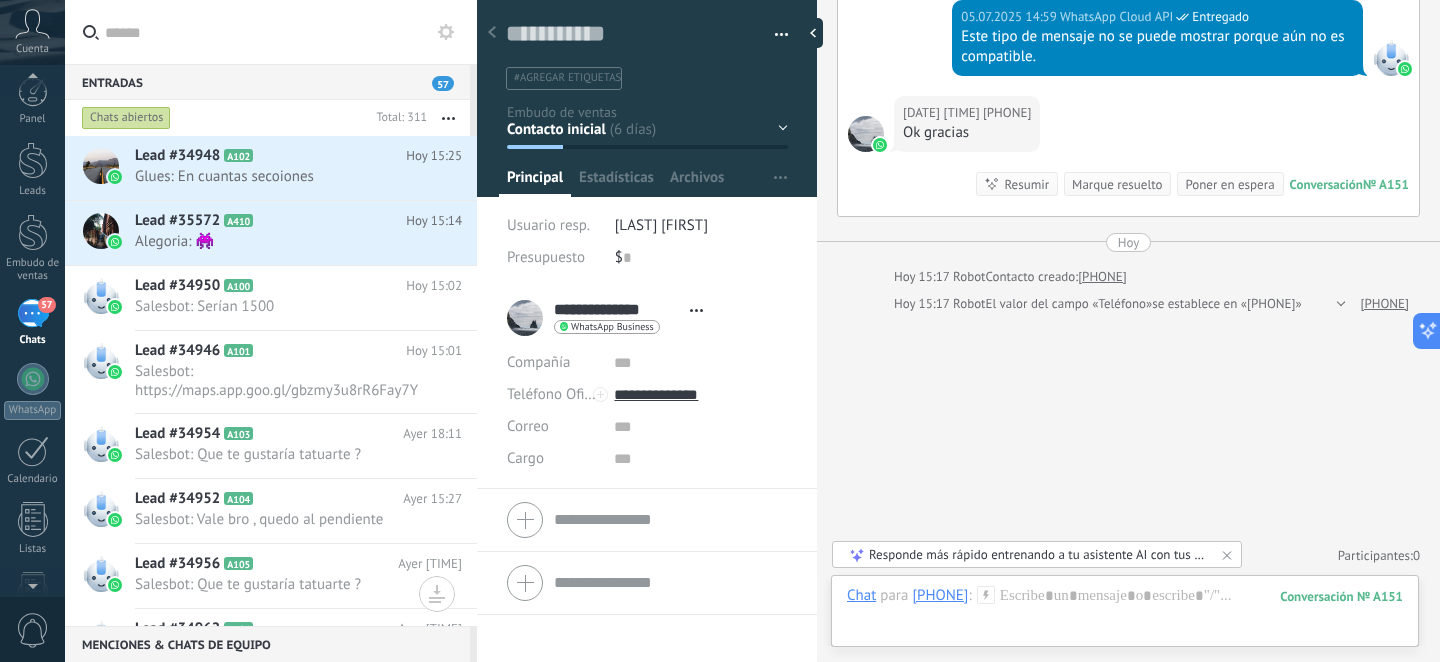 click on "Entradas 57" at bounding box center (267, 82) 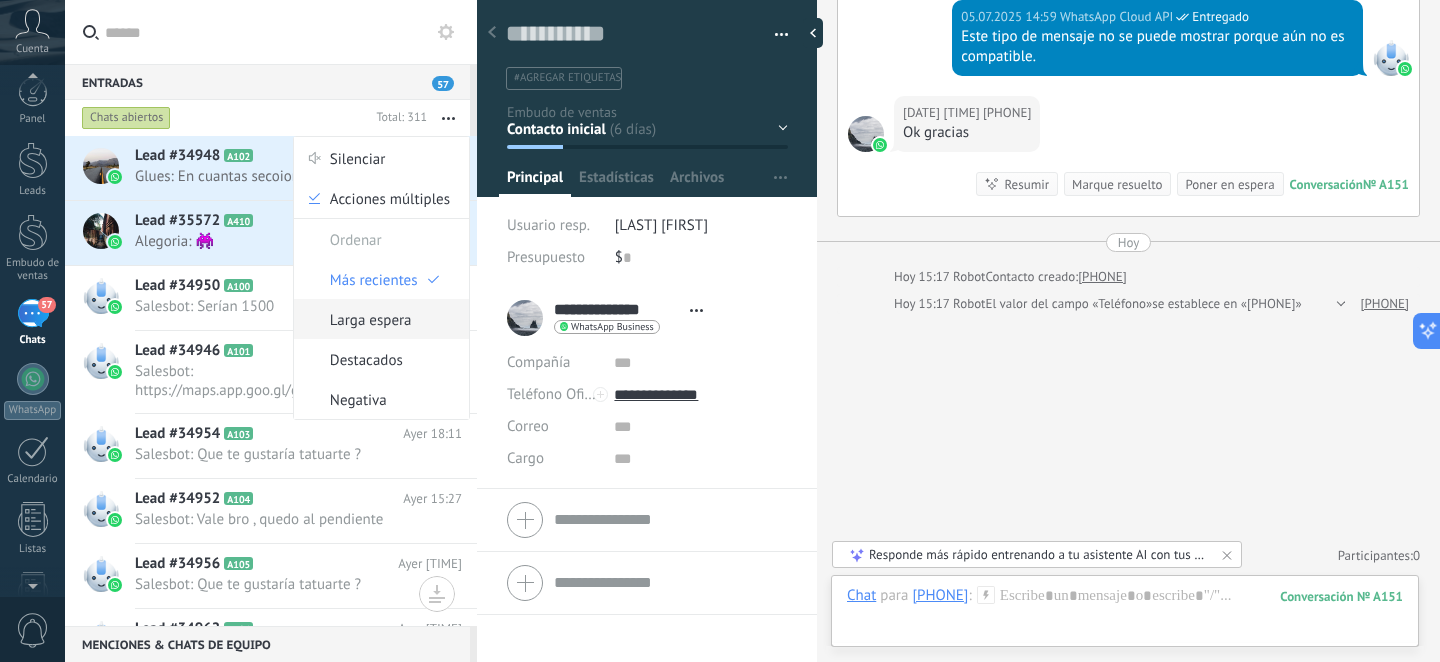 click on "Larga espera" at bounding box center [371, 319] 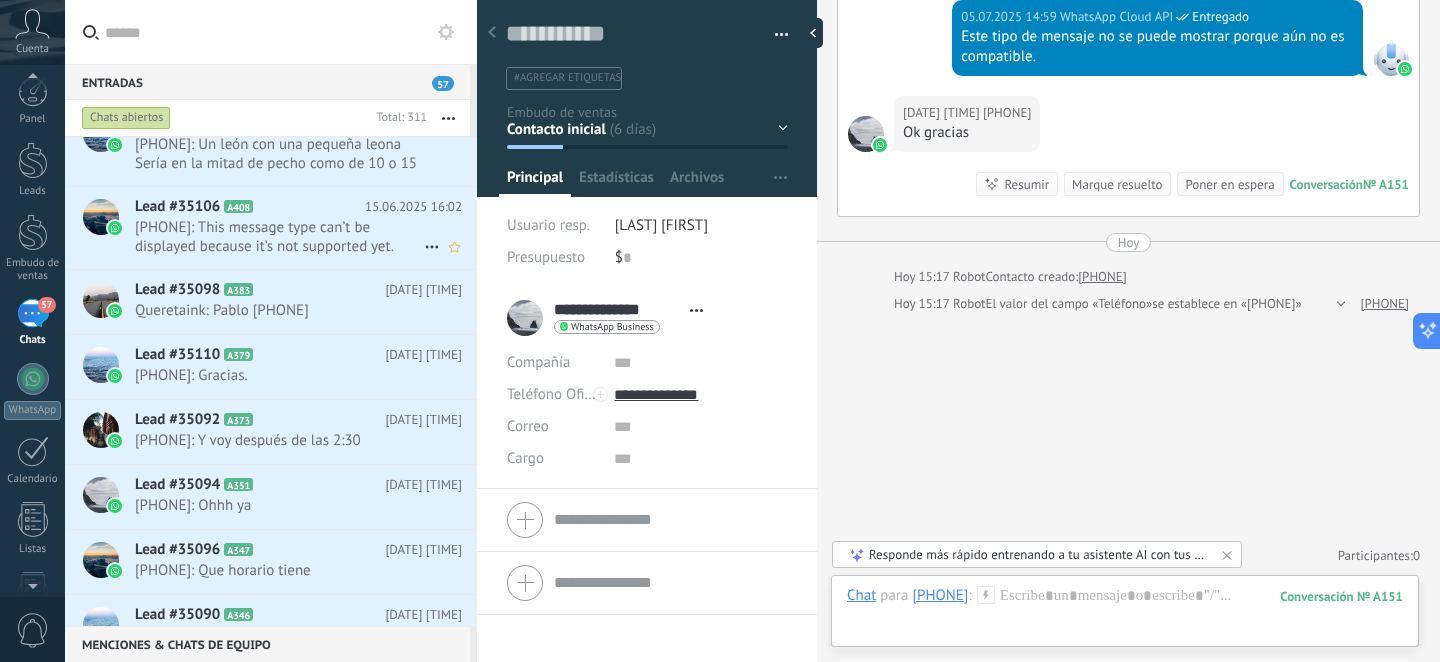 scroll, scrollTop: 0, scrollLeft: 0, axis: both 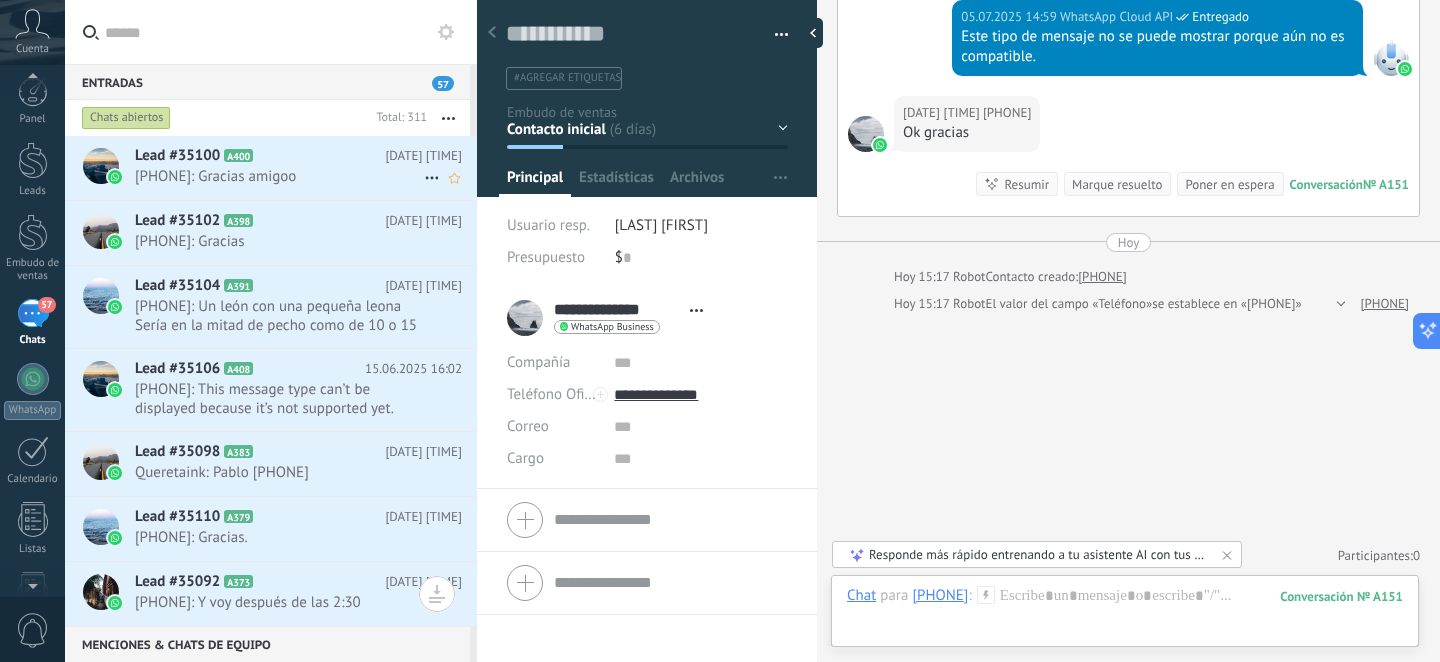 click on "+5214462126892: Gracias amigoo" at bounding box center [279, 176] 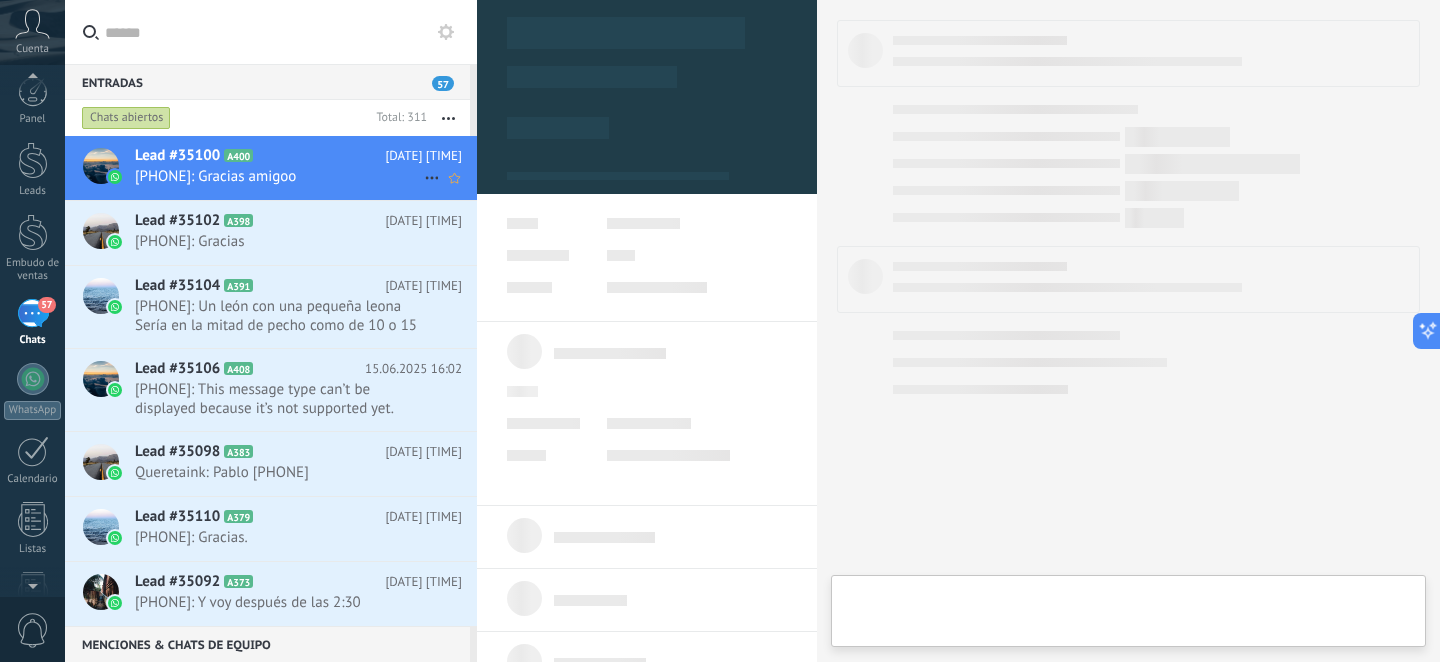 scroll, scrollTop: 30, scrollLeft: 0, axis: vertical 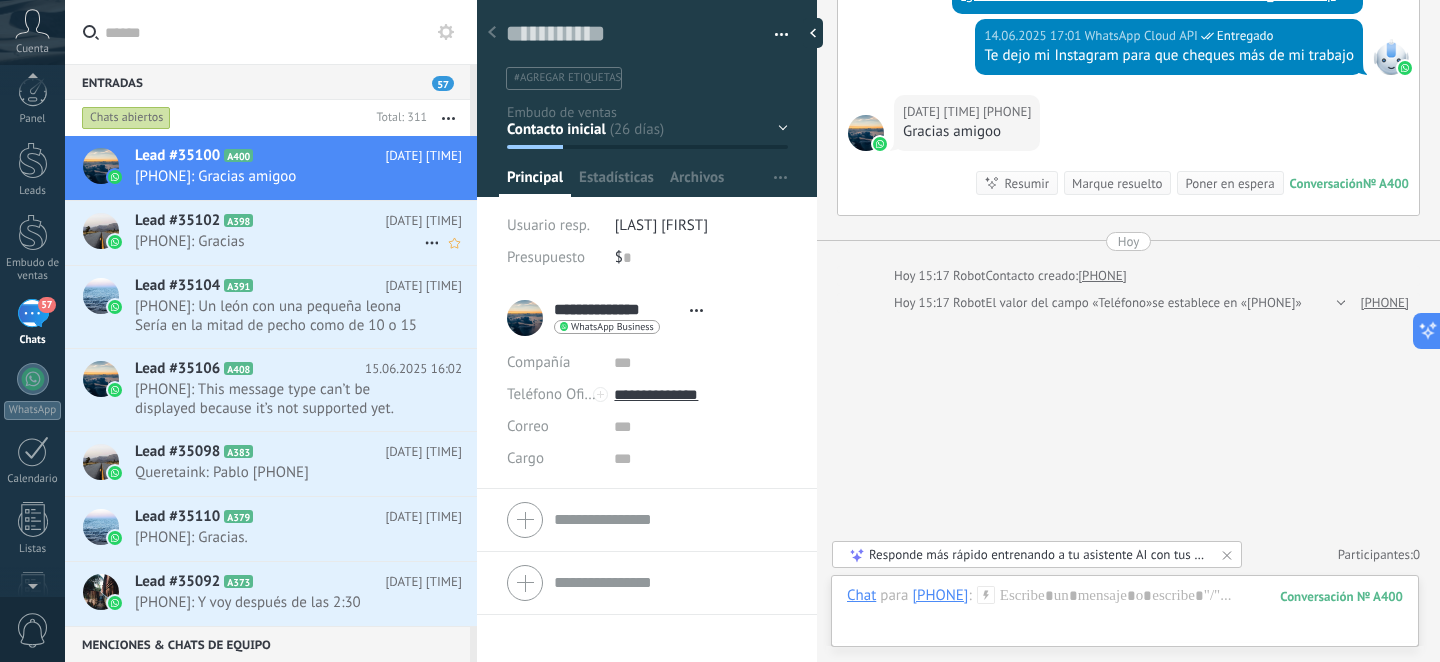 click on "+5214271002624: Gracias" at bounding box center (279, 241) 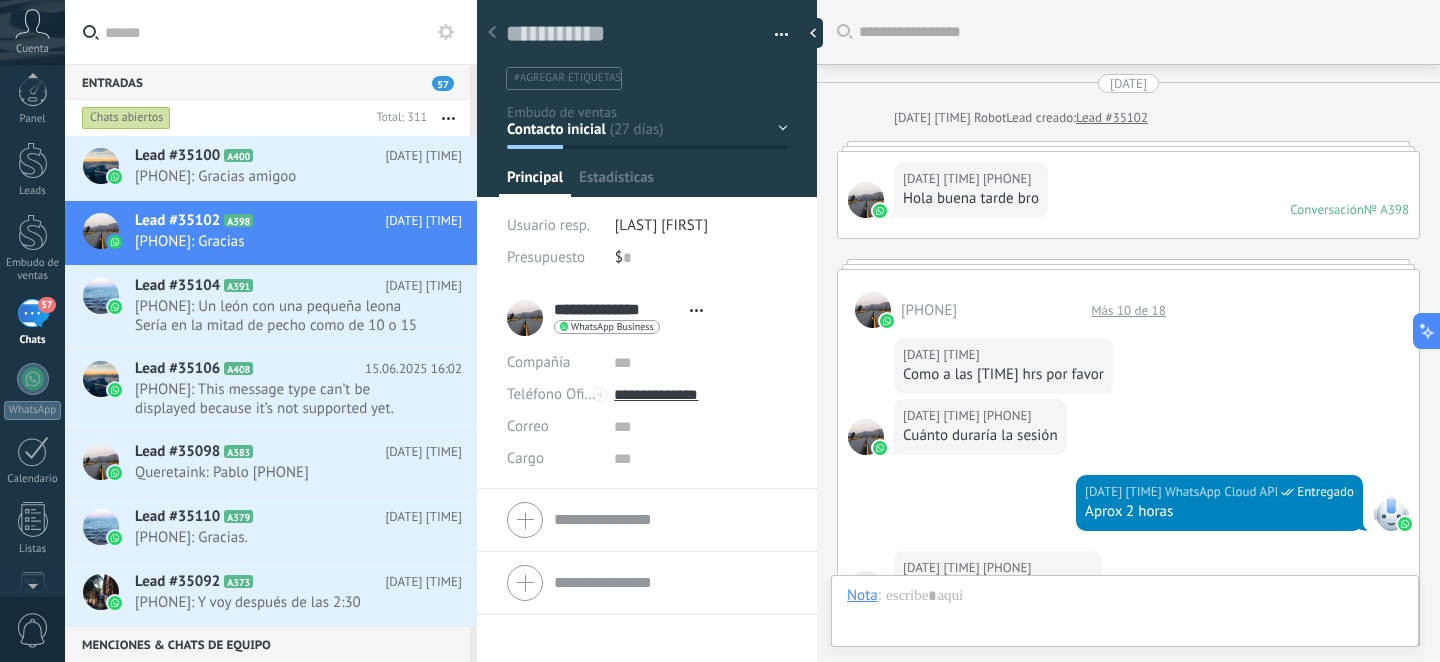 scroll, scrollTop: 30, scrollLeft: 0, axis: vertical 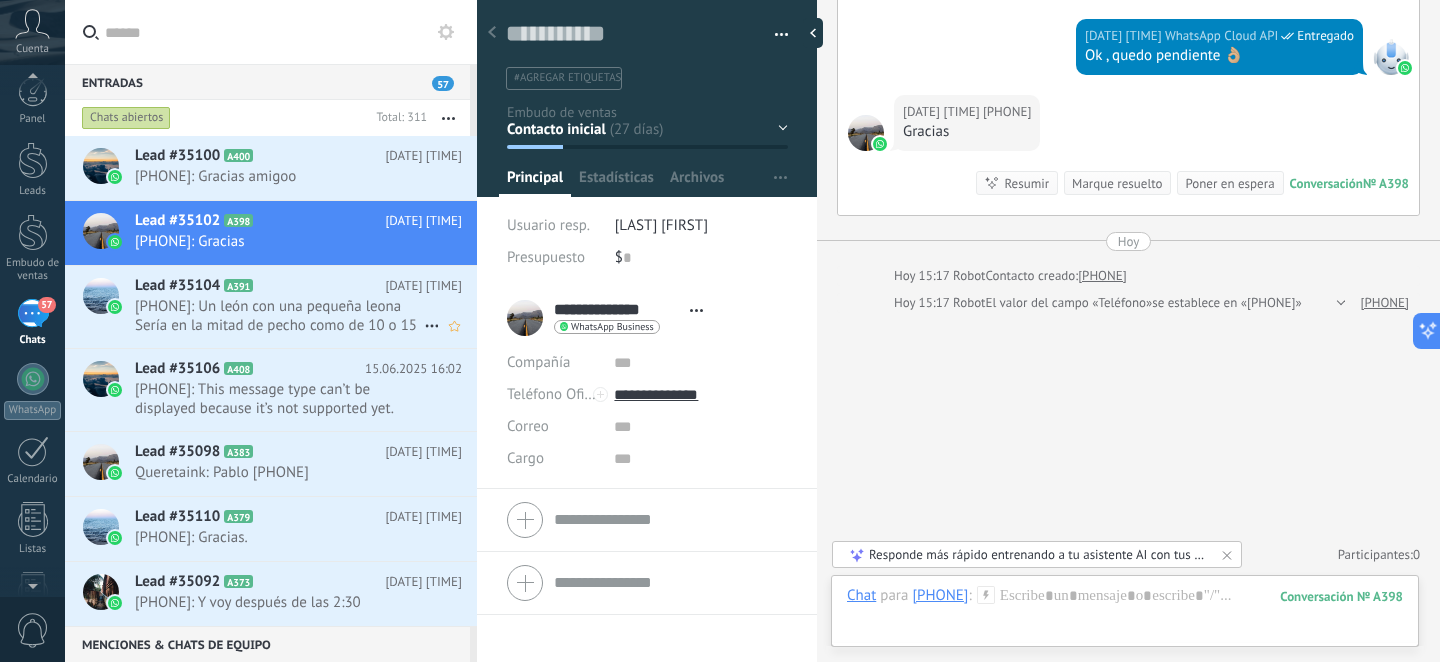 click on "Lead #35104
A391
15.06.2025 15:00
+5214461094444: Un león con una pequeña leona
Sería en la mitad de pecho como de 10 o 15 cm de alto
Es la imagen mía y de ..." at bounding box center [306, 307] 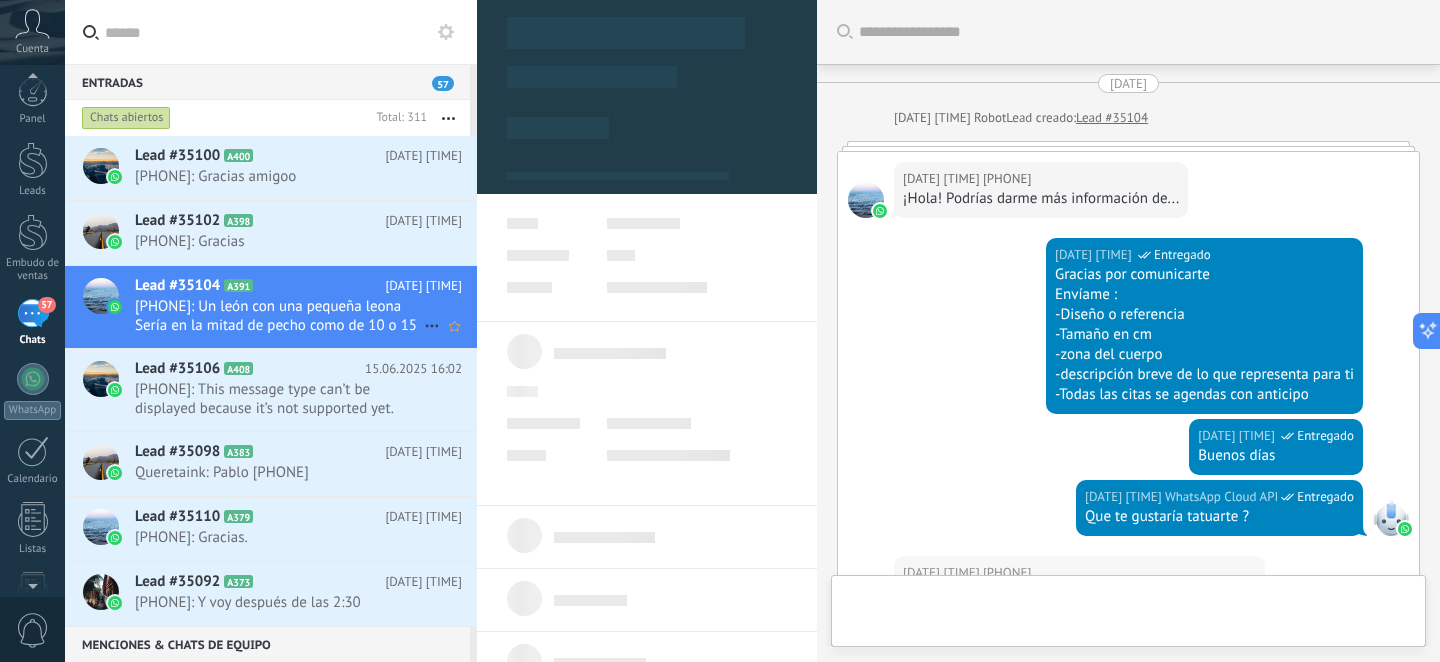 scroll, scrollTop: 540, scrollLeft: 0, axis: vertical 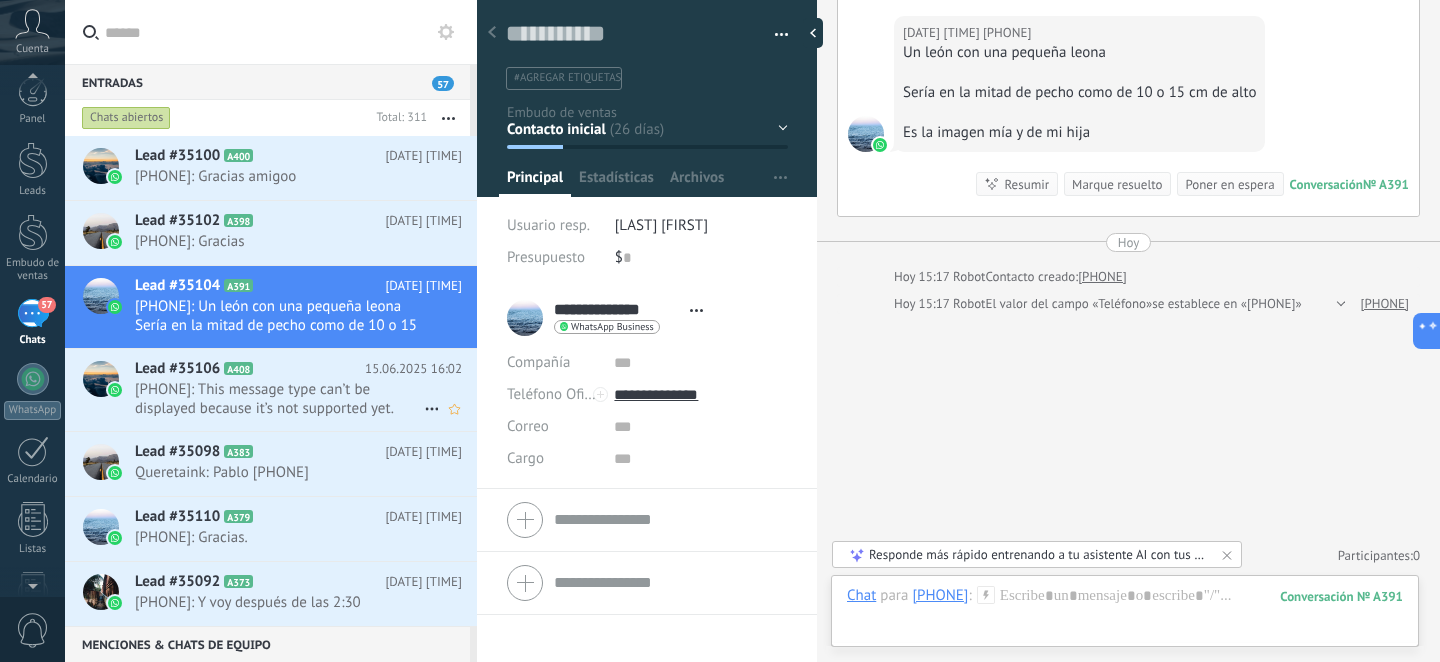 click on "+5214681555042: This message type can’t be displayed because it’s not supported yet." at bounding box center (279, 399) 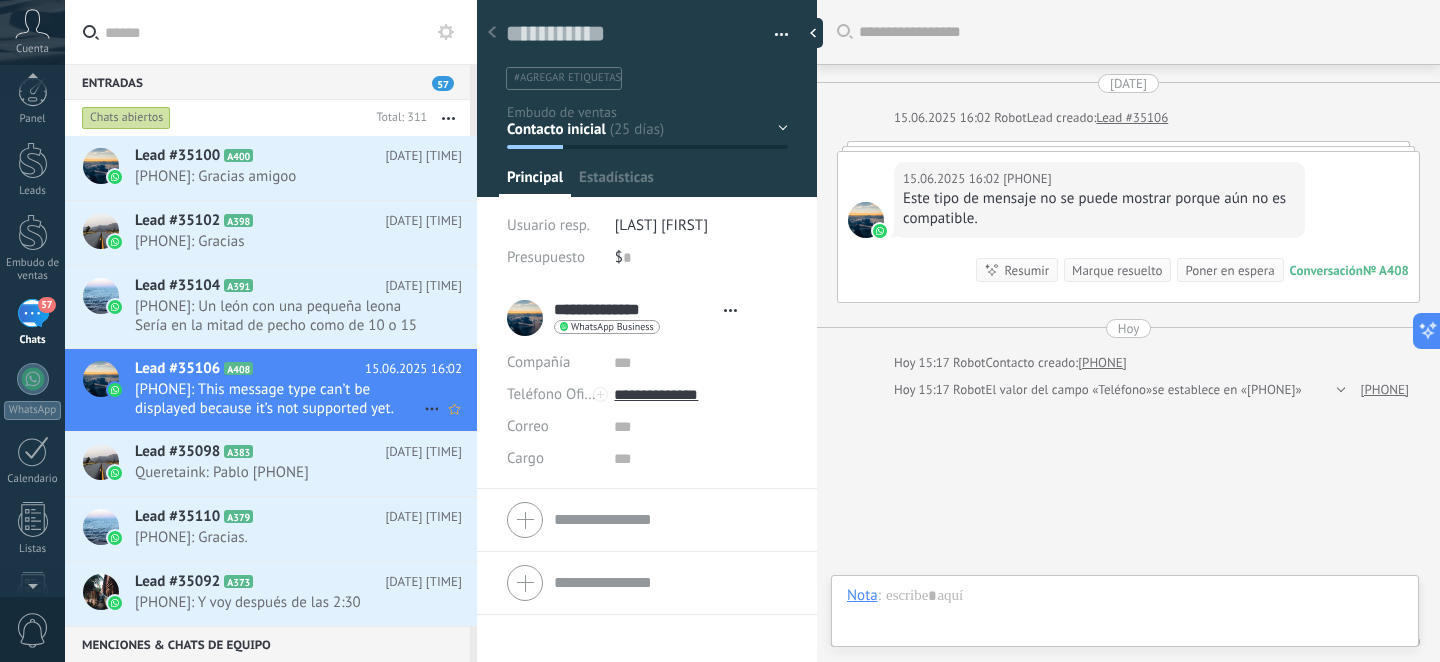 scroll, scrollTop: 0, scrollLeft: 0, axis: both 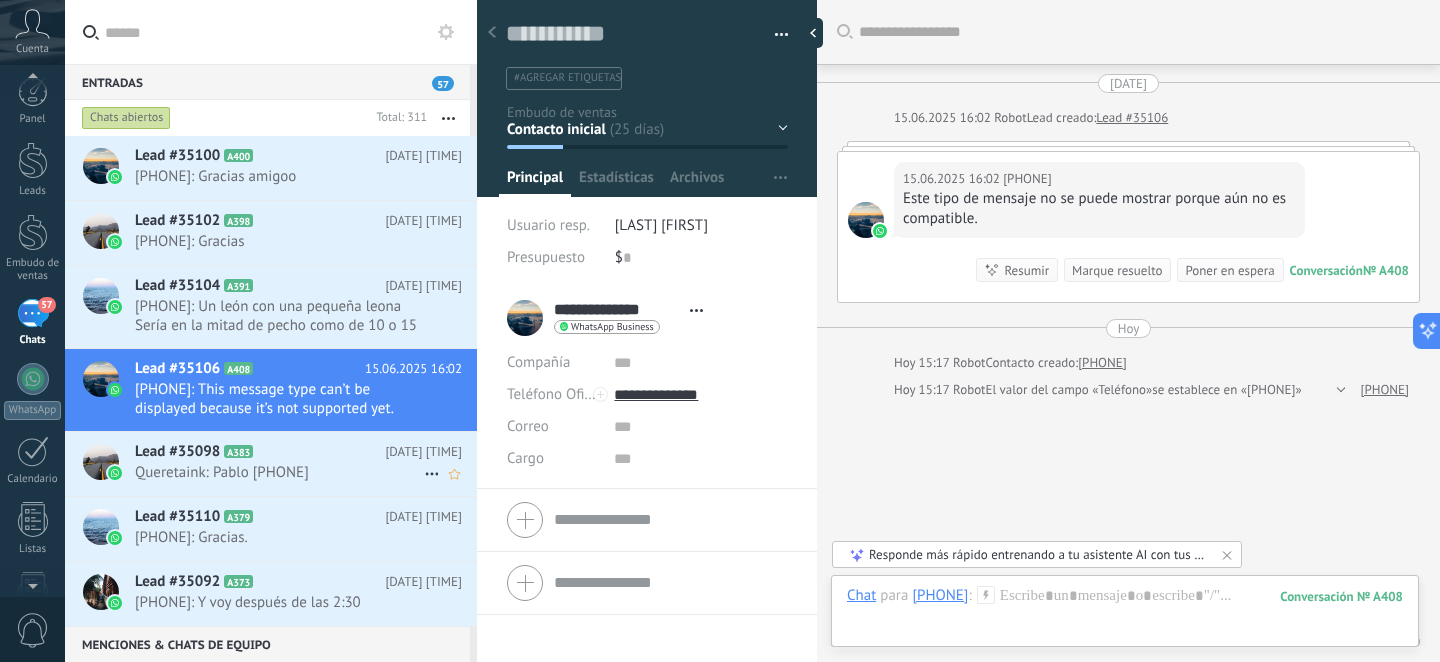 click on "A383" at bounding box center (238, 451) 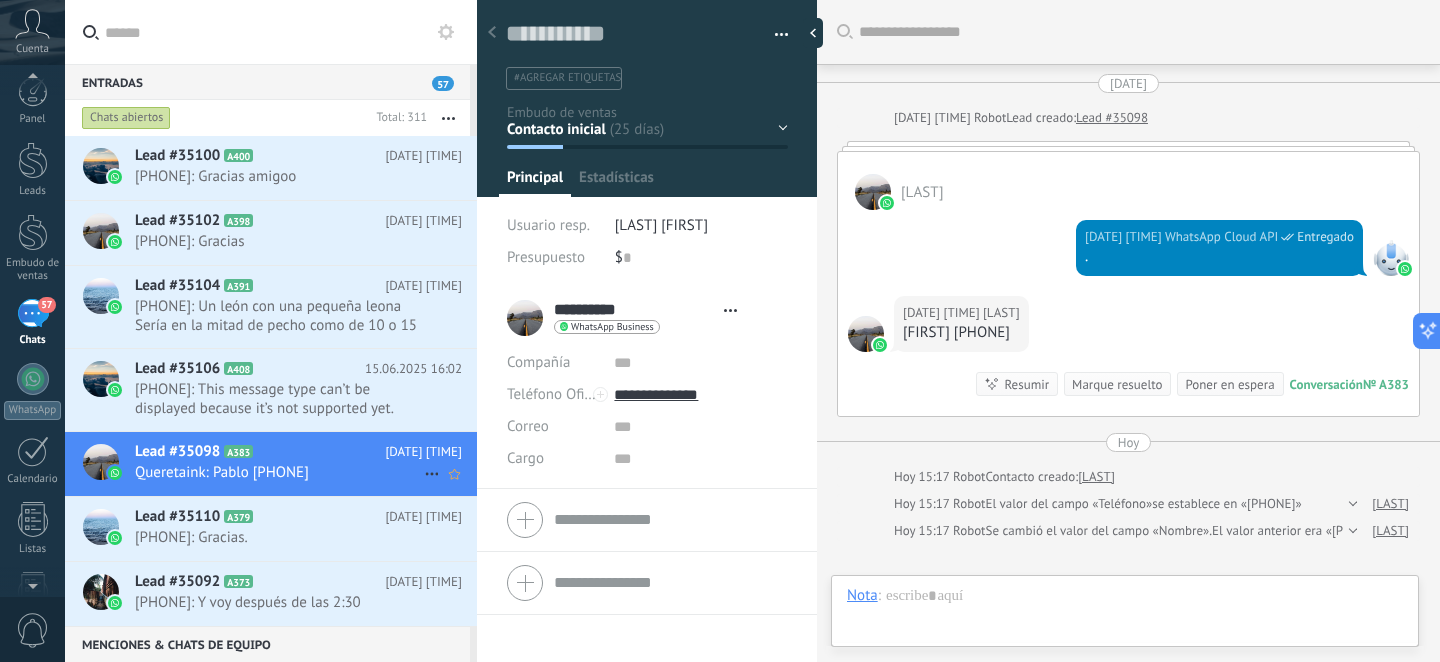 scroll, scrollTop: 30, scrollLeft: 0, axis: vertical 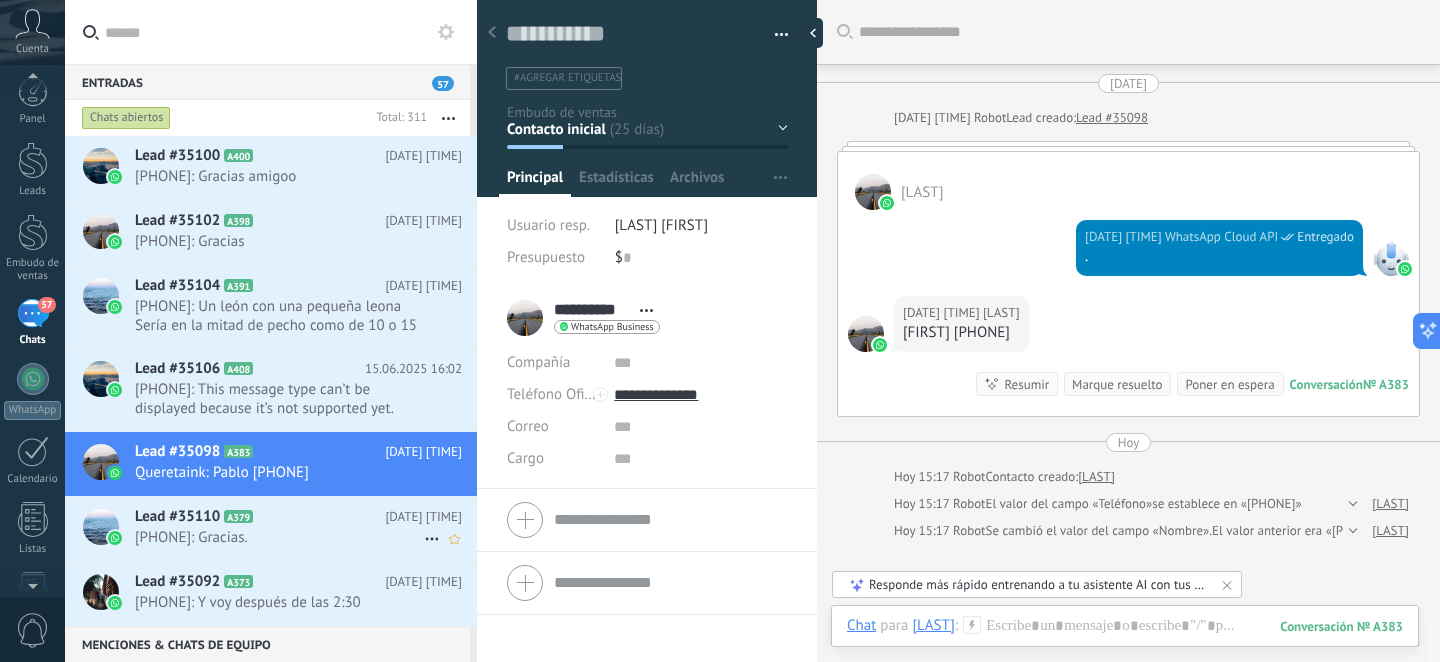 click on "[PHONE]: Gracias." at bounding box center [279, 537] 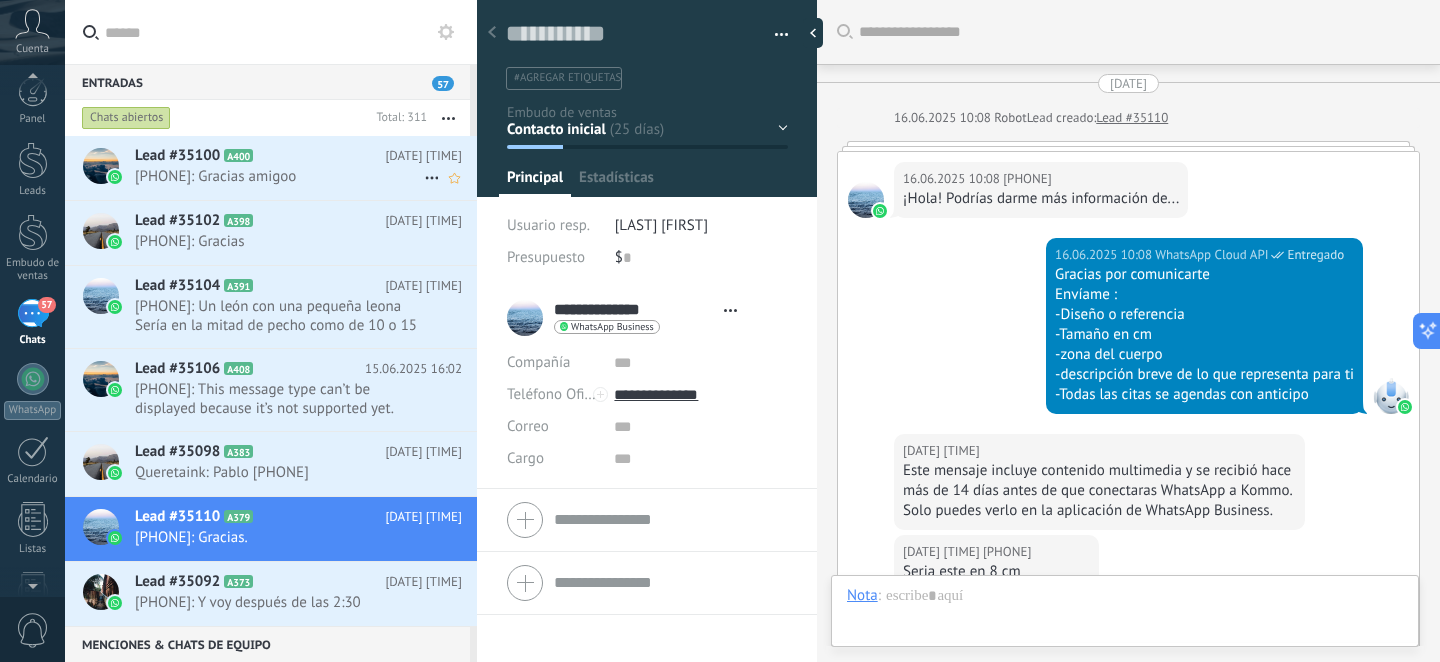 type on "**********" 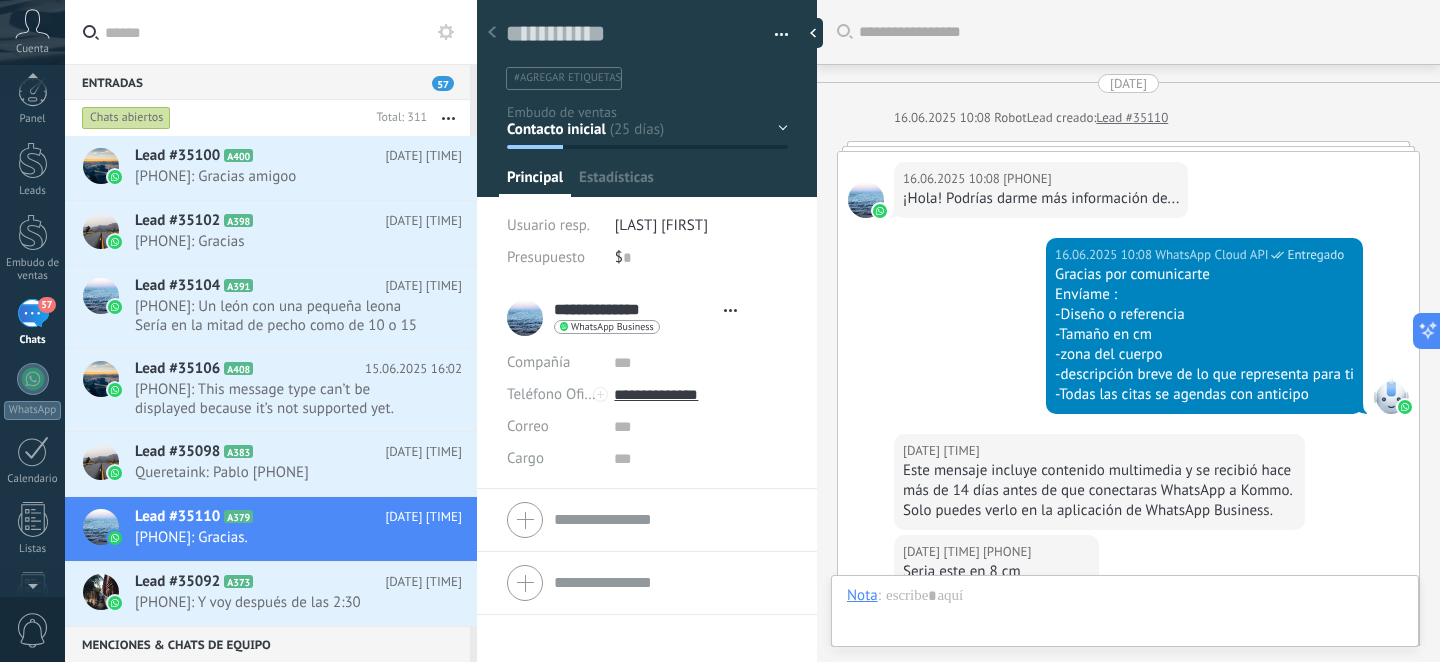 scroll, scrollTop: 30, scrollLeft: 0, axis: vertical 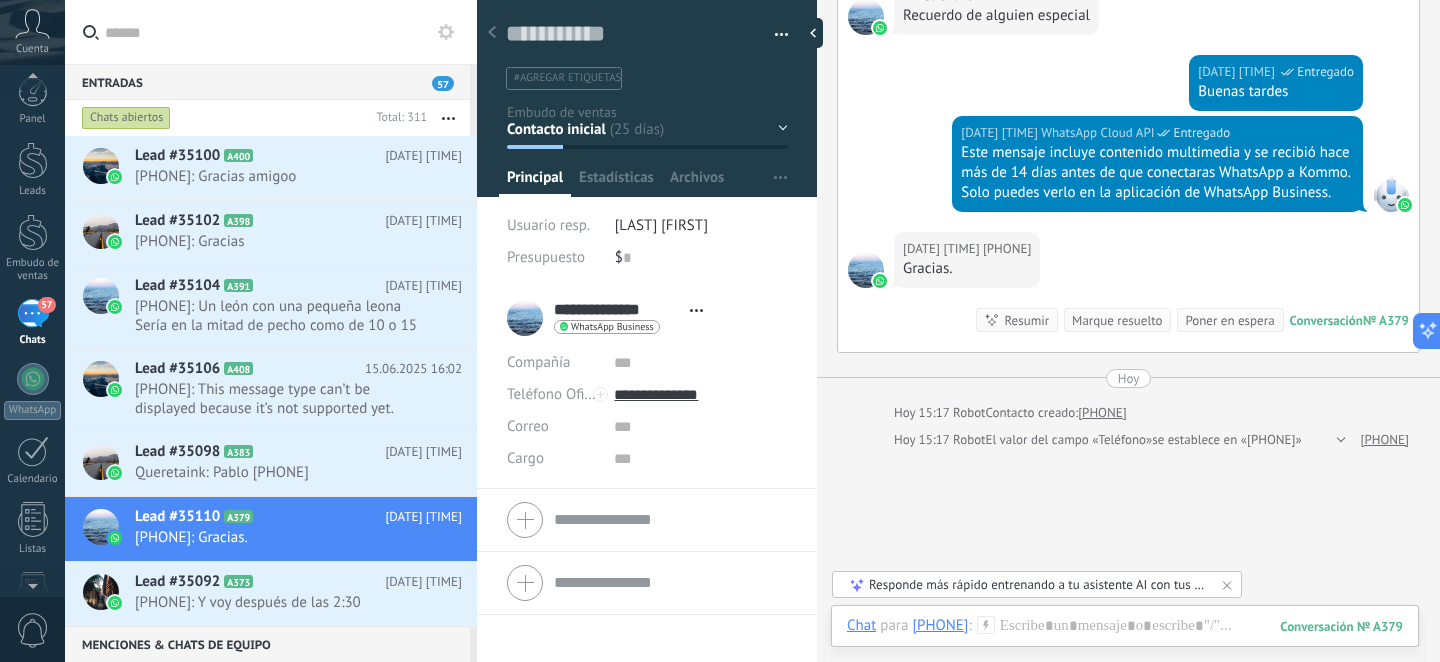 click at bounding box center [448, 118] 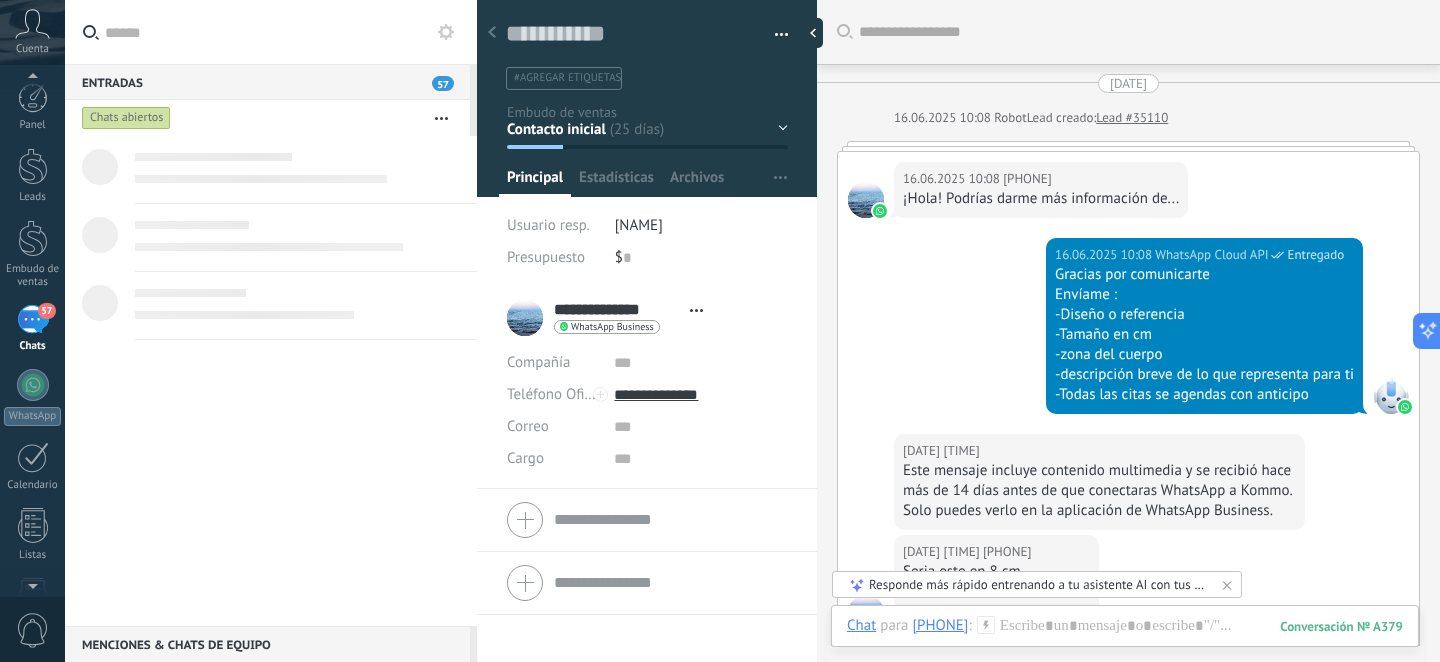 scroll, scrollTop: 0, scrollLeft: 0, axis: both 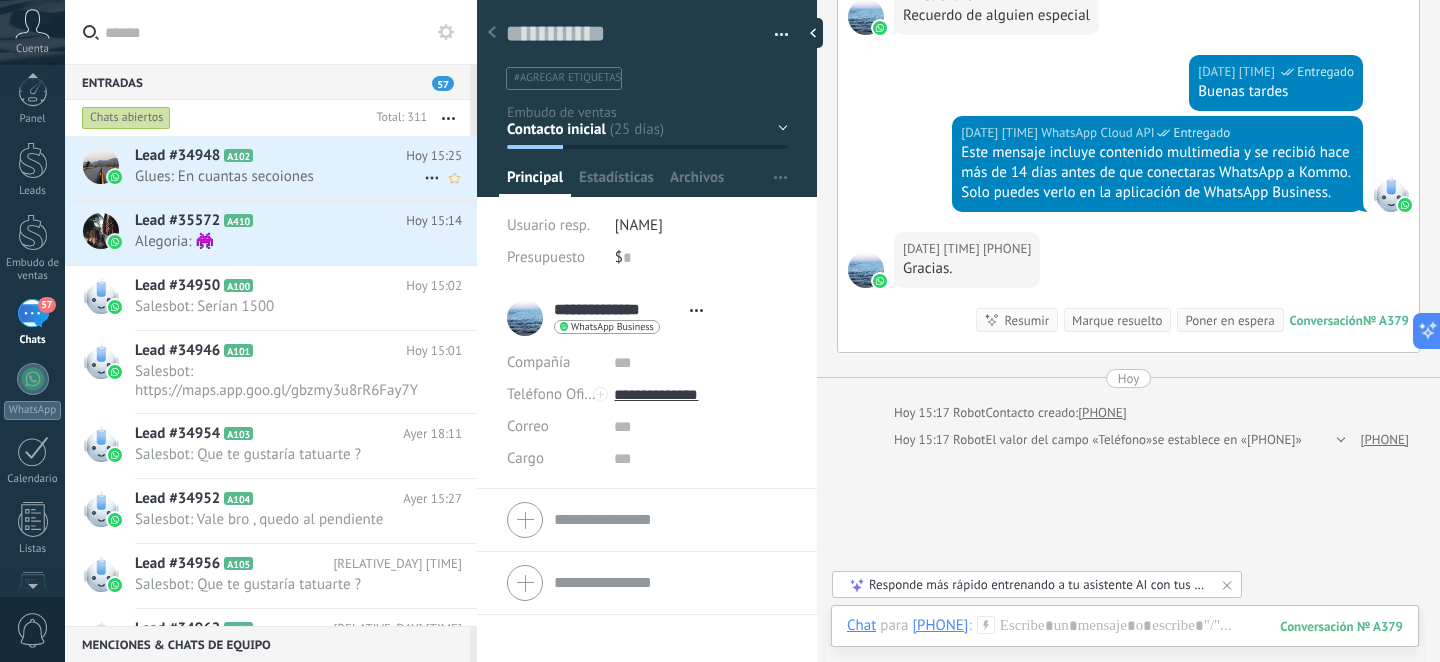 click on "Glues: En cuantas secoiones" at bounding box center (279, 176) 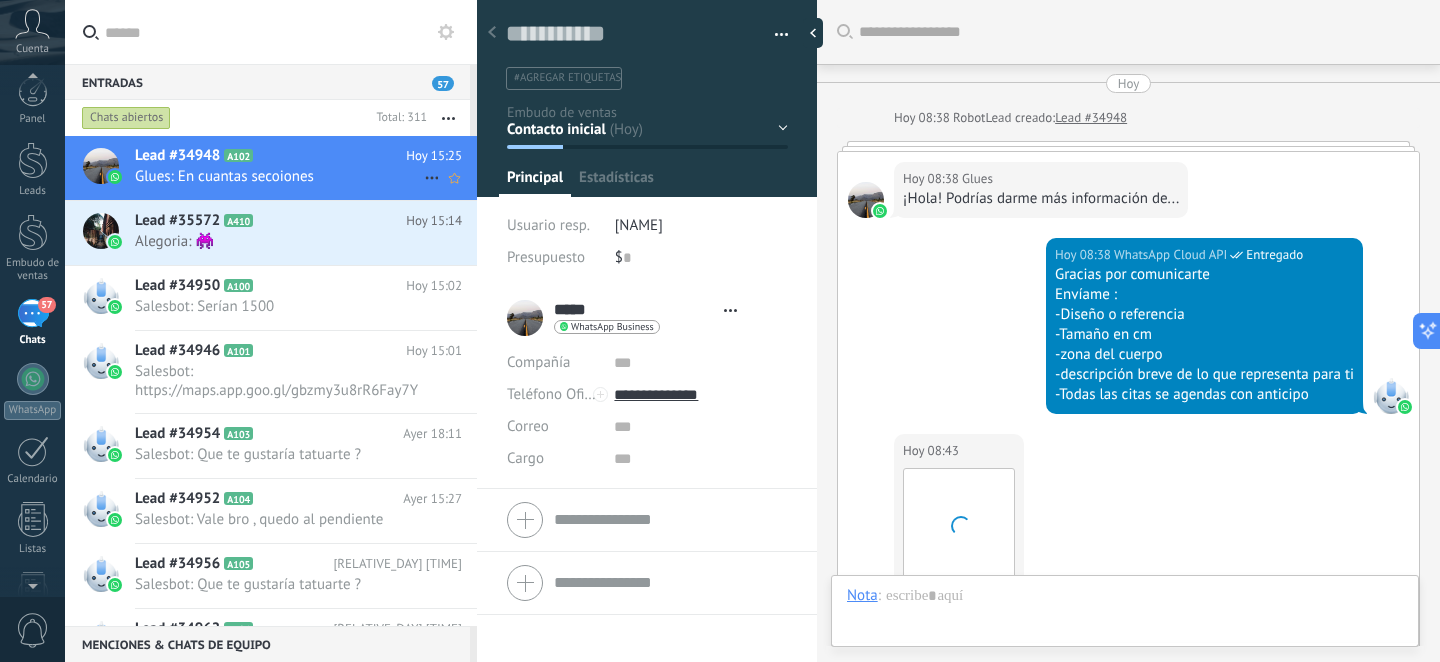 scroll, scrollTop: 30, scrollLeft: 0, axis: vertical 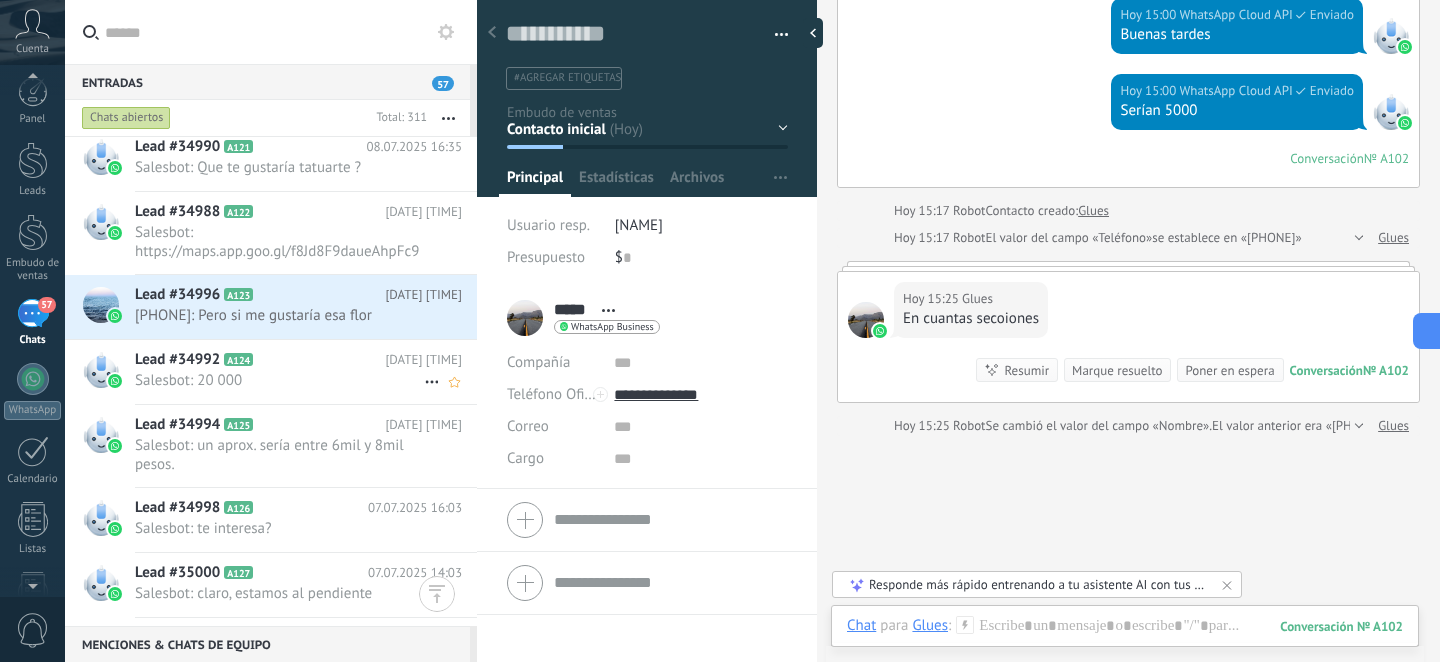 click on "Lead #34992
A124" at bounding box center (260, 360) 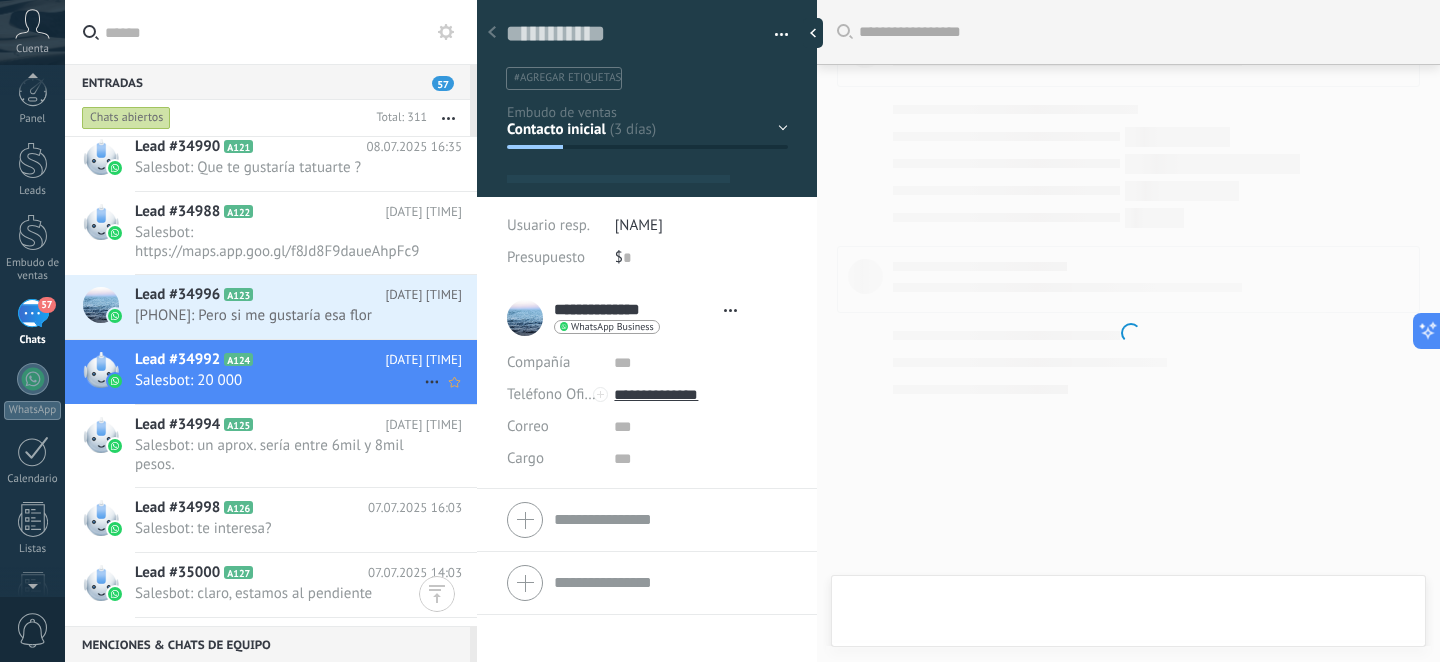 scroll, scrollTop: 675, scrollLeft: 0, axis: vertical 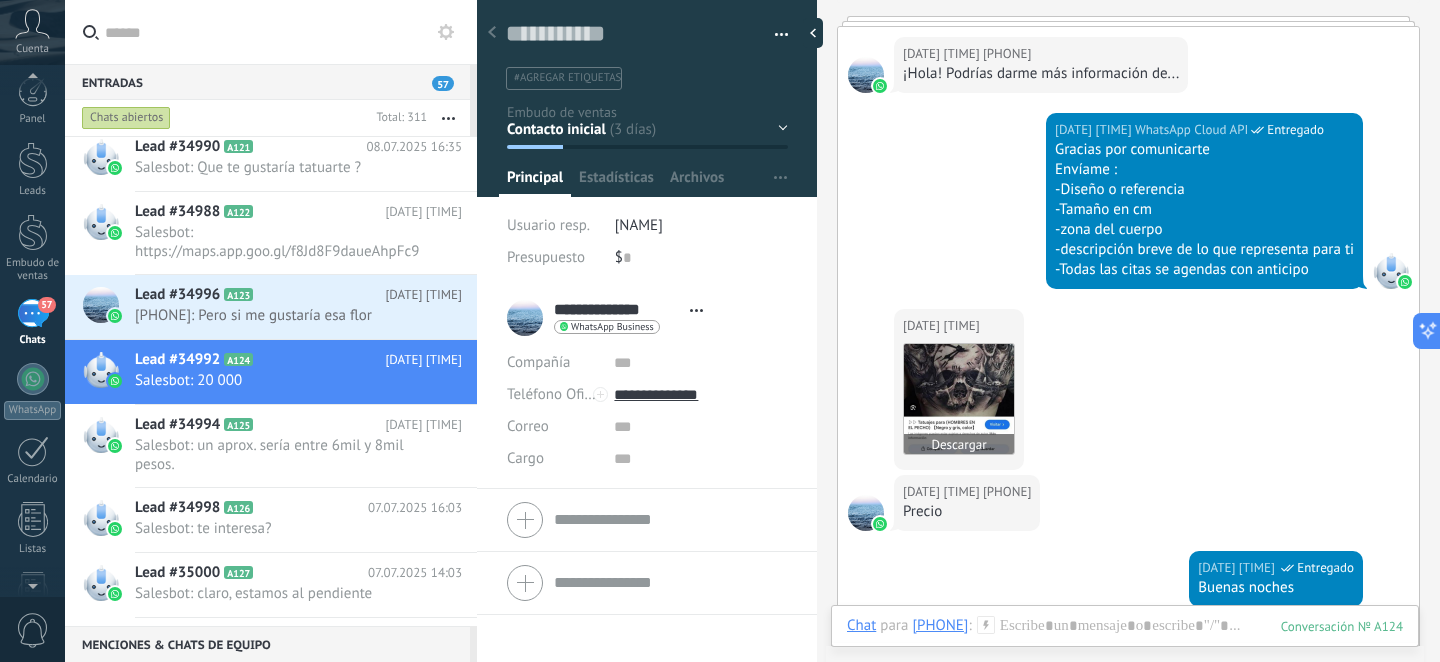 click at bounding box center (959, 399) 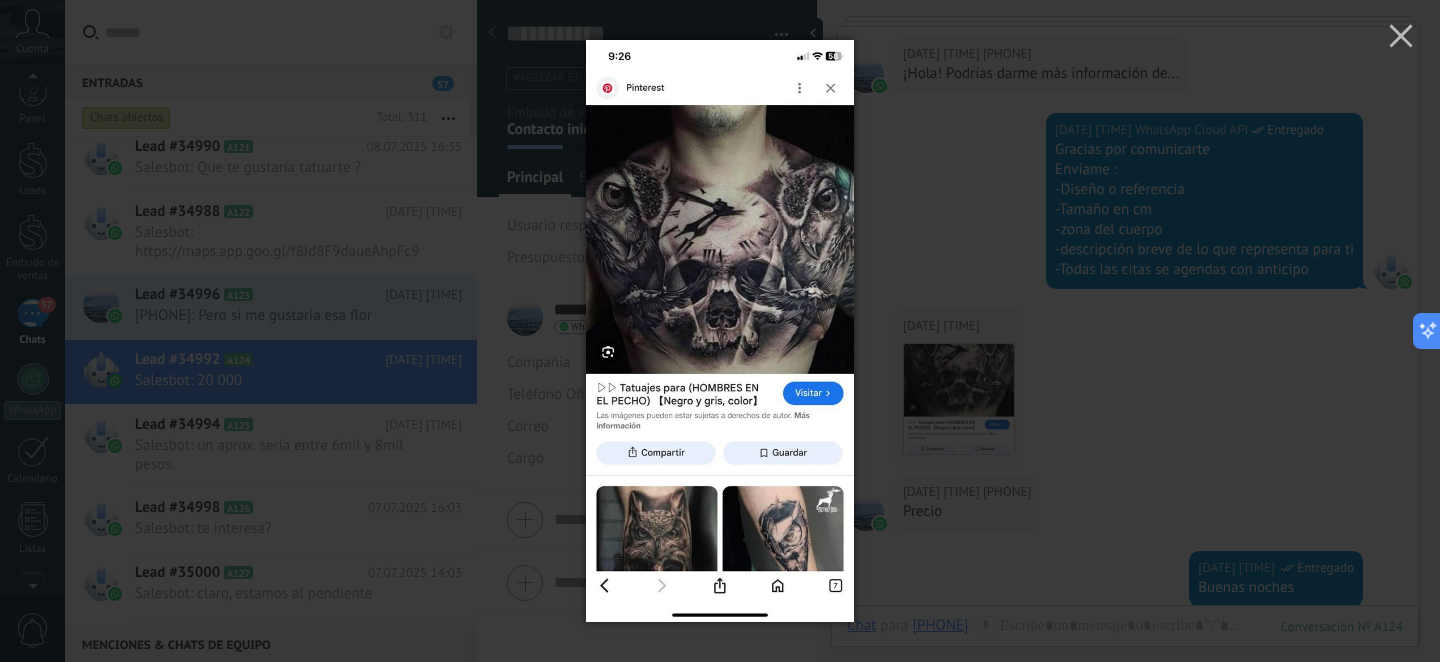 click at bounding box center [720, 331] 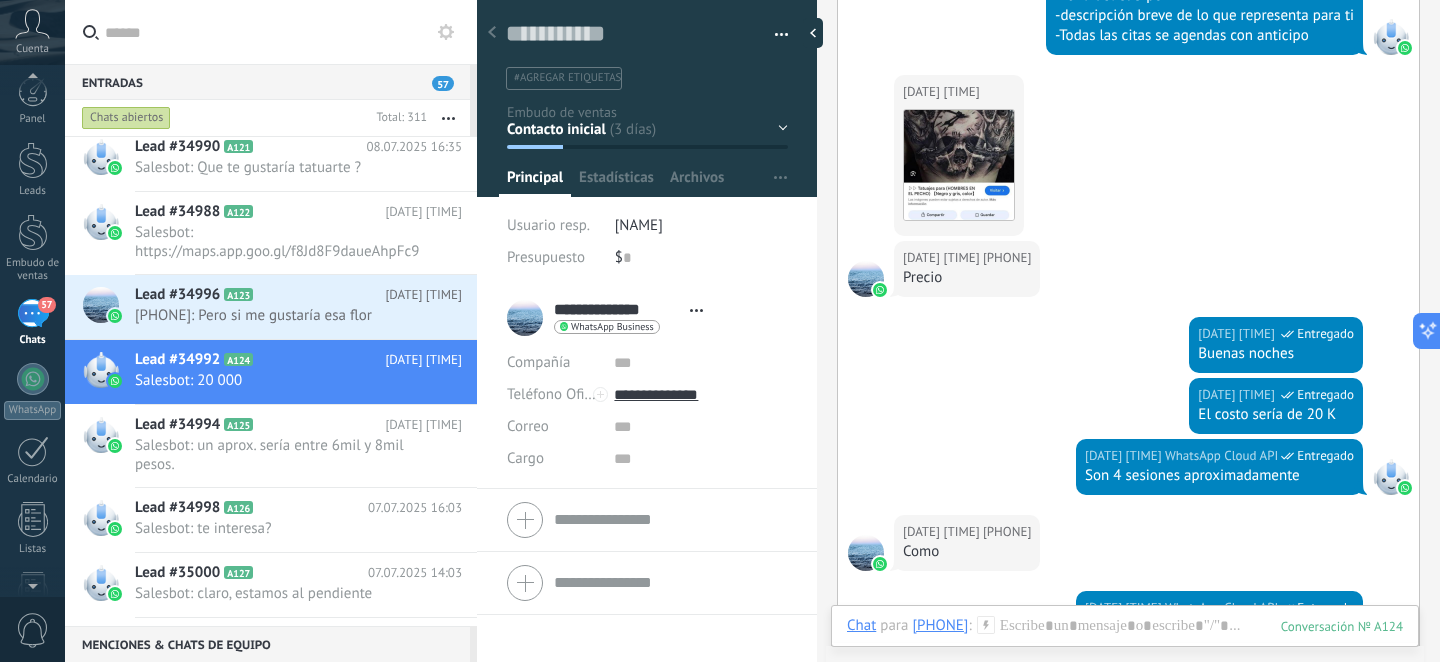 scroll, scrollTop: 366, scrollLeft: 0, axis: vertical 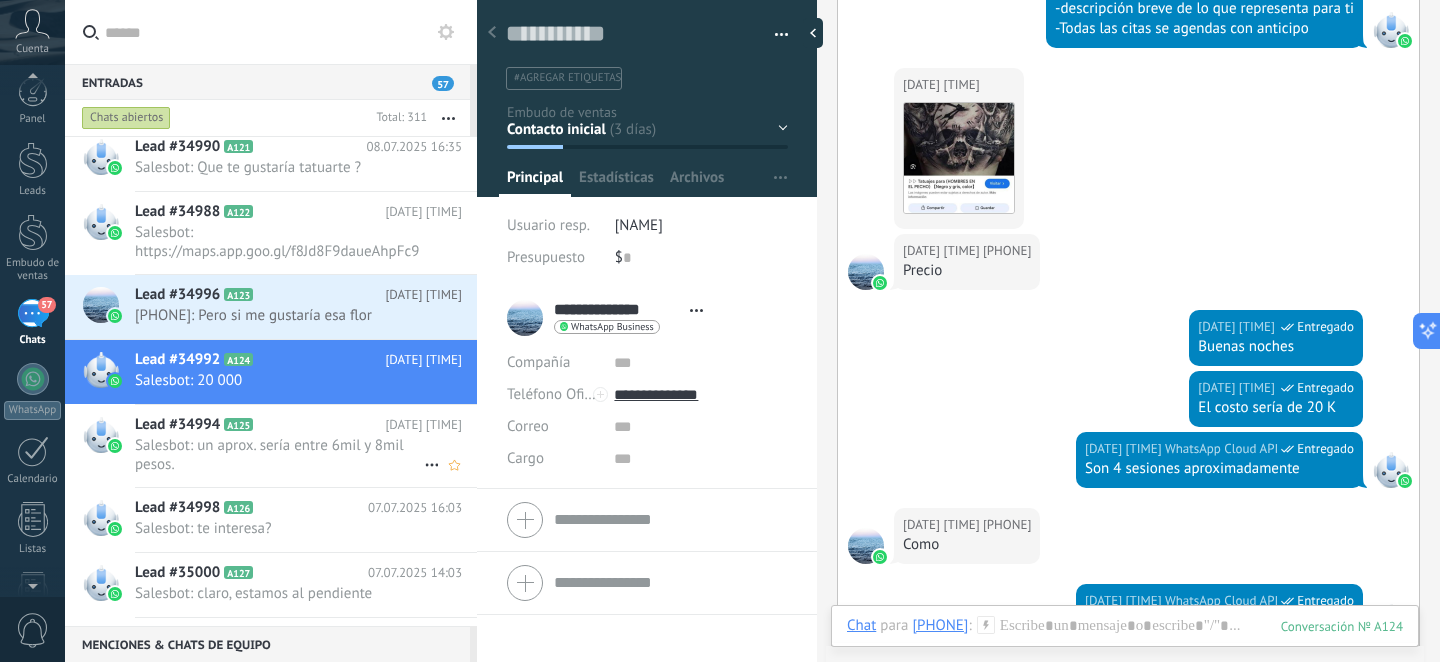click on "Salesbot: un aprox. sería entre 6mil y 8mil pesos." at bounding box center [279, 455] 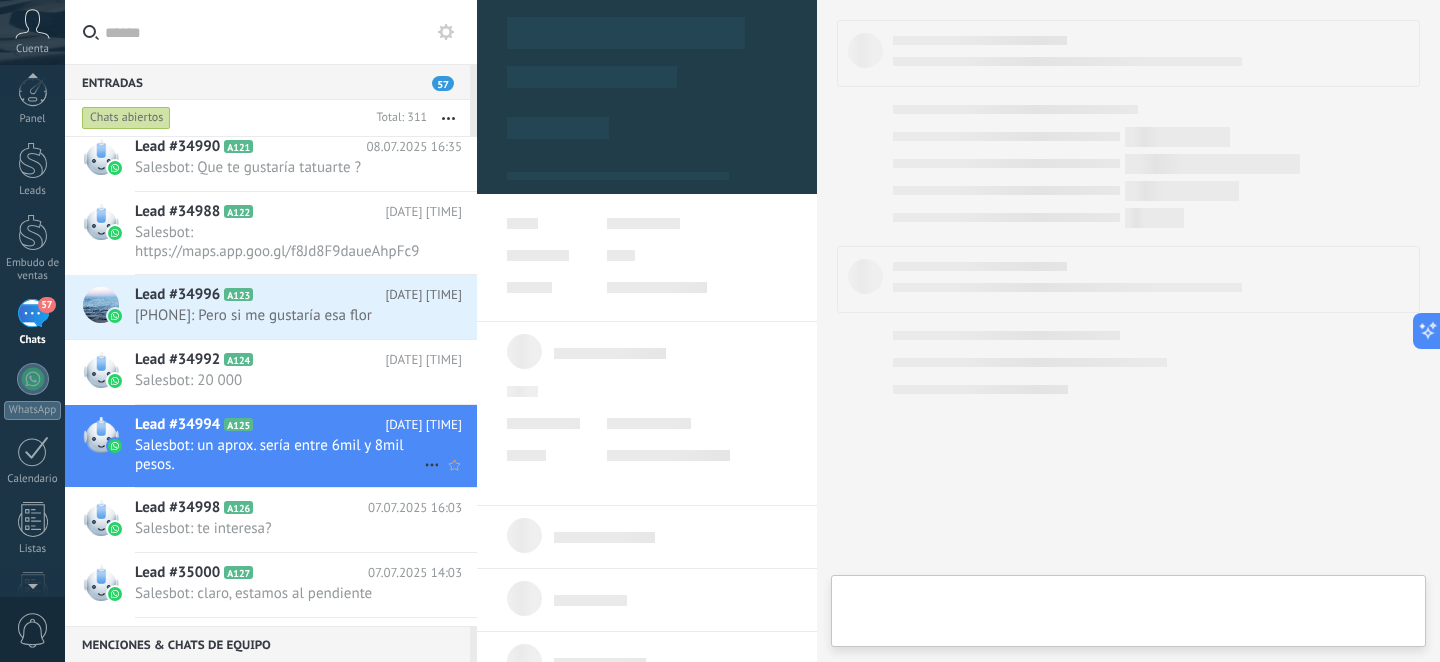scroll, scrollTop: 30, scrollLeft: 0, axis: vertical 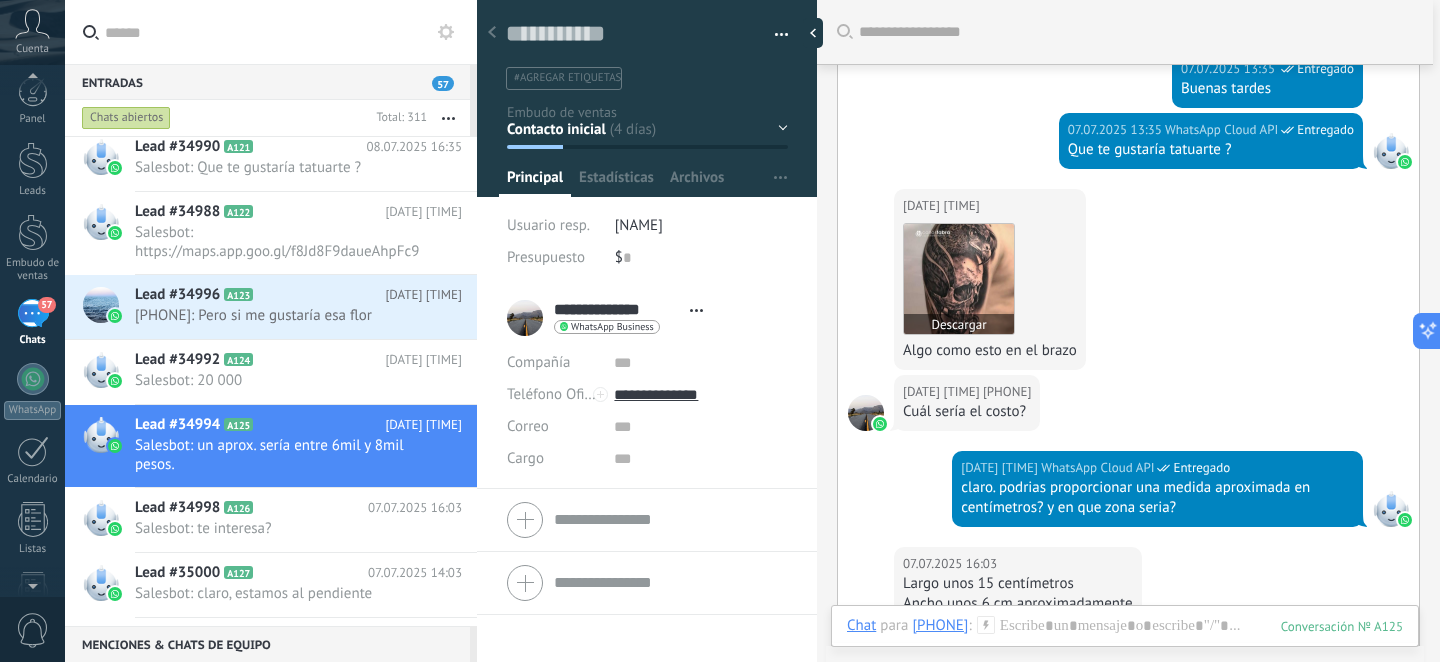 click at bounding box center (959, 279) 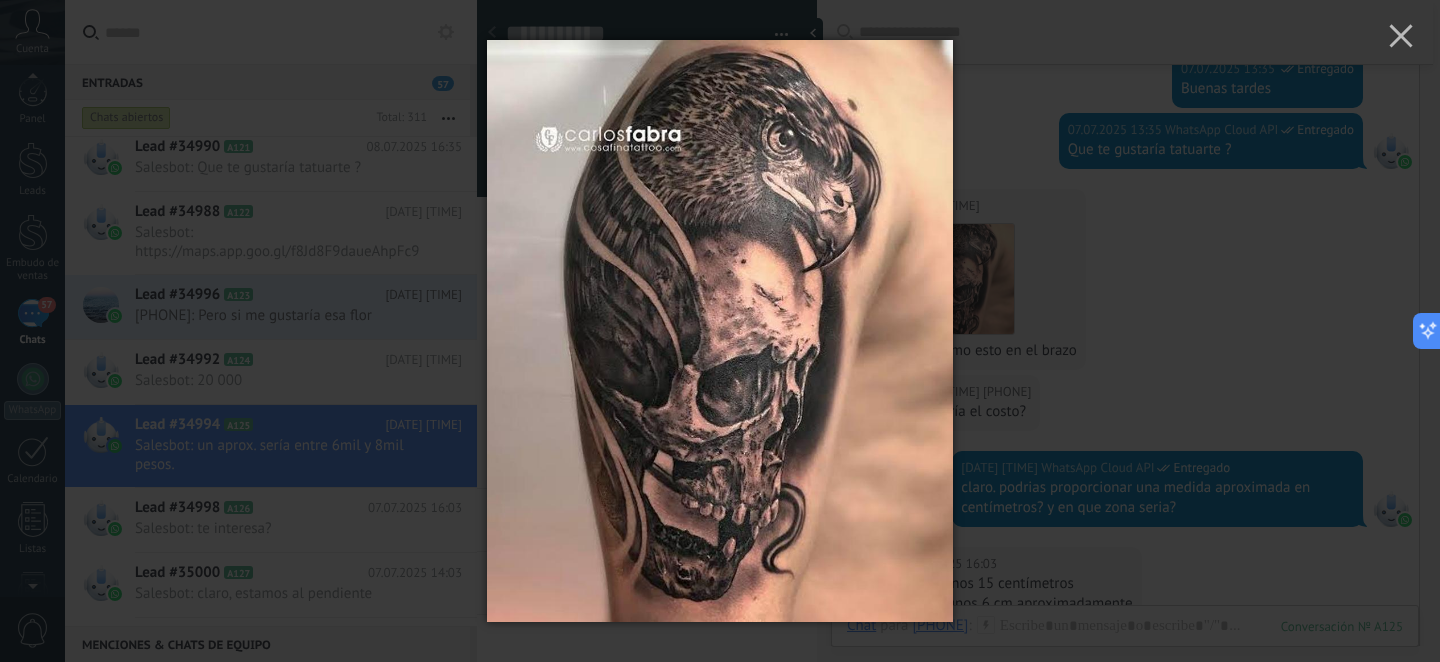 click at bounding box center (720, 331) 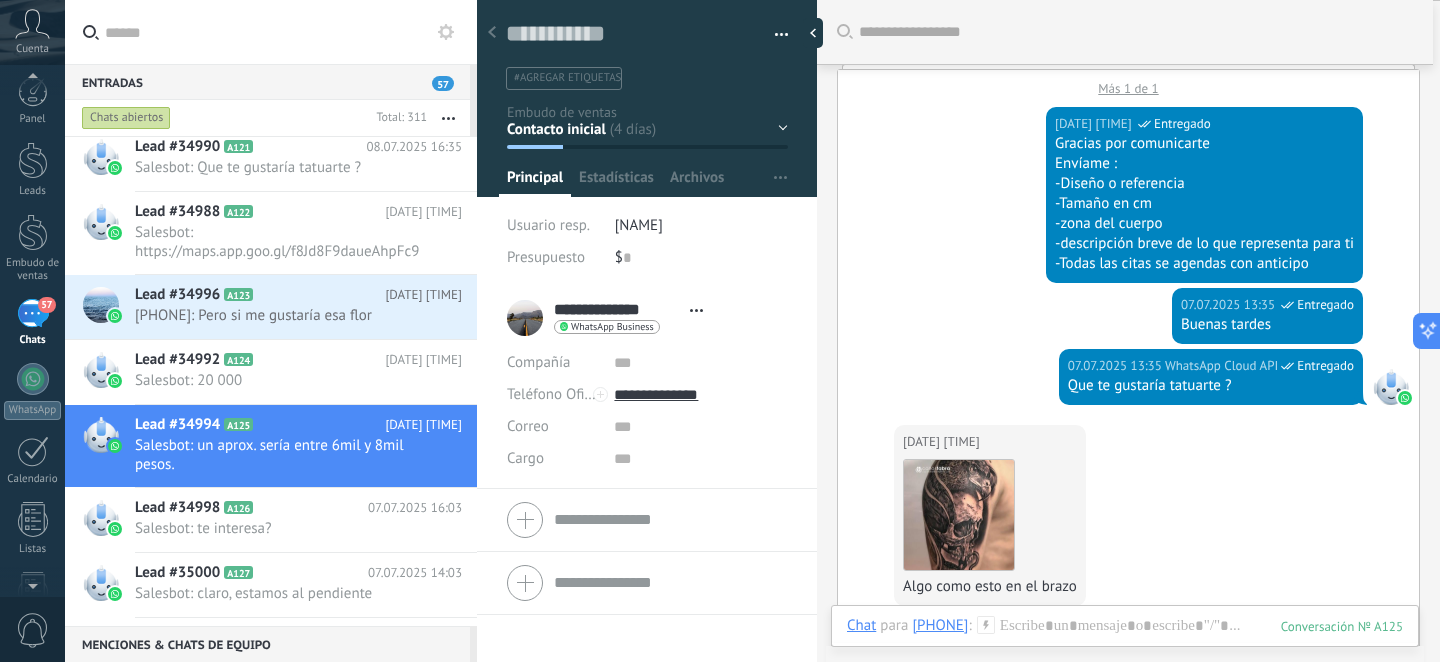 scroll, scrollTop: 0, scrollLeft: 0, axis: both 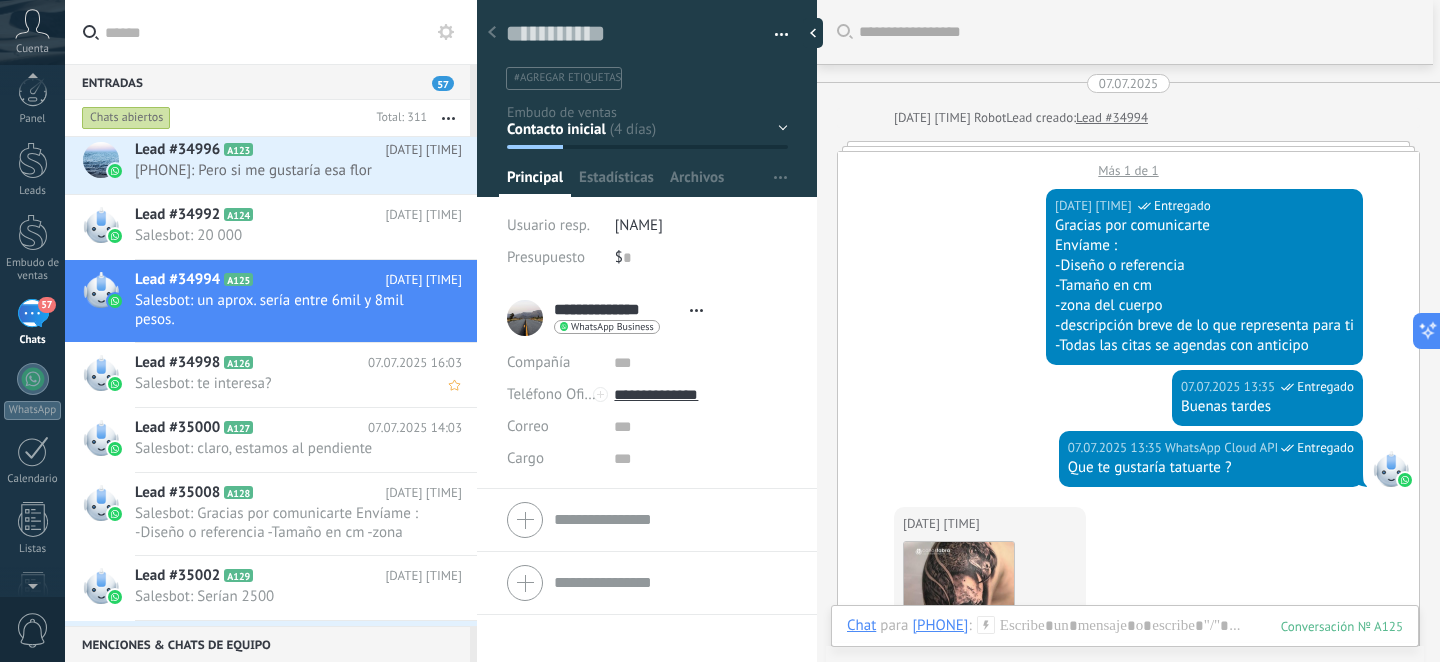 click on "Salesbot: te interesa?" at bounding box center [279, 383] 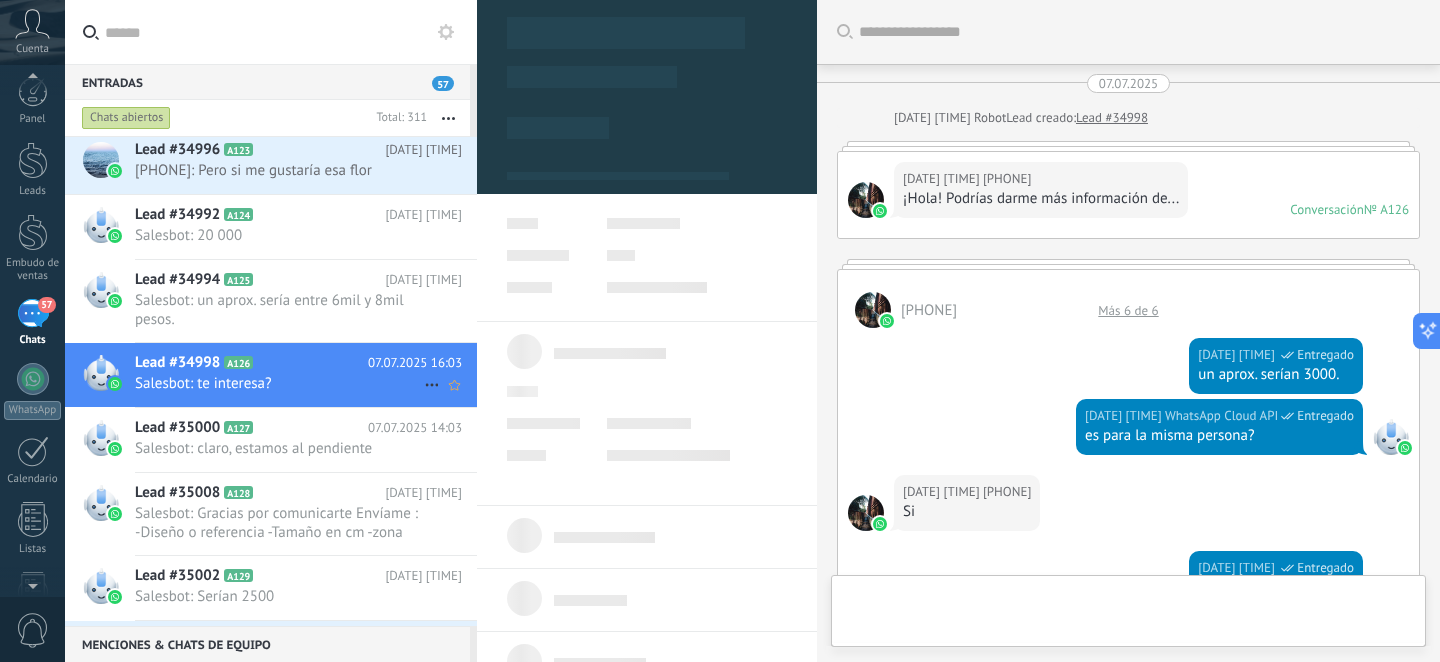 scroll, scrollTop: 30, scrollLeft: 0, axis: vertical 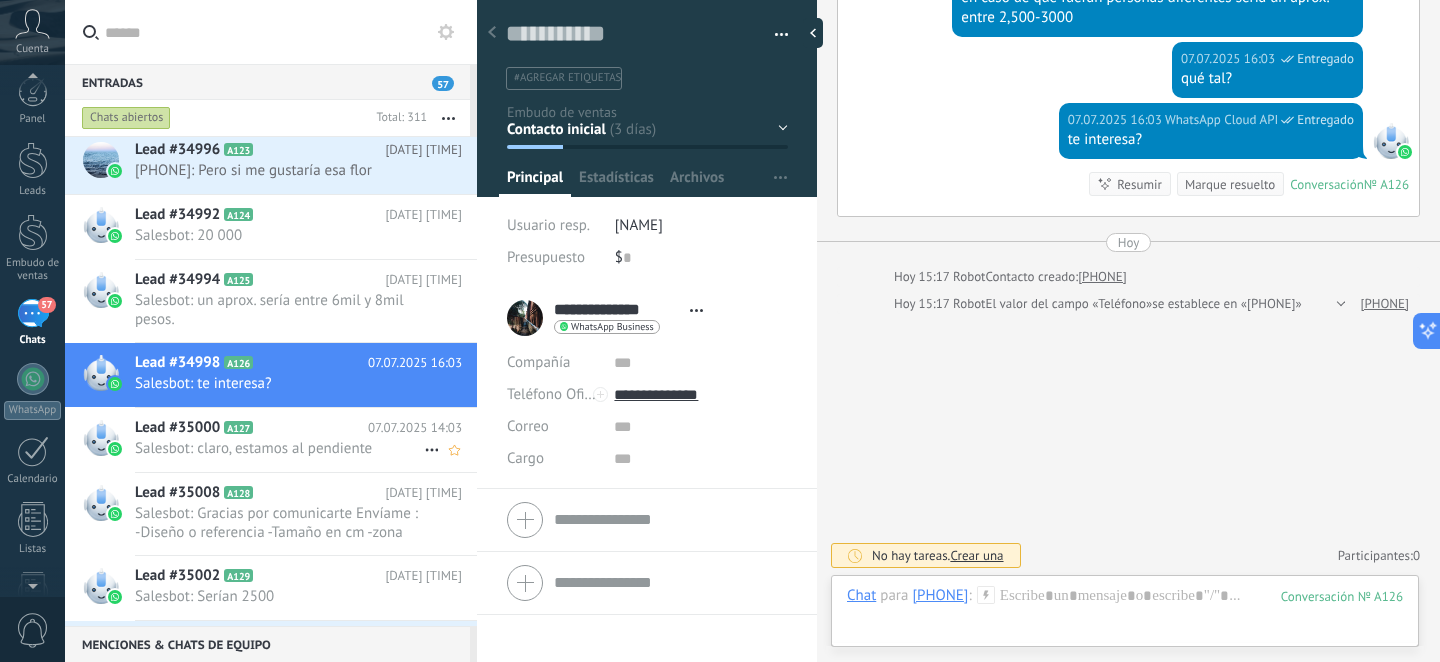 click on "Lead #35000" at bounding box center (177, 428) 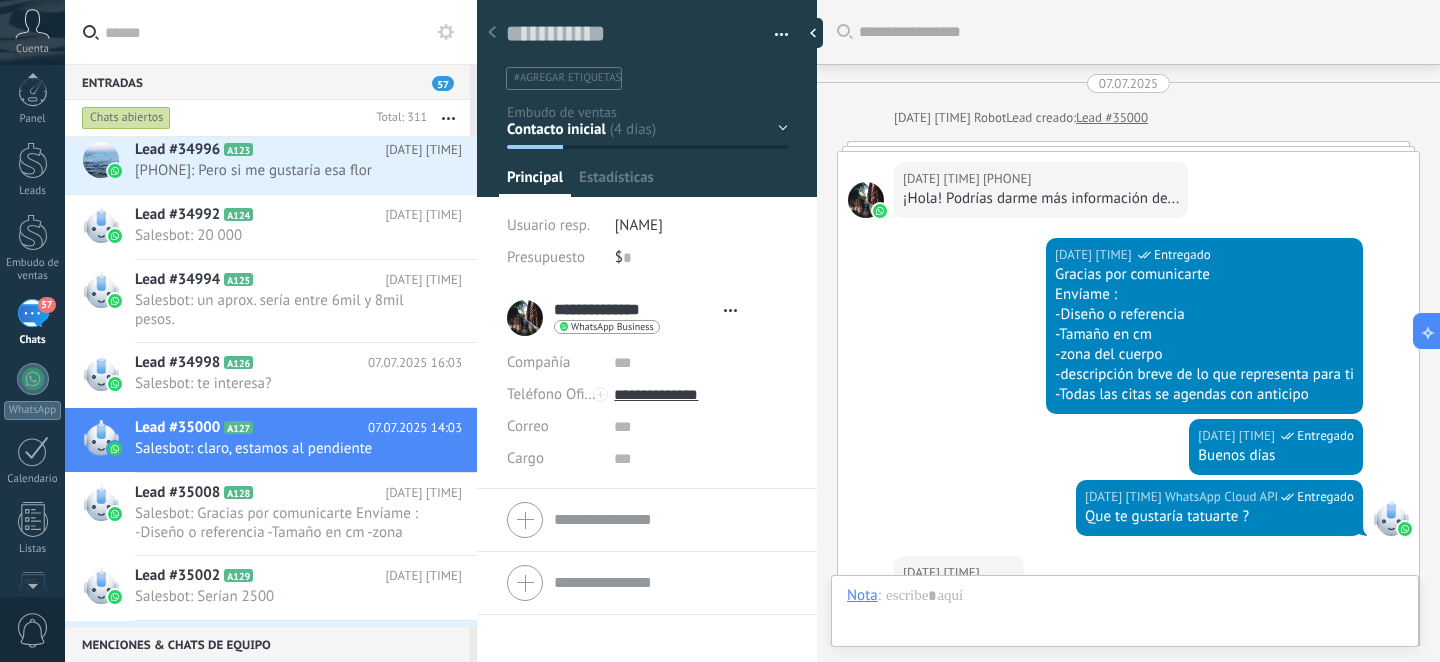 scroll, scrollTop: 30, scrollLeft: 0, axis: vertical 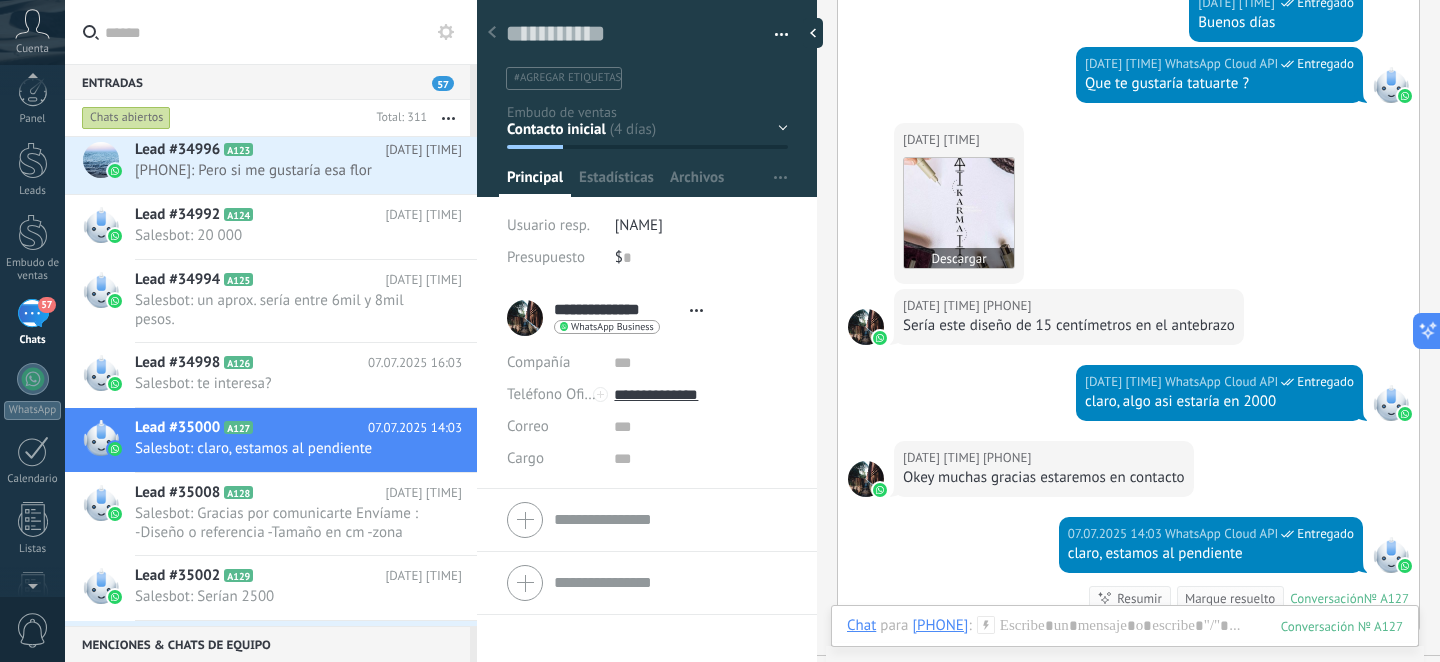 click at bounding box center [959, 213] 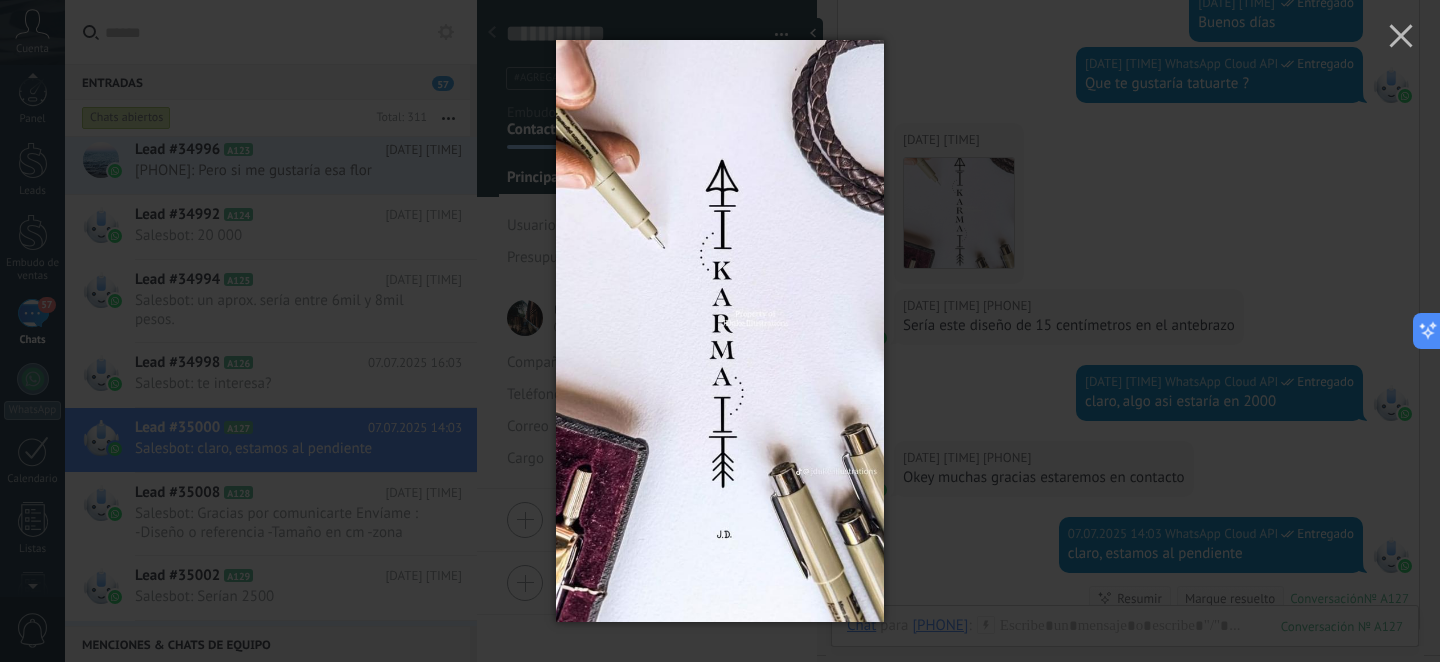 click at bounding box center [720, 331] 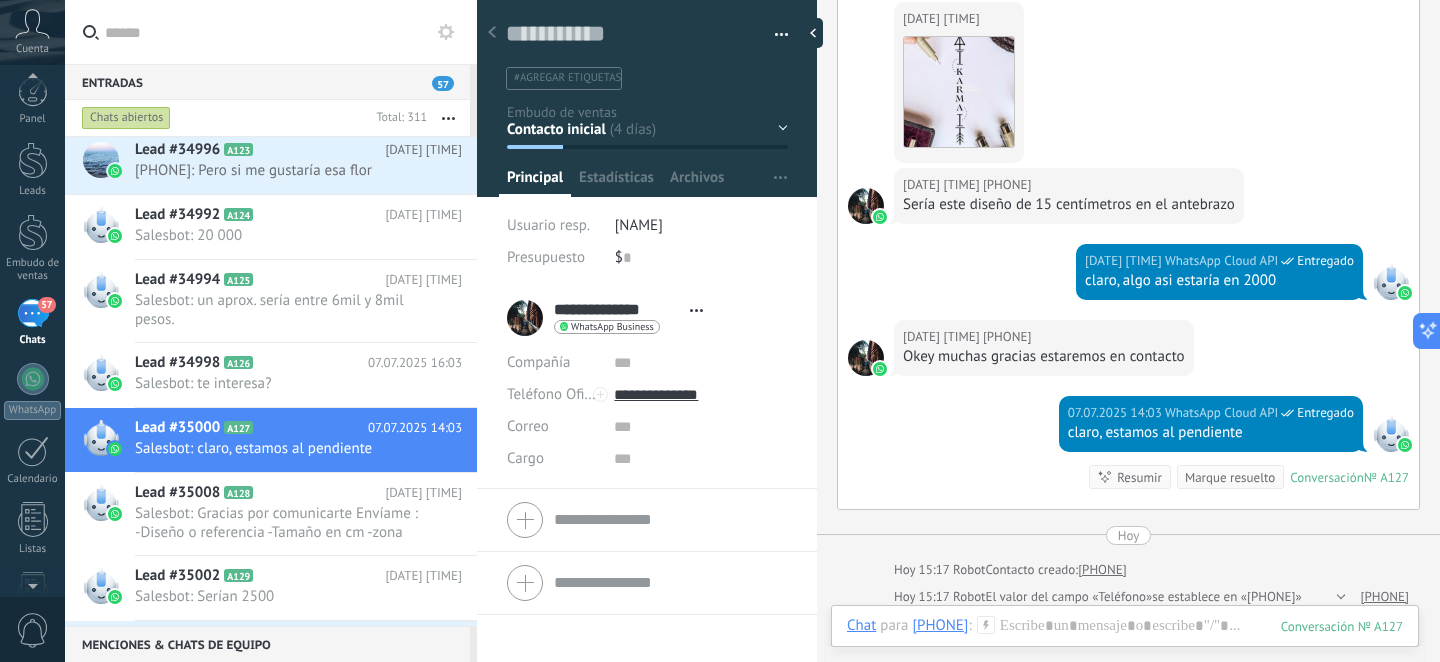 scroll, scrollTop: 616, scrollLeft: 0, axis: vertical 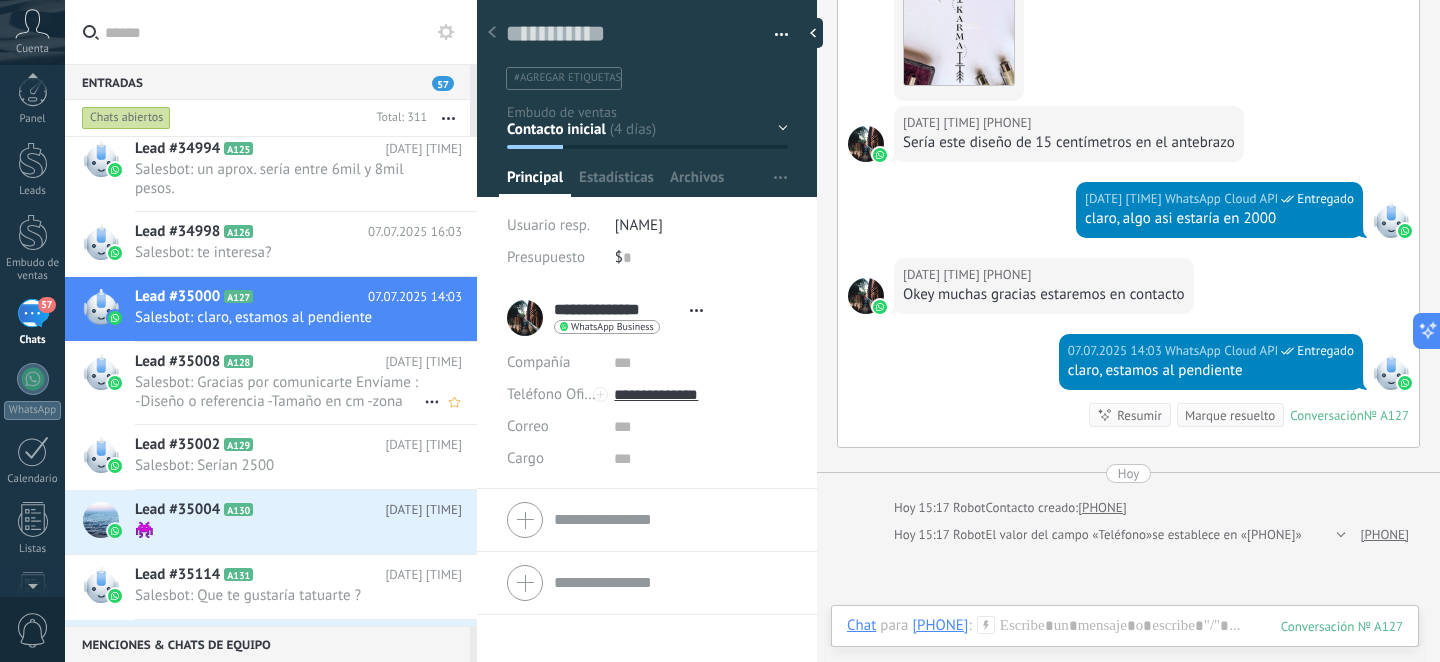 click on "Salesbot: Gracias por comunicarte
Envíame :
-Diseño o referencia
-Tamaño en cm
-zona del cuerpo
-descripción breve de ..." at bounding box center (279, 392) 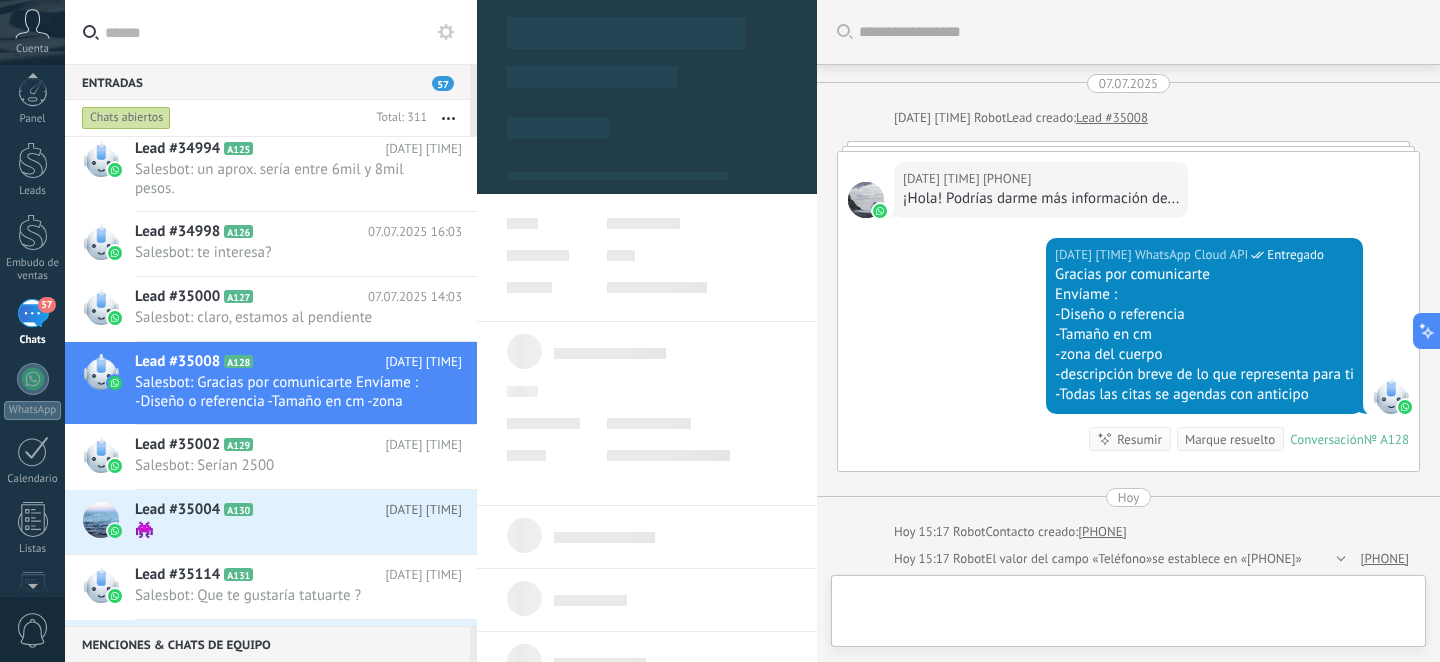 scroll, scrollTop: 23, scrollLeft: 0, axis: vertical 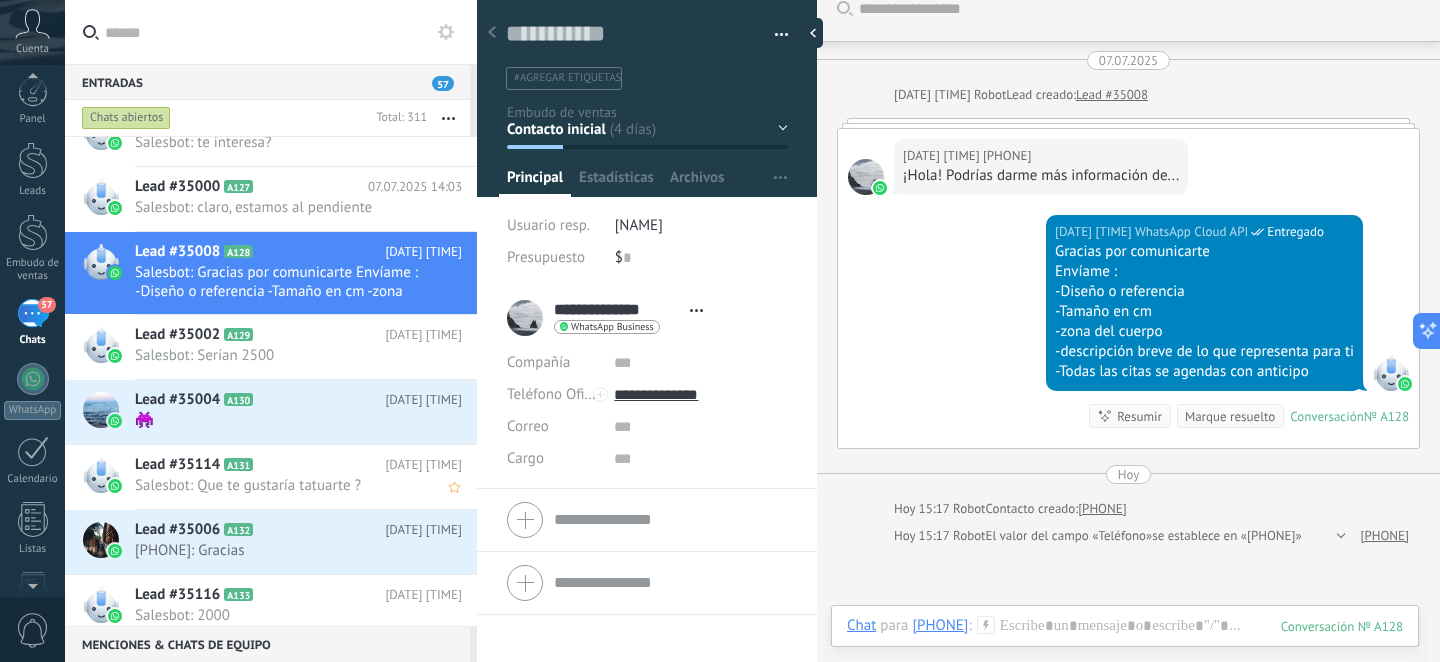 click on "Lead #35114
A131
[DATE] [TIME]
Salesbot: Que te gustaría tatuarte ?" at bounding box center (306, 476) 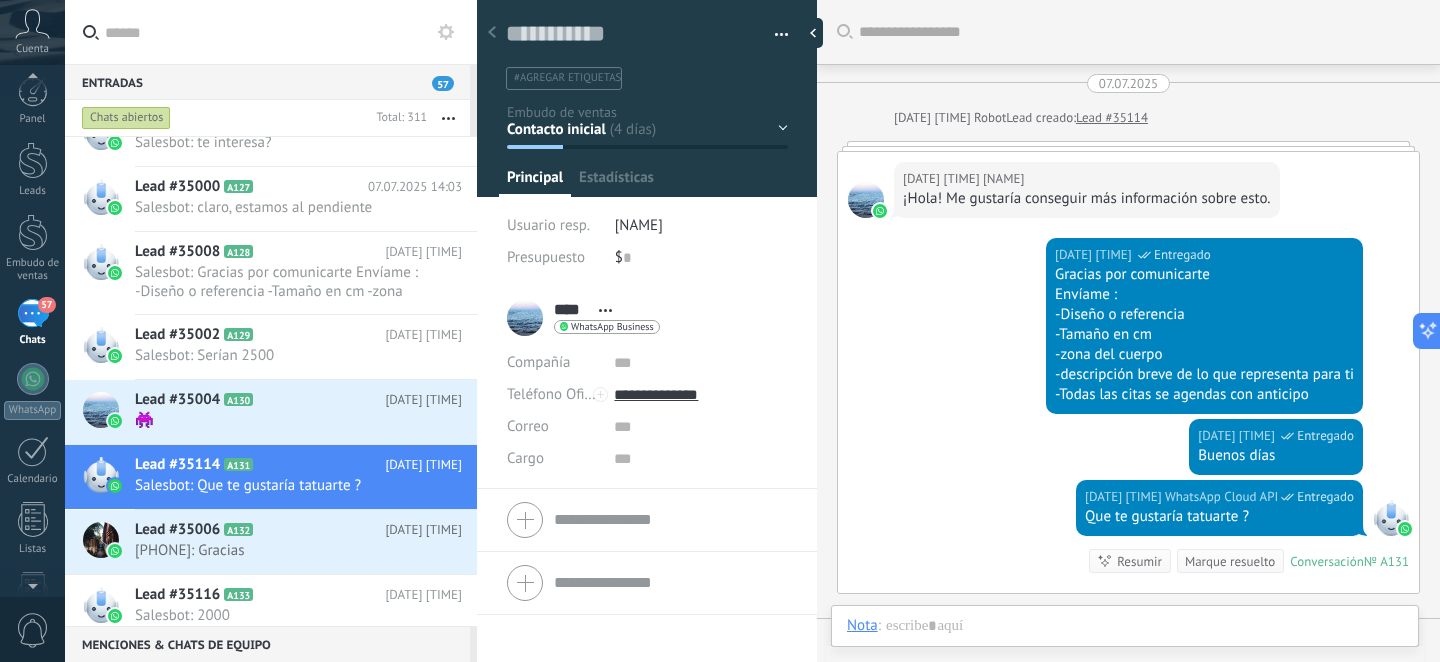 scroll, scrollTop: 205, scrollLeft: 0, axis: vertical 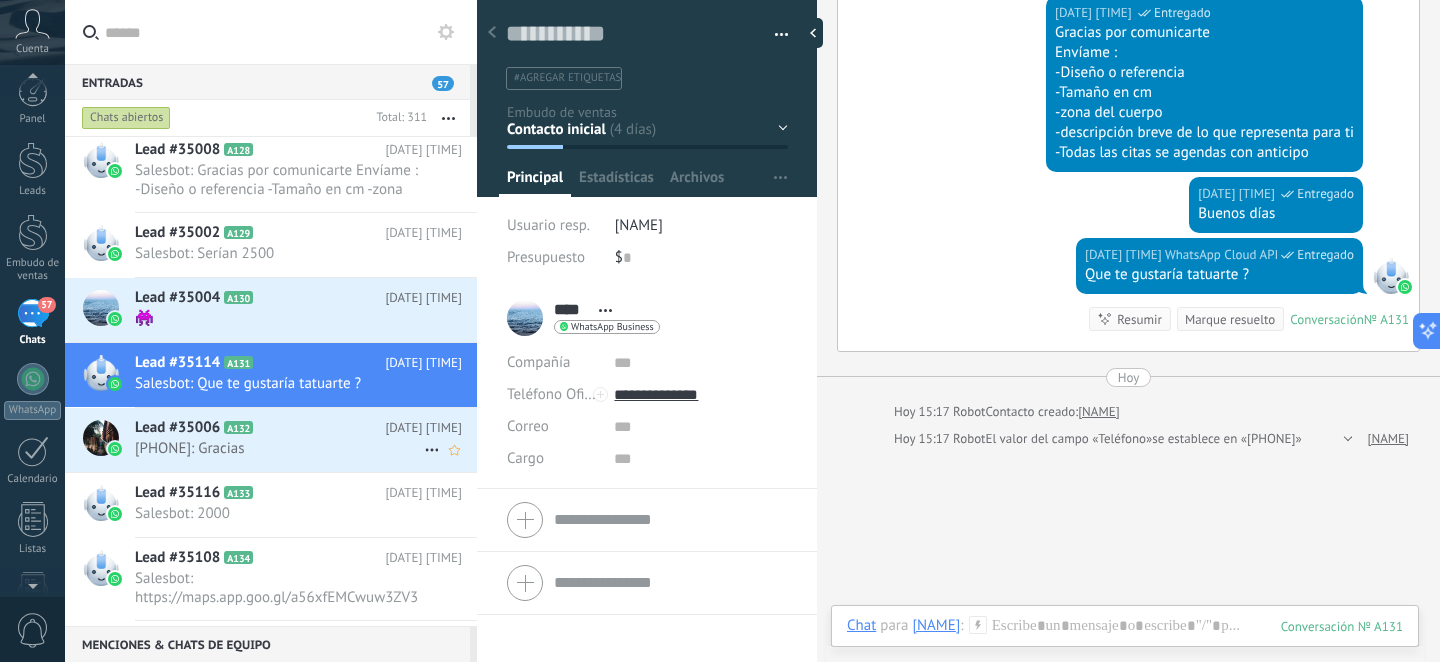 click on "A132" at bounding box center (238, 427) 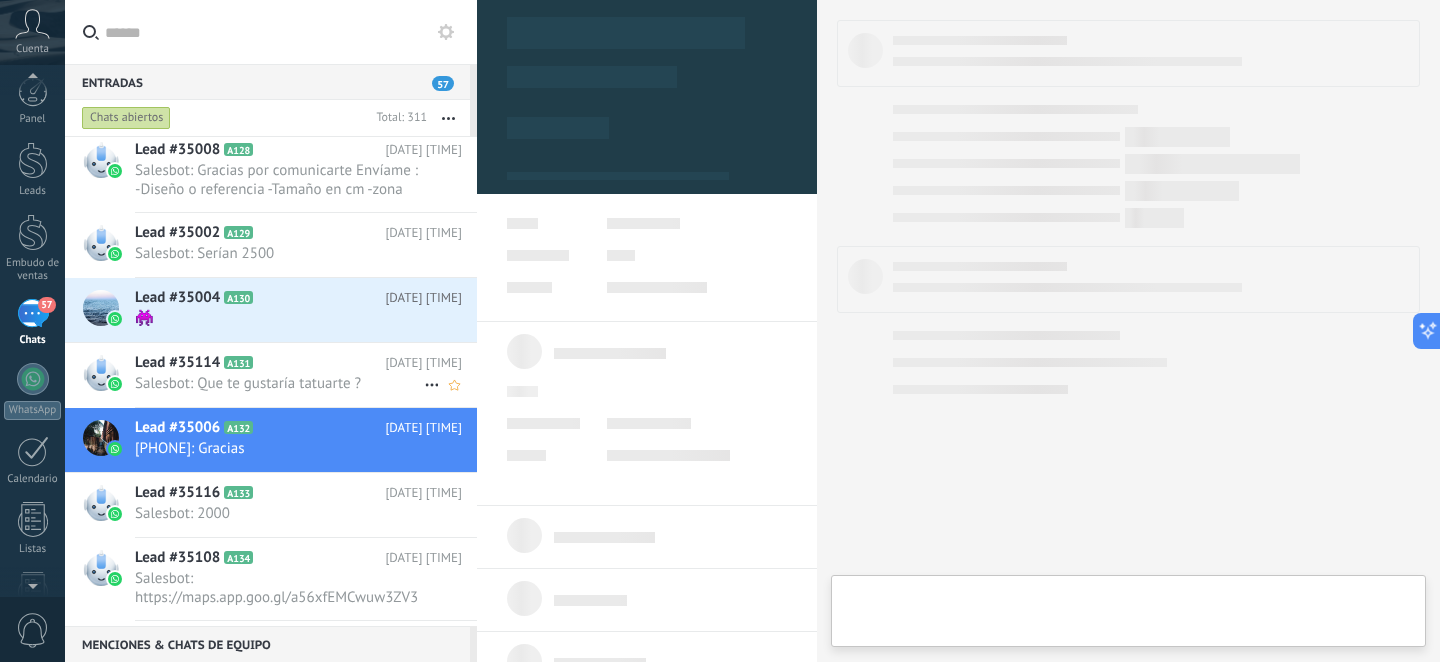 scroll, scrollTop: 30, scrollLeft: 0, axis: vertical 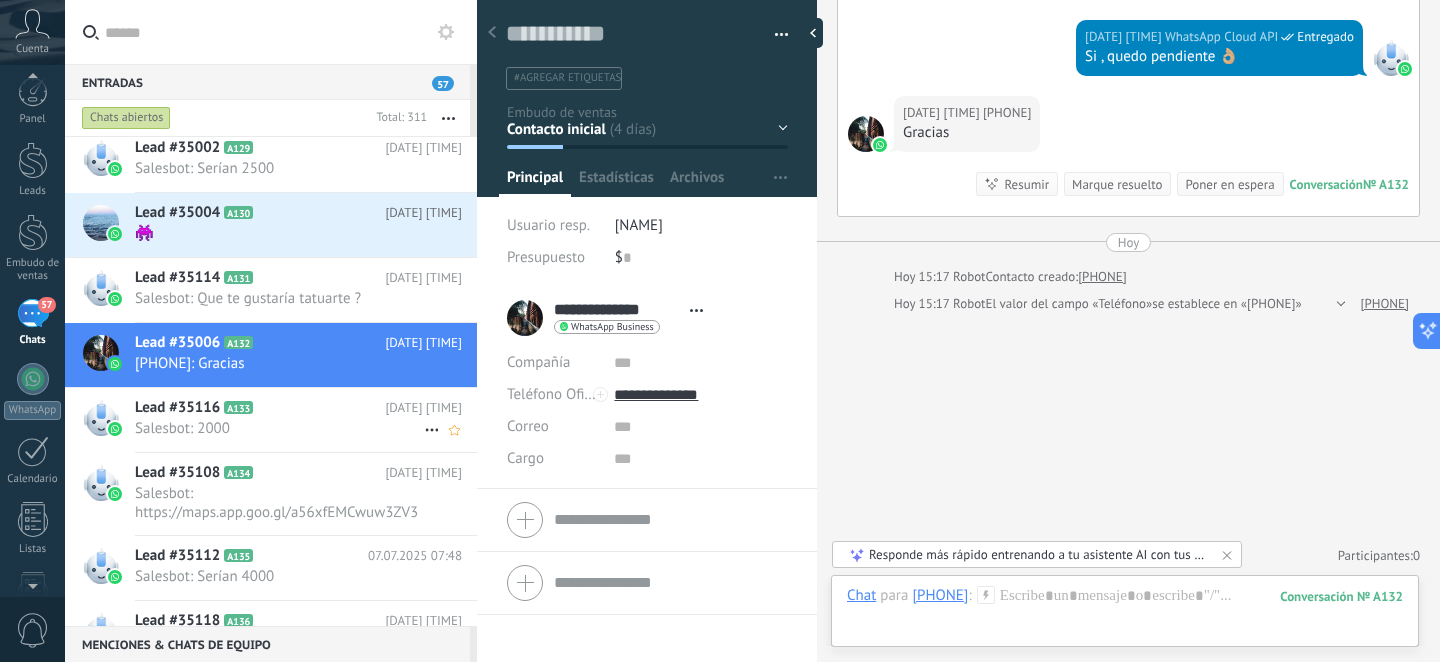 click on "Salesbot: 2000" at bounding box center [279, 428] 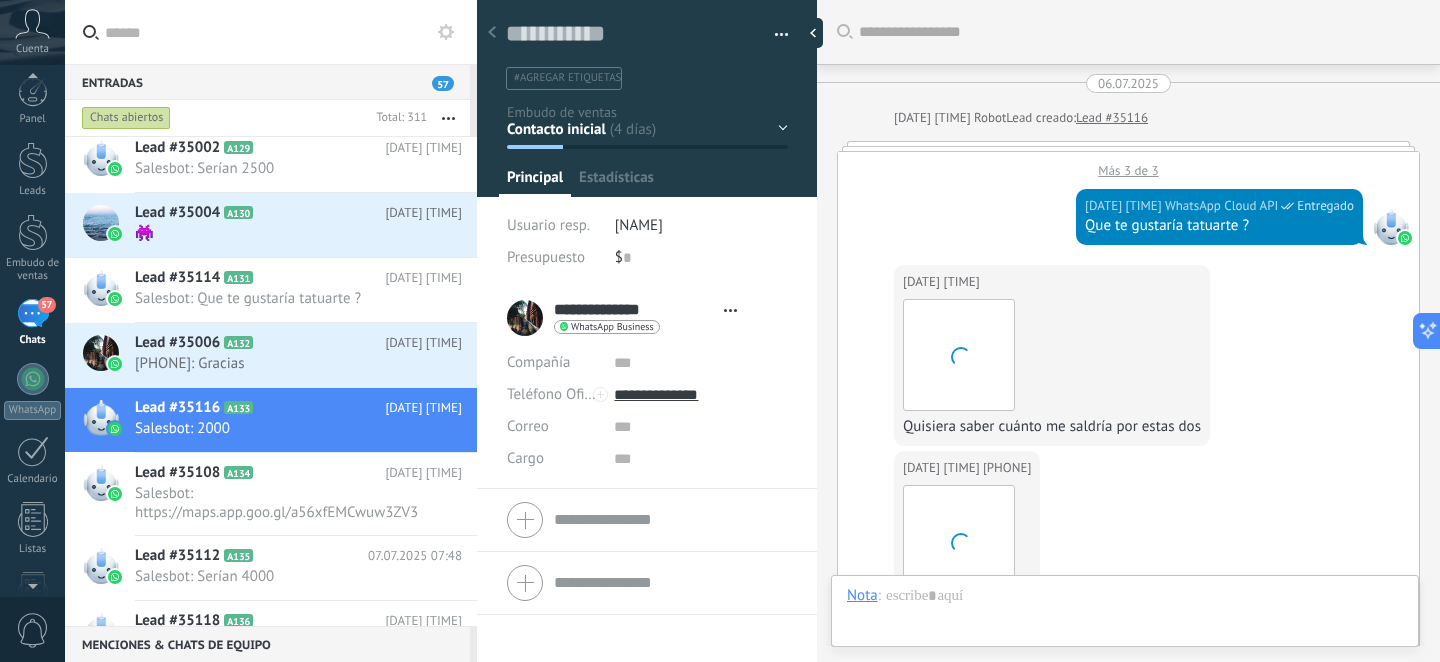 scroll, scrollTop: 30, scrollLeft: 0, axis: vertical 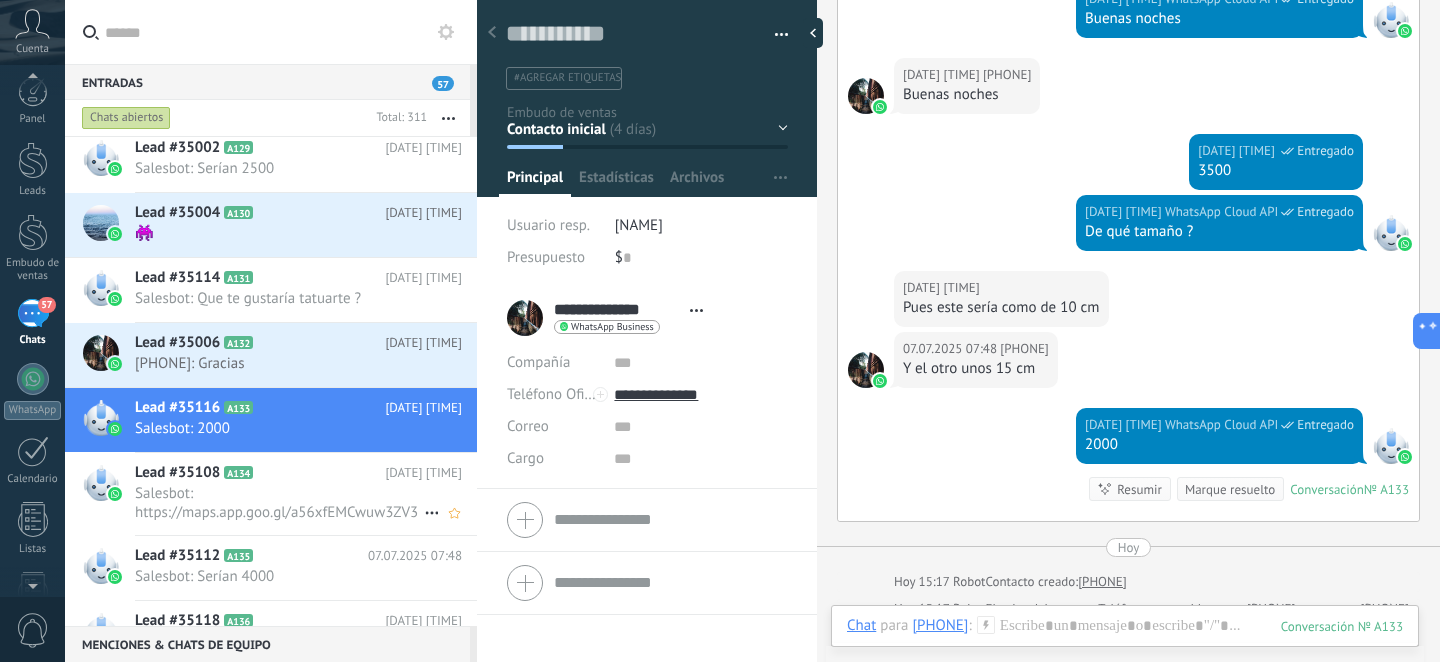 click on "Salesbot: https://maps.app.goo.gl/a56xfEMCwuw3ZV3M7?g_st=ipc" at bounding box center [279, 503] 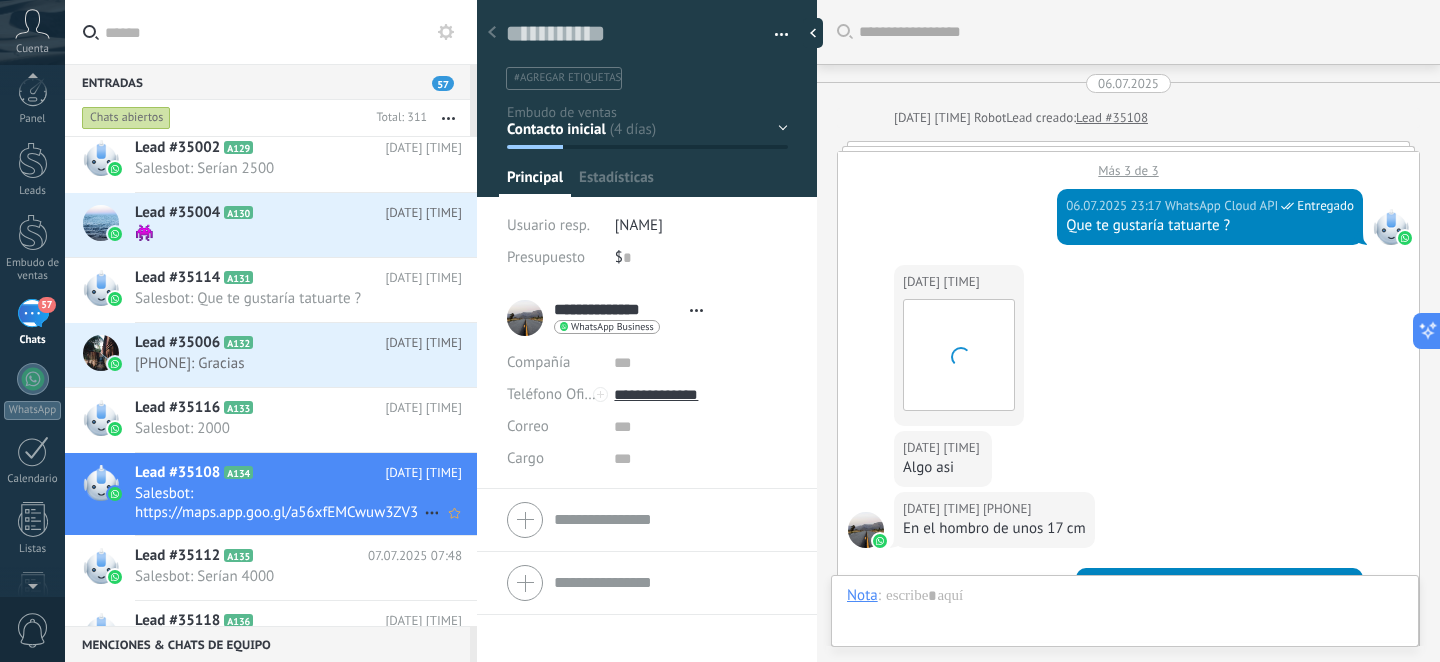 scroll, scrollTop: 30, scrollLeft: 0, axis: vertical 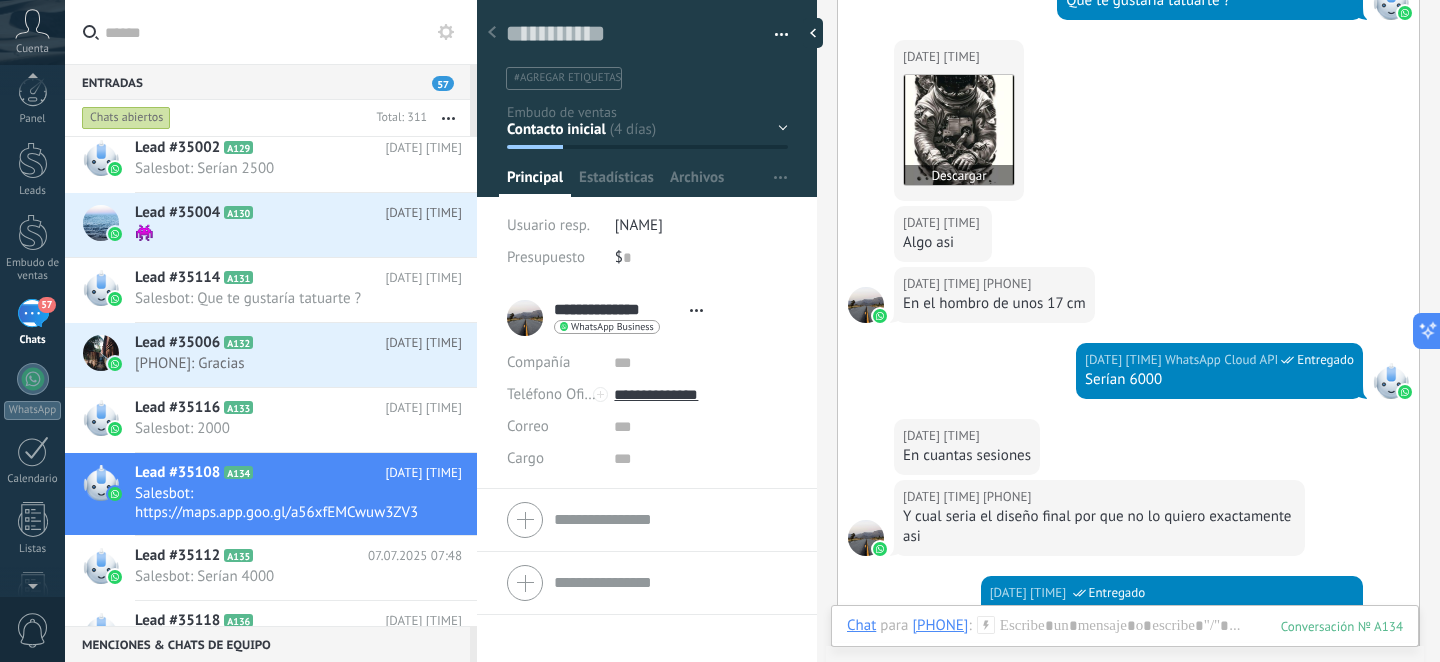 click at bounding box center [959, 130] 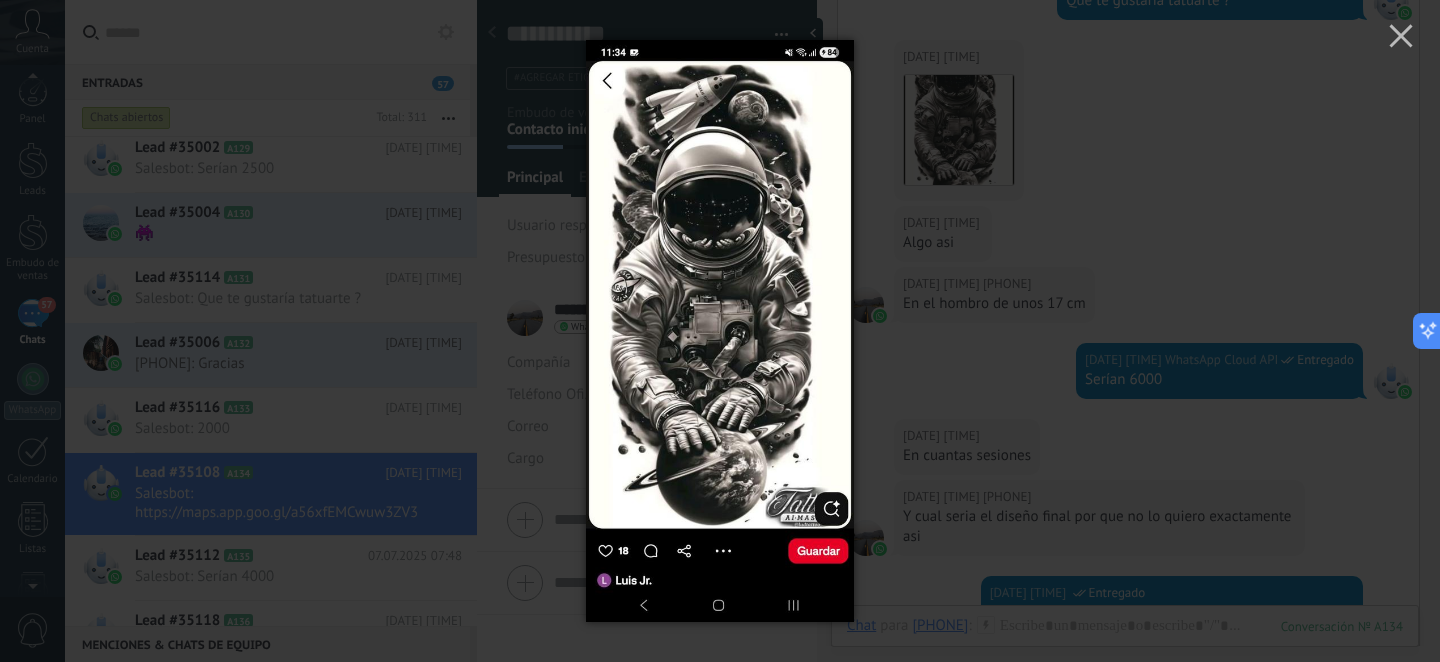click at bounding box center (720, 331) 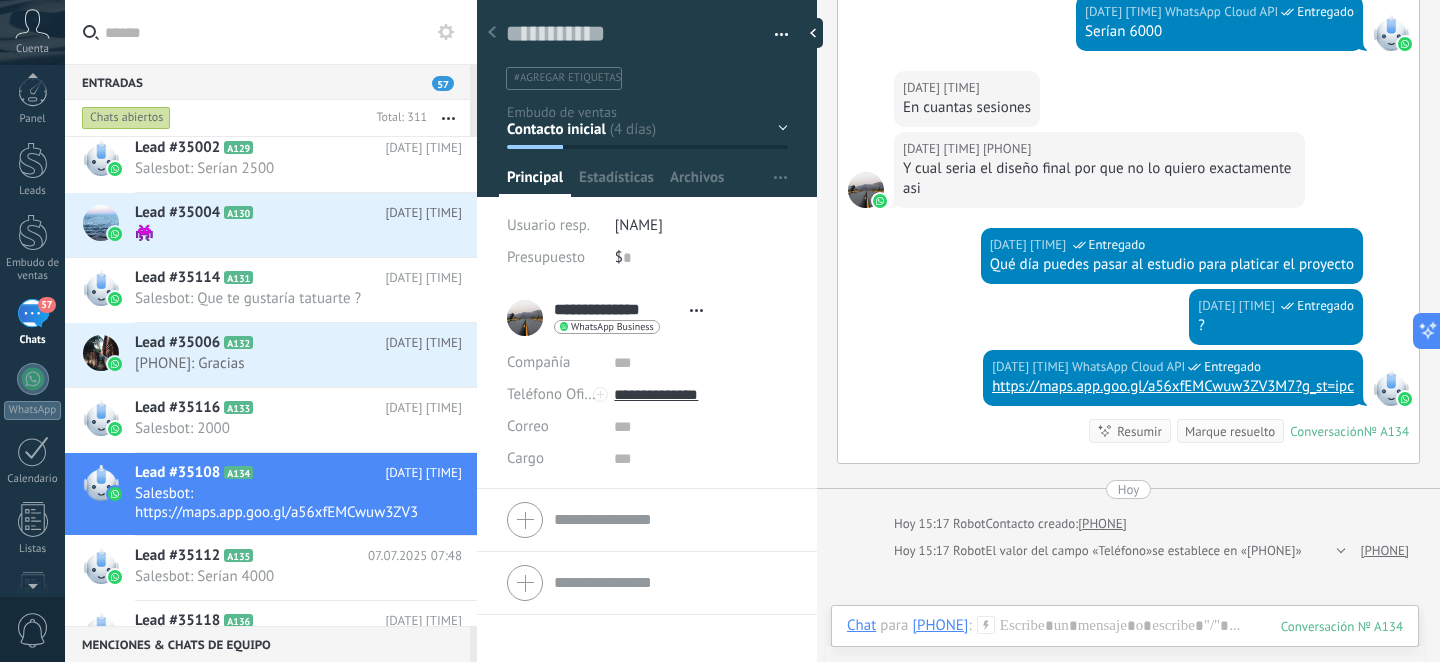 scroll, scrollTop: 578, scrollLeft: 0, axis: vertical 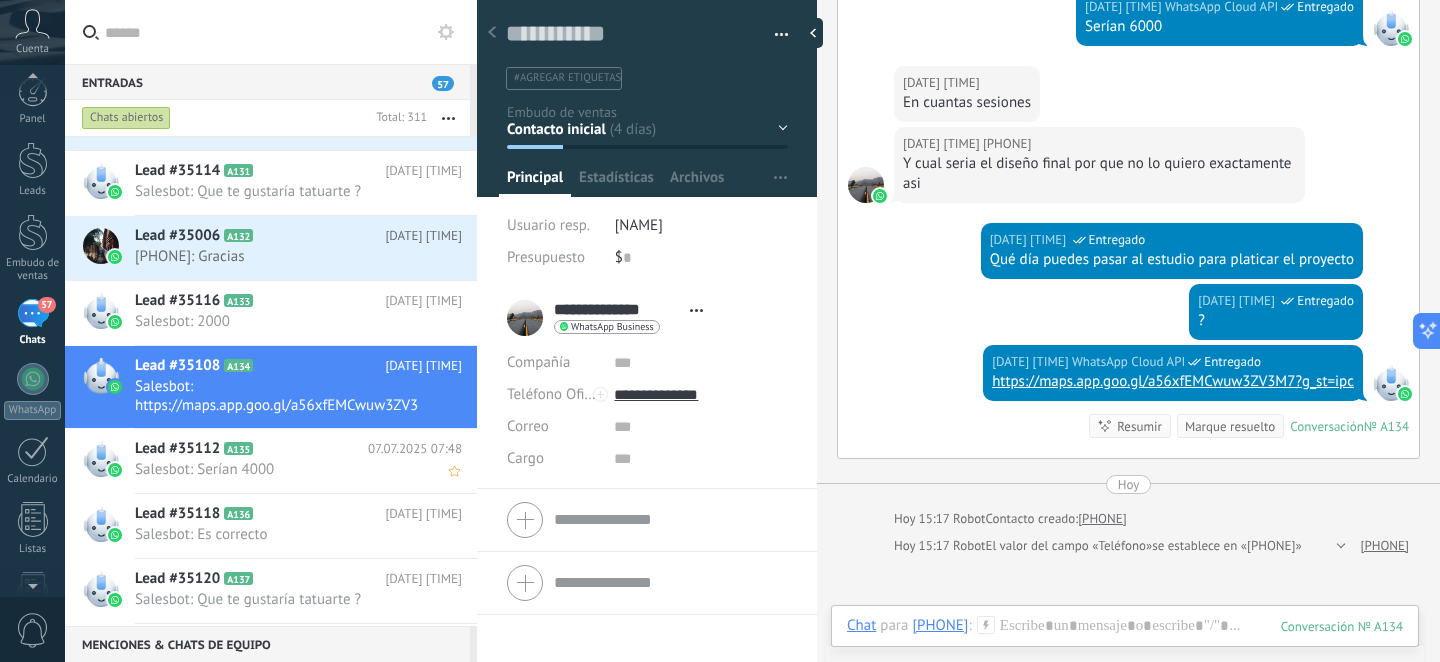 click on "Salesbot: Serían 4000" at bounding box center (279, 469) 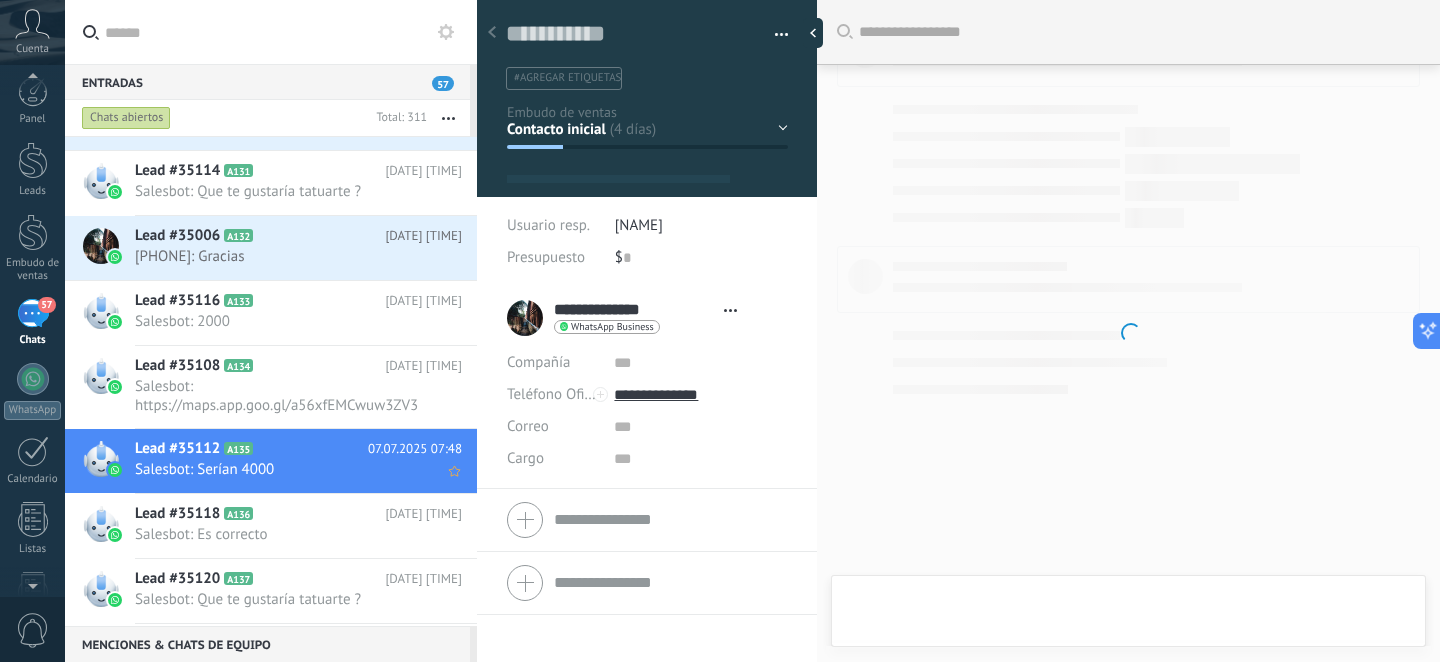scroll, scrollTop: 567, scrollLeft: 0, axis: vertical 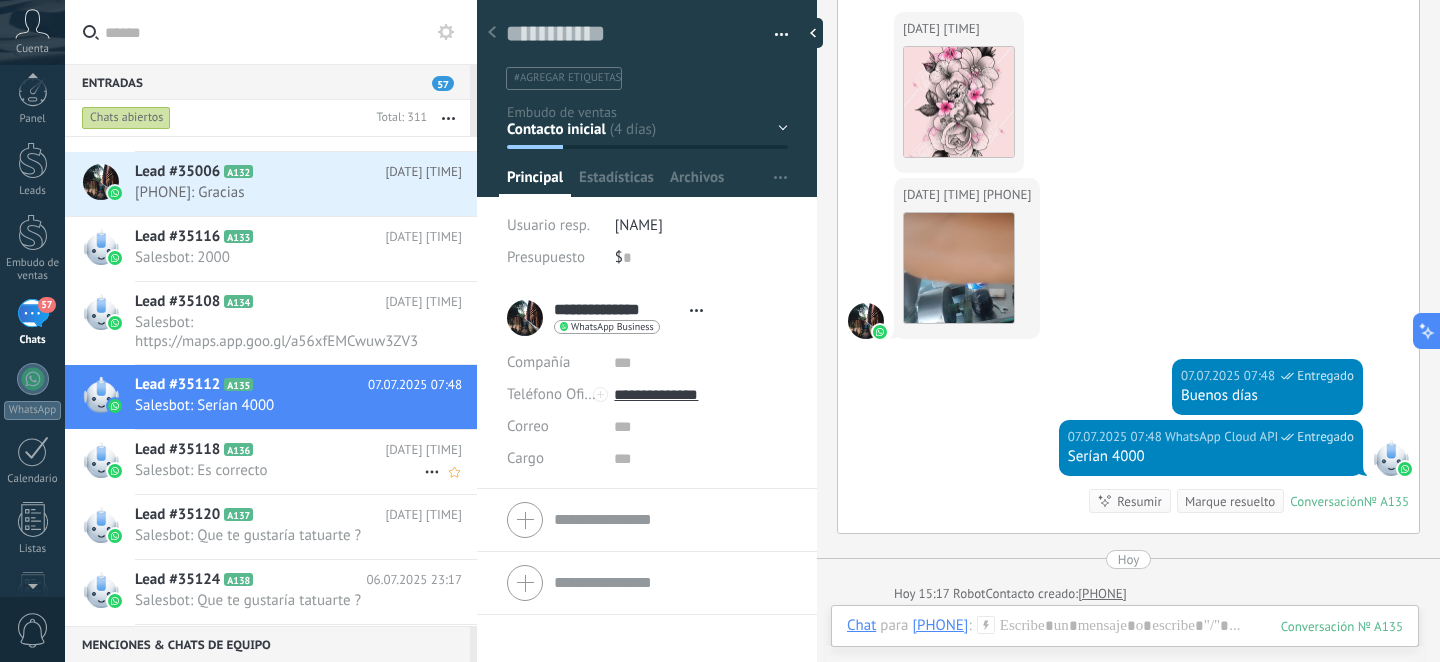 click on "Salesbot: Es correcto" at bounding box center [279, 470] 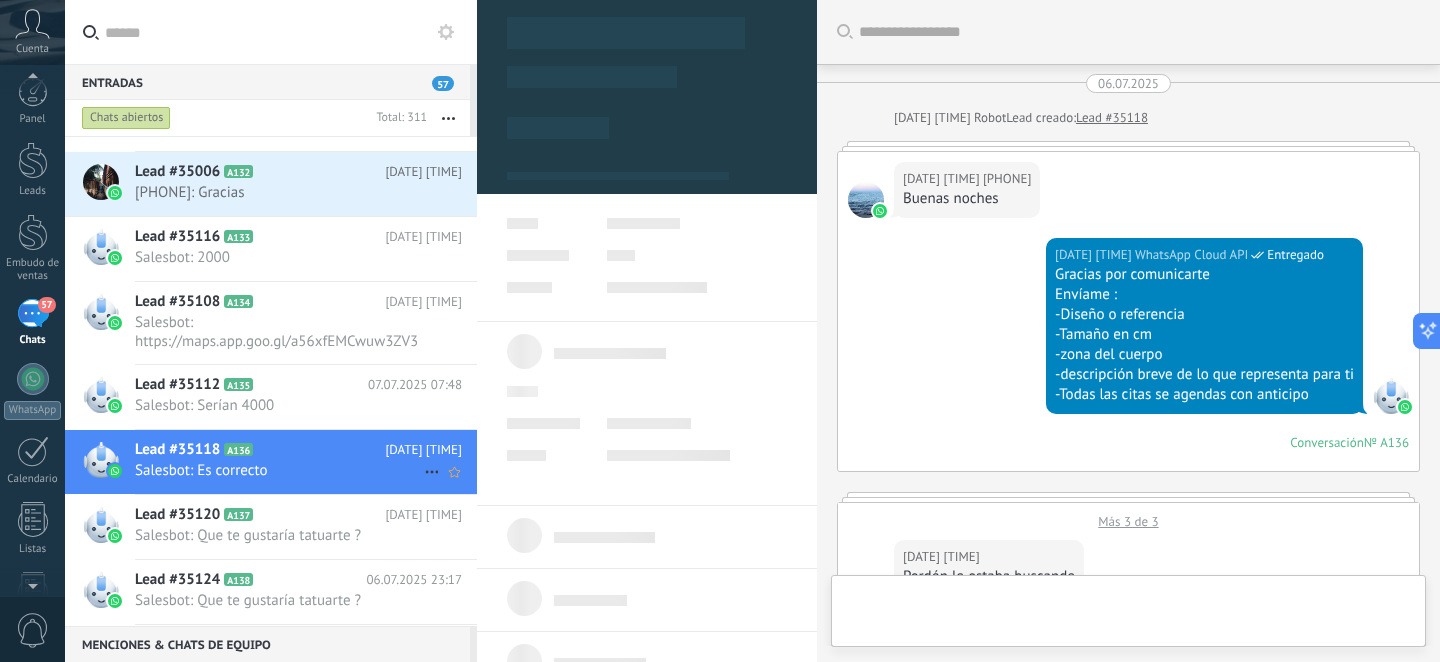 scroll, scrollTop: 1165, scrollLeft: 0, axis: vertical 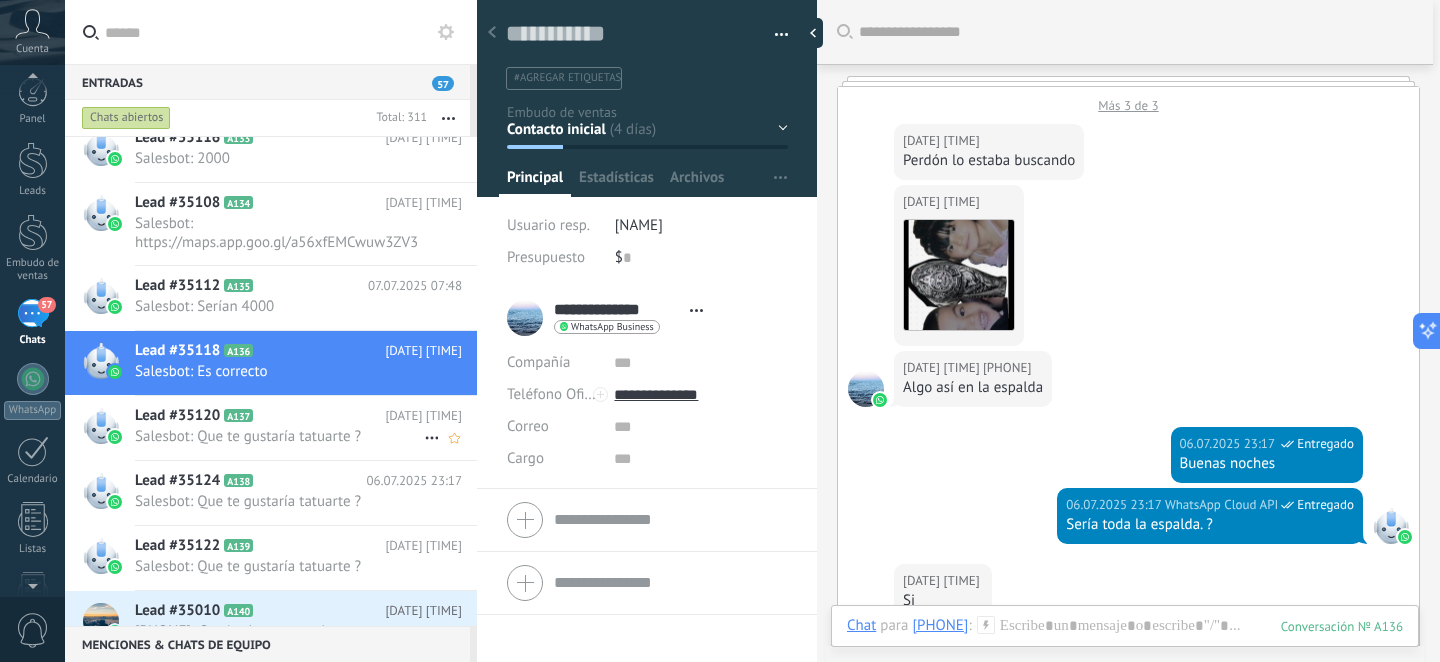 click on "A137" at bounding box center [238, 415] 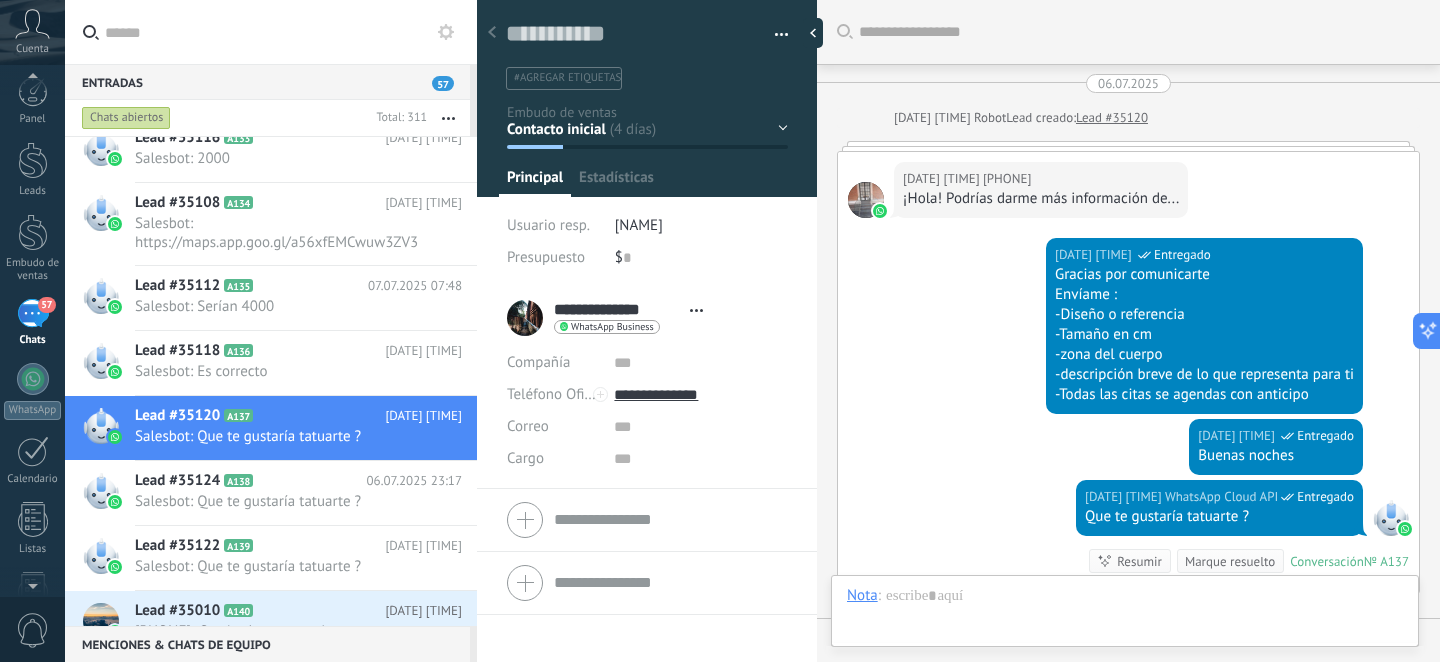 scroll, scrollTop: 30, scrollLeft: 0, axis: vertical 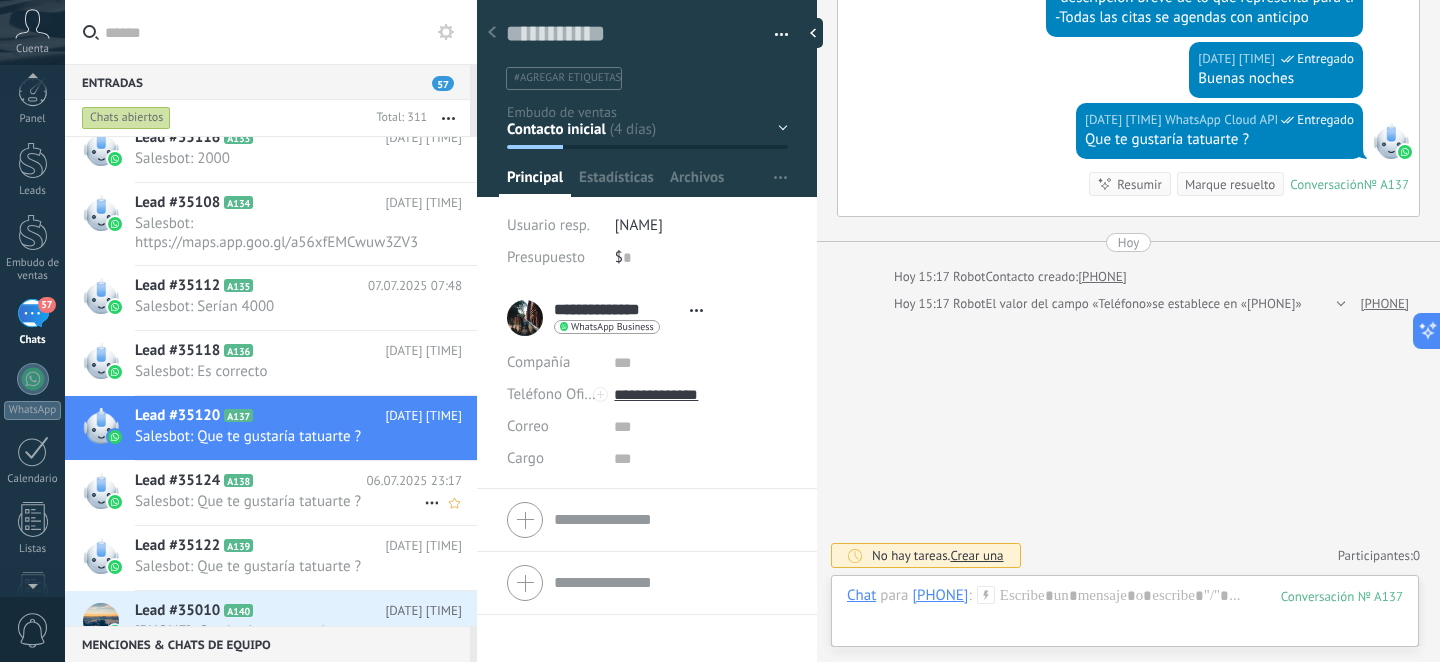 click on "Salesbot: Que te gustaría tatuarte ?" at bounding box center (279, 501) 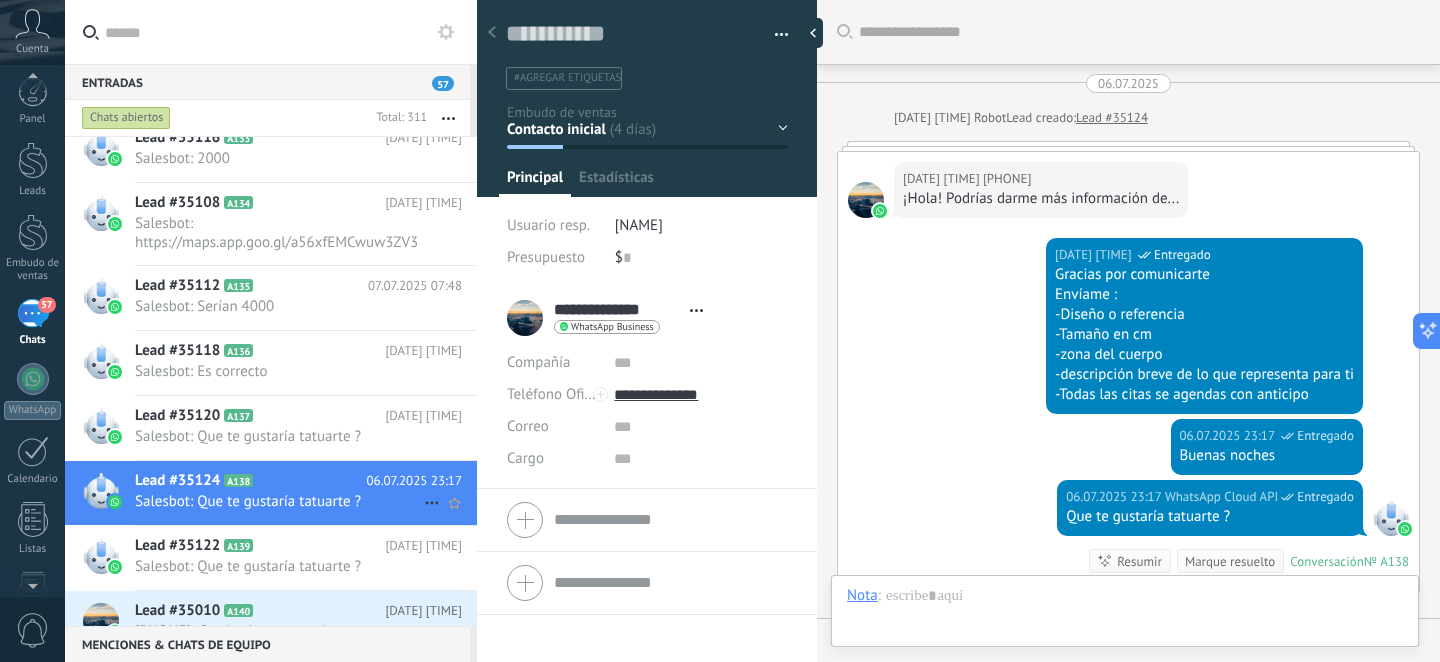 scroll, scrollTop: 30, scrollLeft: 0, axis: vertical 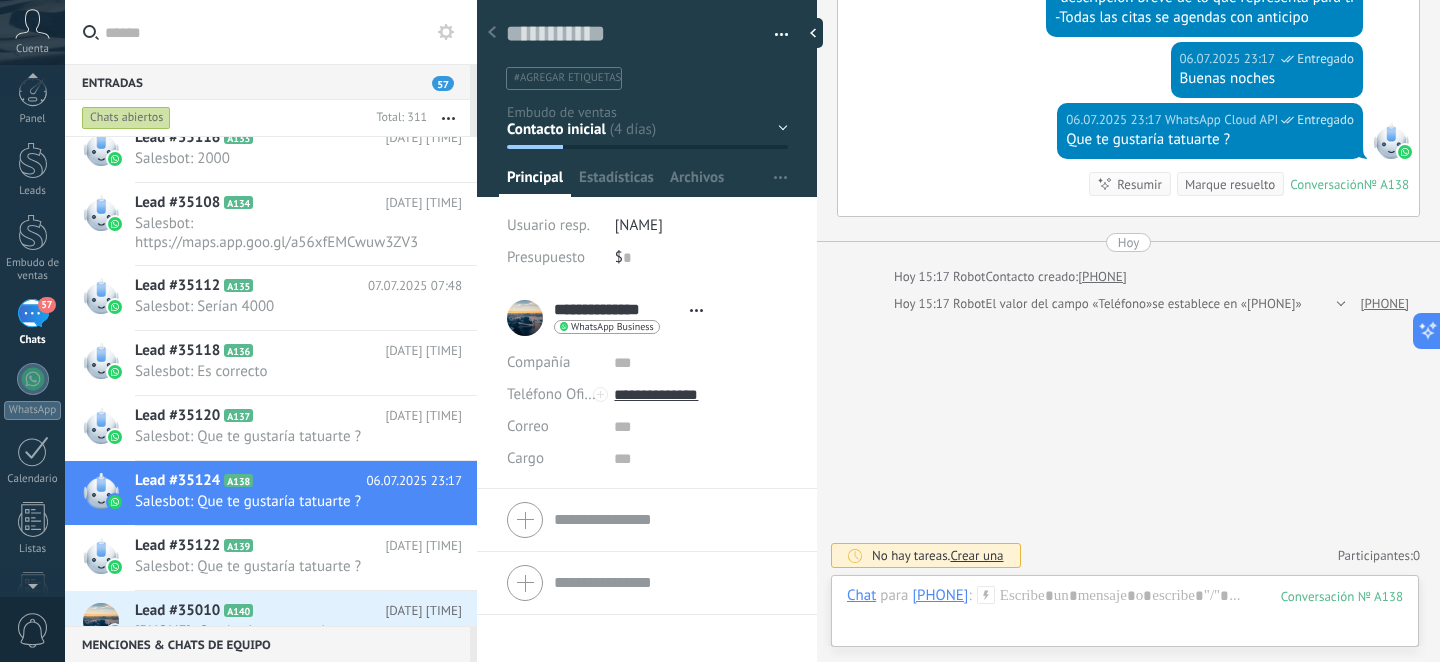 click at bounding box center (492, 33) 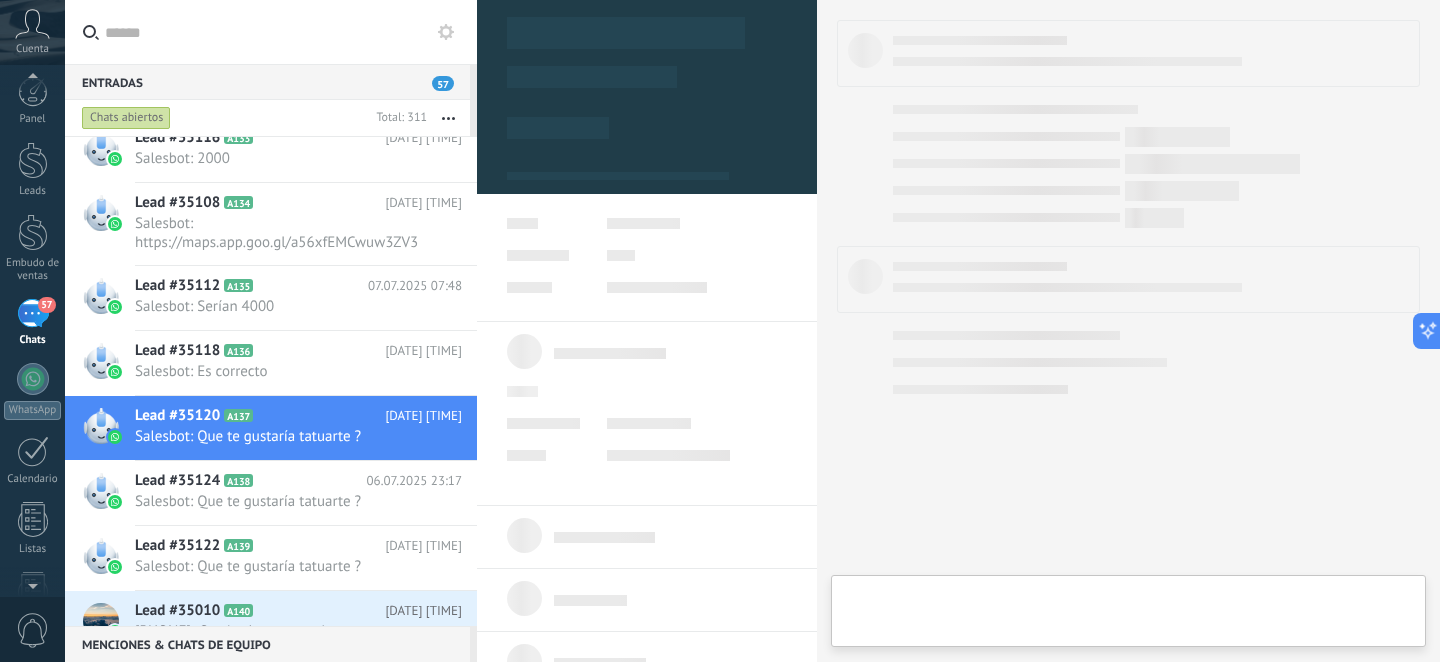 type on "**********" 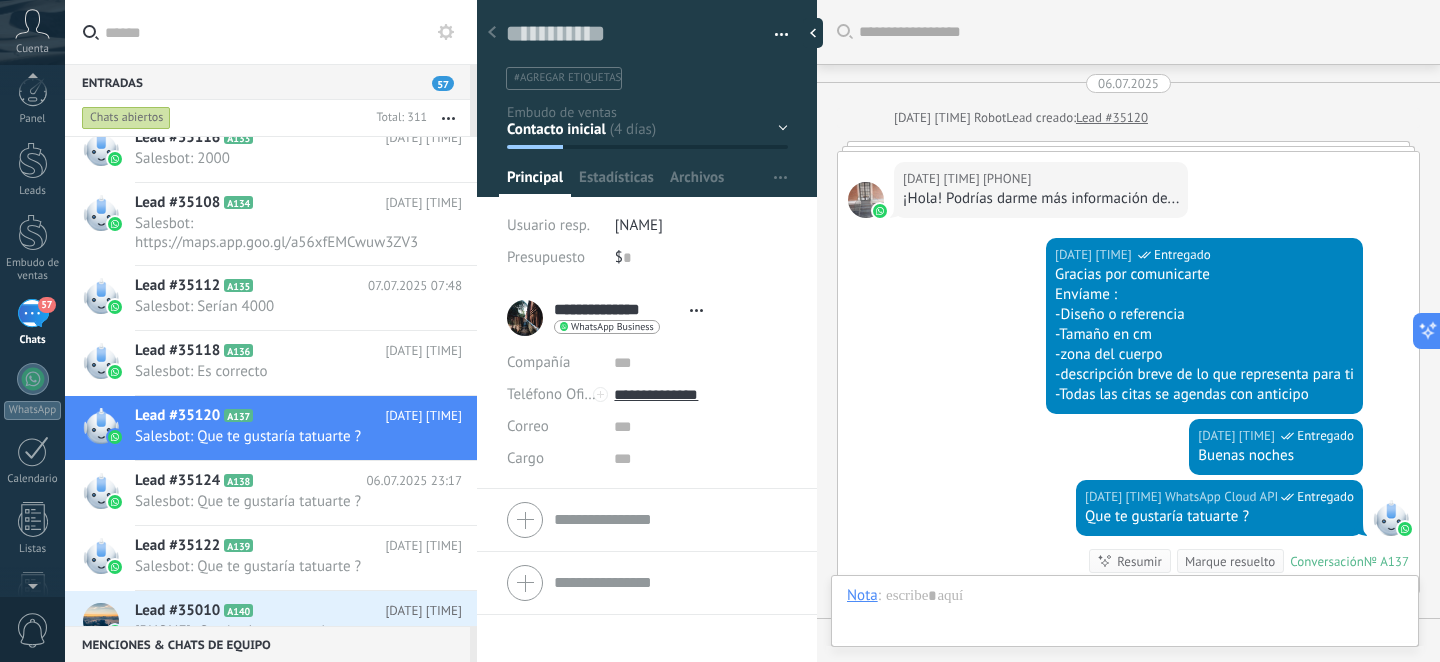 scroll, scrollTop: 377, scrollLeft: 0, axis: vertical 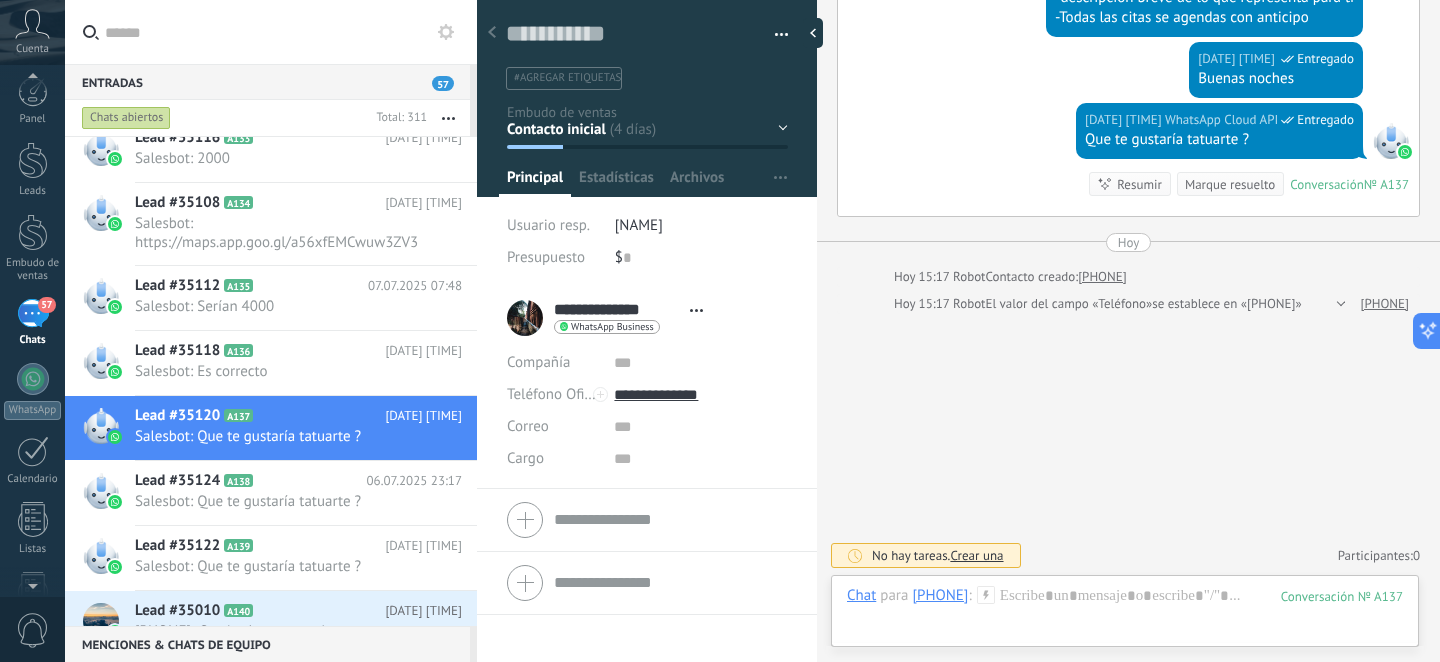 click on "Cuenta" at bounding box center [32, 32] 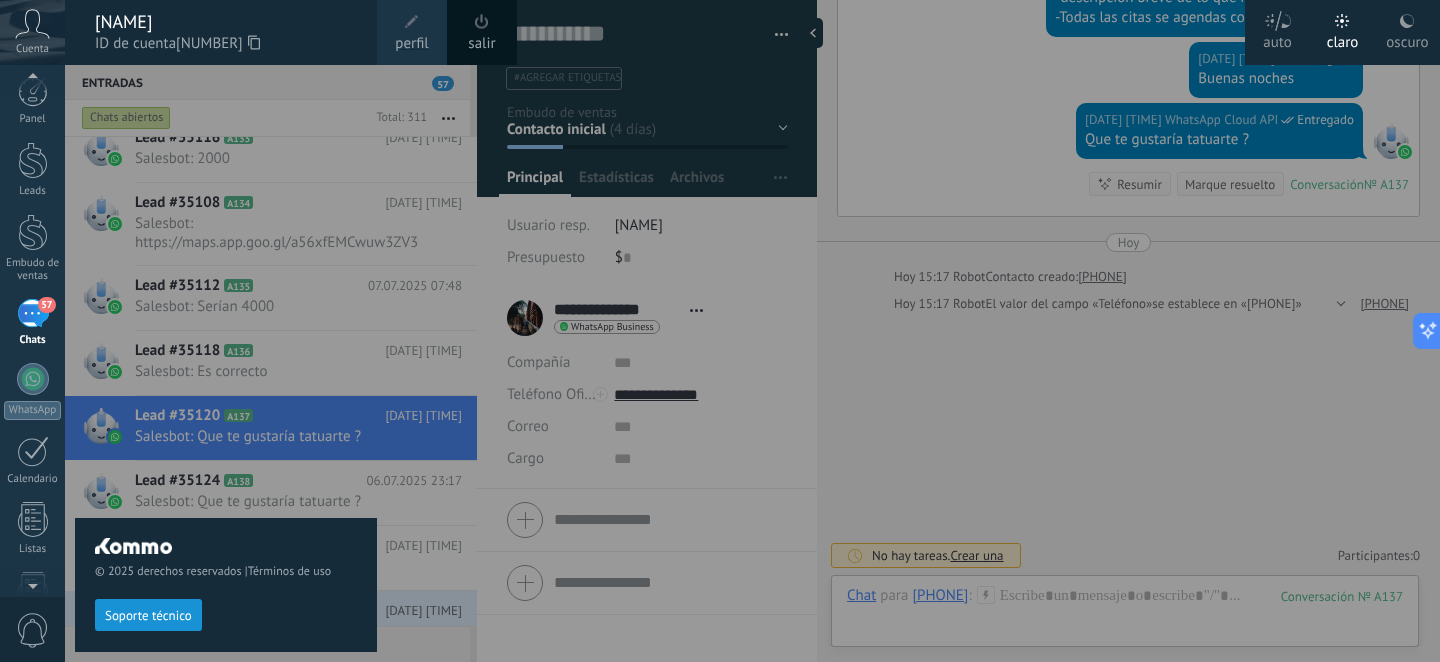 click on "salir" at bounding box center [482, 32] 